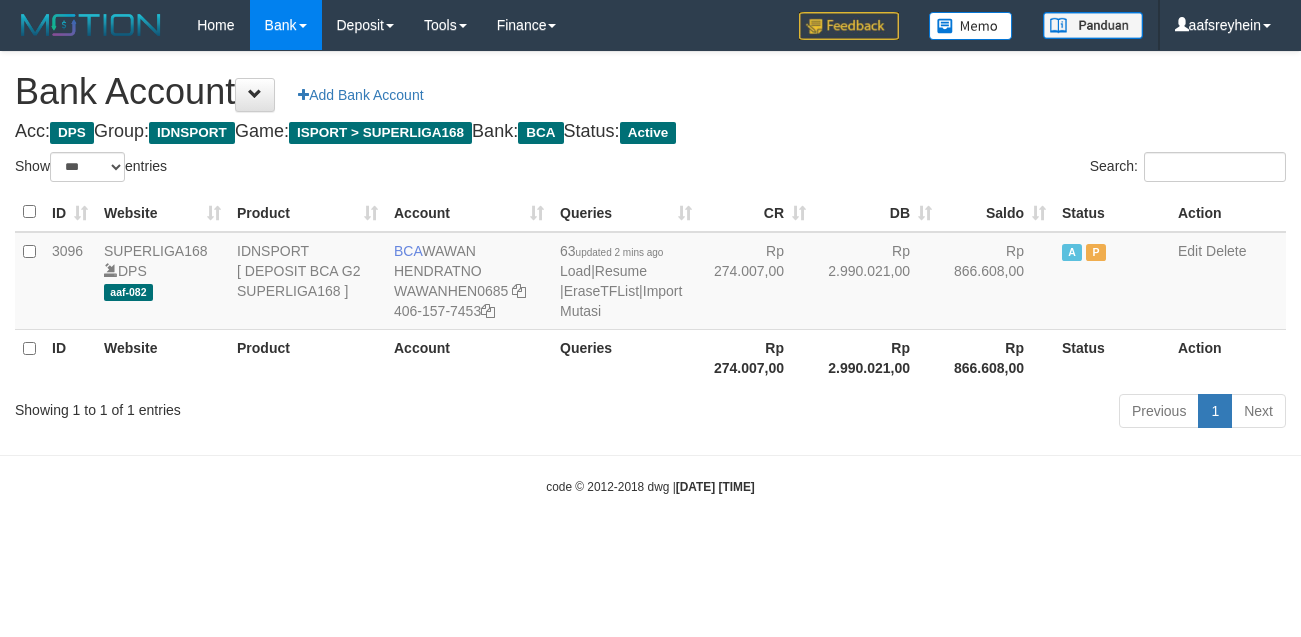 select on "***" 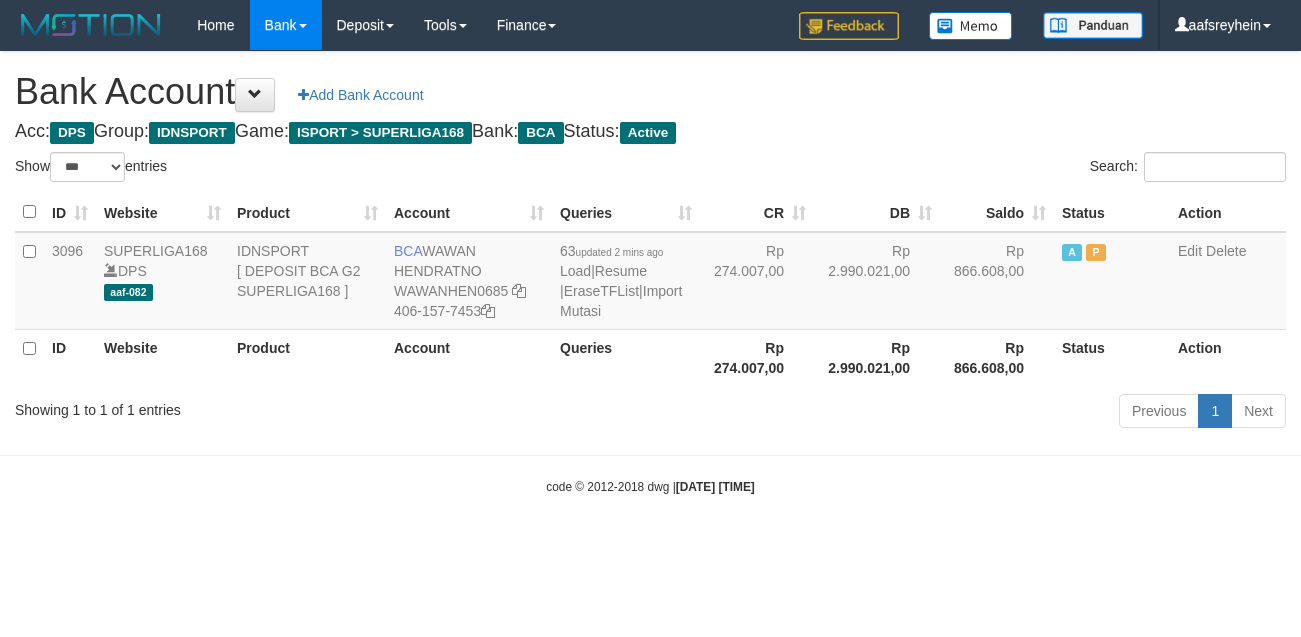 scroll, scrollTop: 0, scrollLeft: 0, axis: both 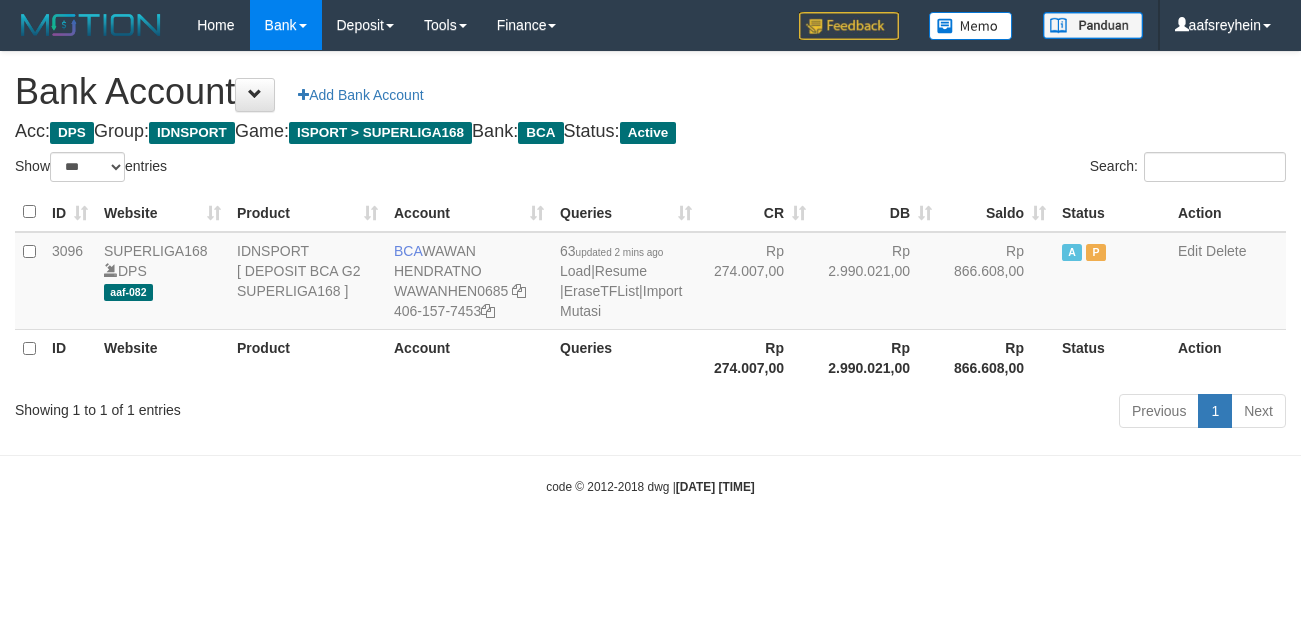 select on "***" 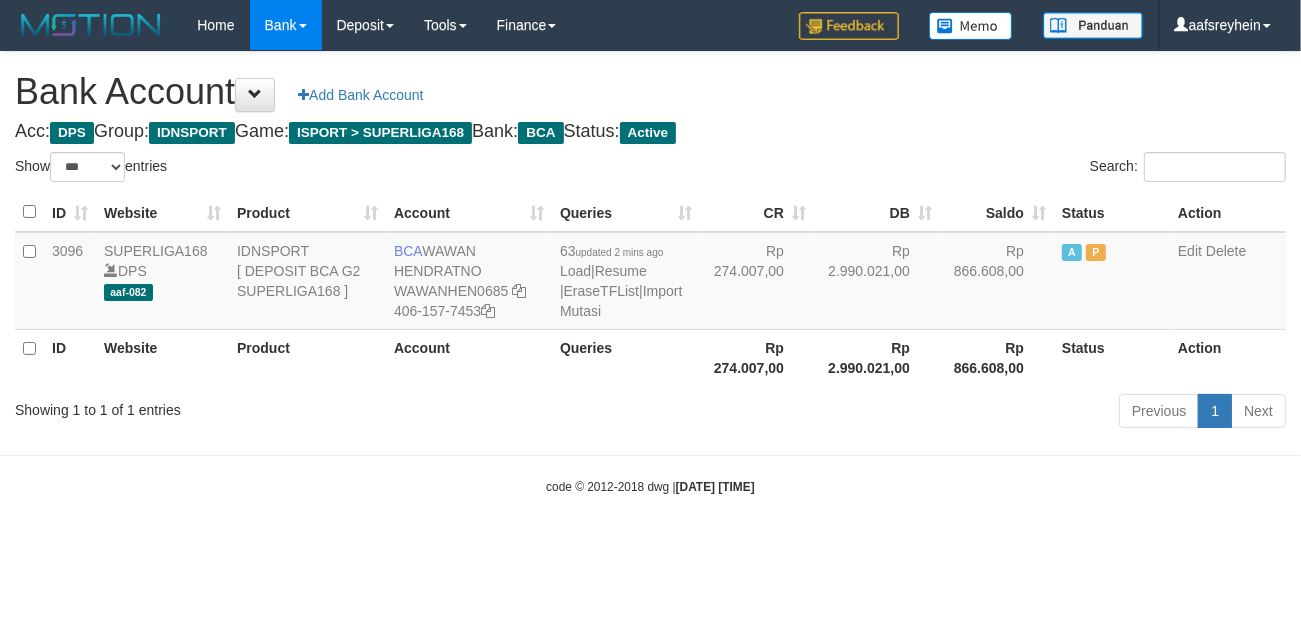 click on "Toggle navigation
Home
Bank
Account List
Load
By Website
Group
[ISPORT]													SUPERLIGA168
By Load Group (DPS)
-" at bounding box center (650, 273) 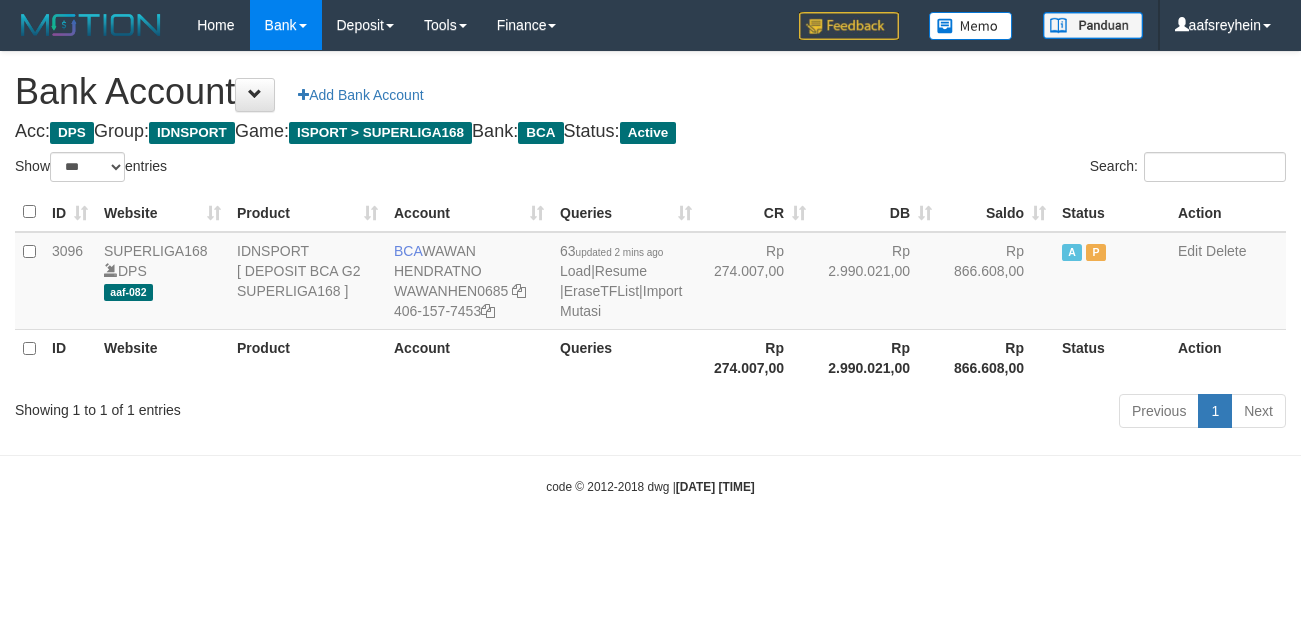 select on "***" 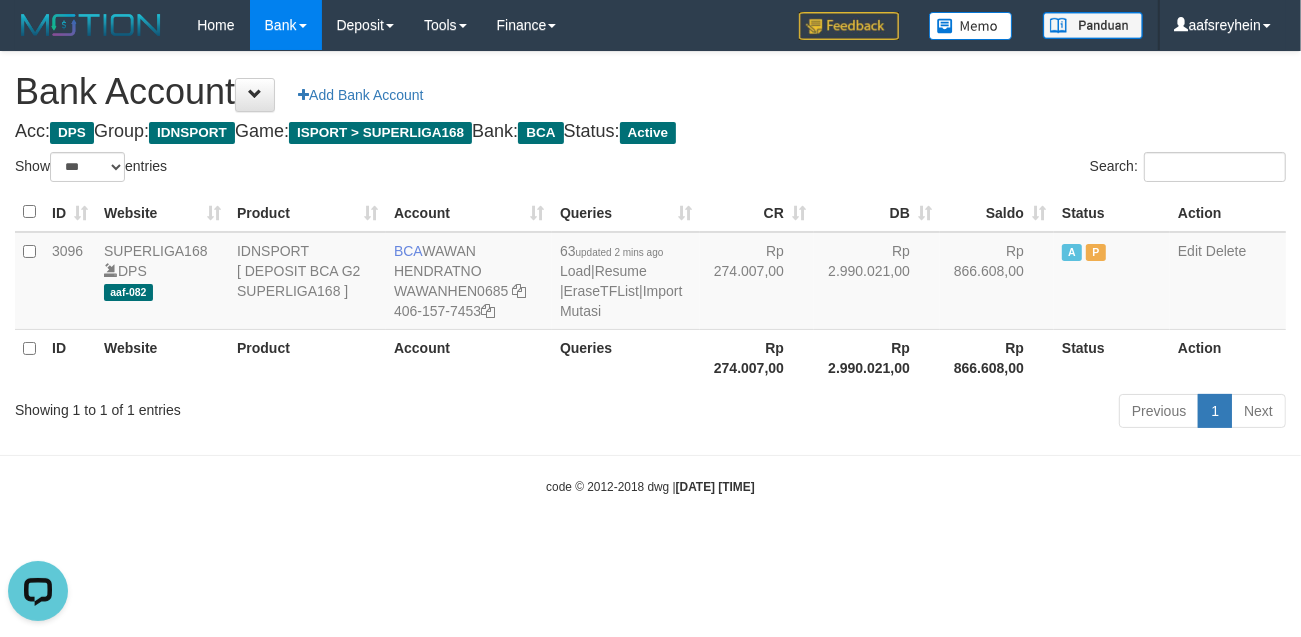scroll, scrollTop: 0, scrollLeft: 0, axis: both 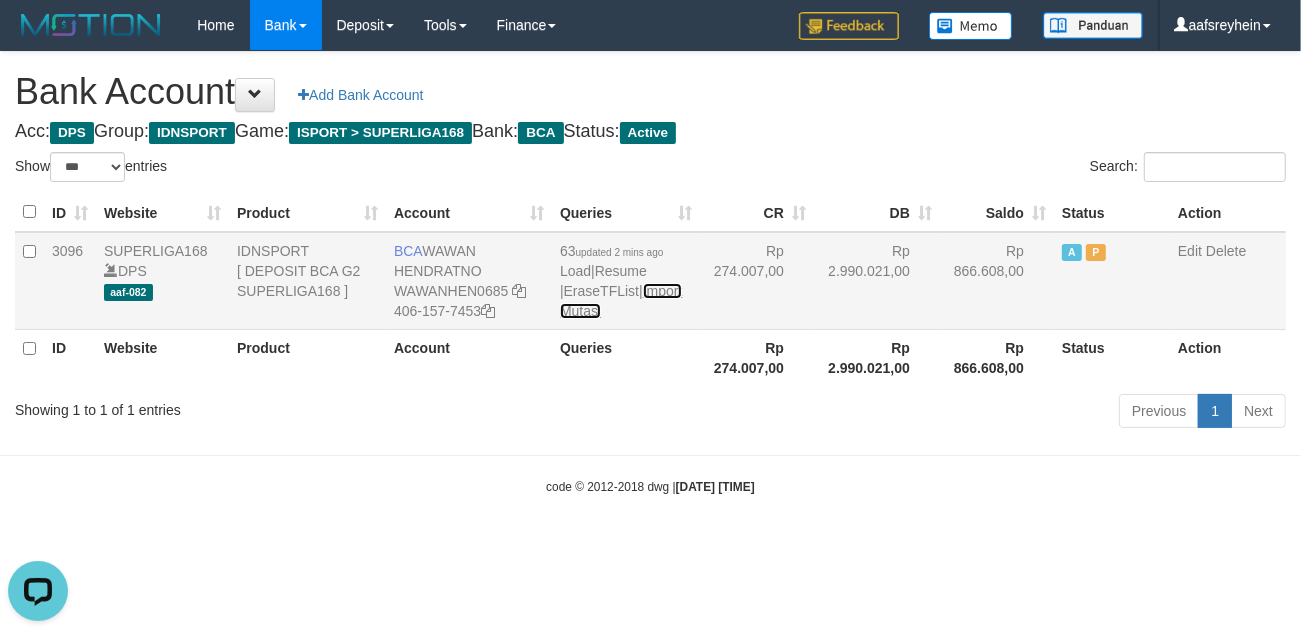 click on "Import Mutasi" at bounding box center (621, 301) 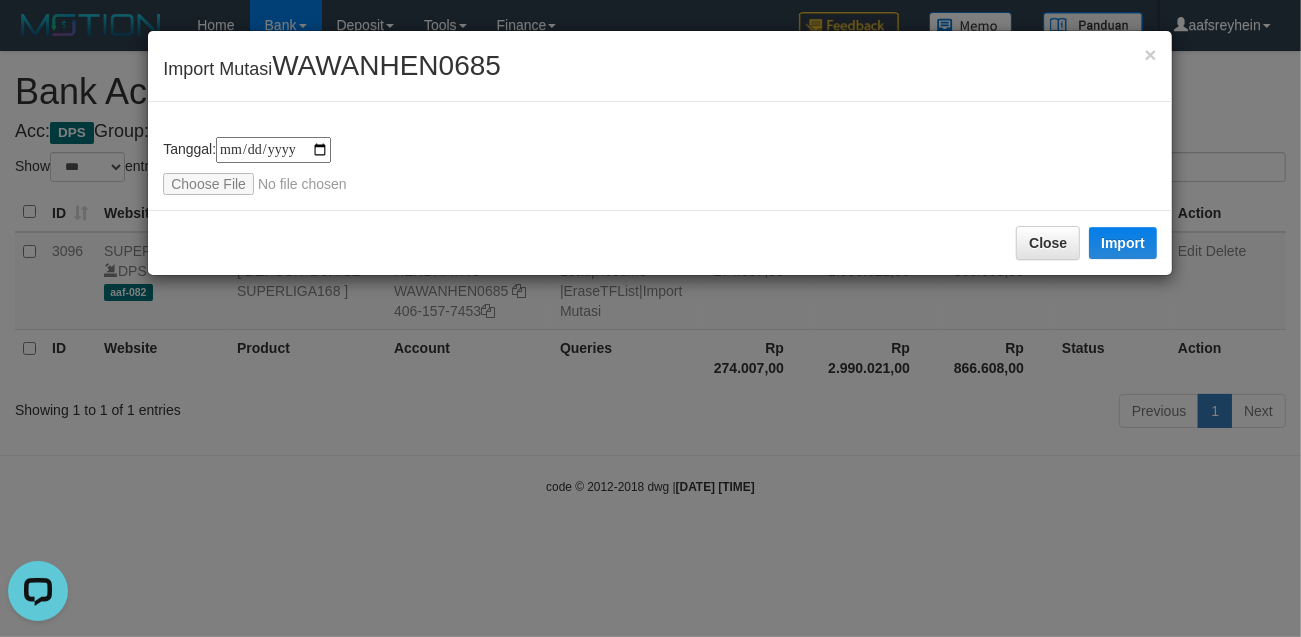 type on "**********" 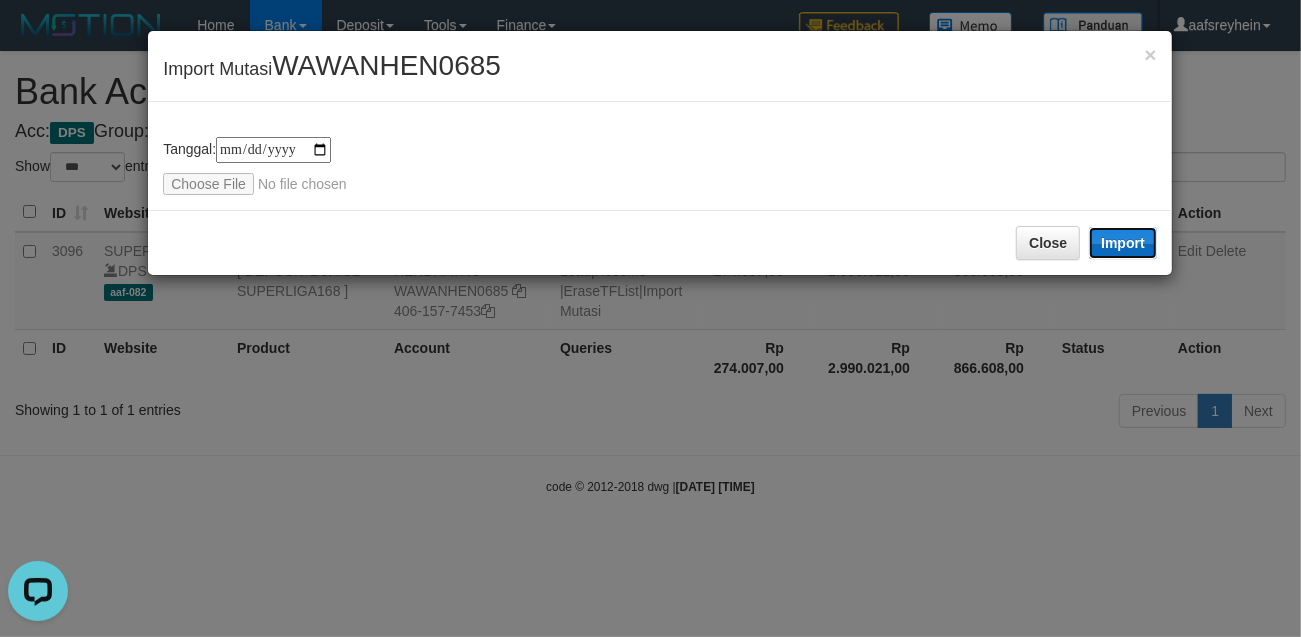 click on "Import" at bounding box center [1123, 243] 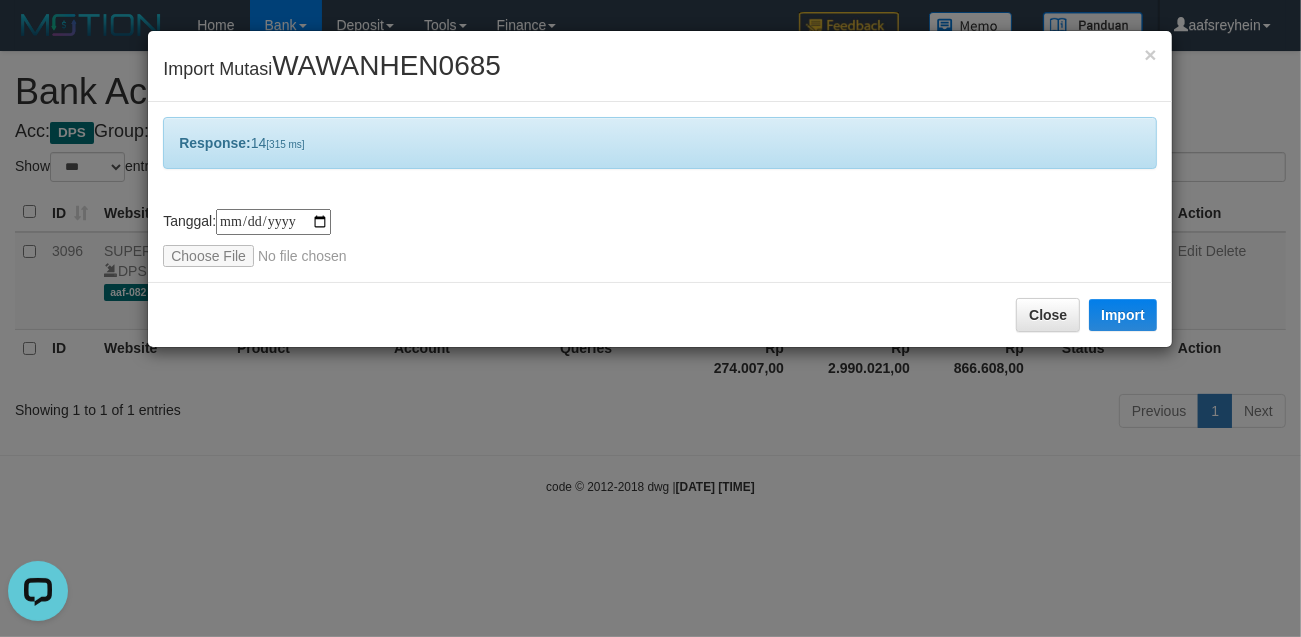 click on "**********" at bounding box center [650, 318] 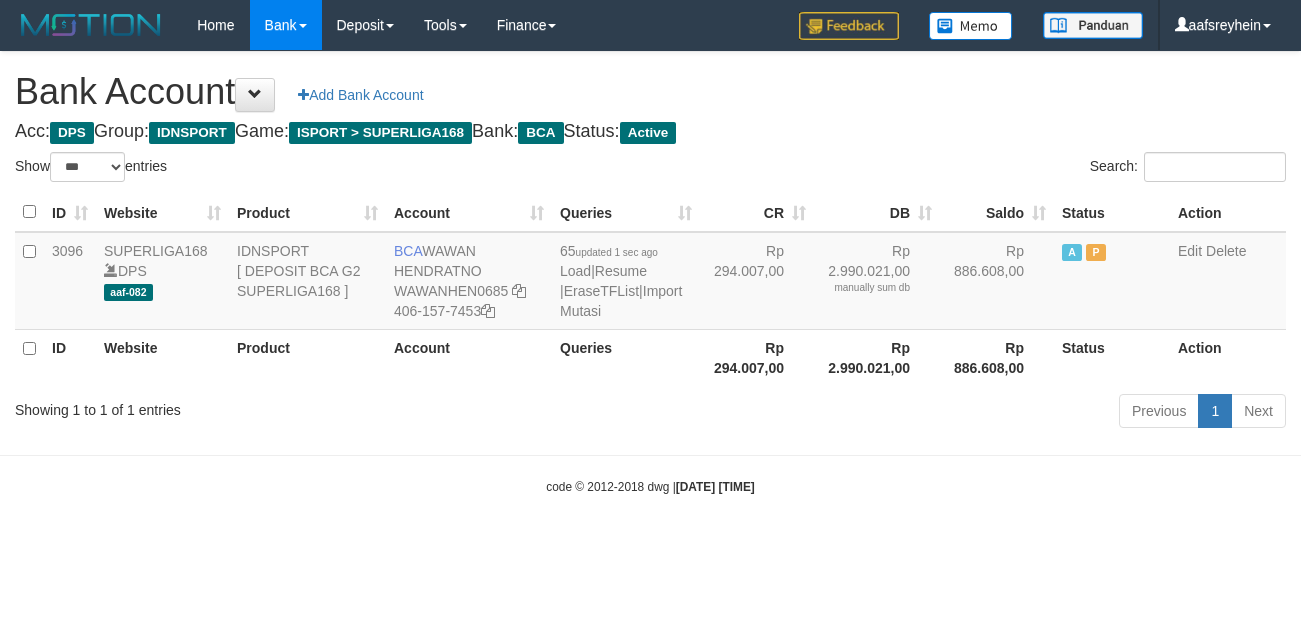 select on "***" 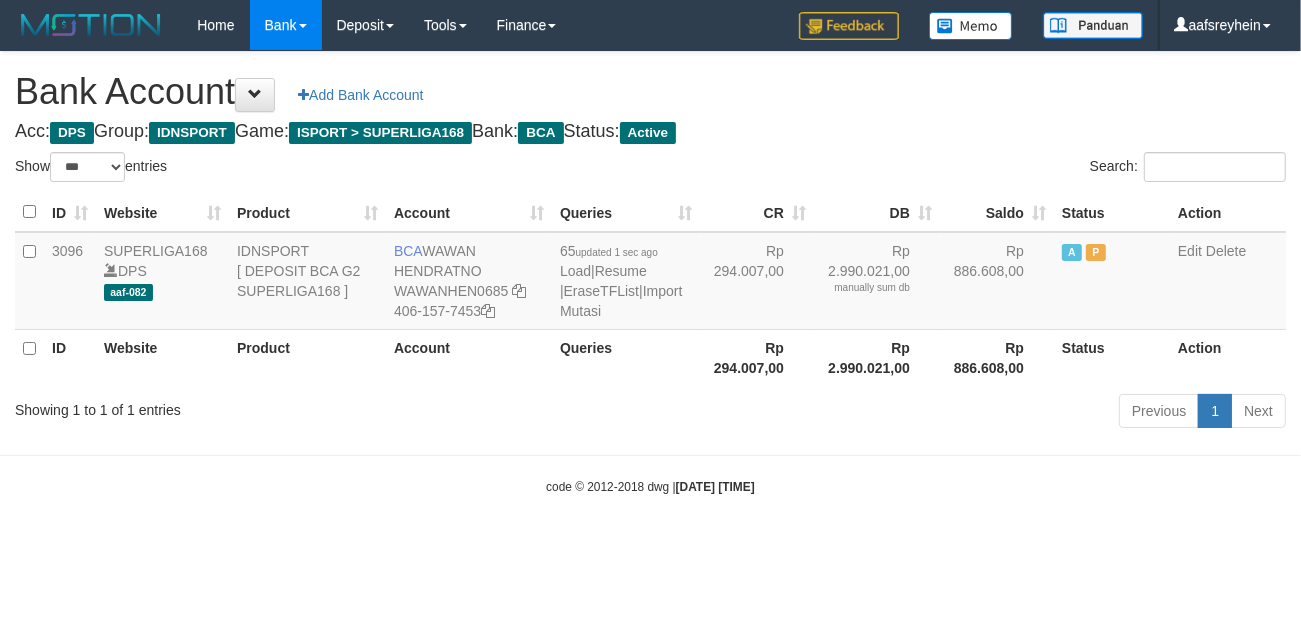 click on "Toggle navigation
Home
Bank
Account List
Load
By Website
Group
[ISPORT]													SUPERLIGA168
By Load Group (DPS)
-" at bounding box center (650, 273) 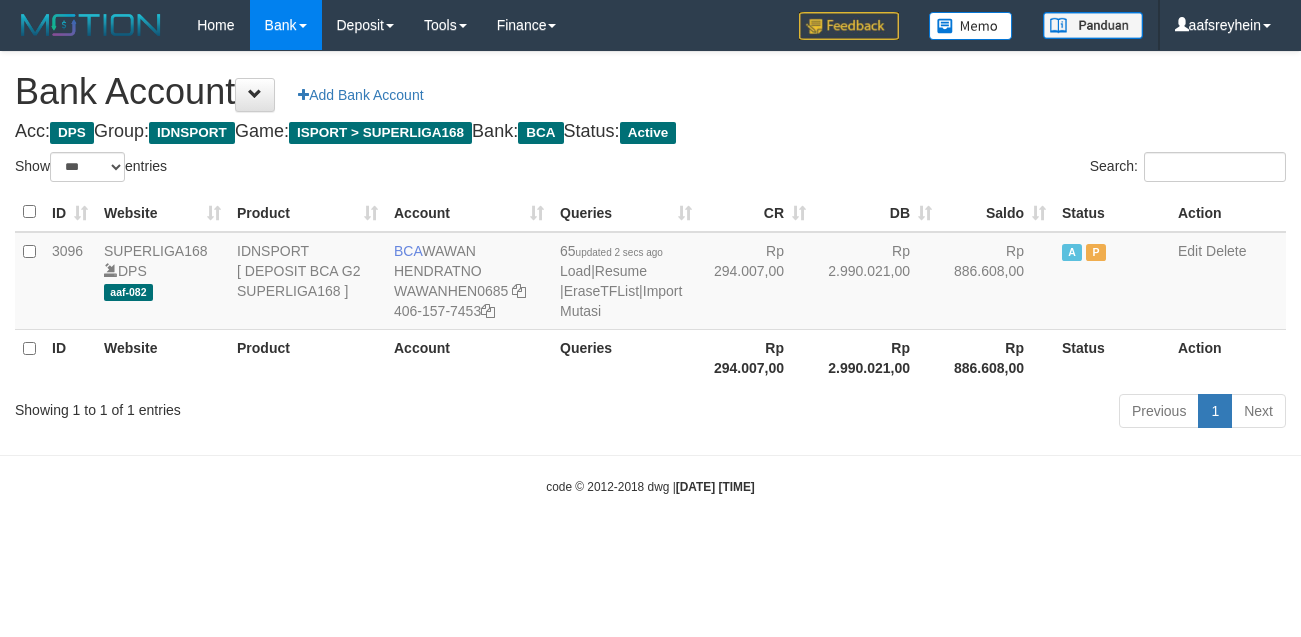select on "***" 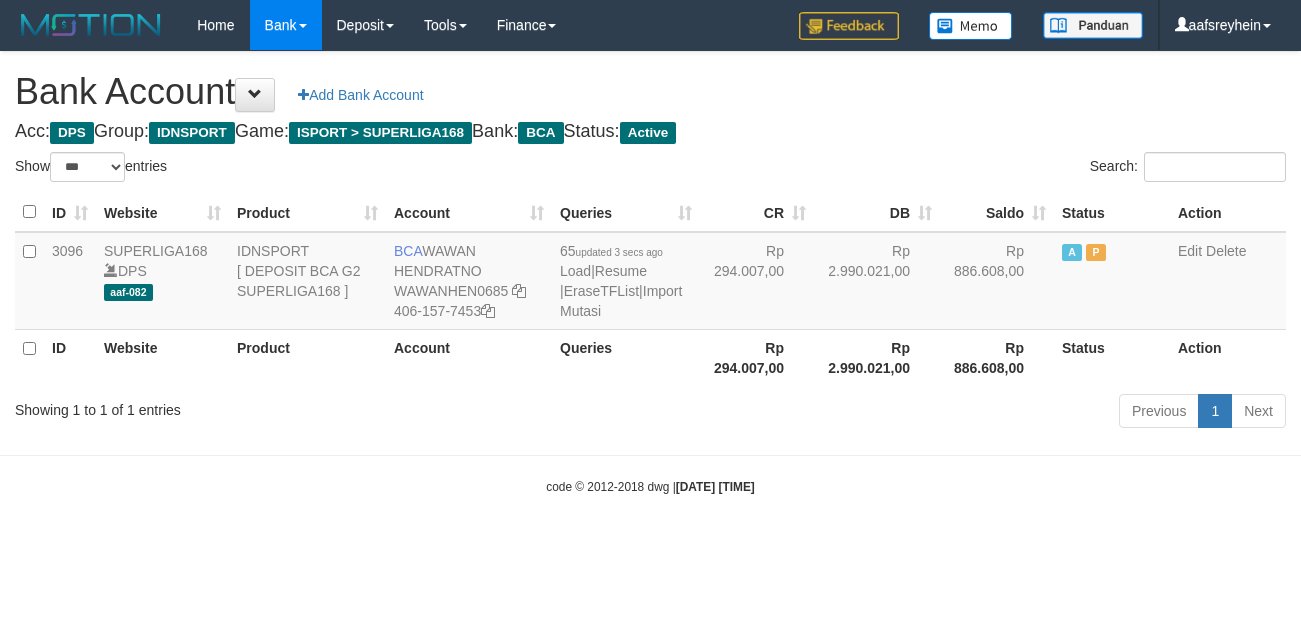 select on "***" 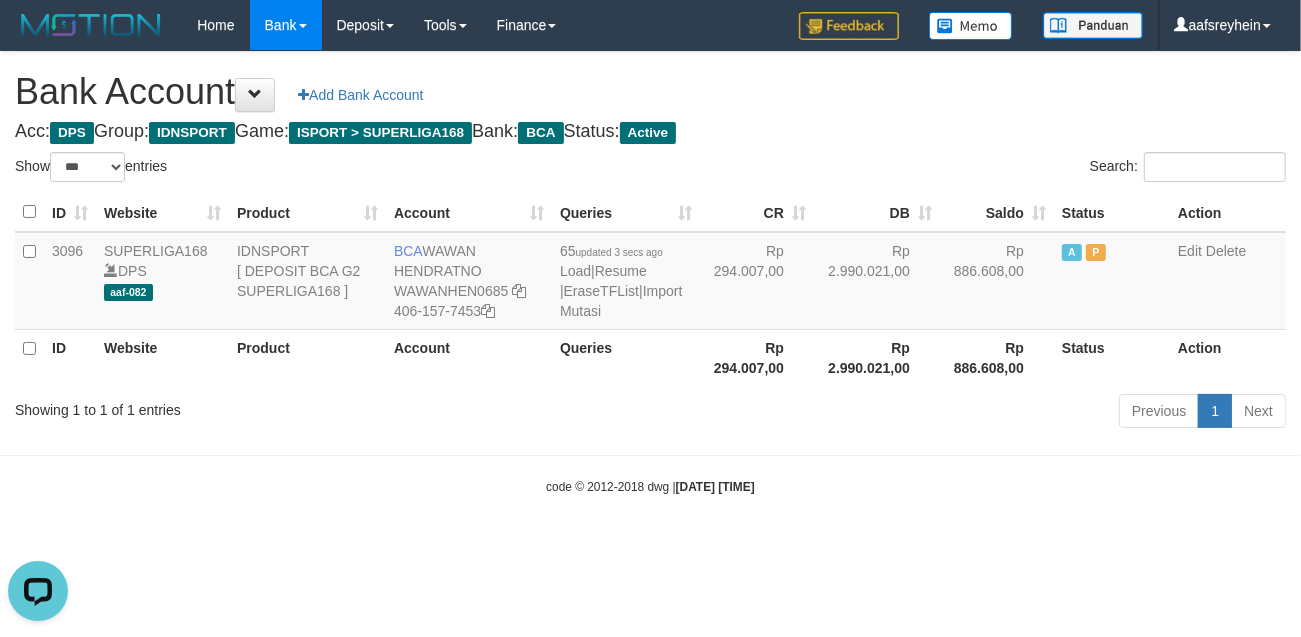 scroll, scrollTop: 0, scrollLeft: 0, axis: both 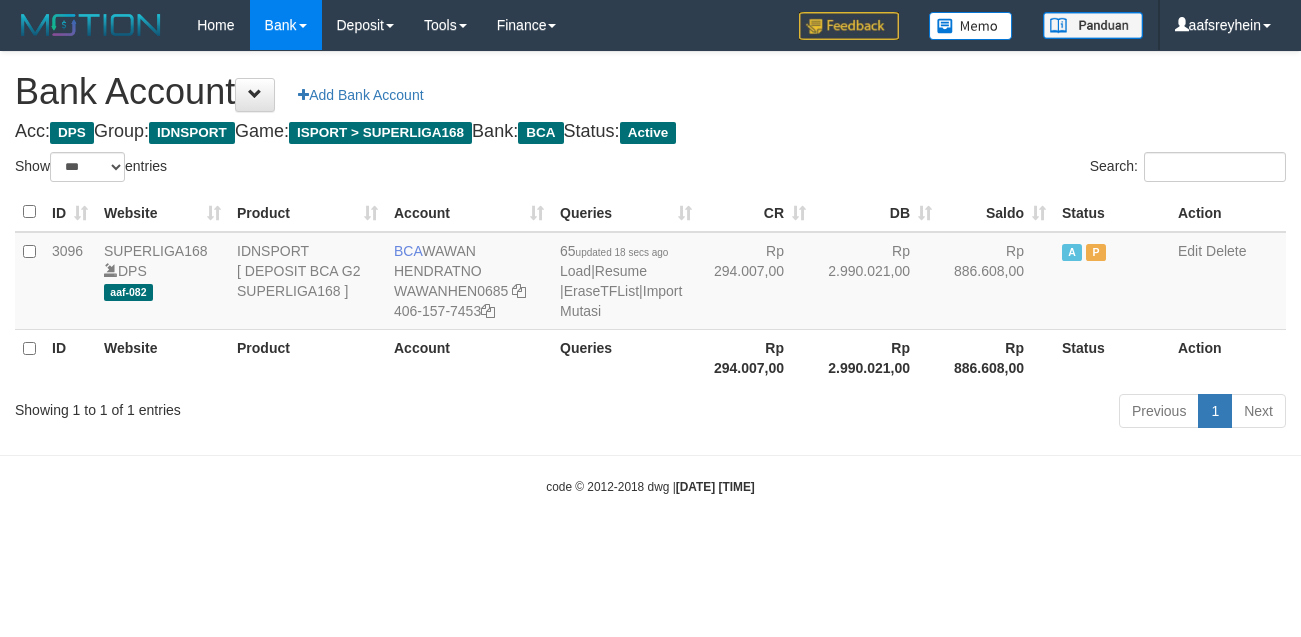 select on "***" 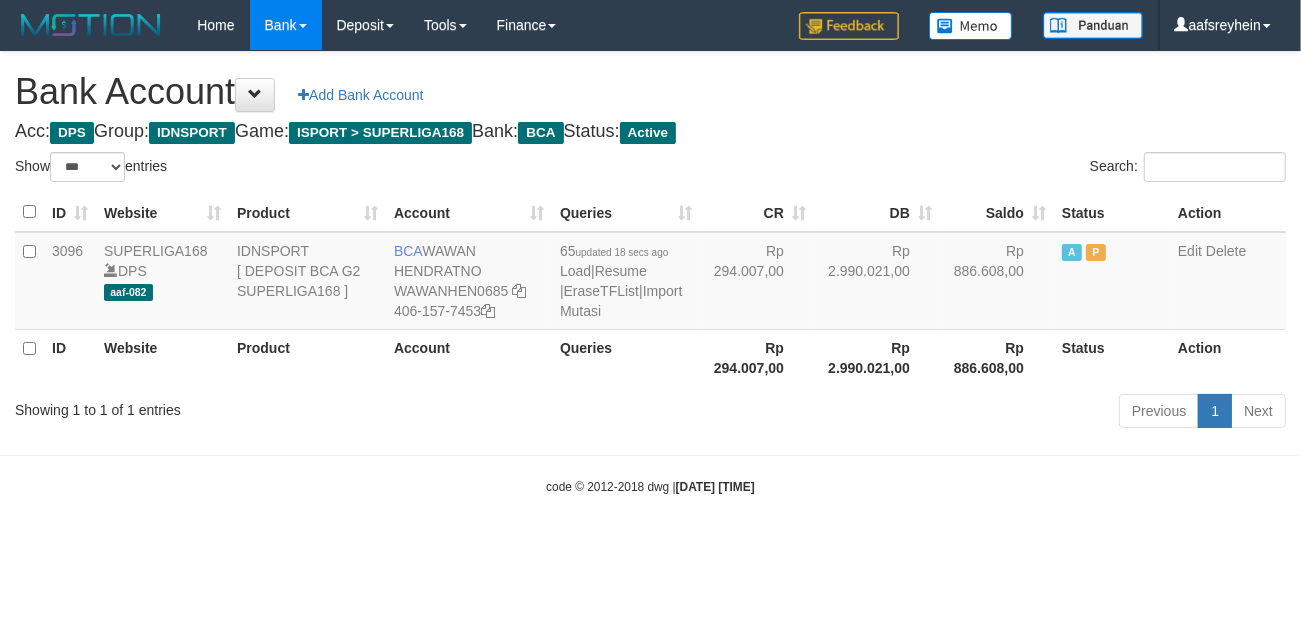 drag, startPoint x: 891, startPoint y: 478, endPoint x: 870, endPoint y: 433, distance: 49.658836 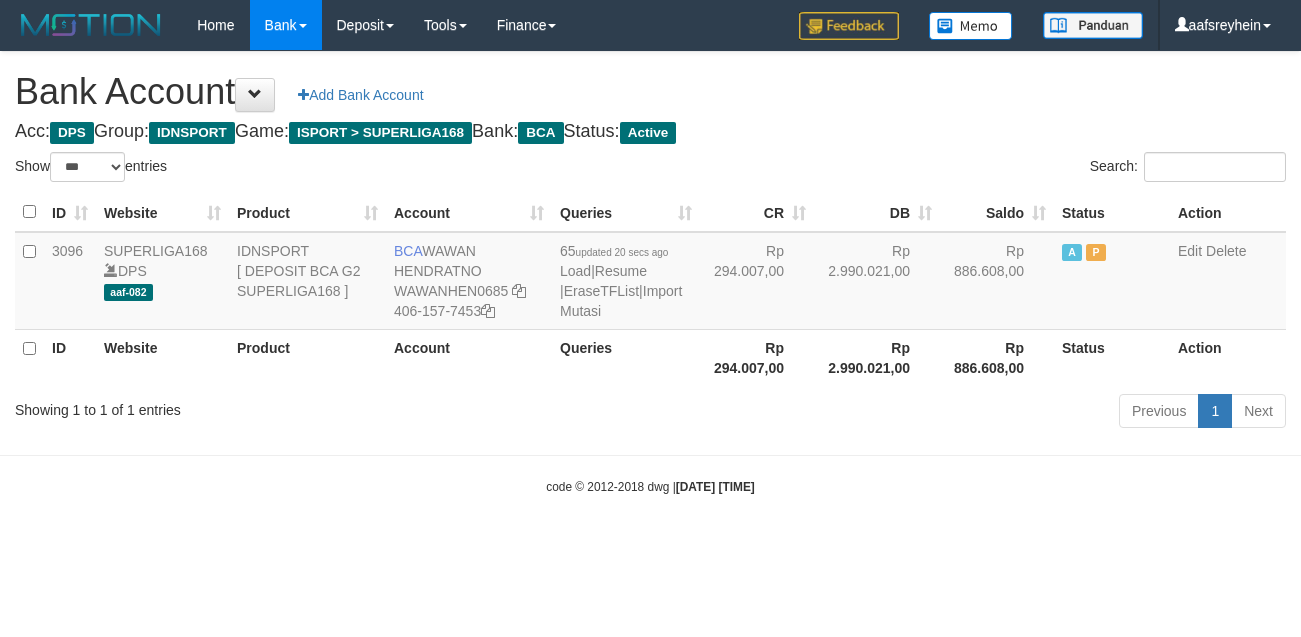 select on "***" 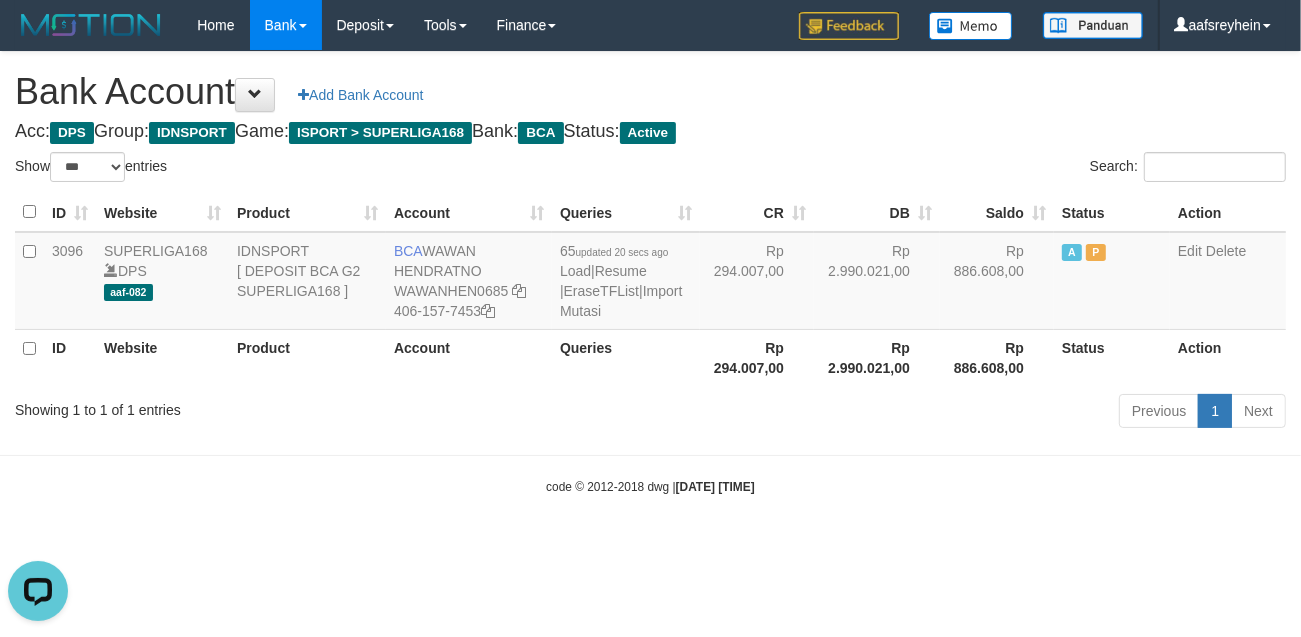 scroll, scrollTop: 0, scrollLeft: 0, axis: both 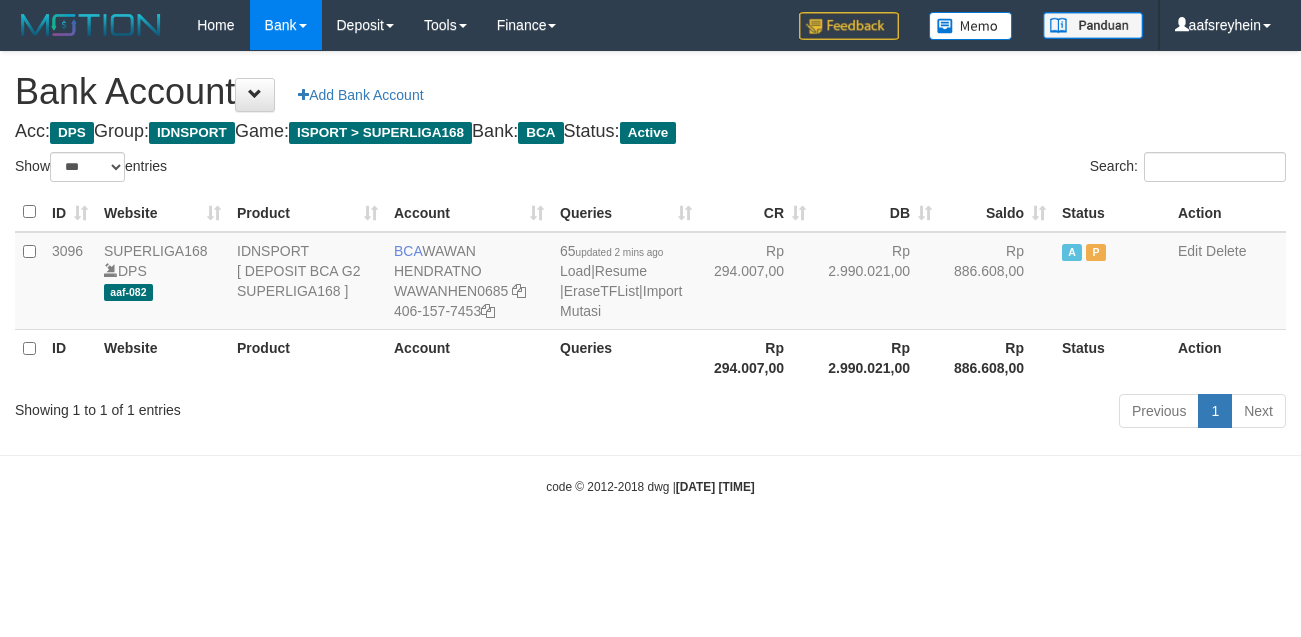 select on "***" 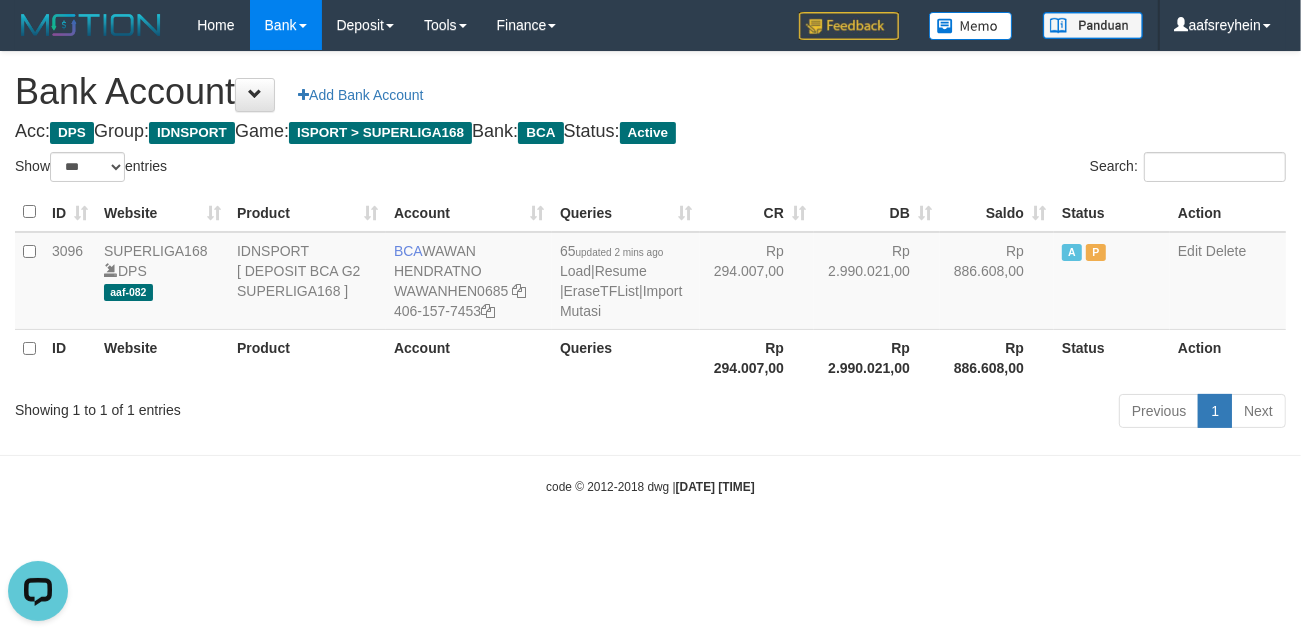 scroll, scrollTop: 0, scrollLeft: 0, axis: both 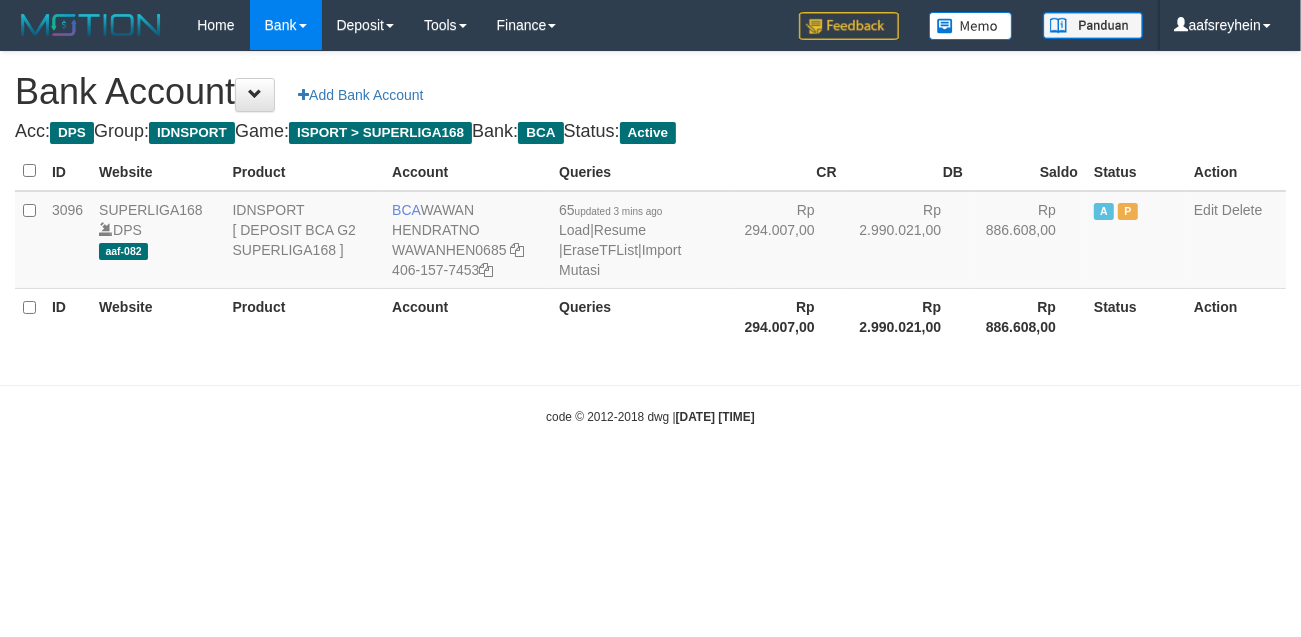 select on "***" 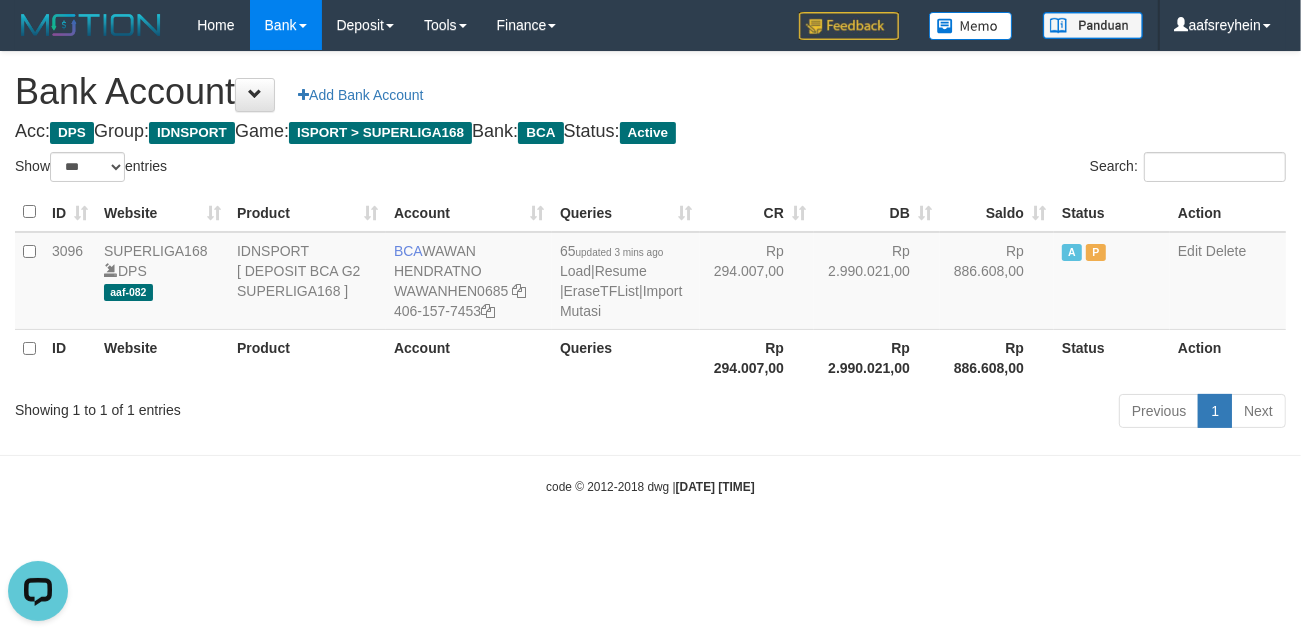 scroll, scrollTop: 0, scrollLeft: 0, axis: both 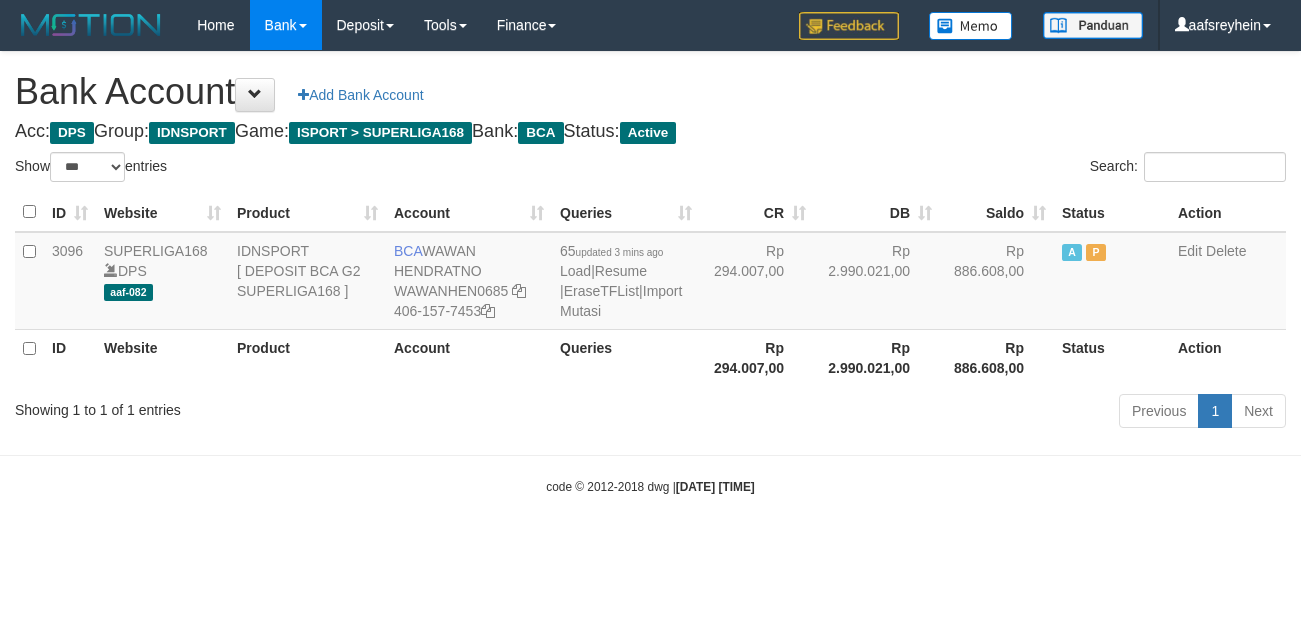 select on "***" 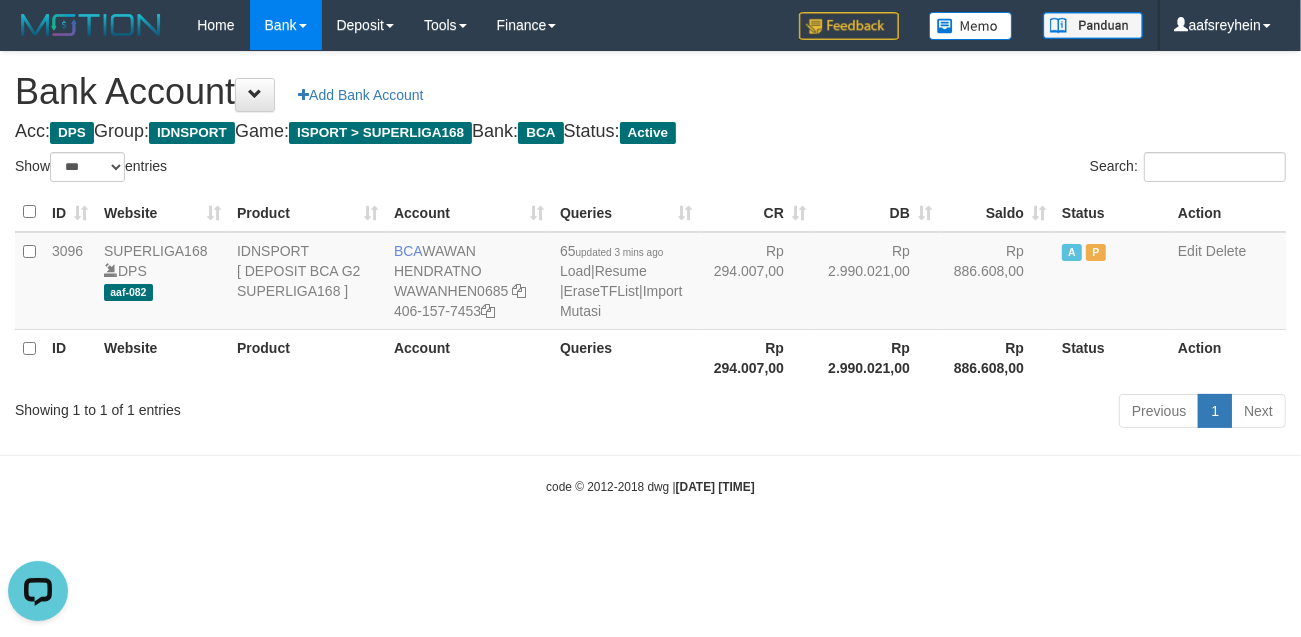 scroll, scrollTop: 0, scrollLeft: 0, axis: both 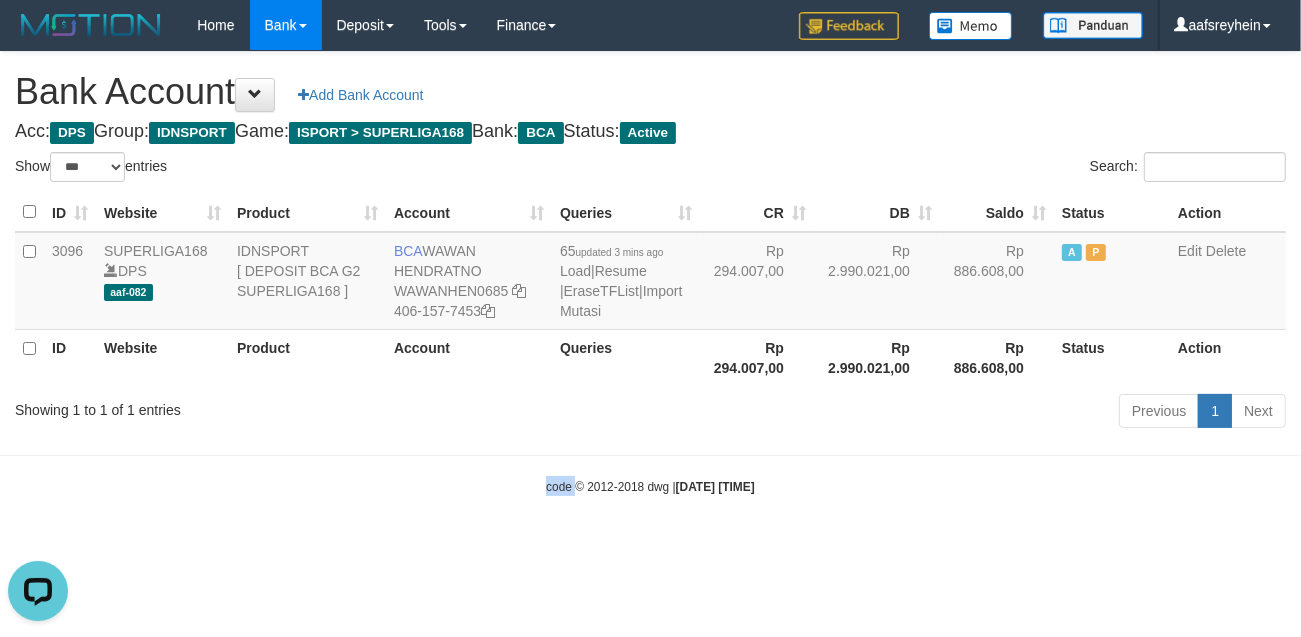 click on "Toggle navigation
Home
Bank
Account List
Load
By Website
Group
[ISPORT]													SUPERLIGA168
By Load Group (DPS)
-" at bounding box center (650, 273) 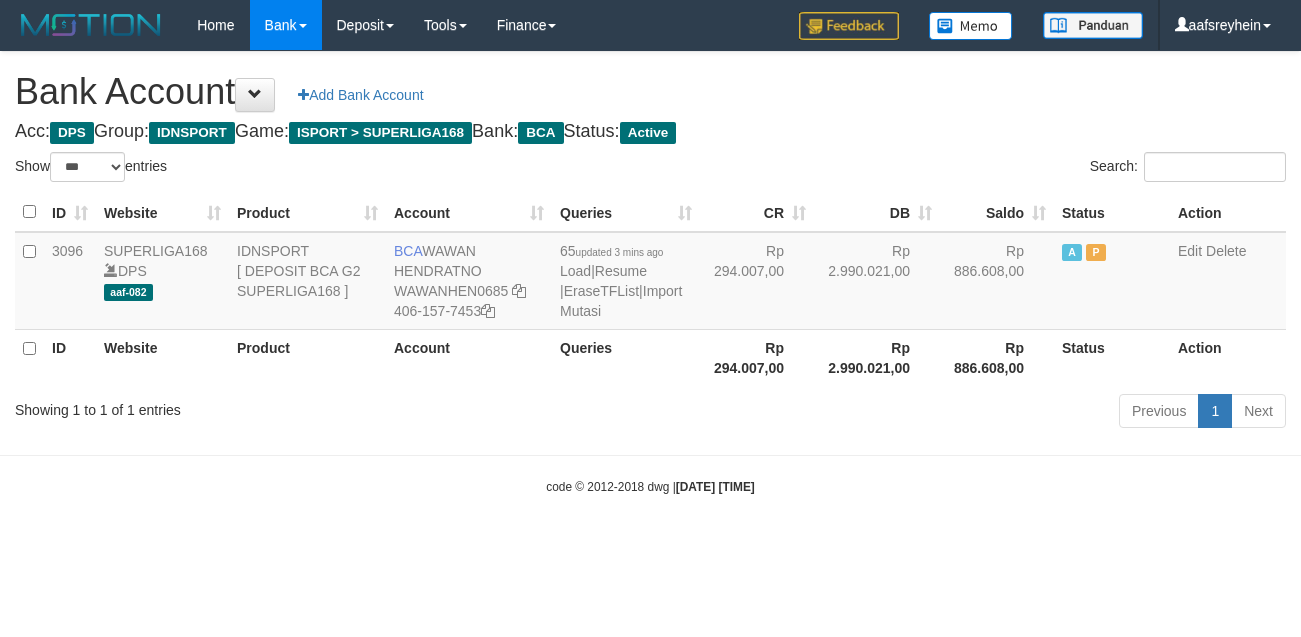 select on "***" 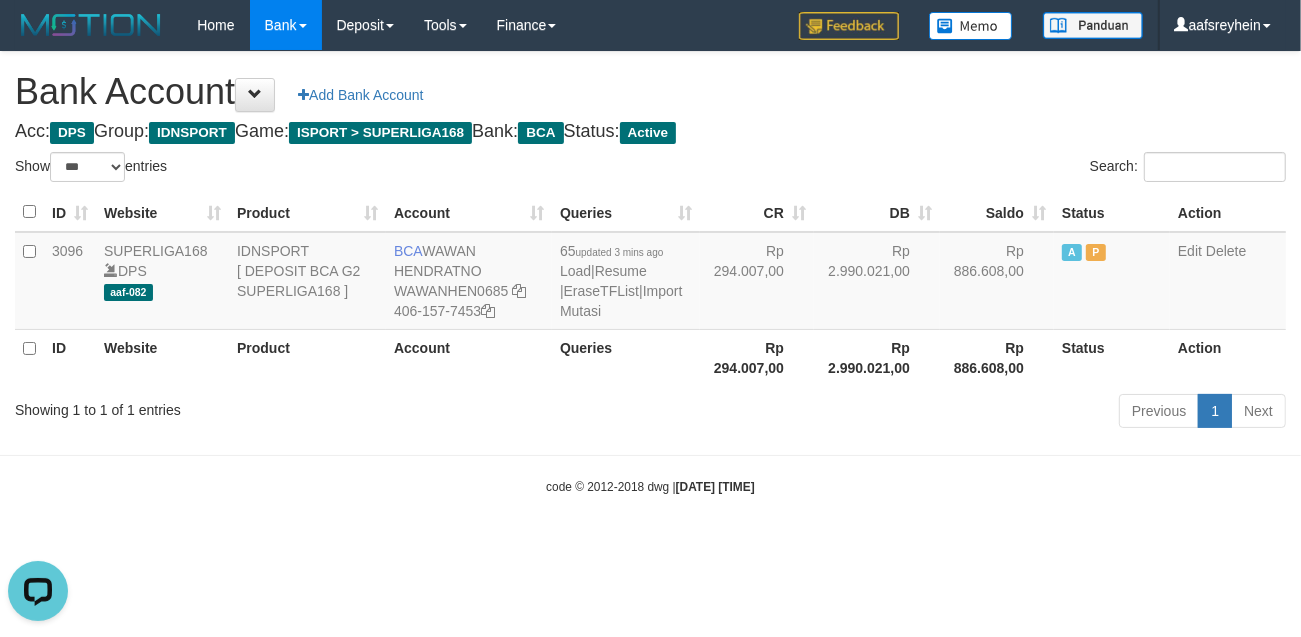 scroll, scrollTop: 0, scrollLeft: 0, axis: both 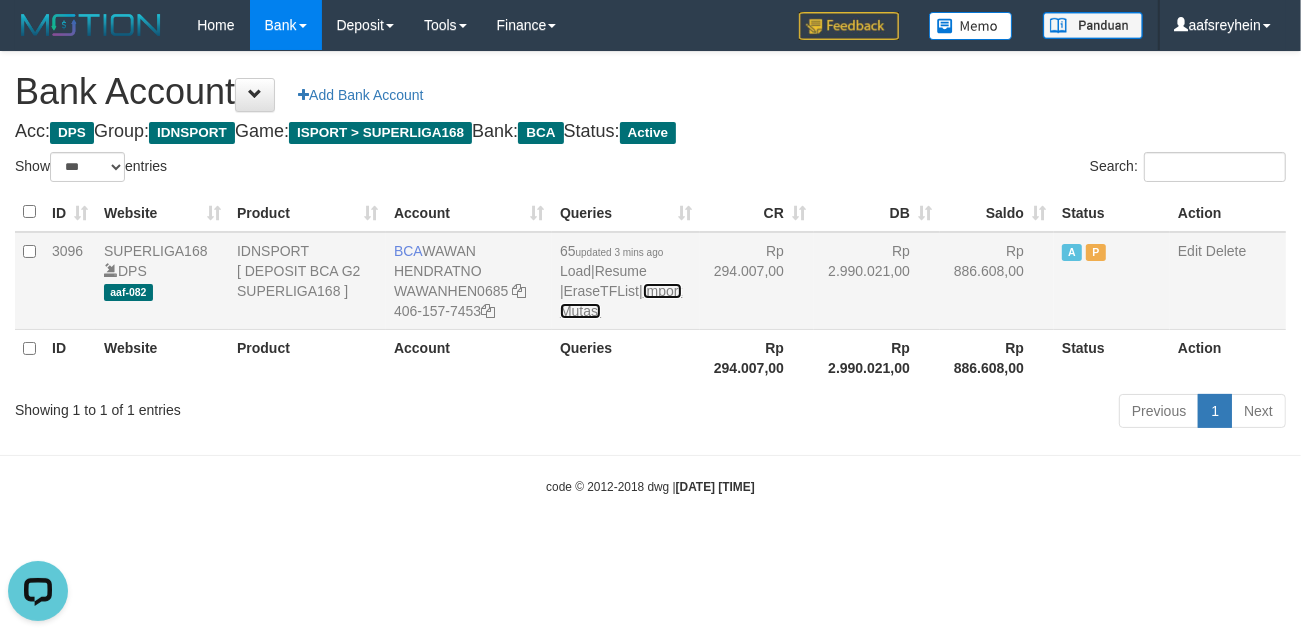 click on "Import Mutasi" at bounding box center [621, 301] 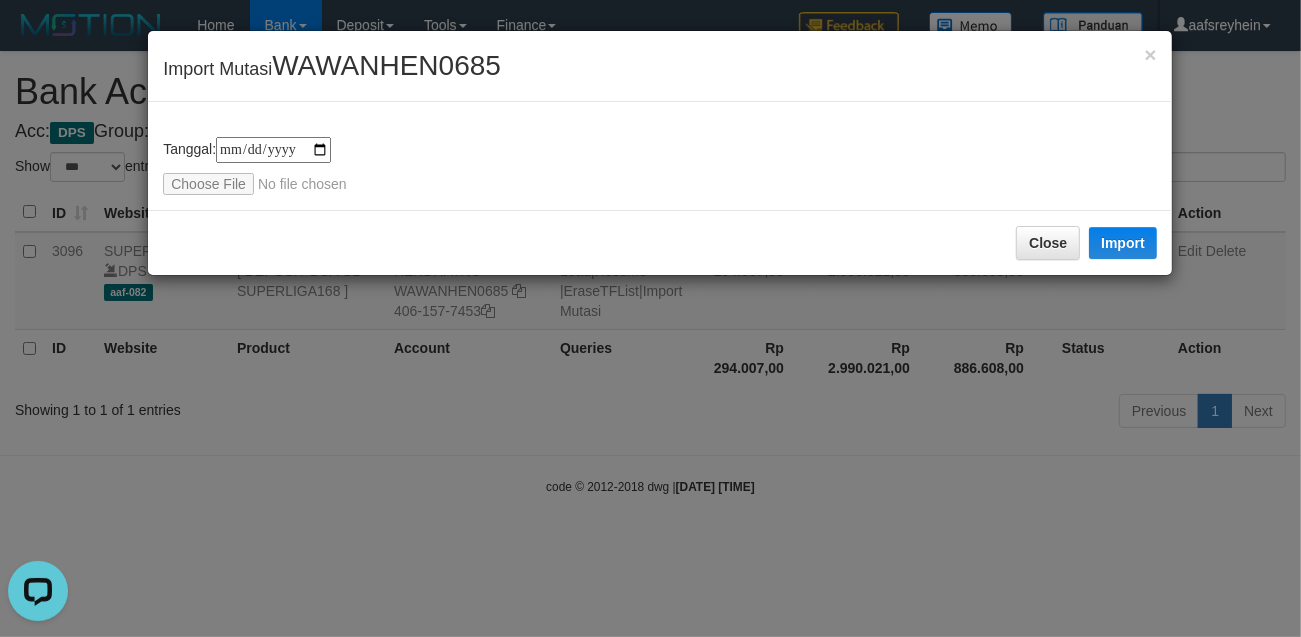 type on "**********" 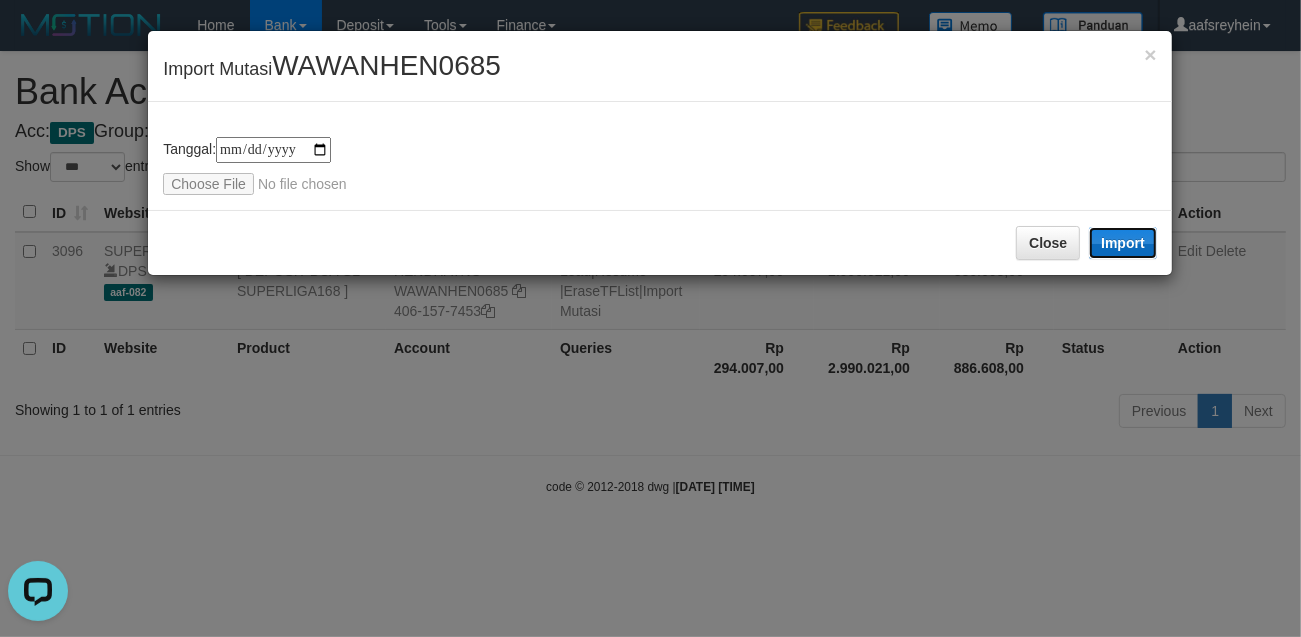 click on "Import" at bounding box center [1123, 243] 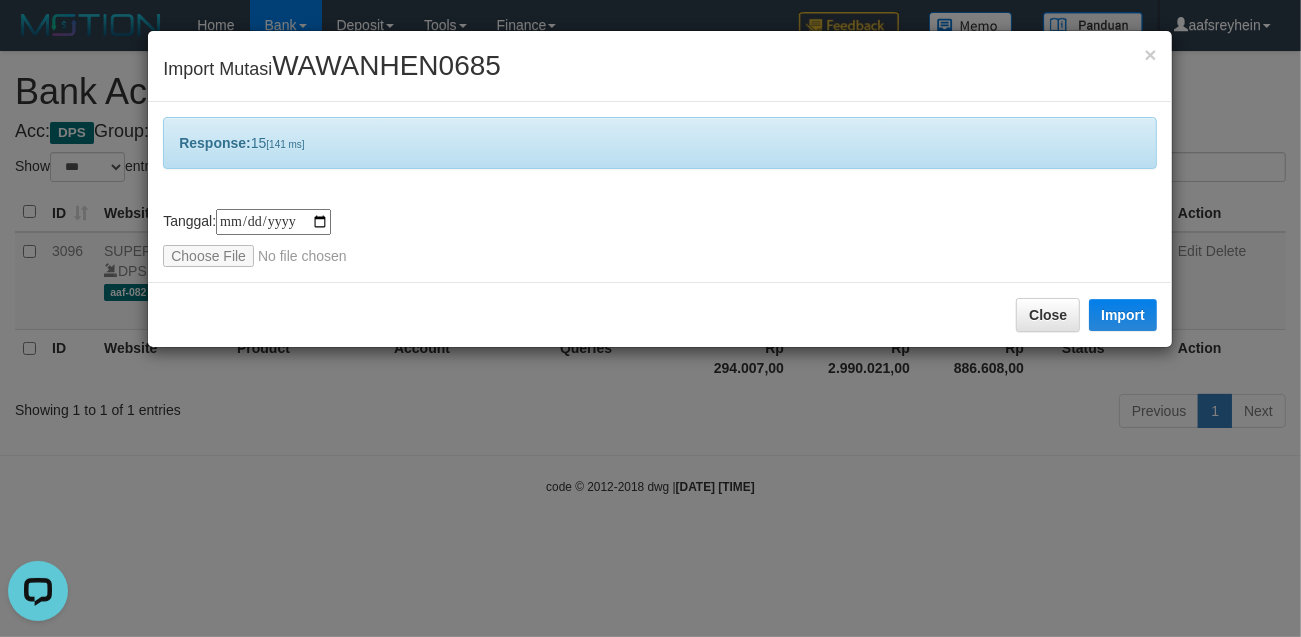 click on "**********" at bounding box center [650, 318] 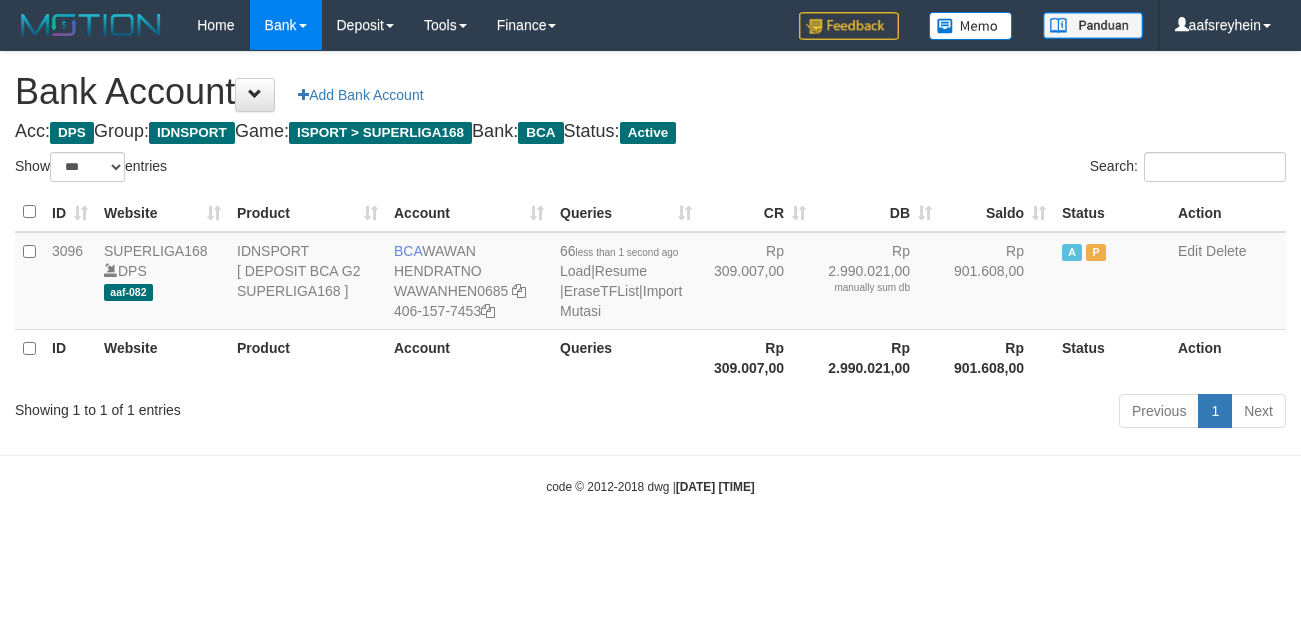 select on "***" 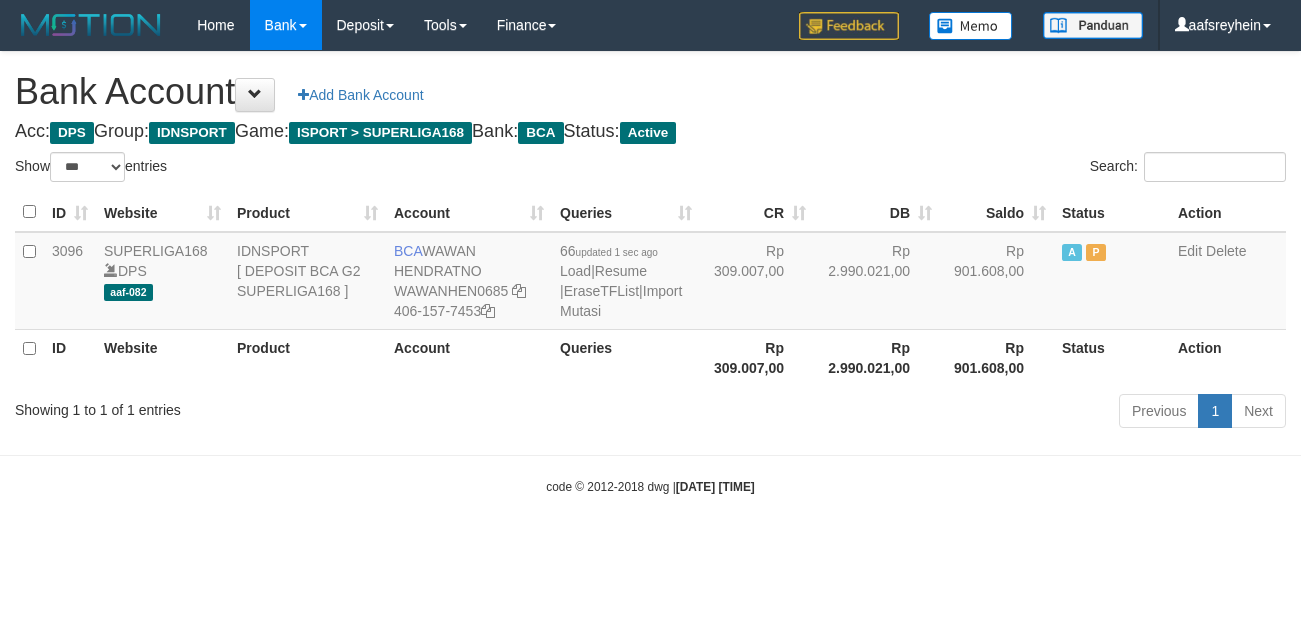 select on "***" 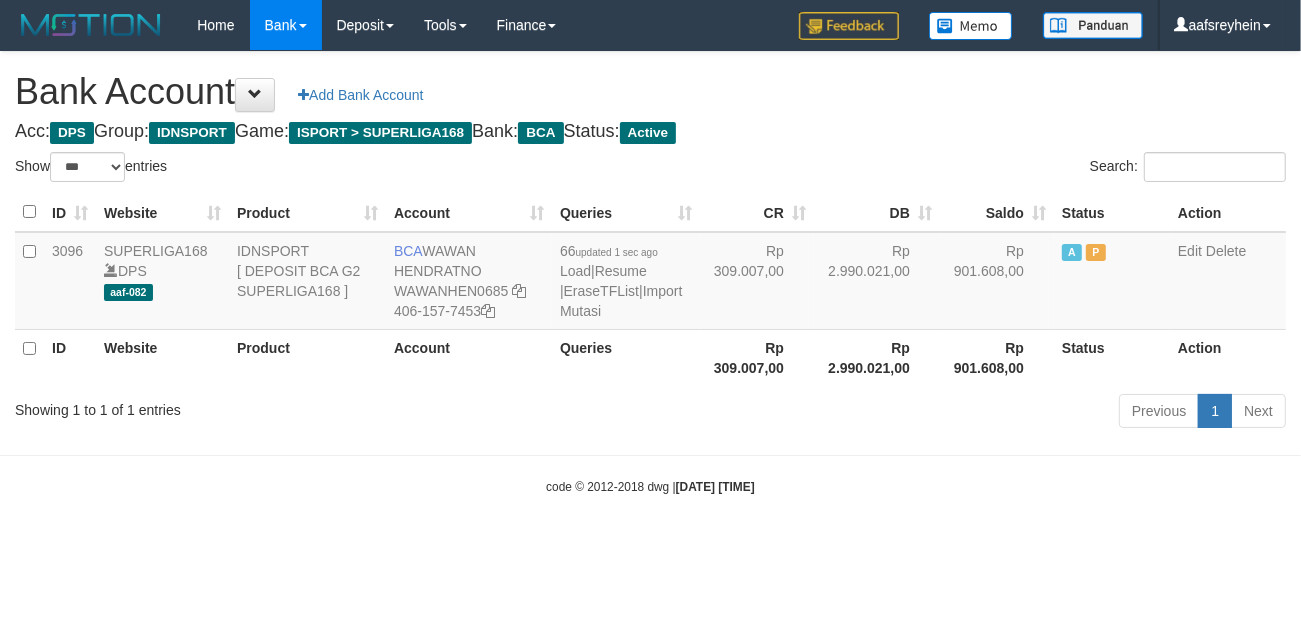 click on "Toggle navigation
Home
Bank
Account List
Load
By Website
Group
[ISPORT]													SUPERLIGA168
By Load Group (DPS)
-" at bounding box center [650, 273] 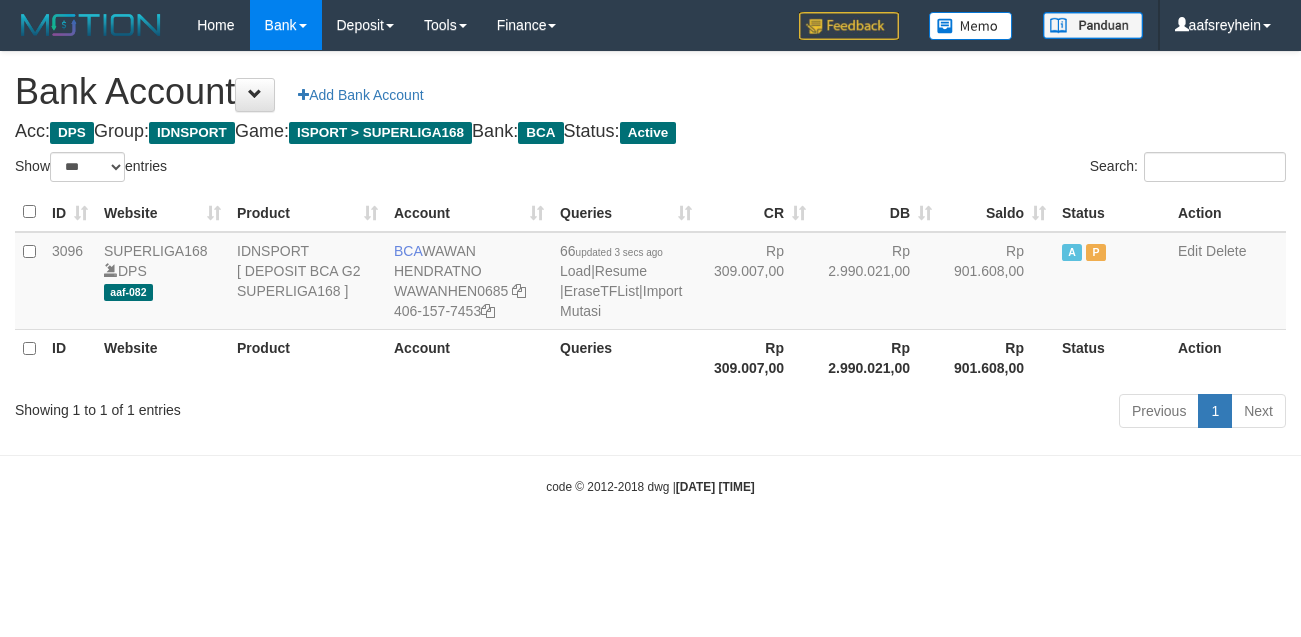 select on "***" 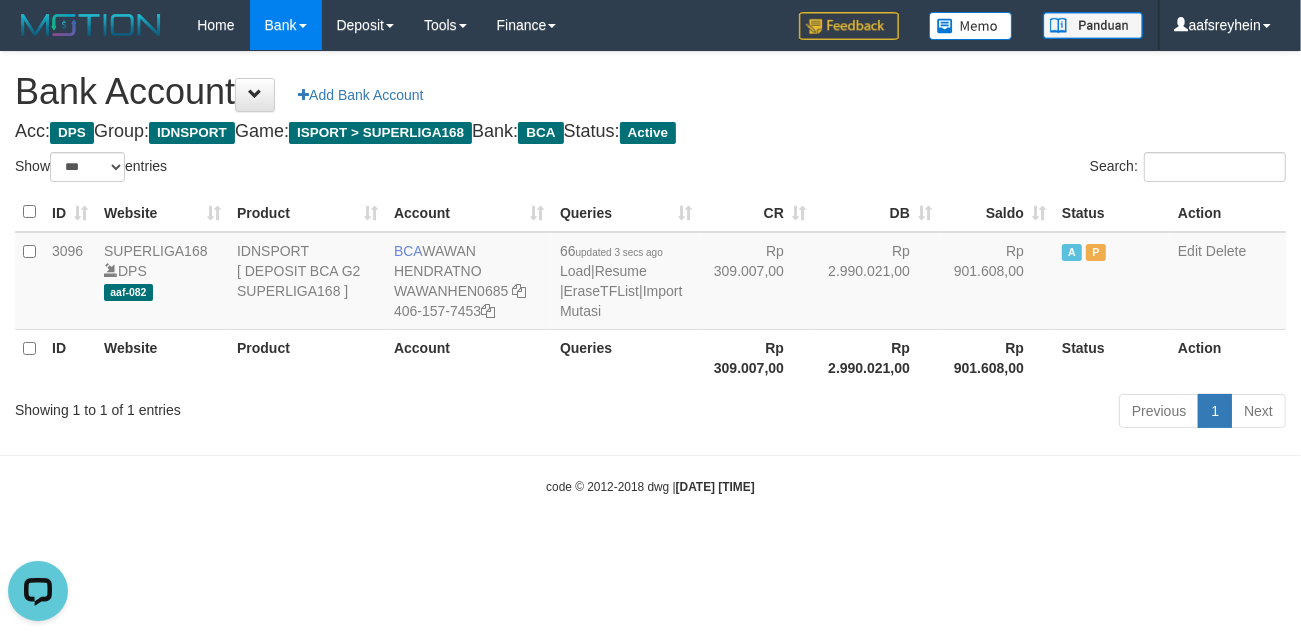 scroll, scrollTop: 0, scrollLeft: 0, axis: both 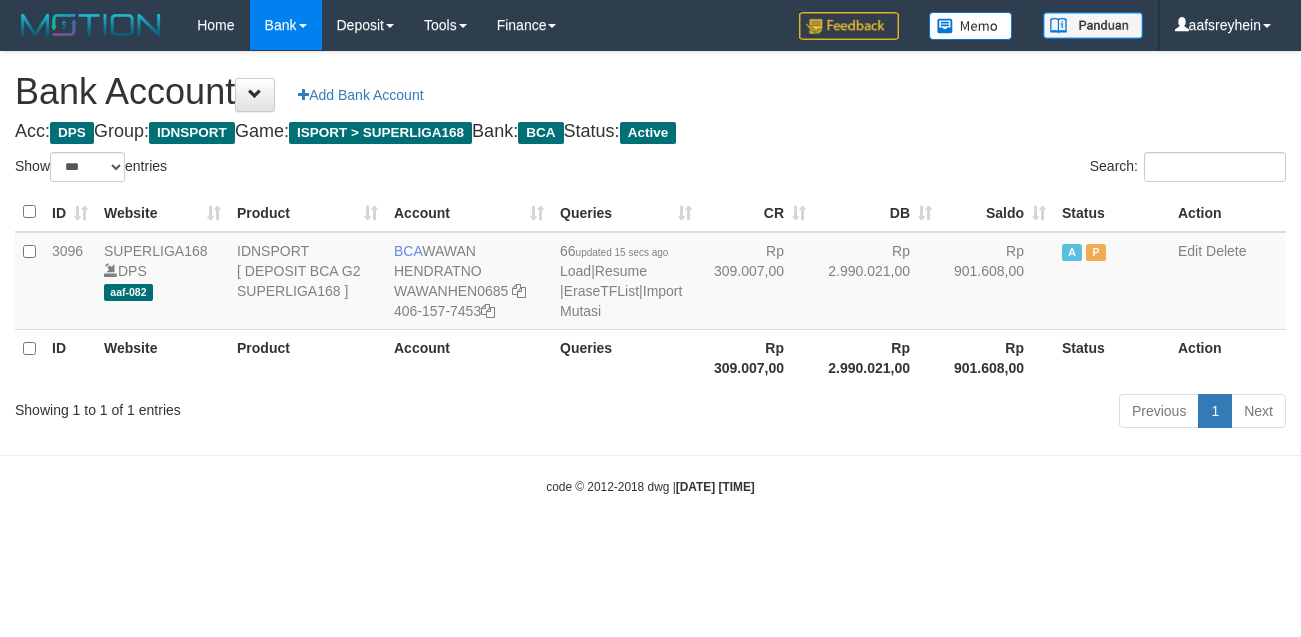 select on "***" 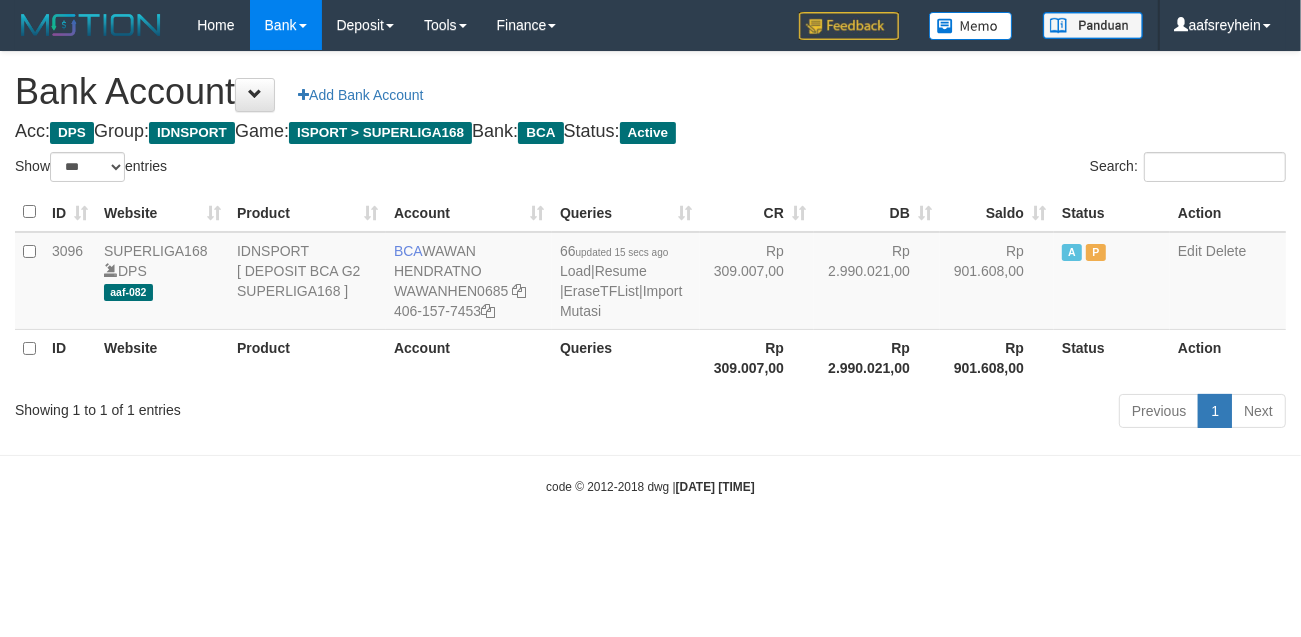 click on "Toggle navigation
Home
Bank
Account List
Load
By Website
Group
[ISPORT]													SUPERLIGA168
By Load Group (DPS)
-" at bounding box center [650, 273] 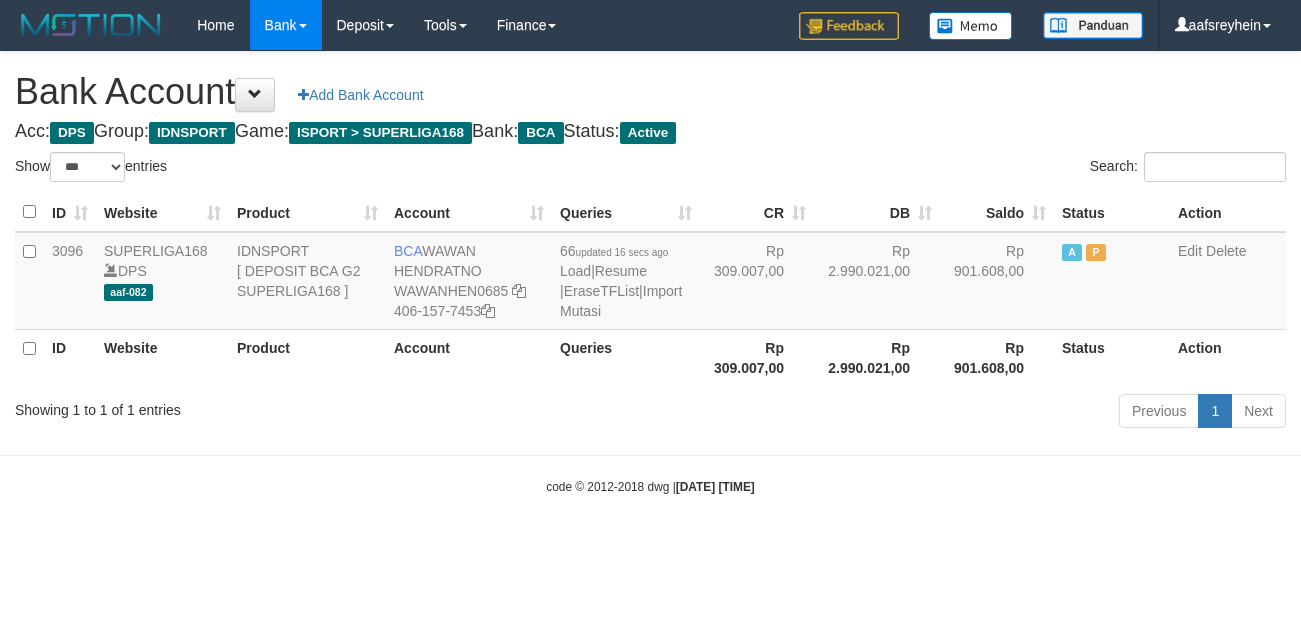 select on "***" 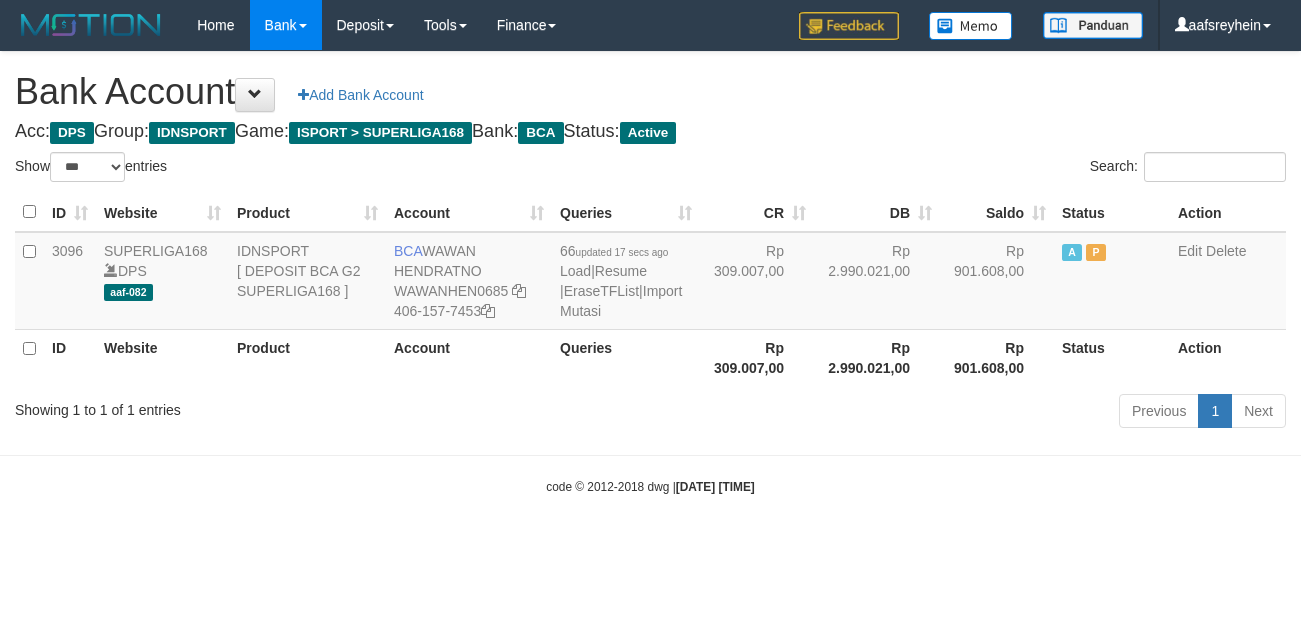 select on "***" 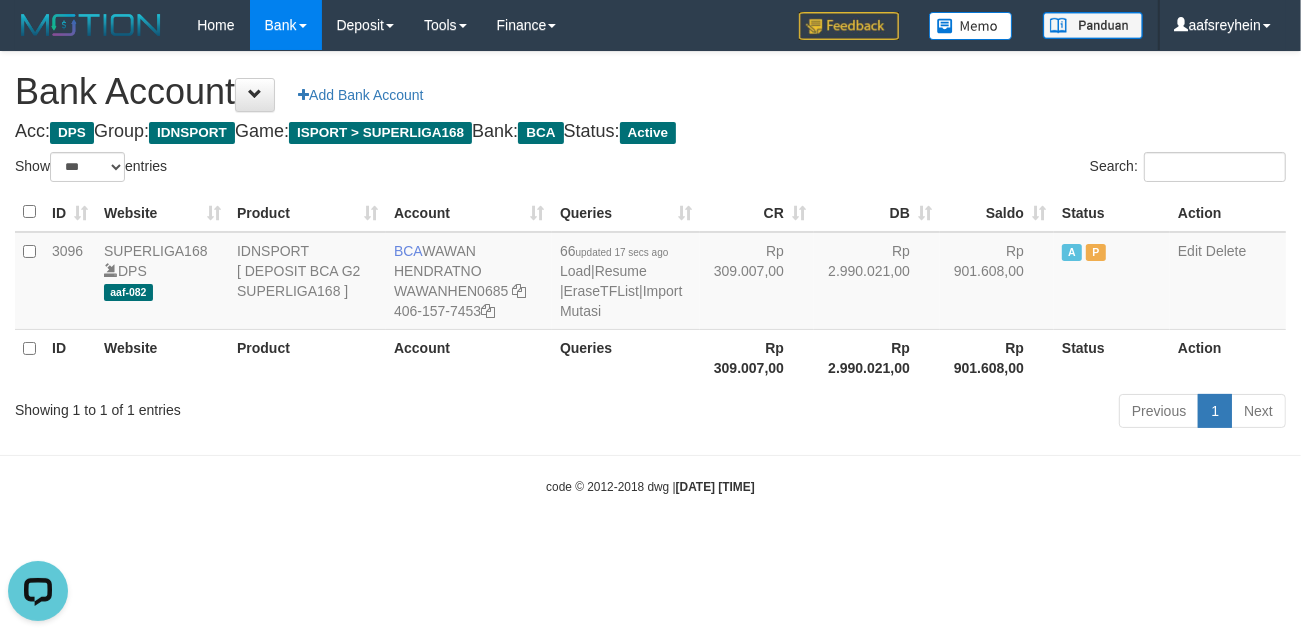 scroll, scrollTop: 0, scrollLeft: 0, axis: both 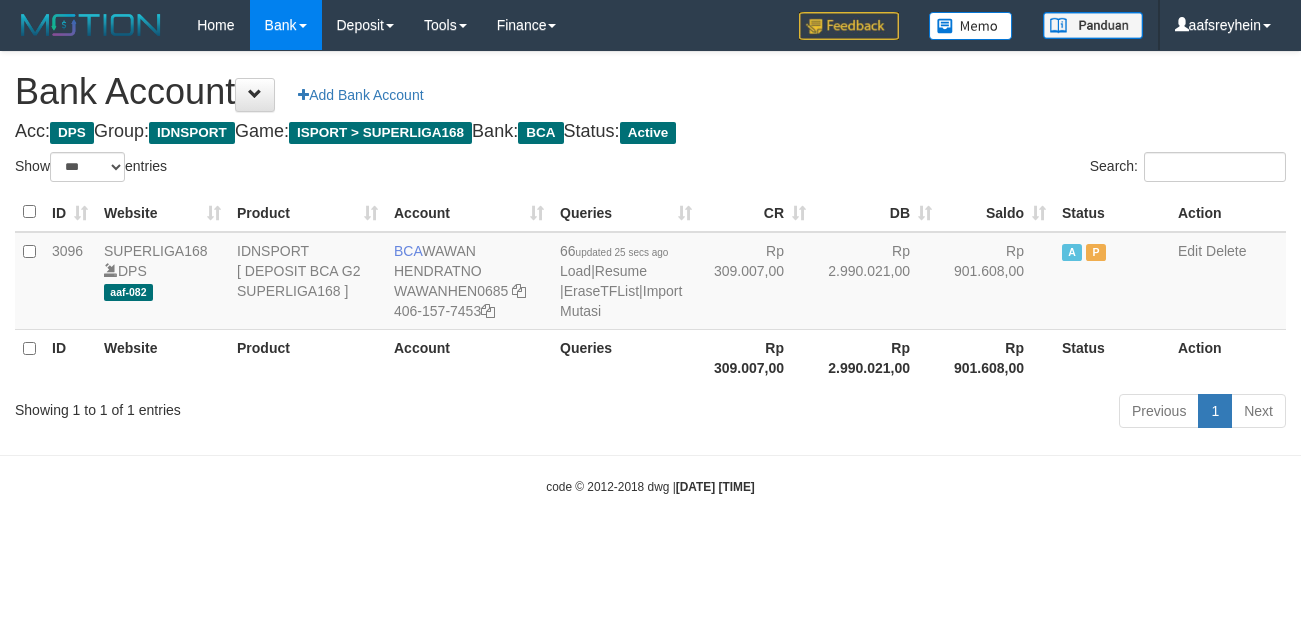 select on "***" 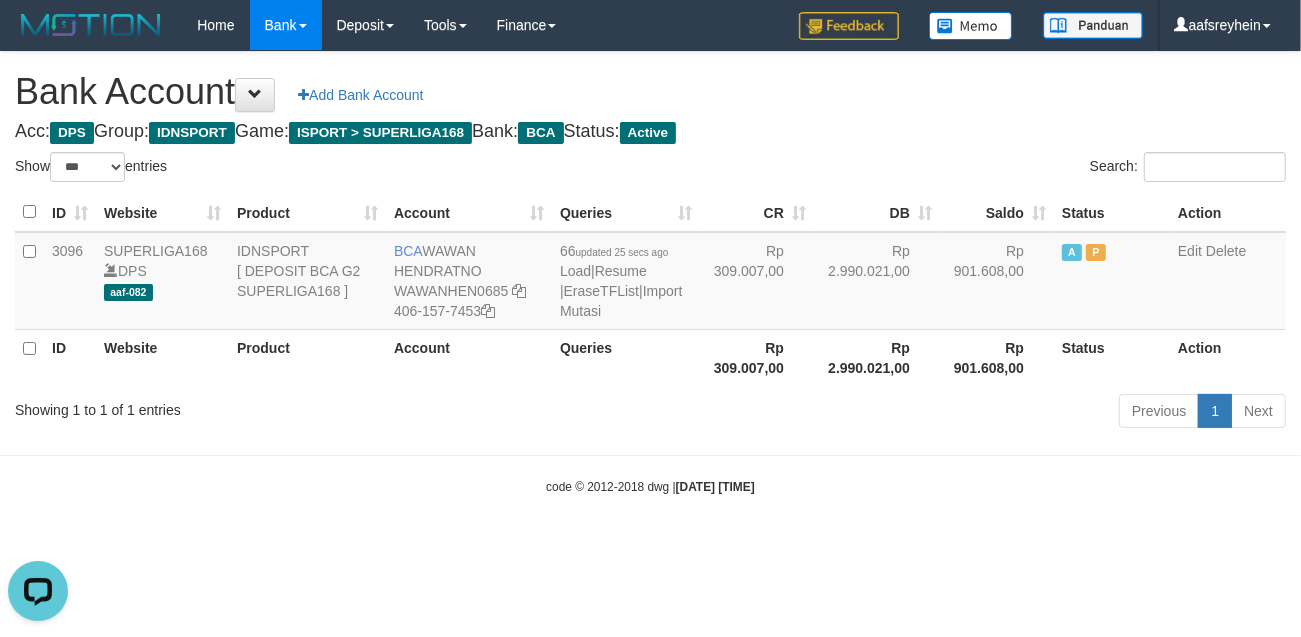 scroll, scrollTop: 0, scrollLeft: 0, axis: both 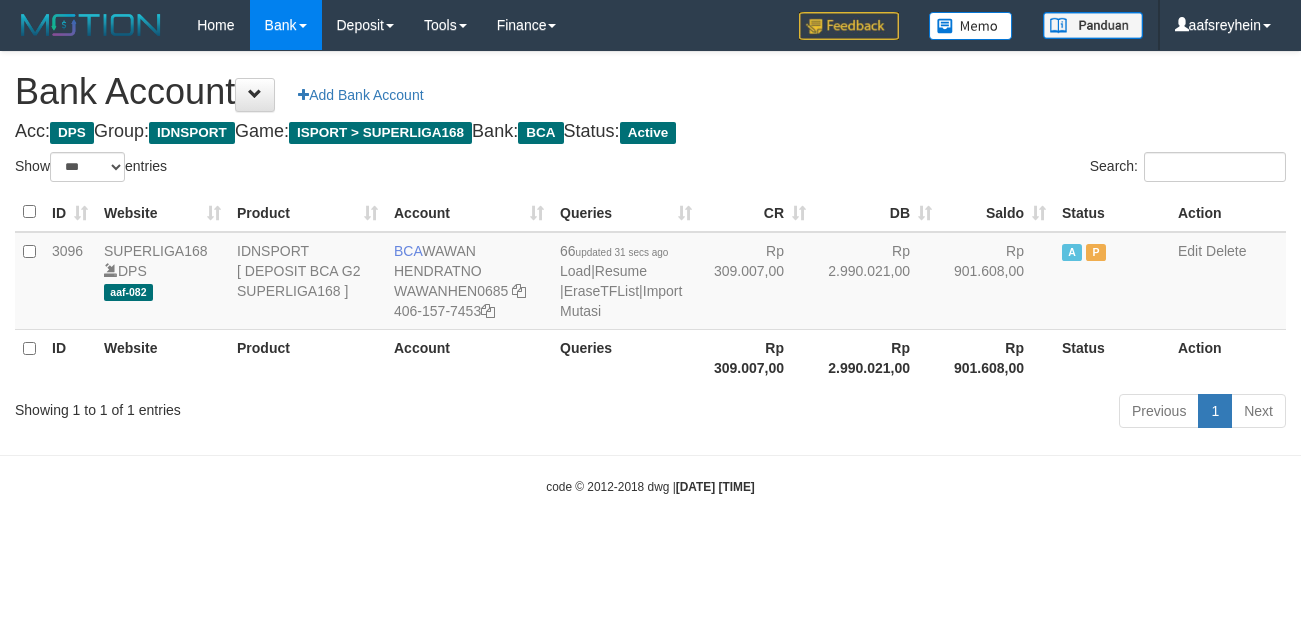 select on "***" 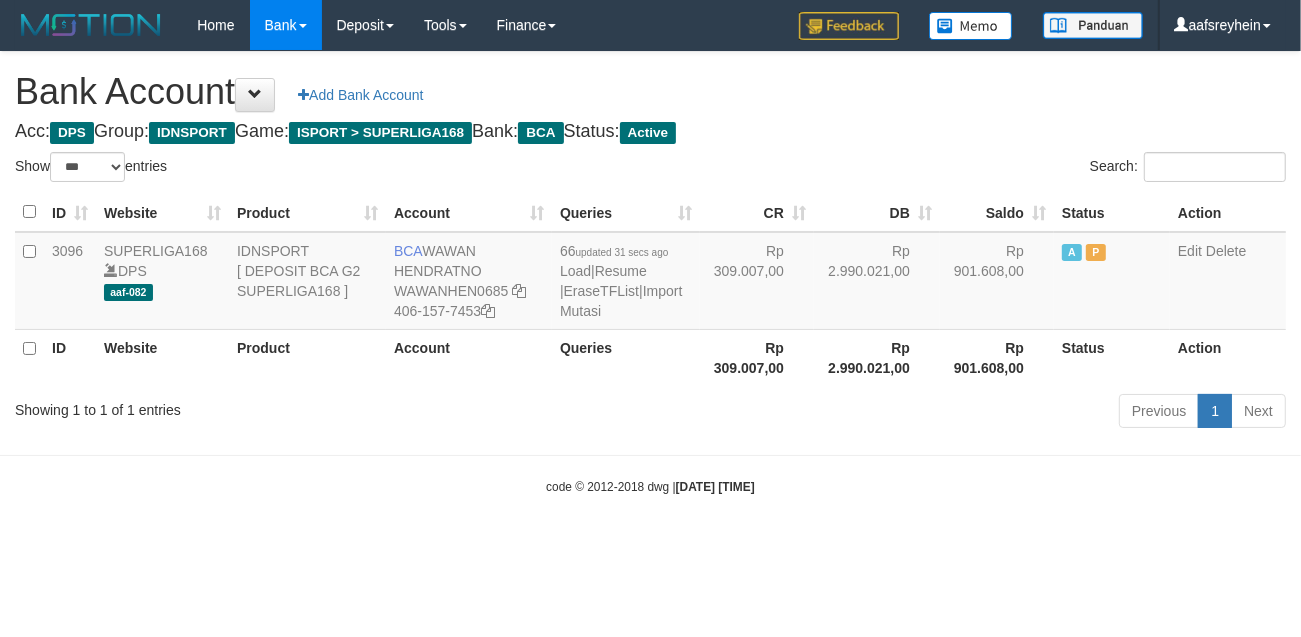 click on "Toggle navigation
Home
Bank
Account List
Load
By Website
Group
[ISPORT]													SUPERLIGA168
By Load Group (DPS)" at bounding box center (650, 273) 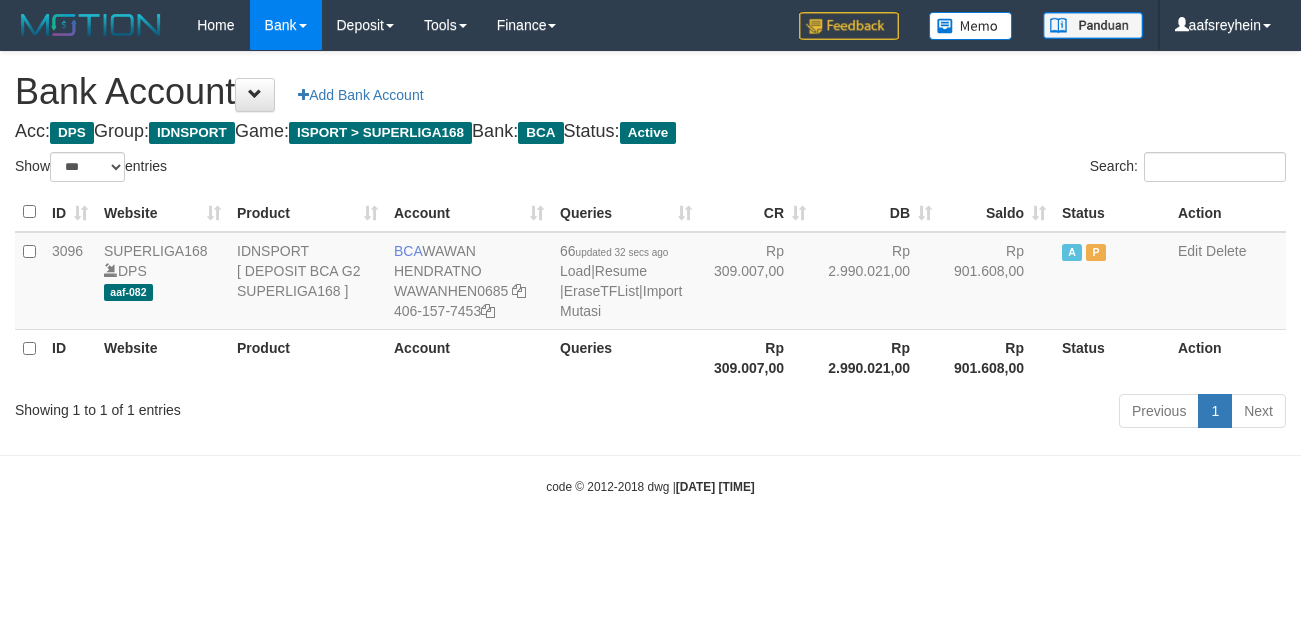 select on "***" 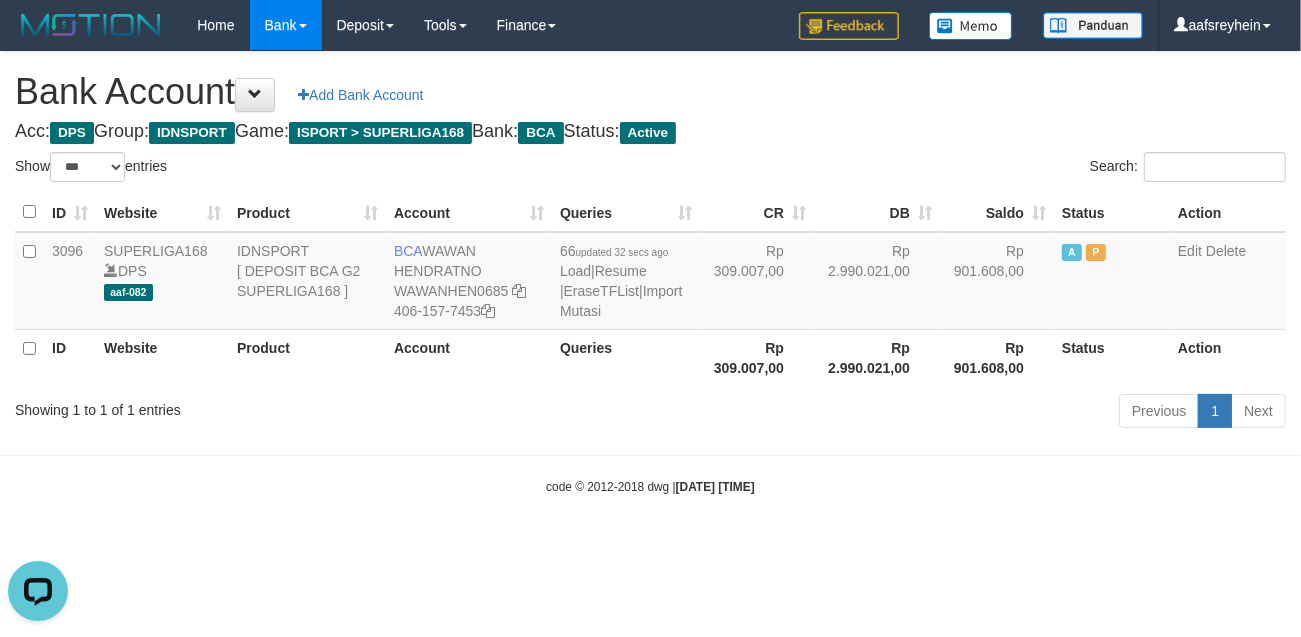 scroll, scrollTop: 0, scrollLeft: 0, axis: both 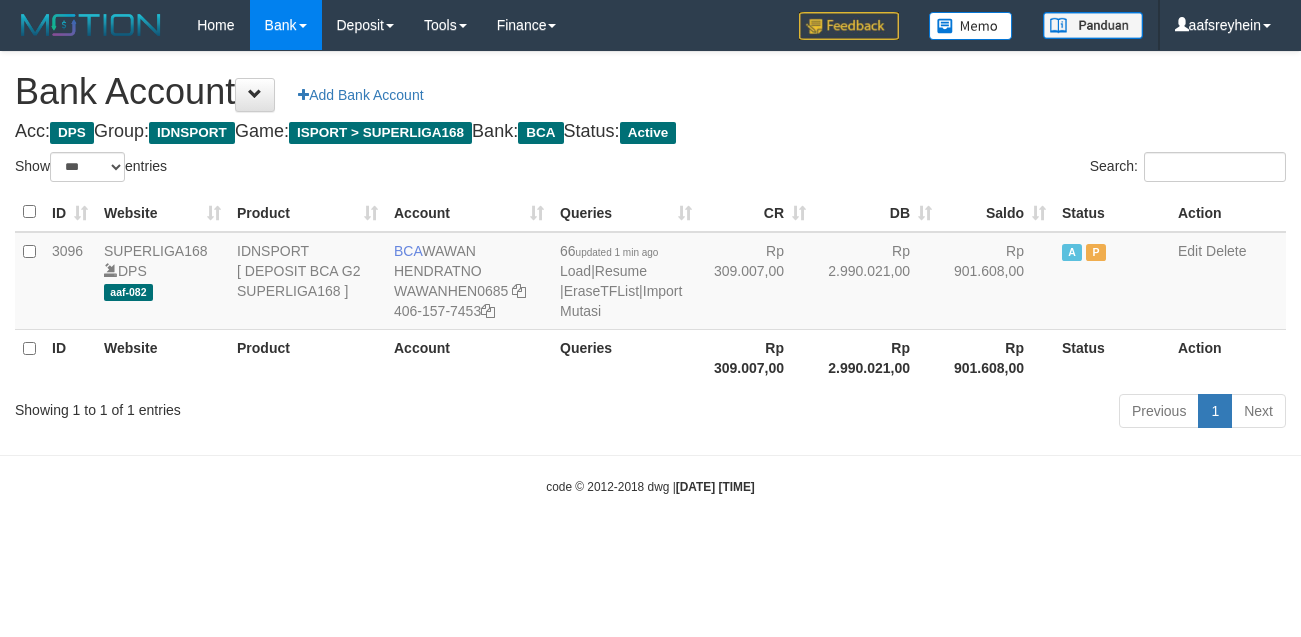 select on "***" 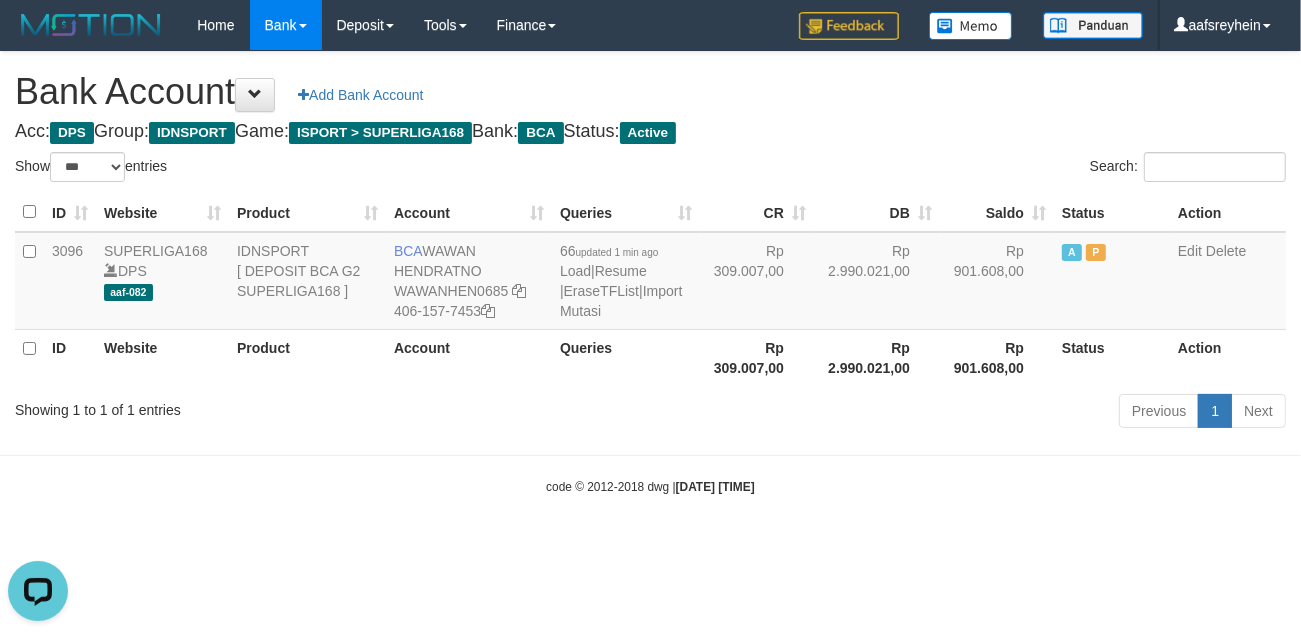 scroll, scrollTop: 0, scrollLeft: 0, axis: both 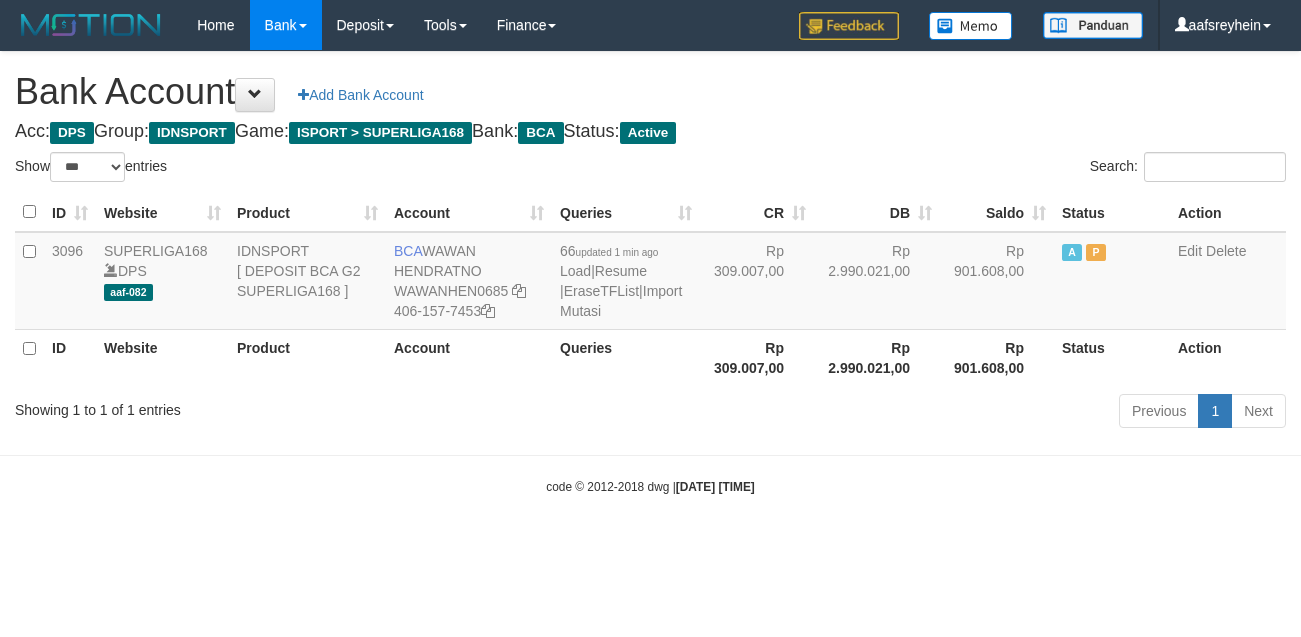 select on "***" 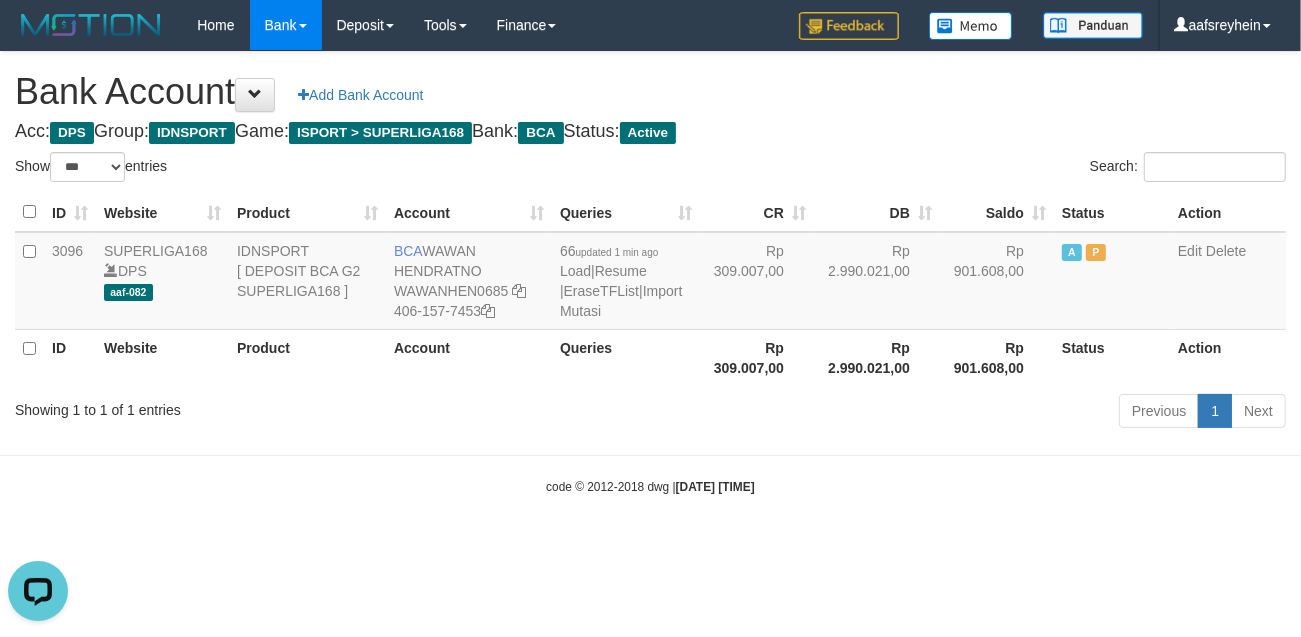 scroll, scrollTop: 0, scrollLeft: 0, axis: both 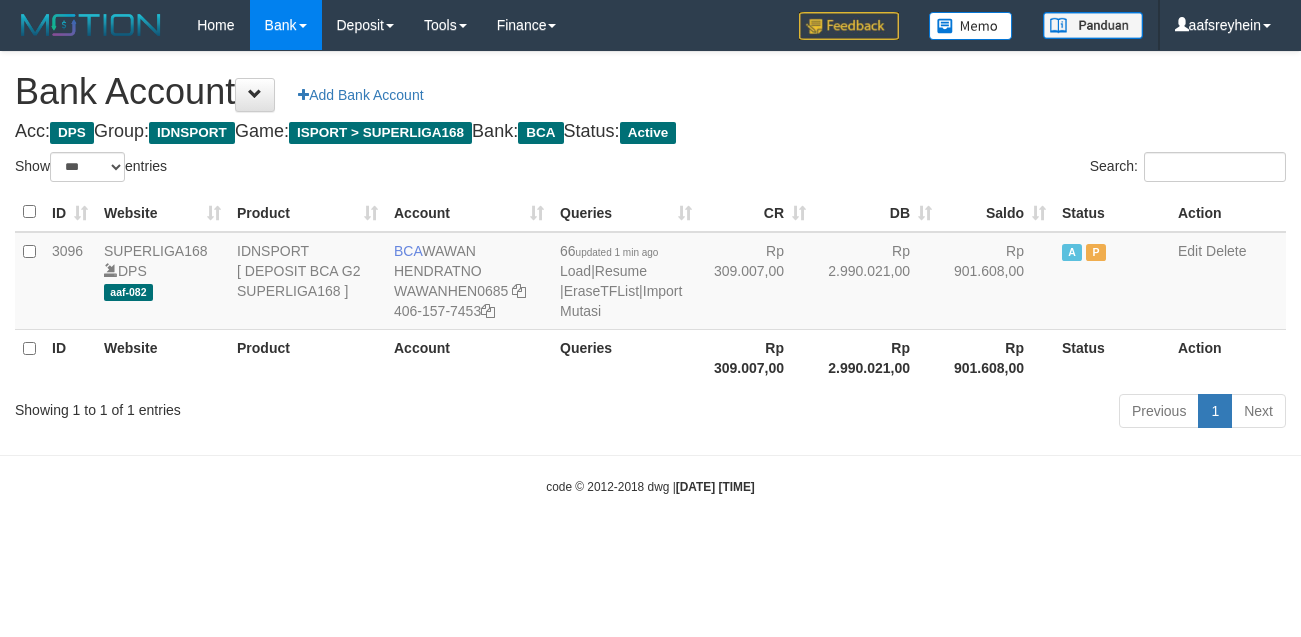 select on "***" 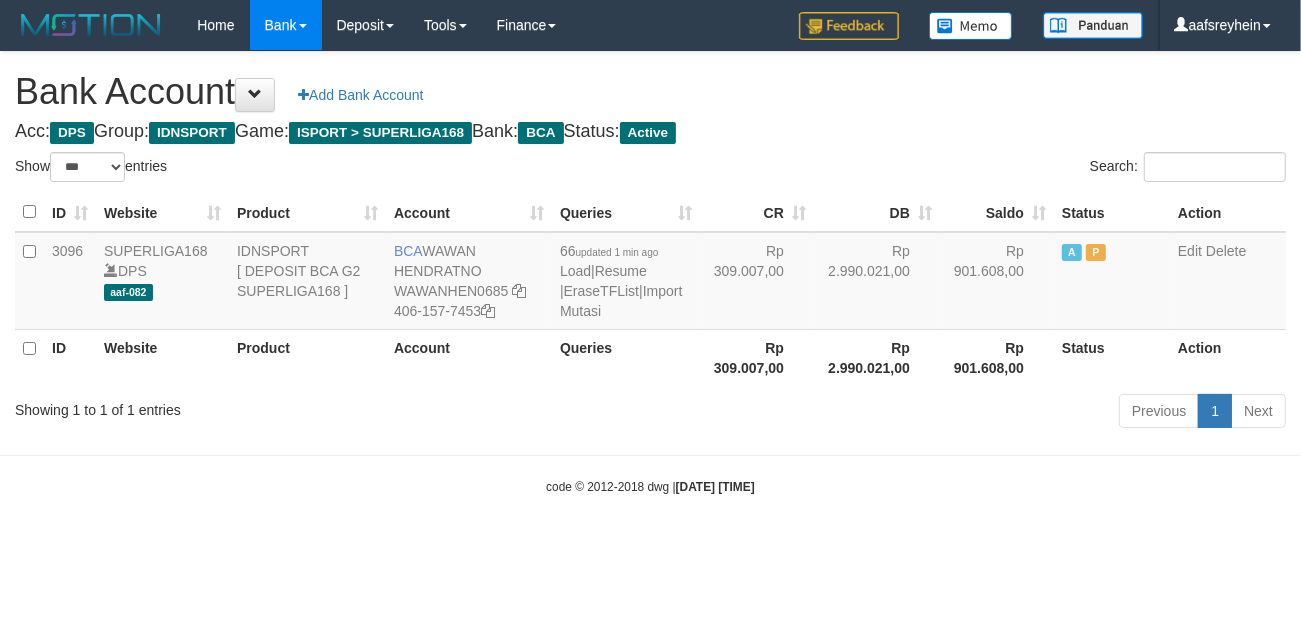 drag, startPoint x: 861, startPoint y: 478, endPoint x: 953, endPoint y: 462, distance: 93.38094 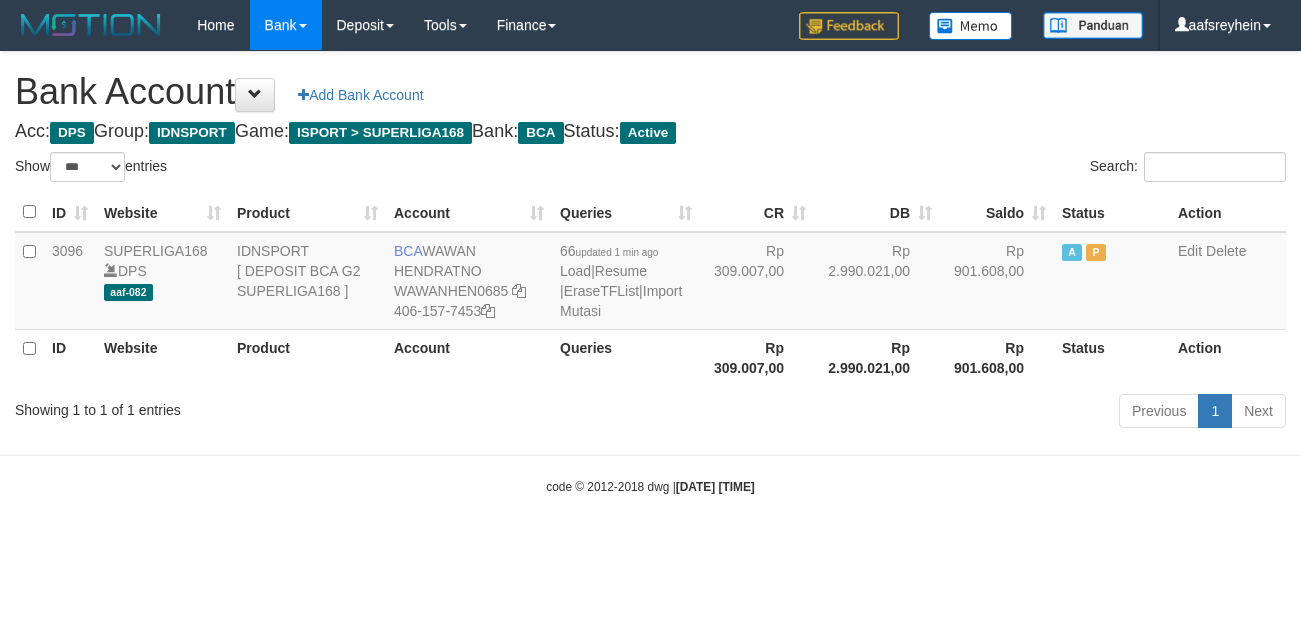 select on "***" 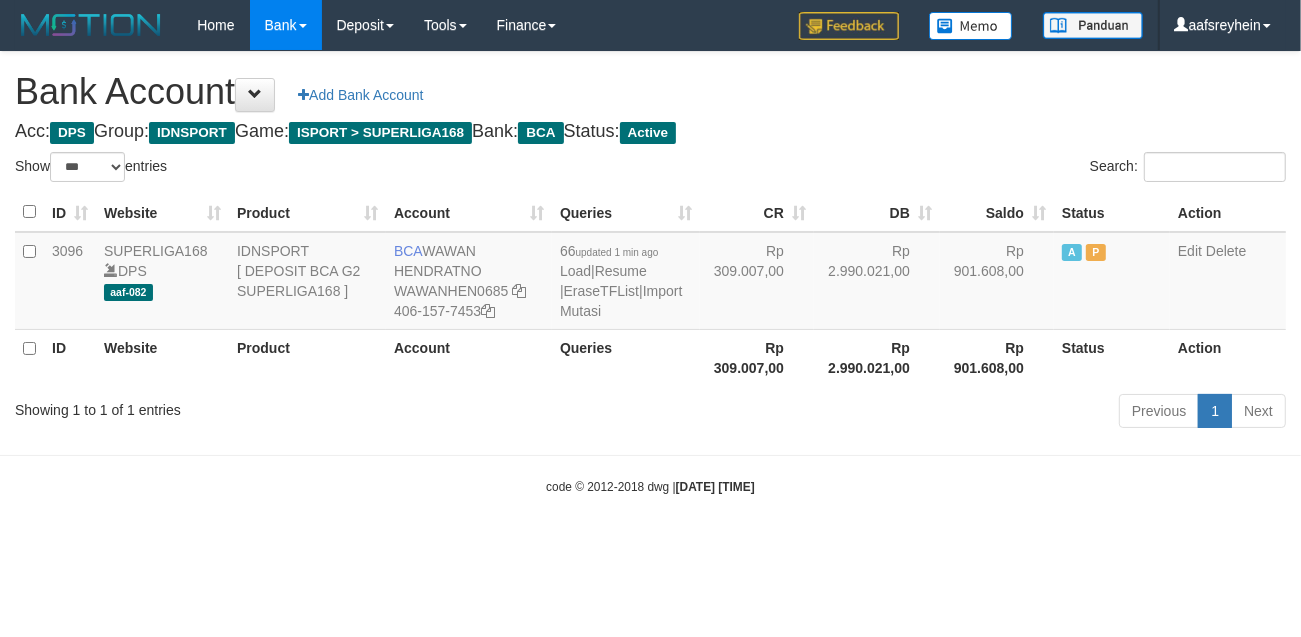 click on "code © 2012-2018 dwg |  2025/07/12 01:18:06" at bounding box center [650, 486] 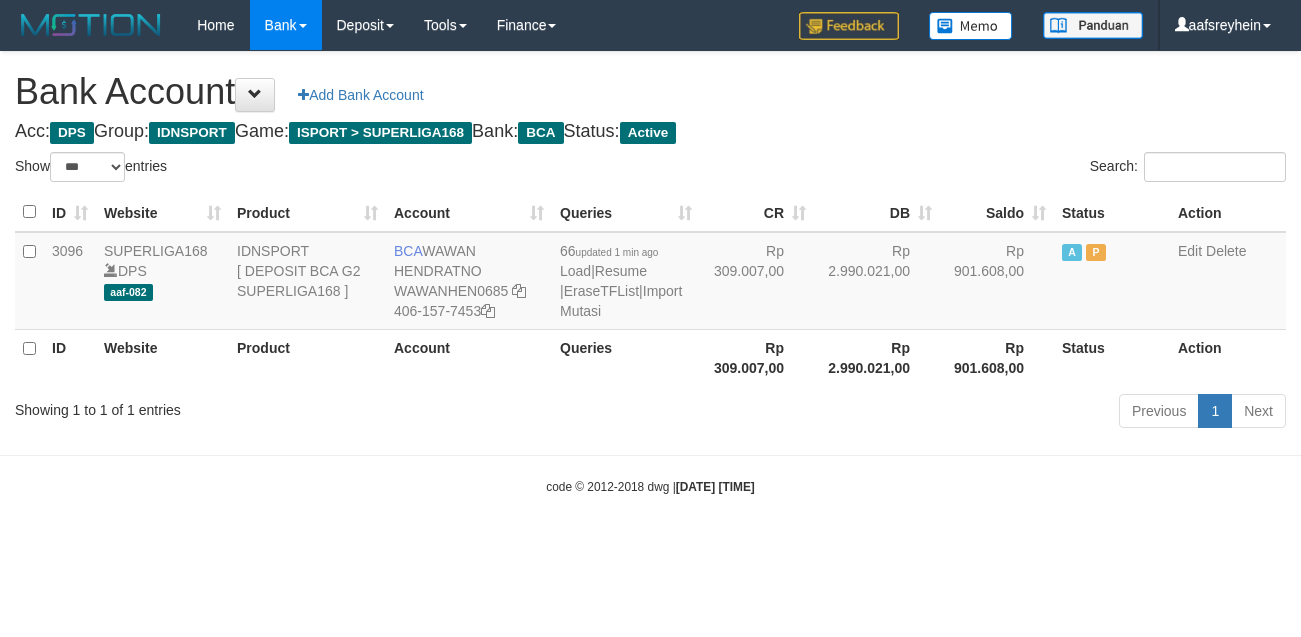 select on "***" 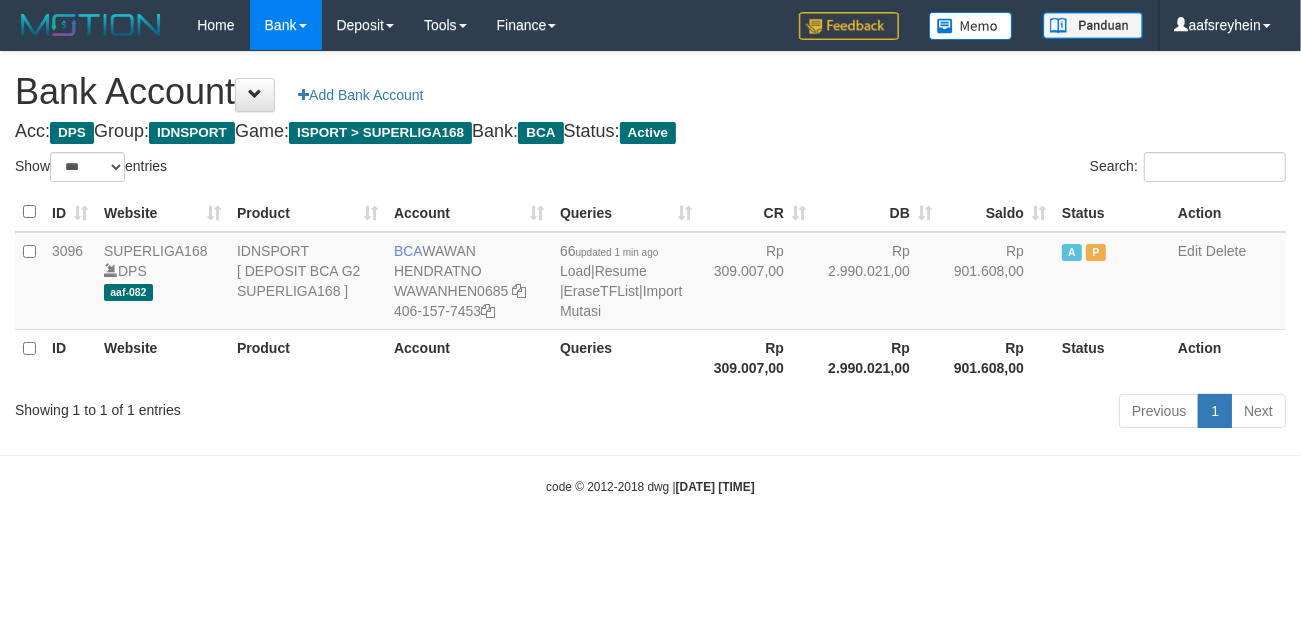 click on "Toggle navigation
Home
Bank
Account List
Load
By Website
Group
[ISPORT]													SUPERLIGA168
By Load Group (DPS)
-" at bounding box center [650, 273] 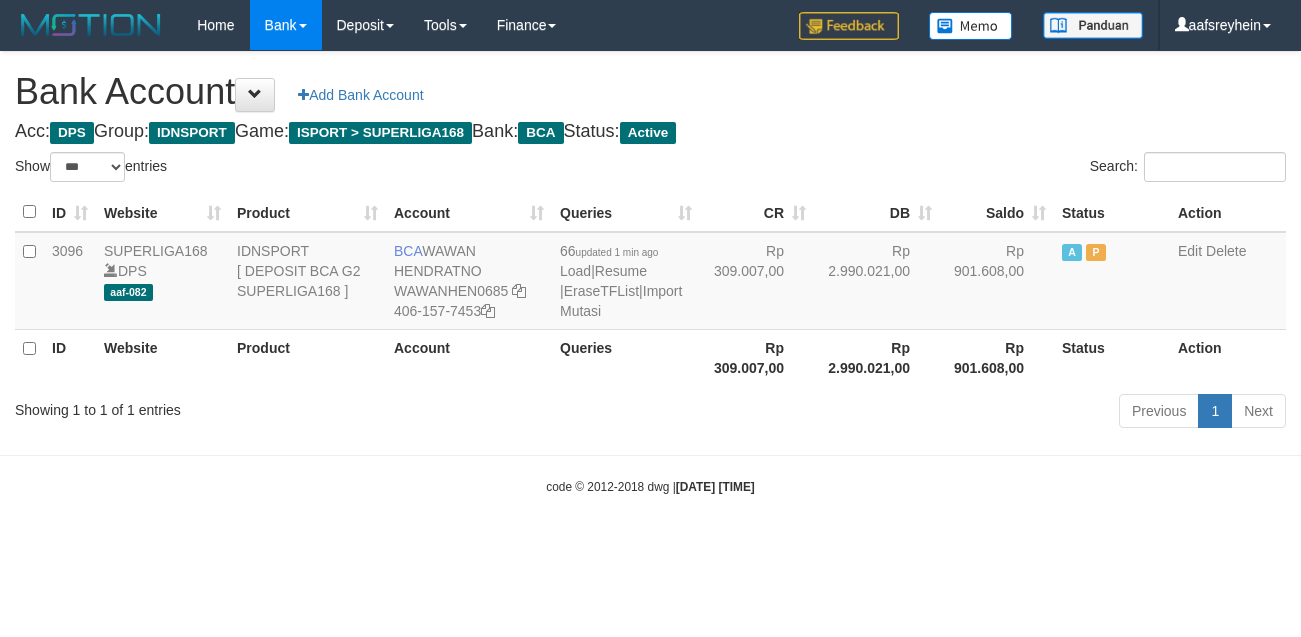 select on "***" 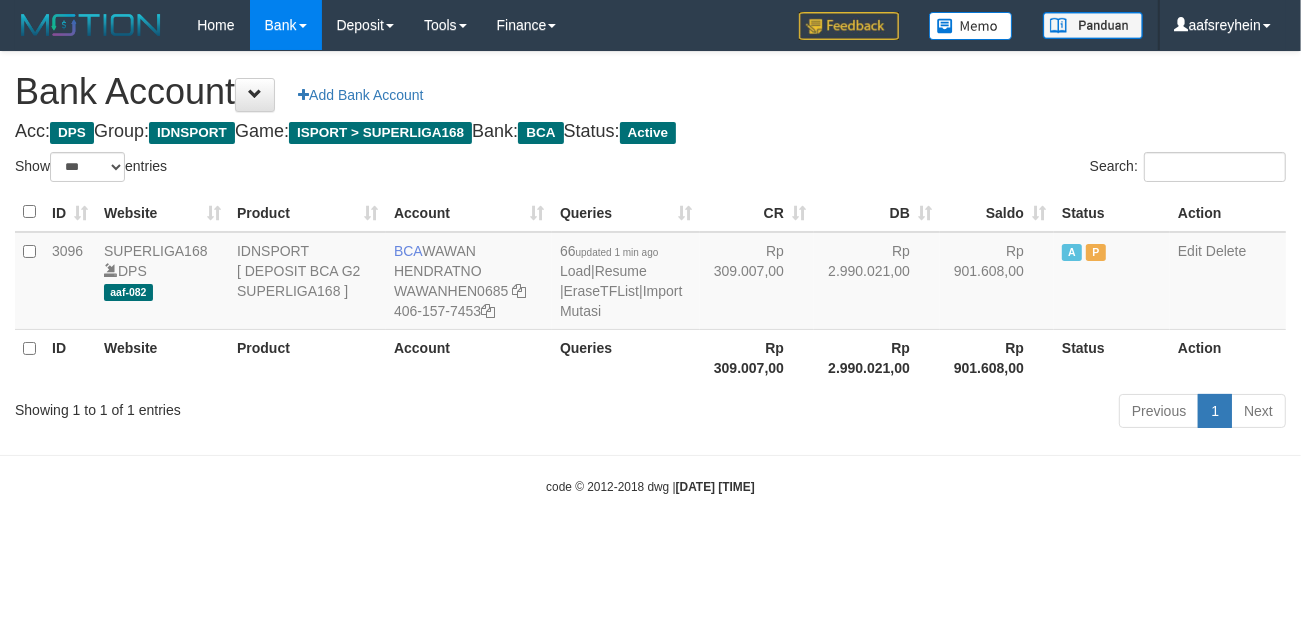 click on "Toggle navigation
Home
Bank
Account List
Load
By Website
Group
[ISPORT]													SUPERLIGA168
By Load Group (DPS)
-" at bounding box center (650, 273) 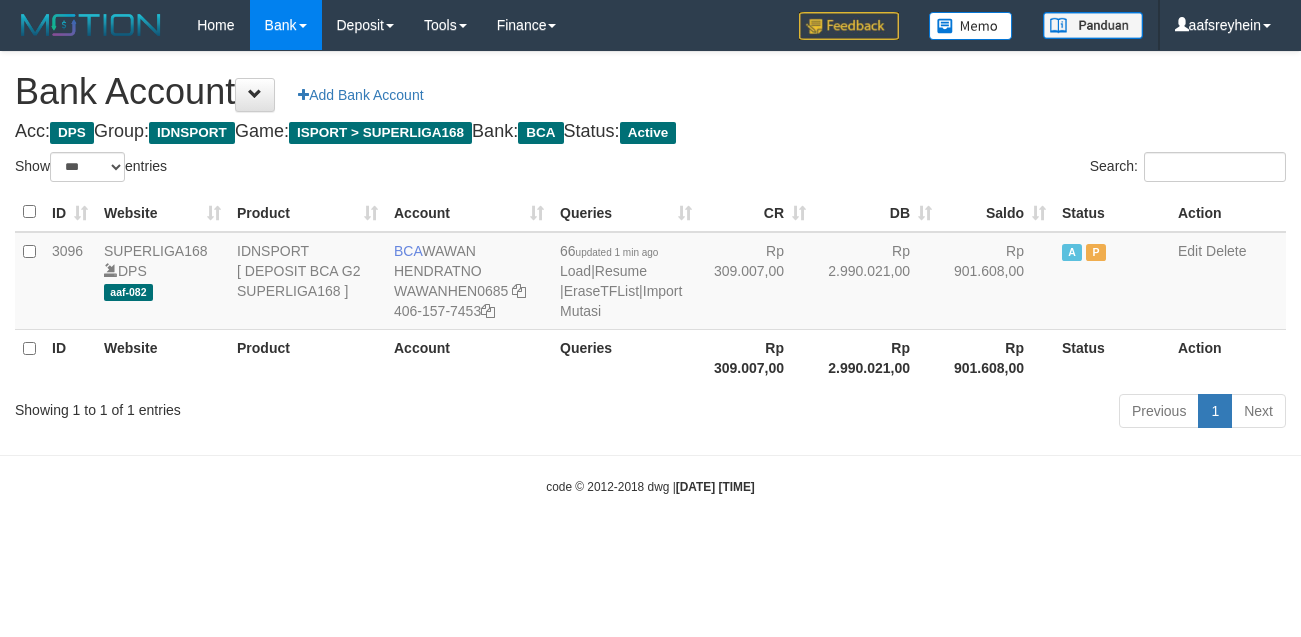 select on "***" 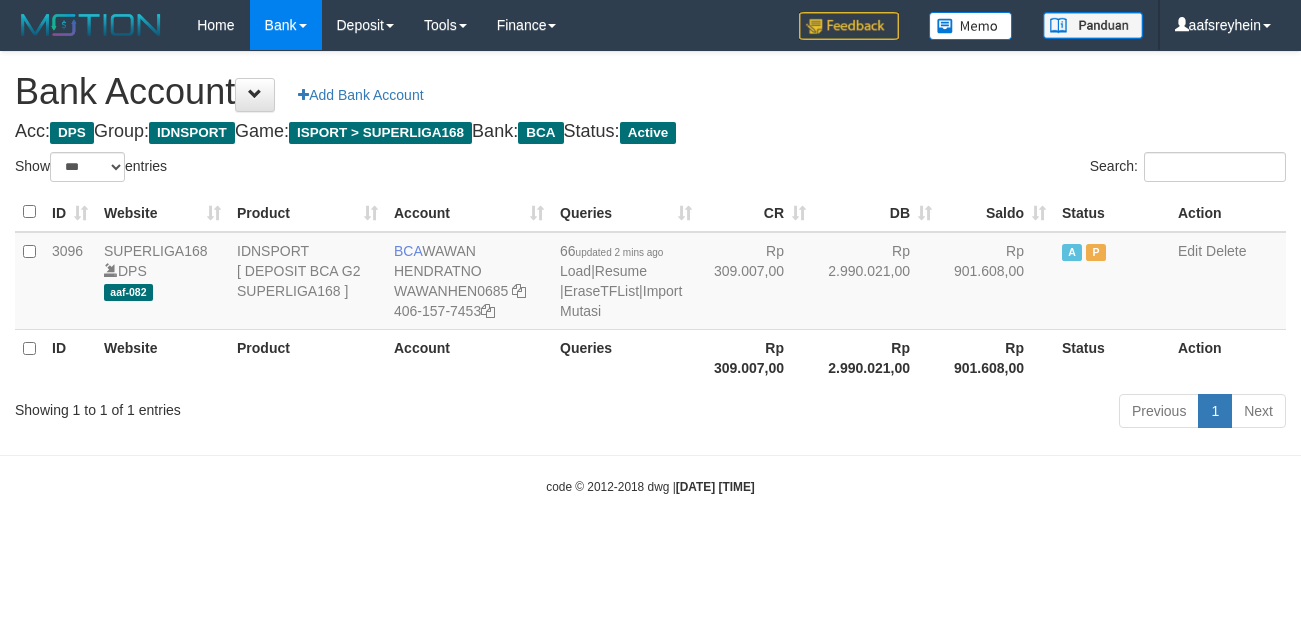 select on "***" 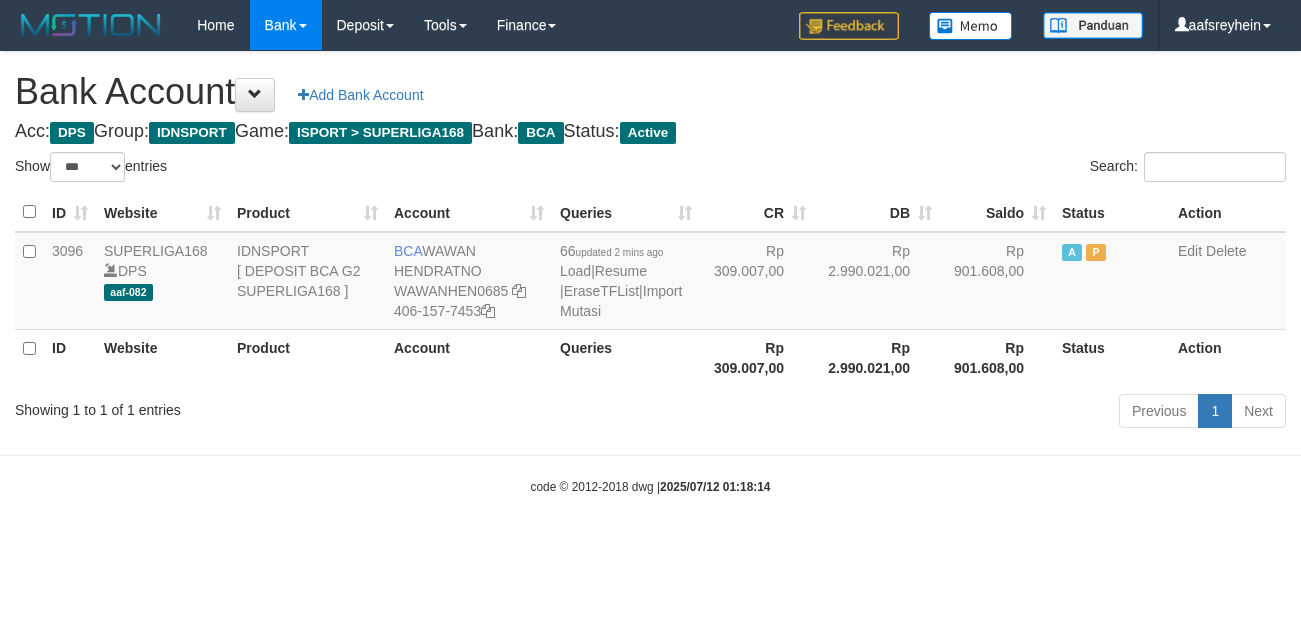 select on "***" 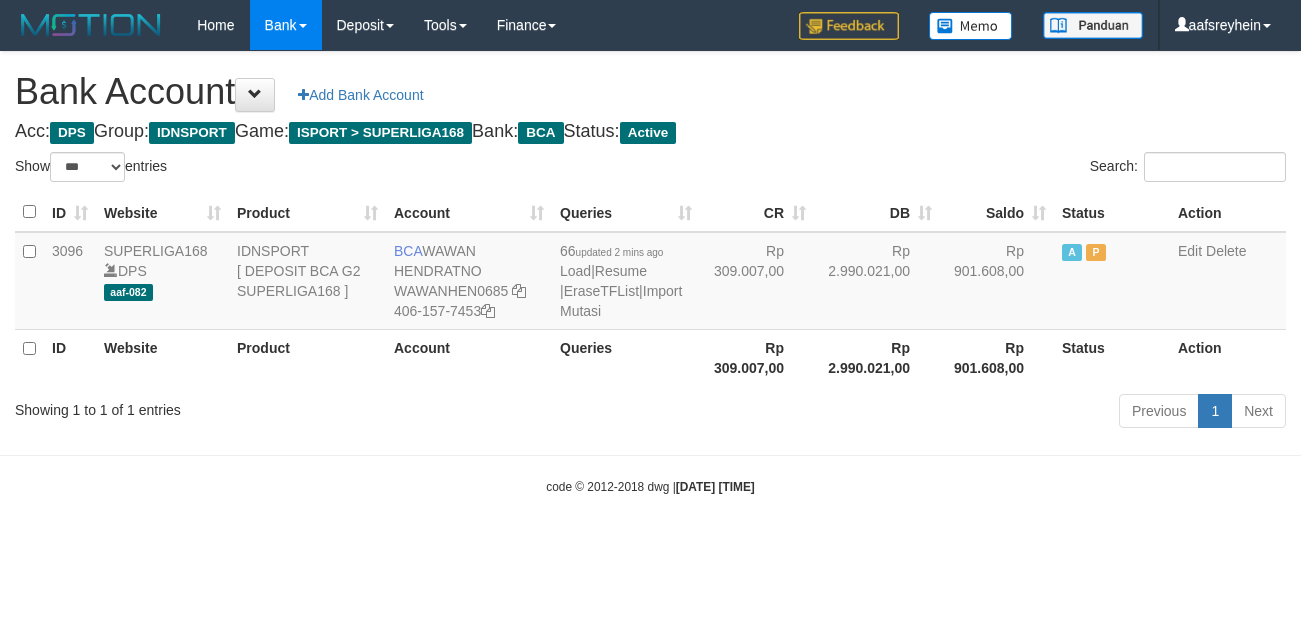 select on "***" 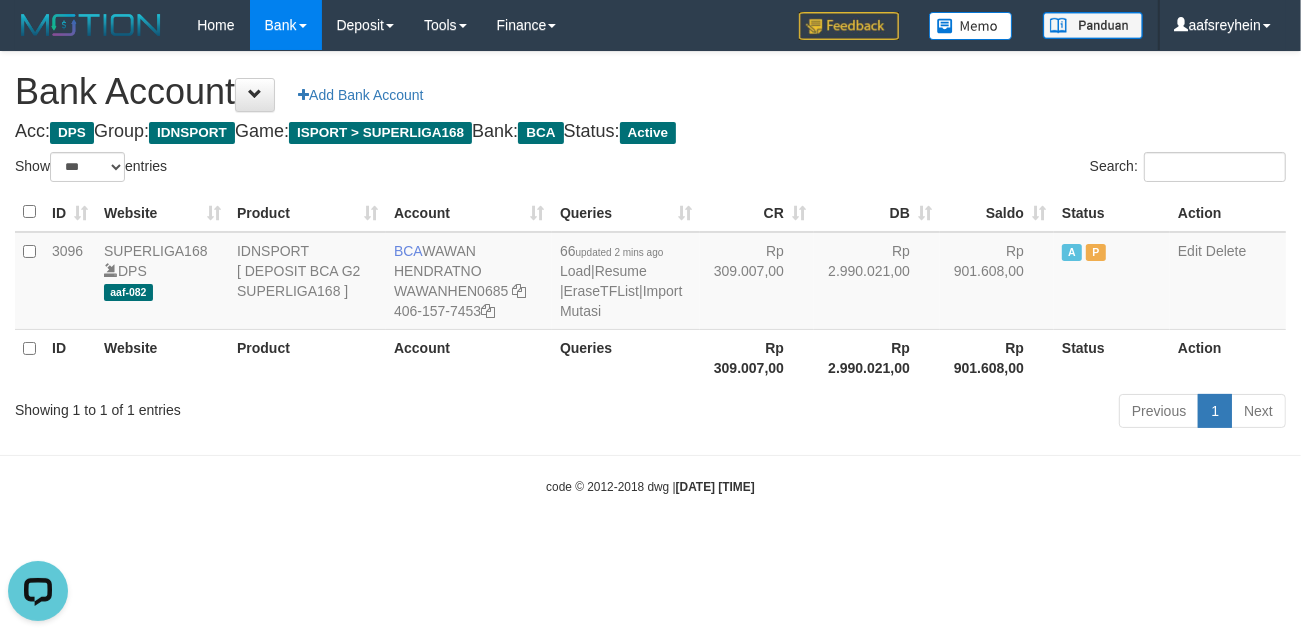 scroll, scrollTop: 0, scrollLeft: 0, axis: both 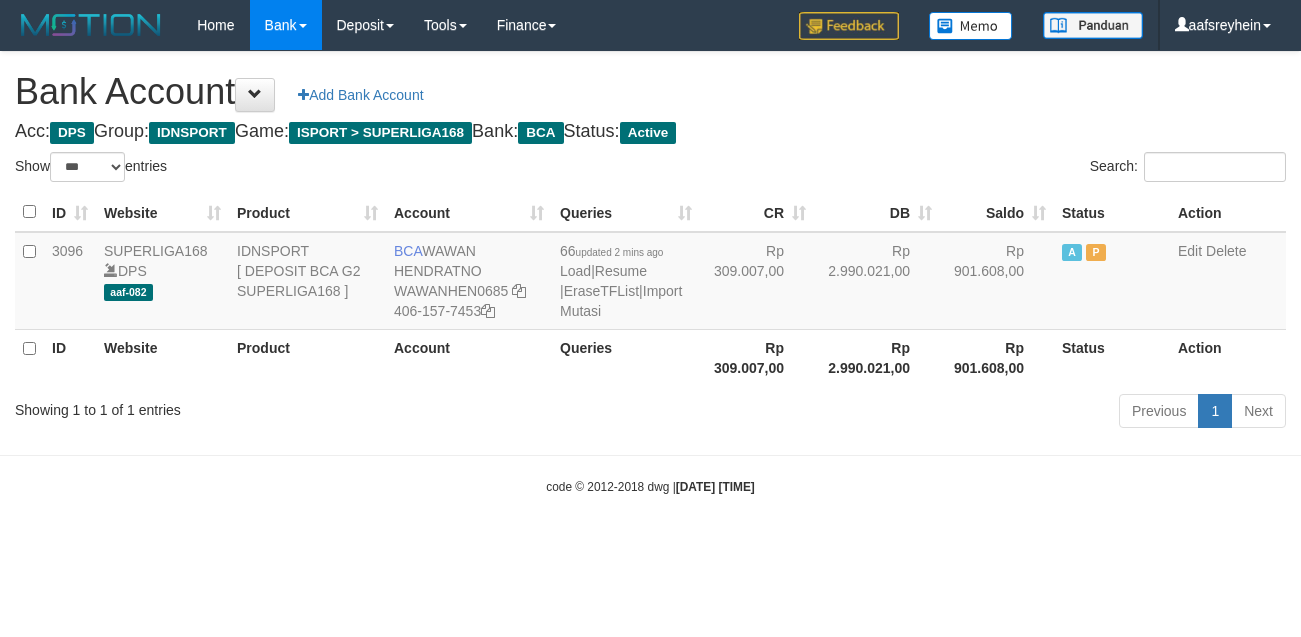 select on "***" 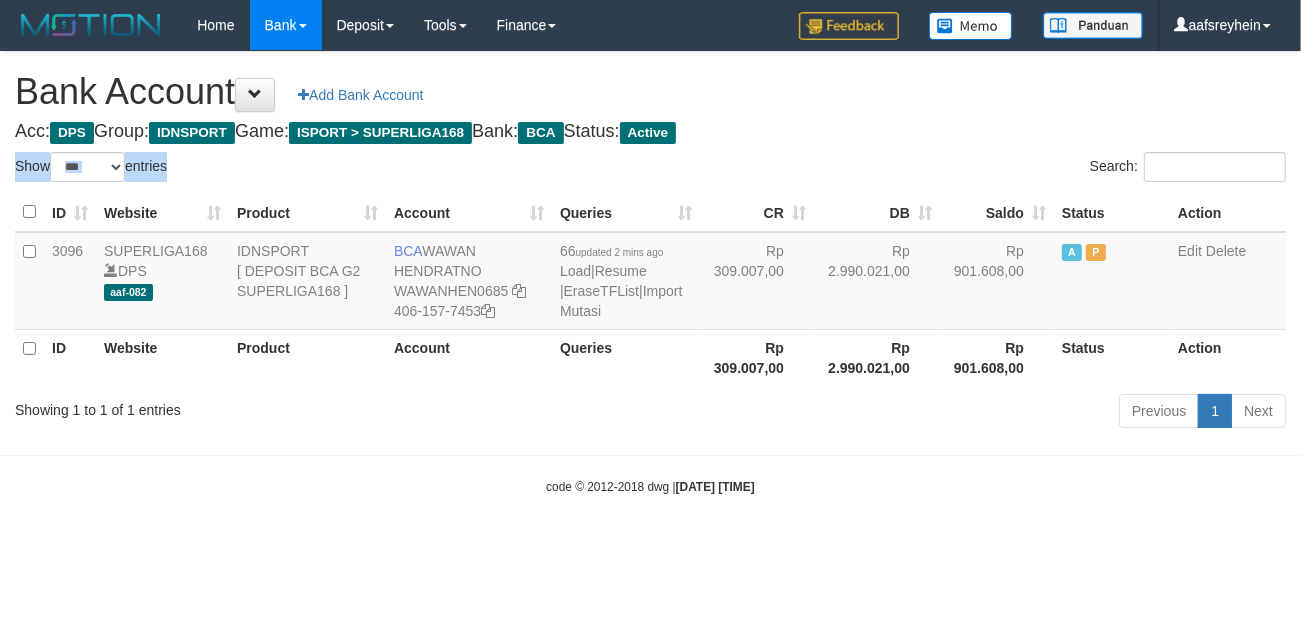 click on "Bank Account
Add Bank Account
Acc: 										 DPS
Group:   IDNSPORT    		Game:   ISPORT > SUPERLIGA168    		Bank:   BCA    		Status:  Active
Filter Account Type
*******
***
**
***
DPS
SELECT ALL  SELECT TYPE  - ALL -
DPS
WD
TMP
Filter Product
*******
******
********
********
*******
********
IDNSPORT
SELECT ALL  SELECT GROUP  - ALL -
BETHUB
IDNPOKER
IDNSPORT
IDNTOTO
LOADONLY
Filter Website
*******" at bounding box center (650, 243) 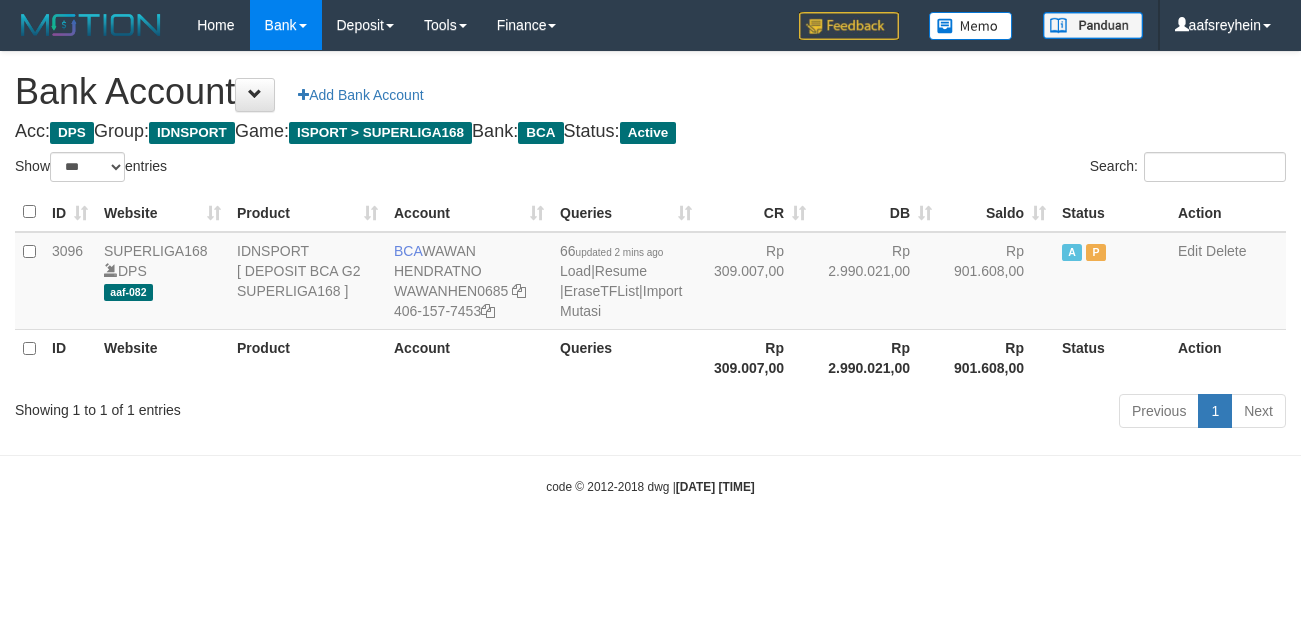 select on "***" 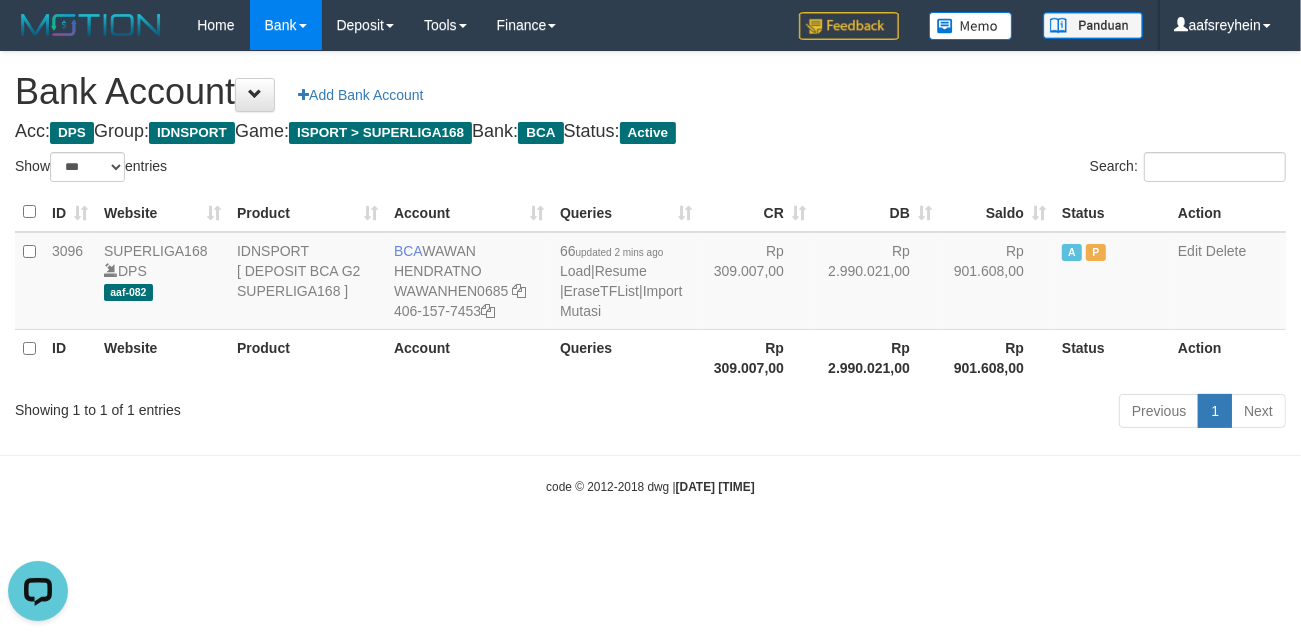 scroll, scrollTop: 0, scrollLeft: 0, axis: both 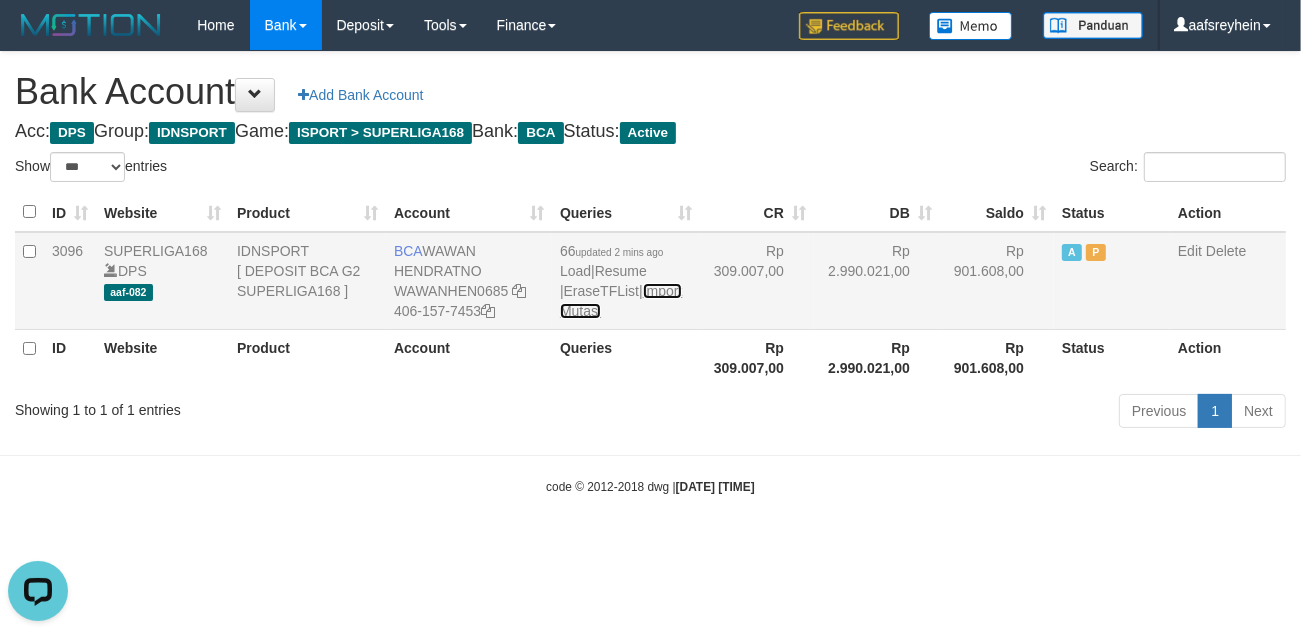 click on "Import Mutasi" at bounding box center (621, 301) 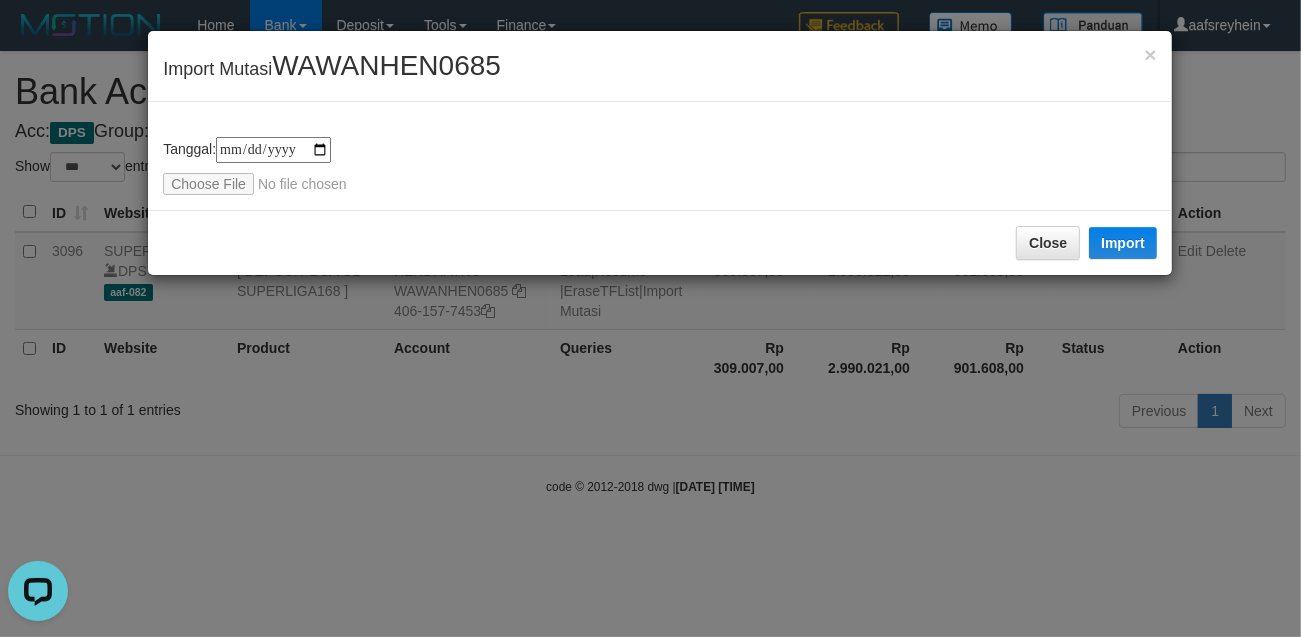 type on "**********" 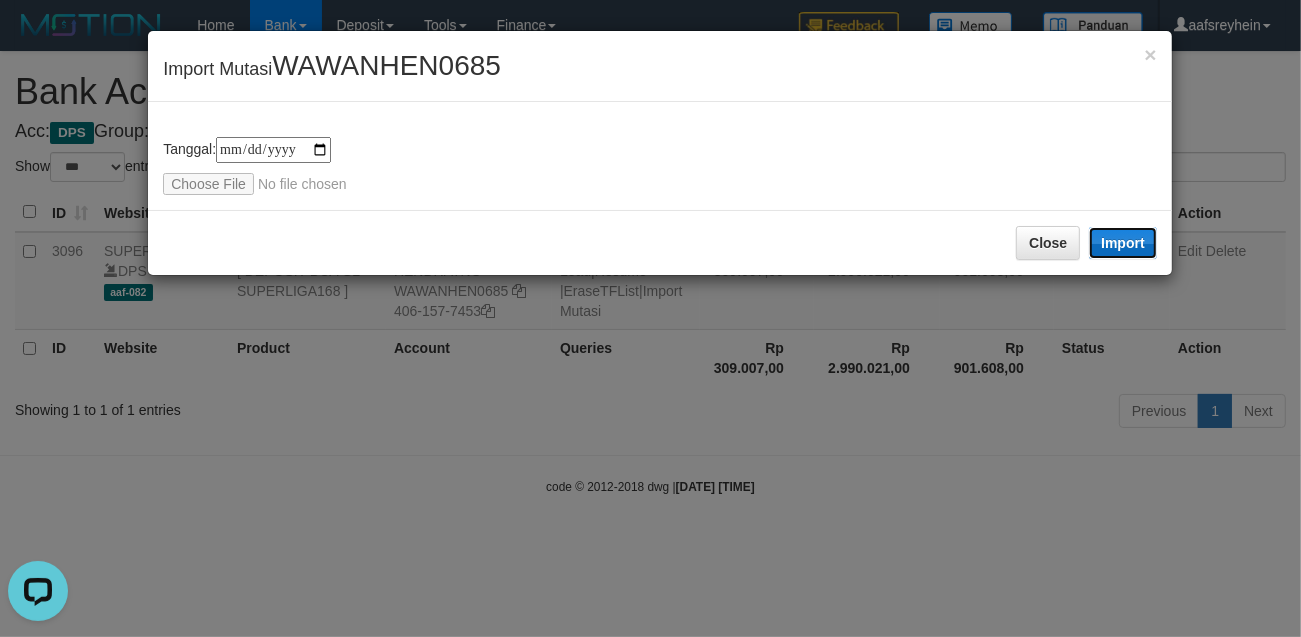 click on "Import" at bounding box center (1123, 243) 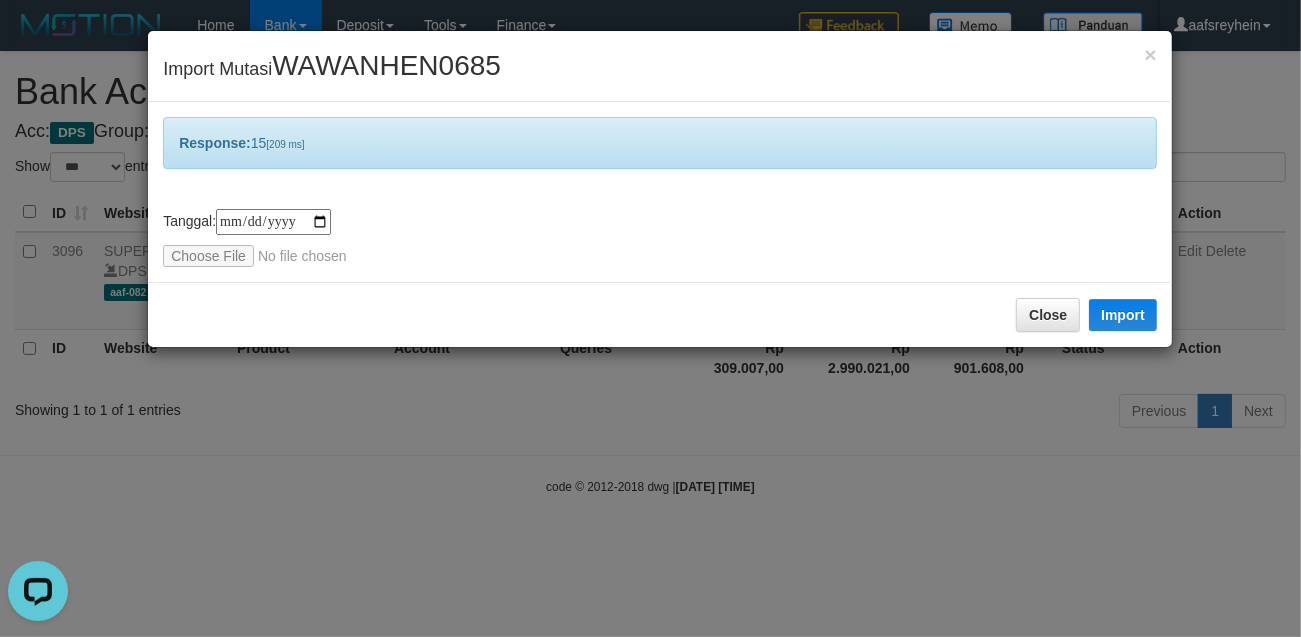 click on "**********" at bounding box center (650, 318) 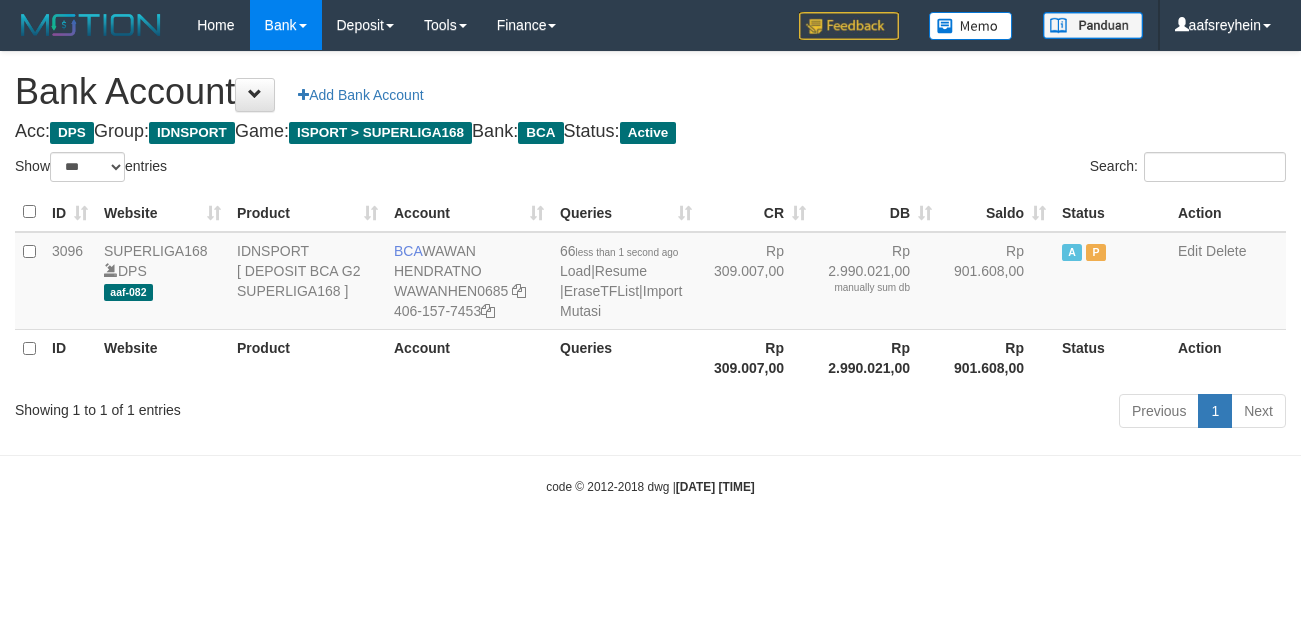 select on "***" 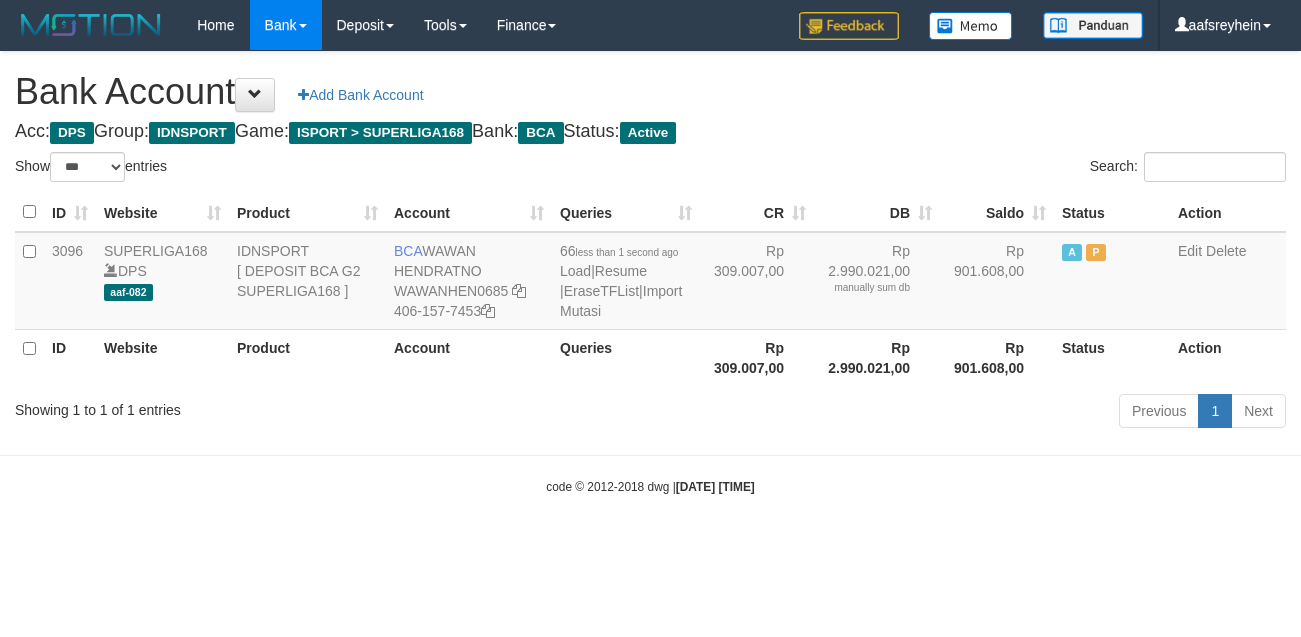 scroll, scrollTop: 0, scrollLeft: 0, axis: both 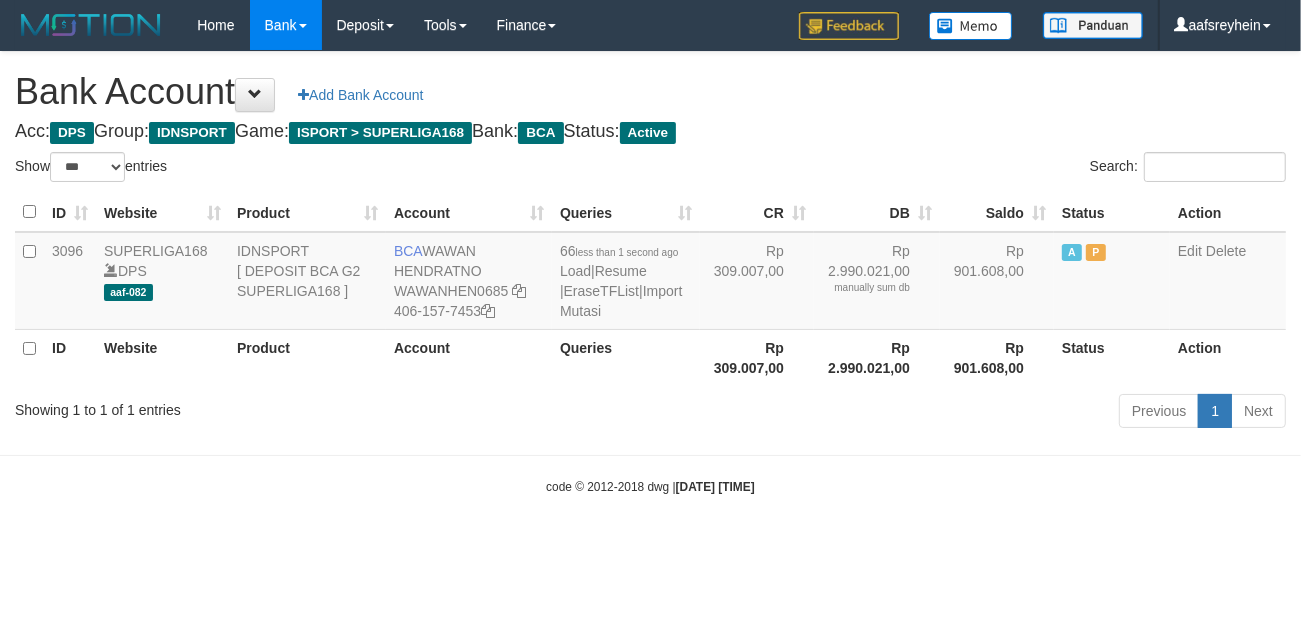 click on "Toggle navigation
Home
Bank
Account List
Load
By Website
Group
[ISPORT]													SUPERLIGA168
By Load Group (DPS)
-" at bounding box center (650, 273) 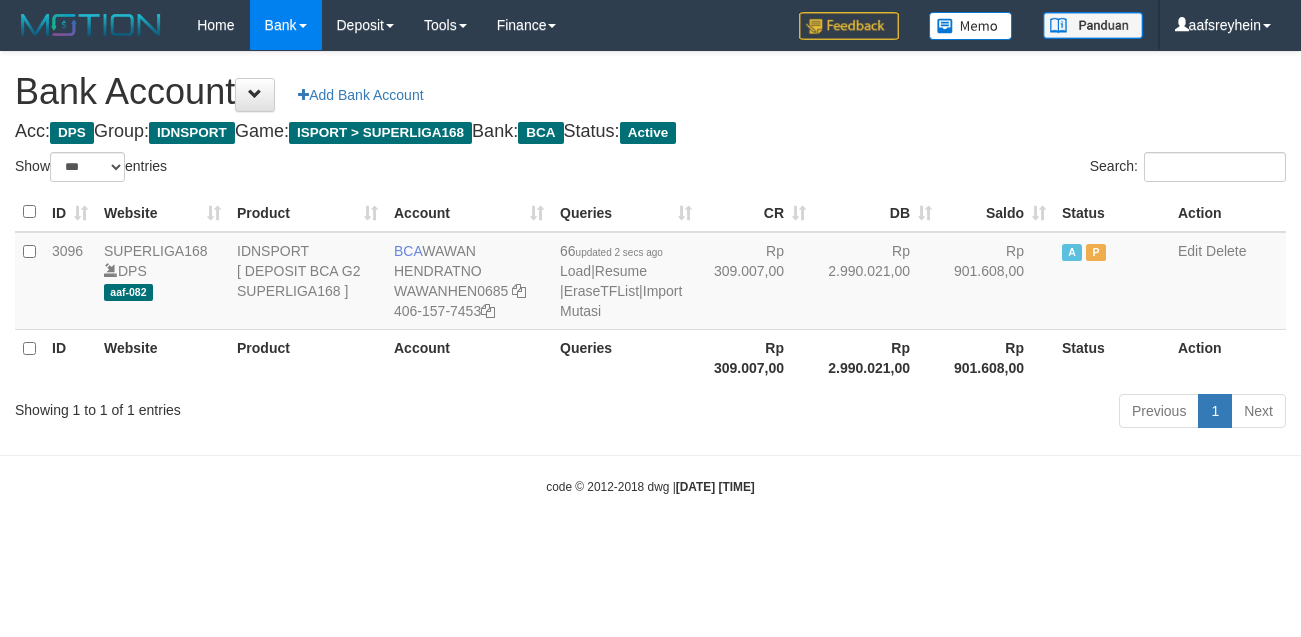 select on "***" 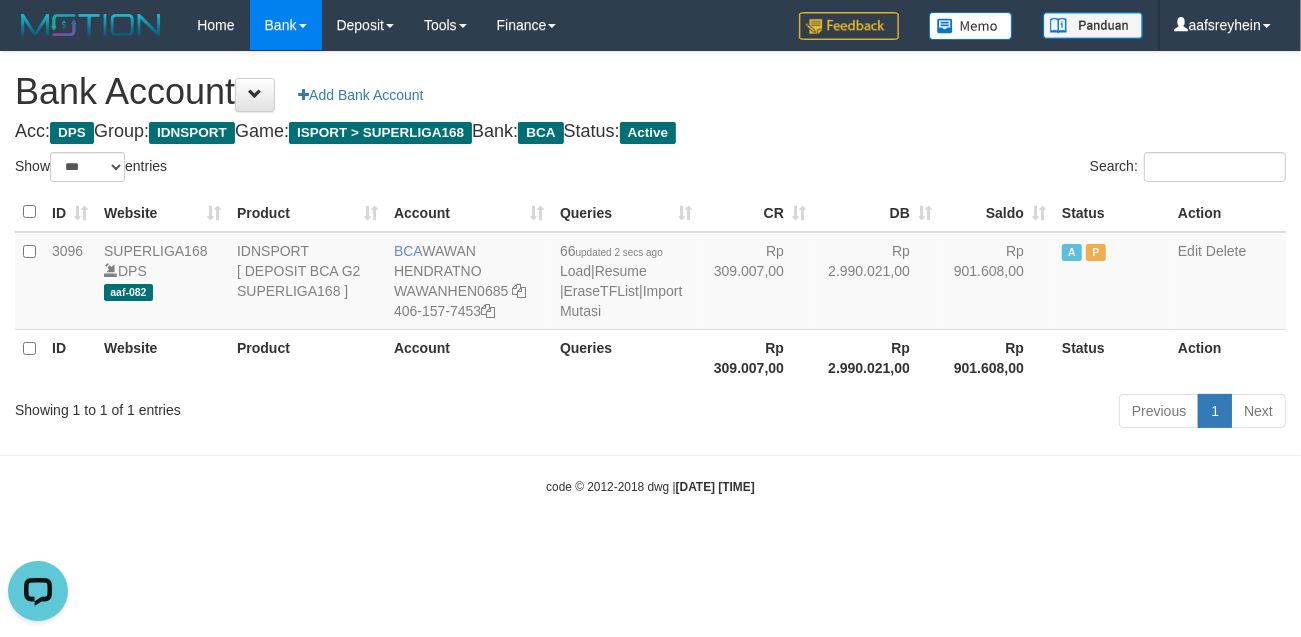 scroll, scrollTop: 0, scrollLeft: 0, axis: both 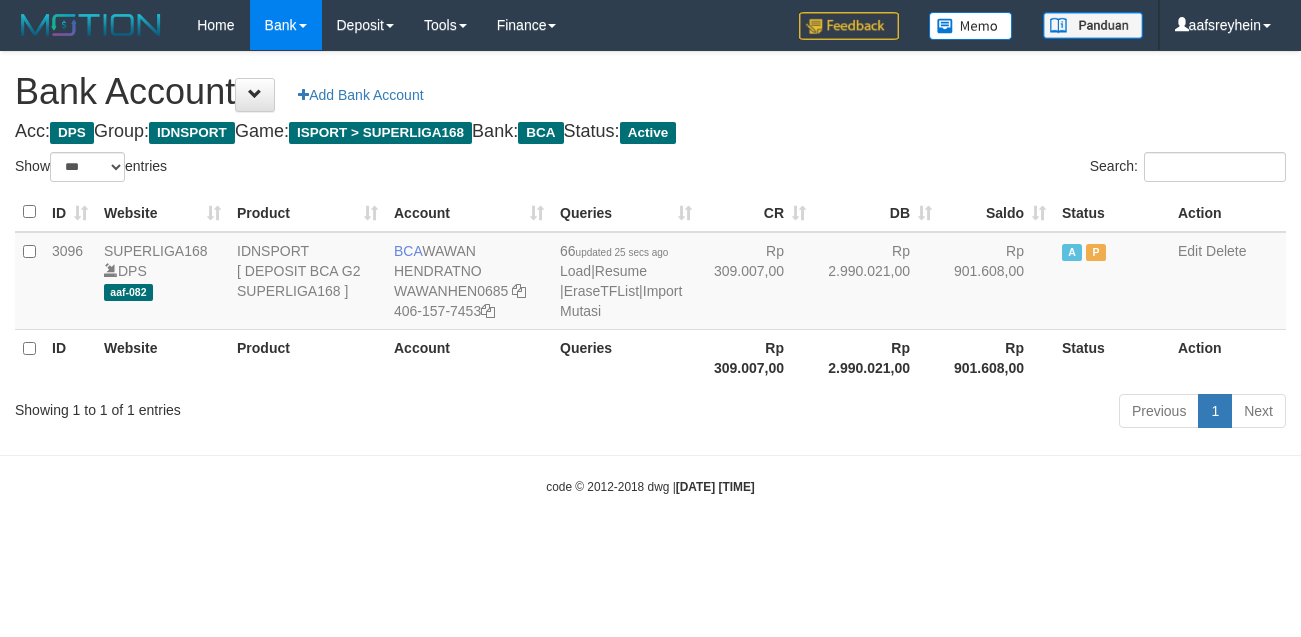 select on "***" 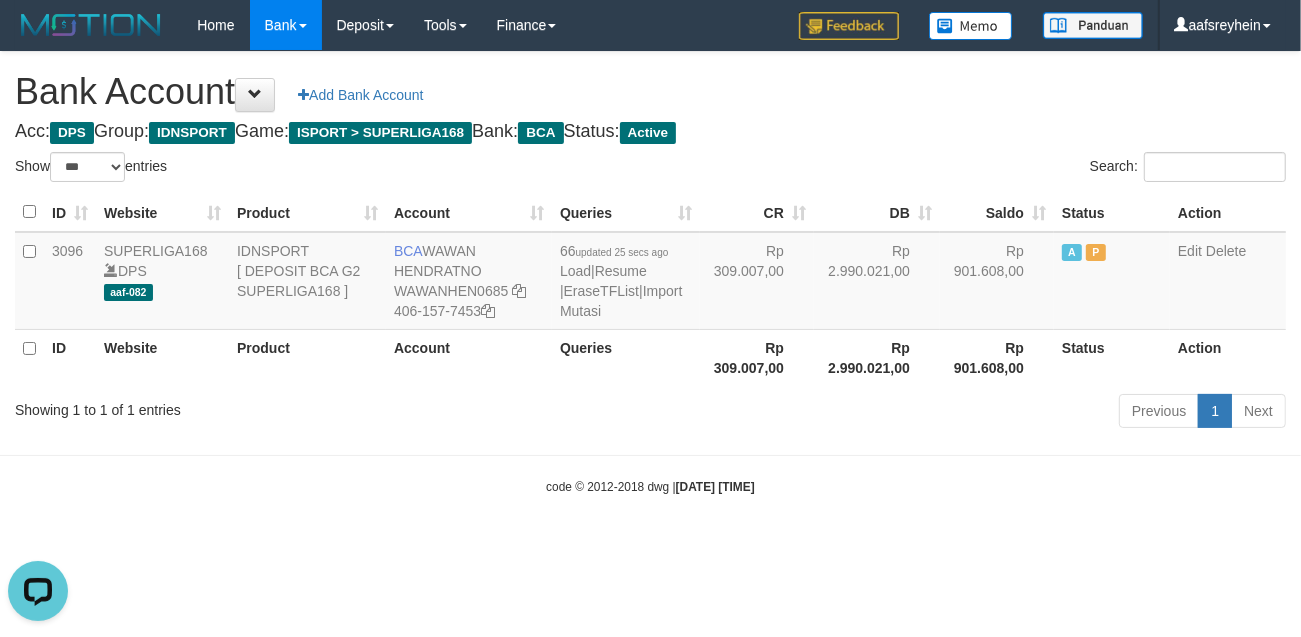 scroll, scrollTop: 0, scrollLeft: 0, axis: both 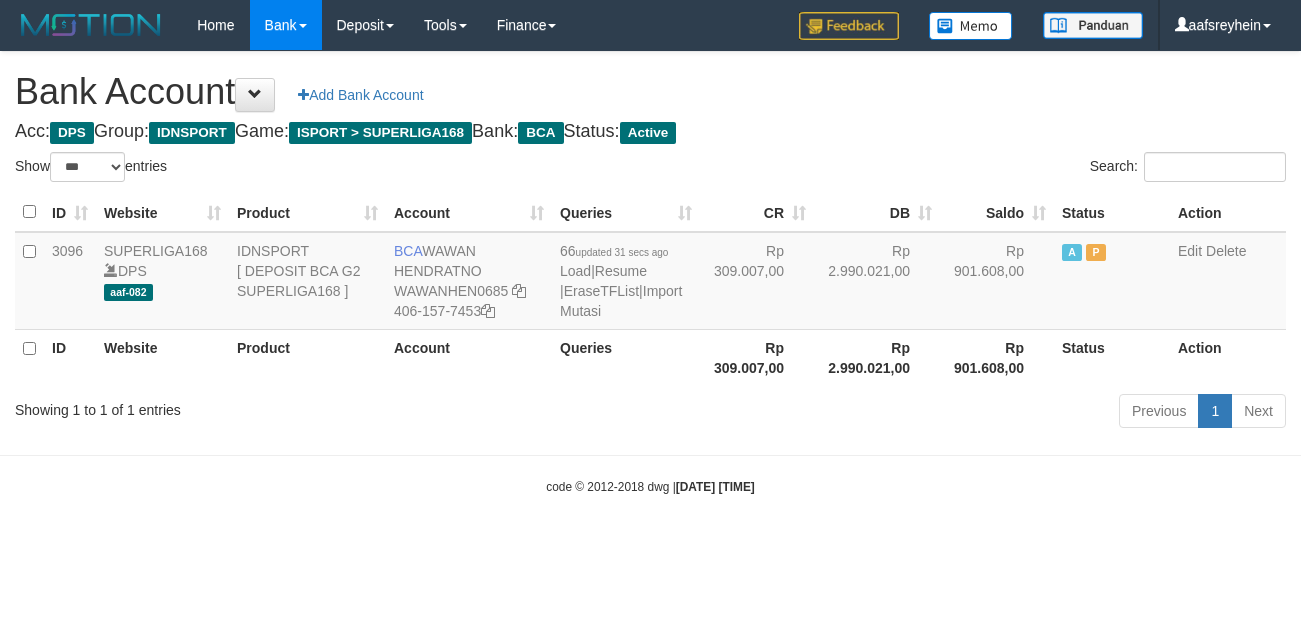 select on "***" 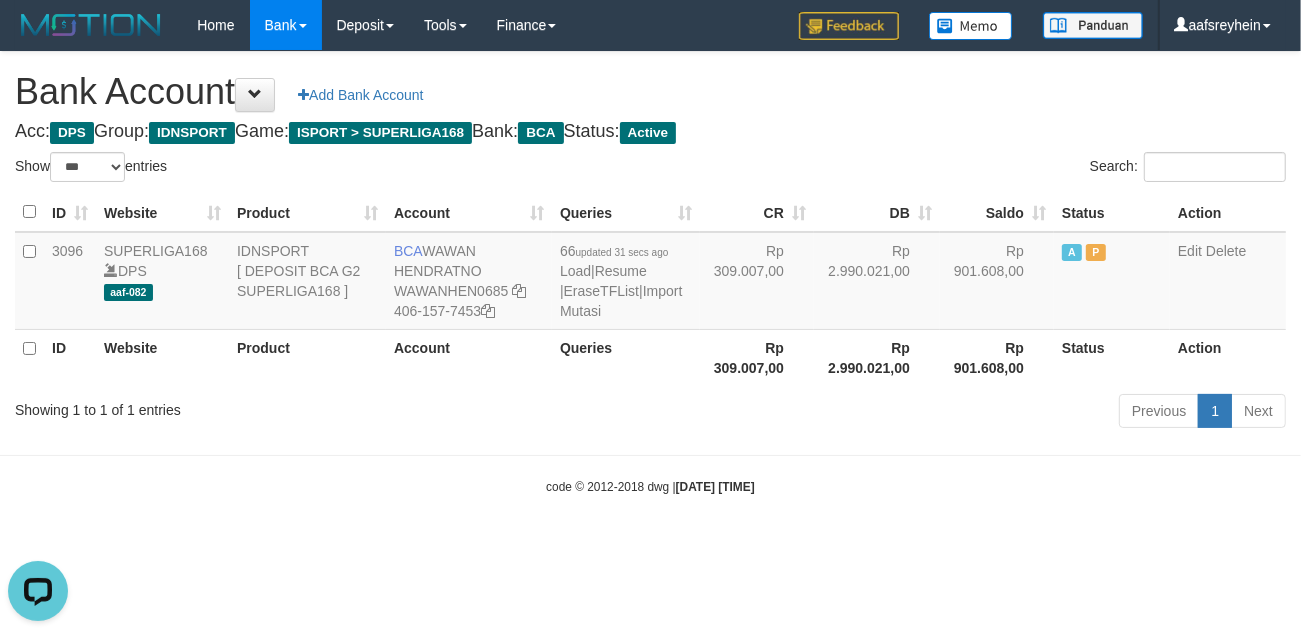 click on "Rp 901.608,00" at bounding box center (997, 357) 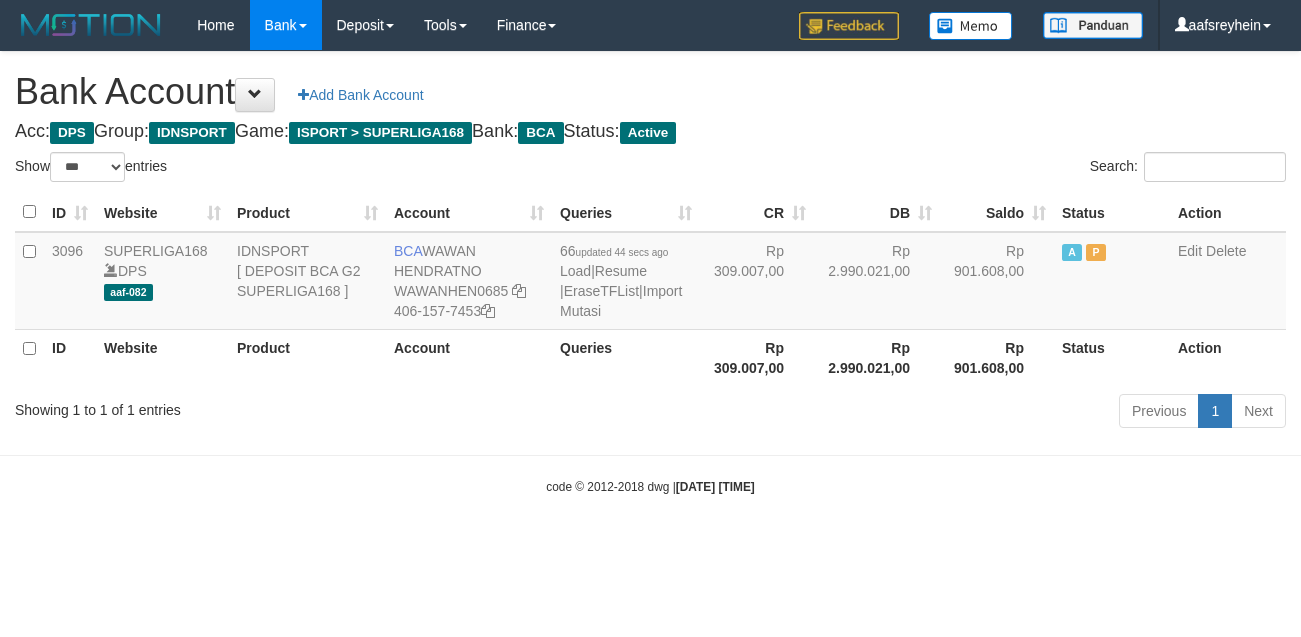 select on "***" 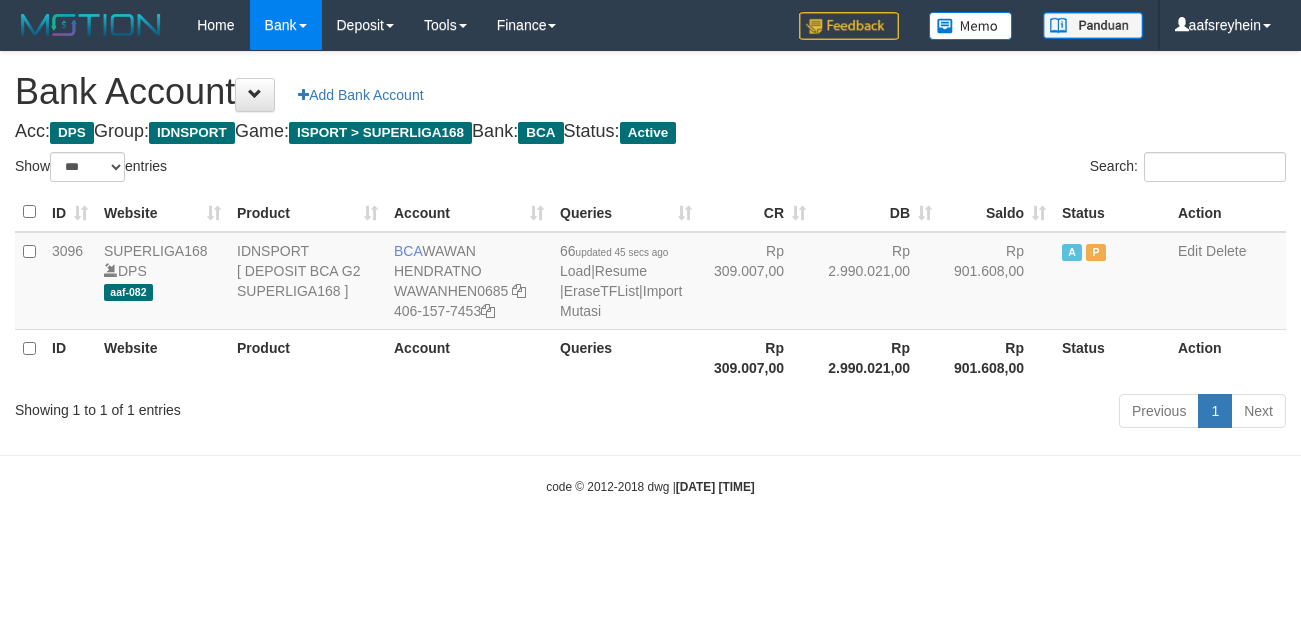select on "***" 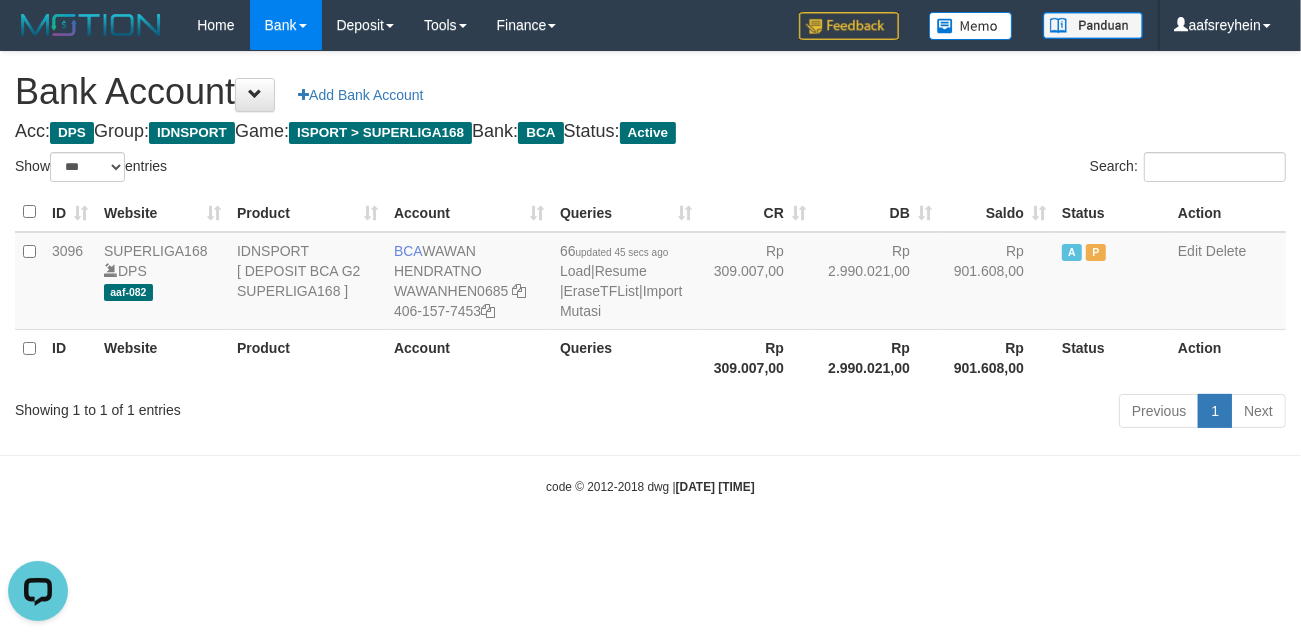 scroll, scrollTop: 0, scrollLeft: 0, axis: both 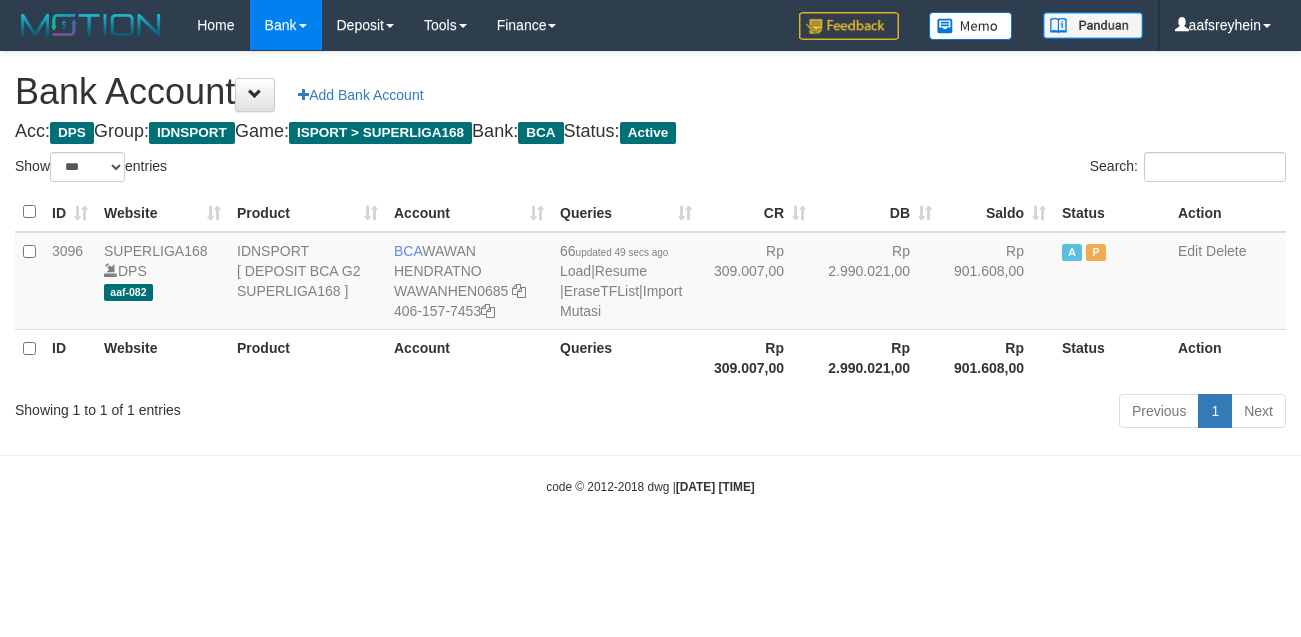 select on "***" 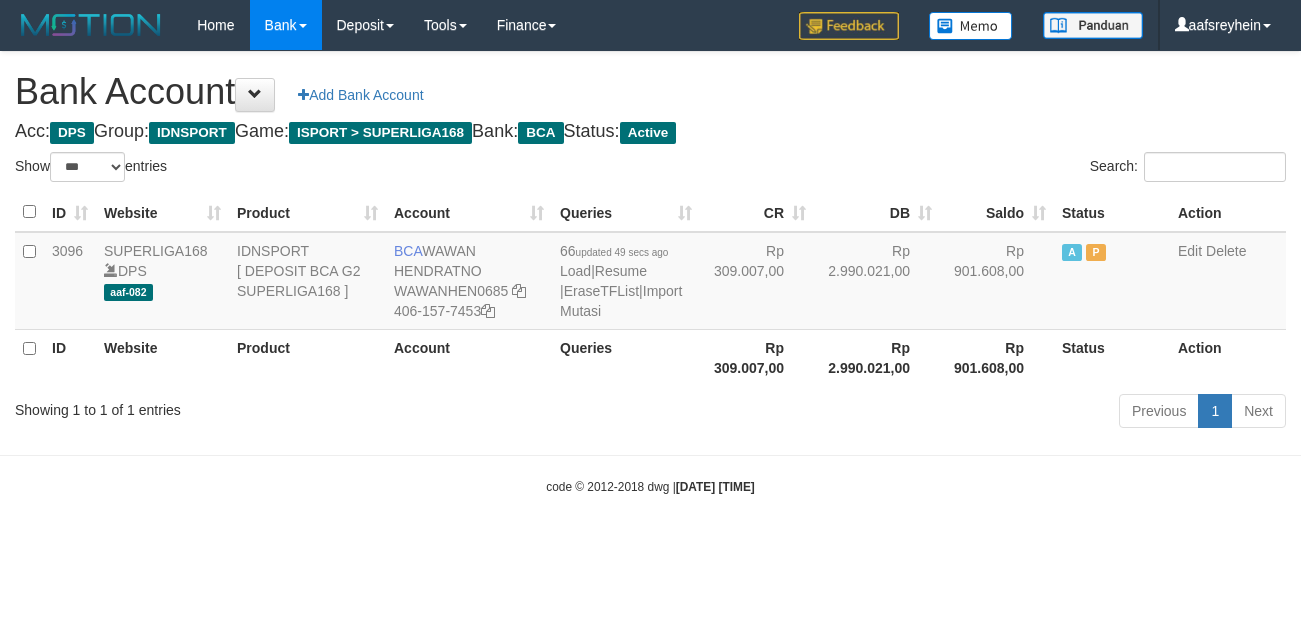 scroll, scrollTop: 0, scrollLeft: 0, axis: both 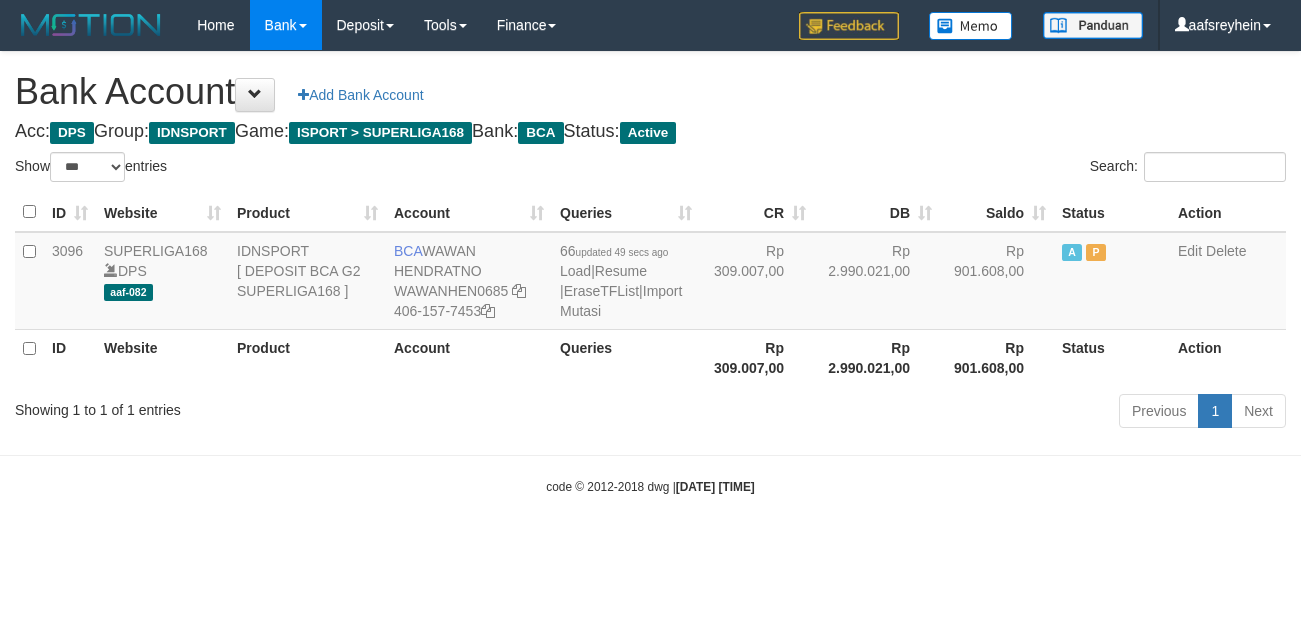 select on "***" 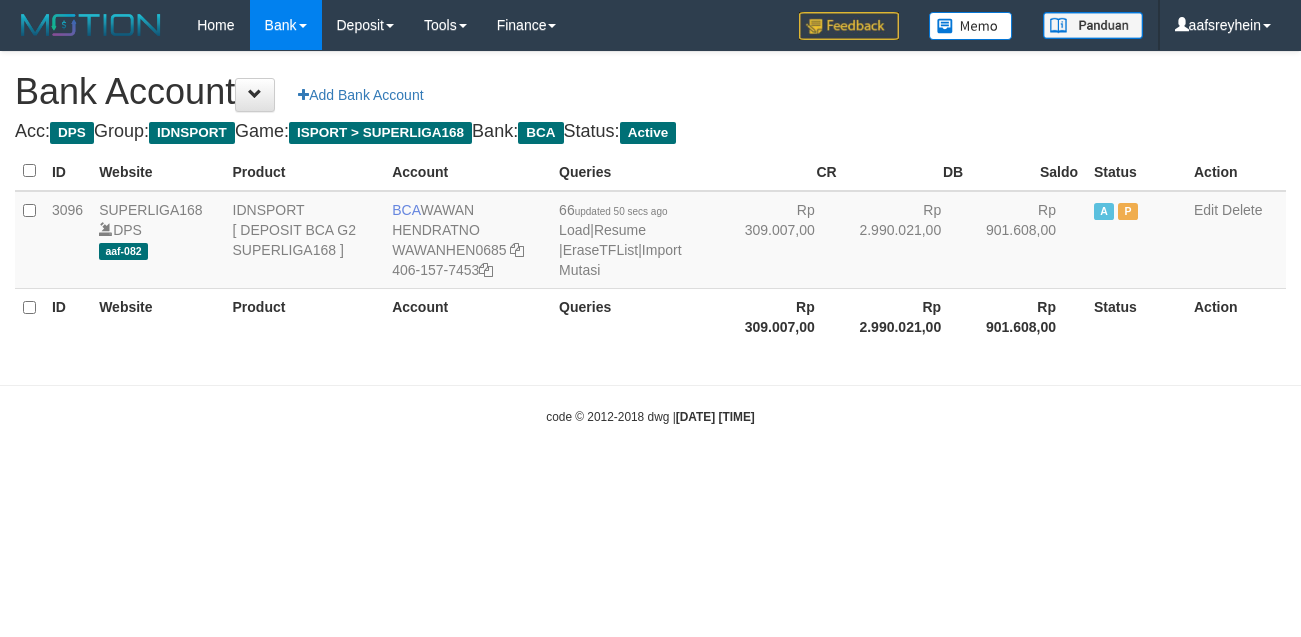 scroll, scrollTop: 0, scrollLeft: 0, axis: both 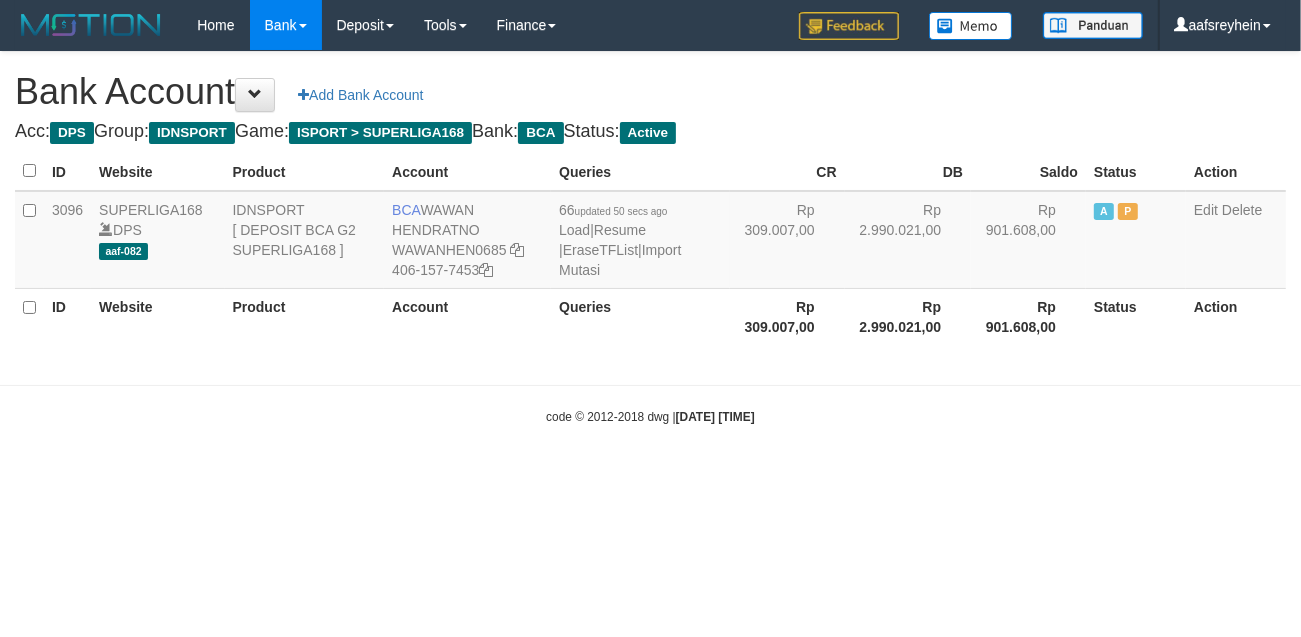 select on "***" 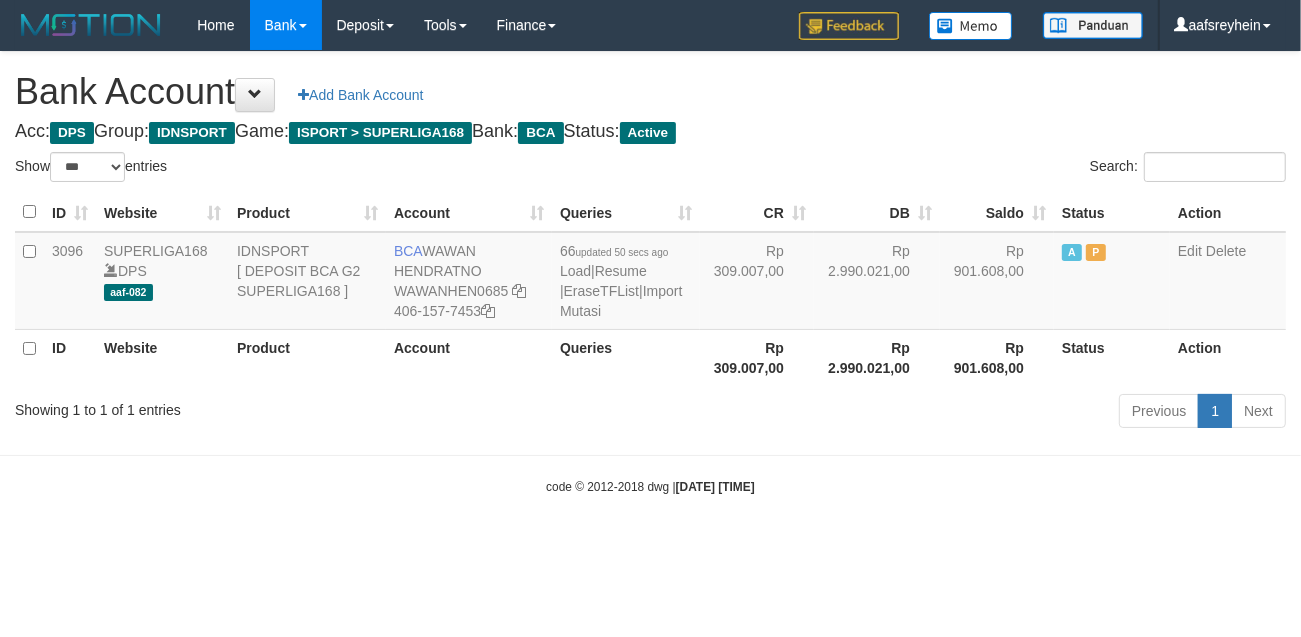 click on "Toggle navigation
Home
Bank
Account List
Load
By Website
Group
[ISPORT]													SUPERLIGA168
By Load Group (DPS)
-" at bounding box center [650, 273] 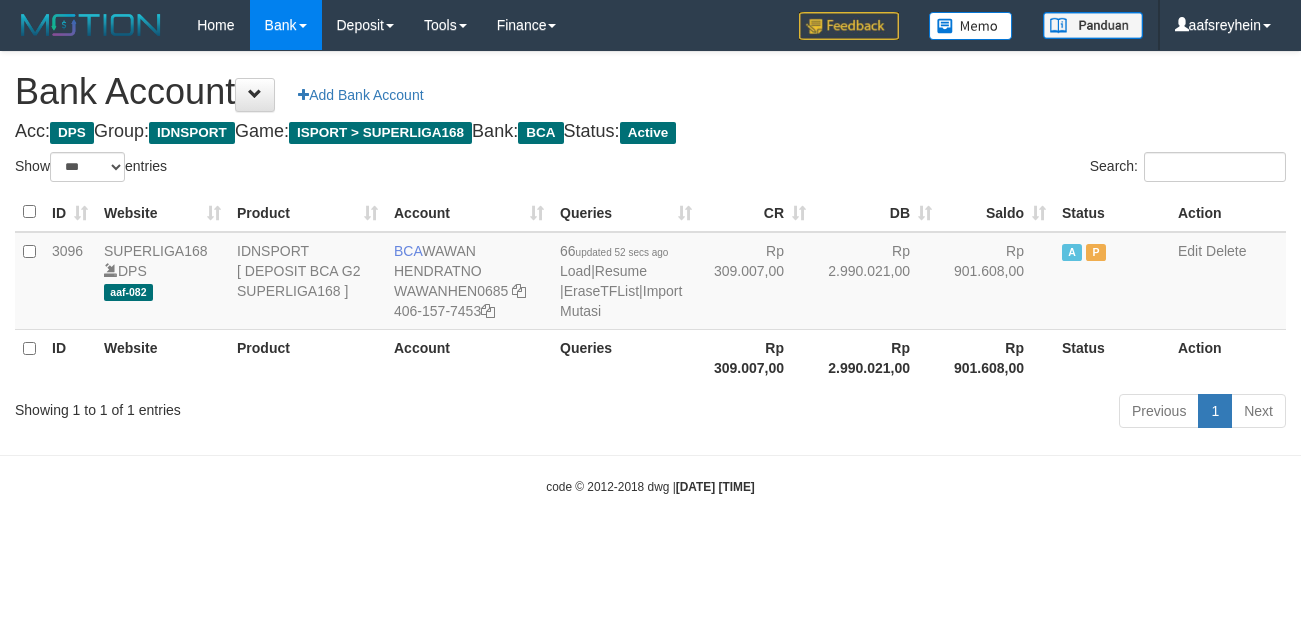 select on "***" 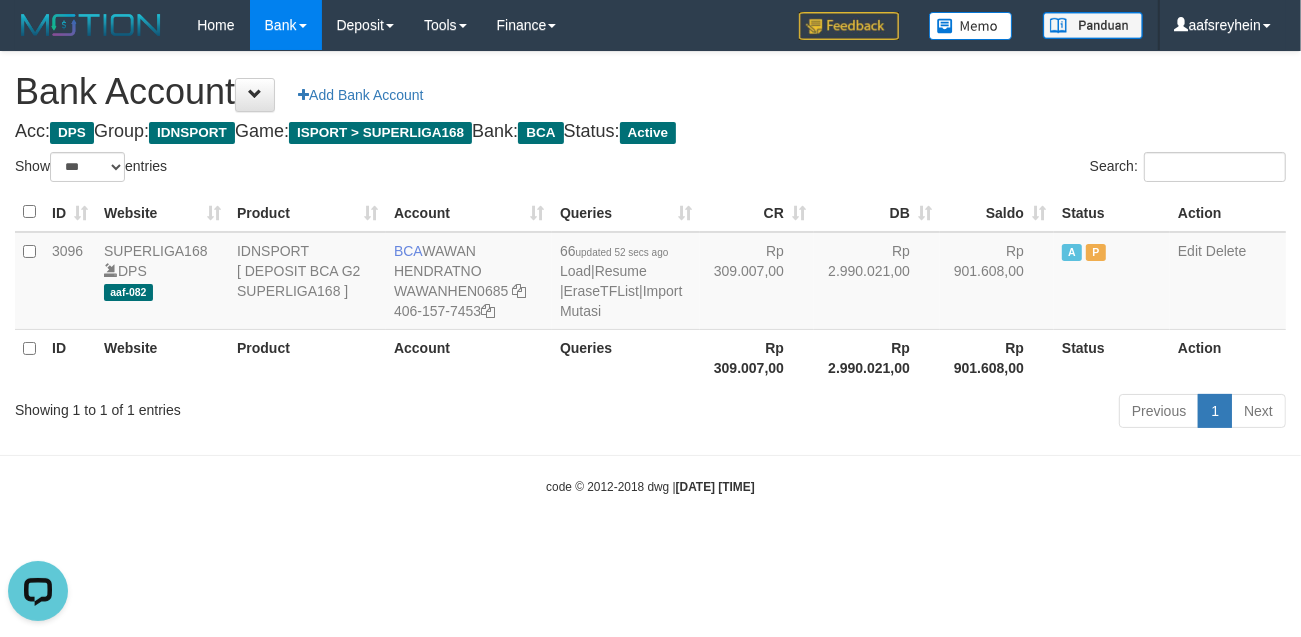 scroll, scrollTop: 0, scrollLeft: 0, axis: both 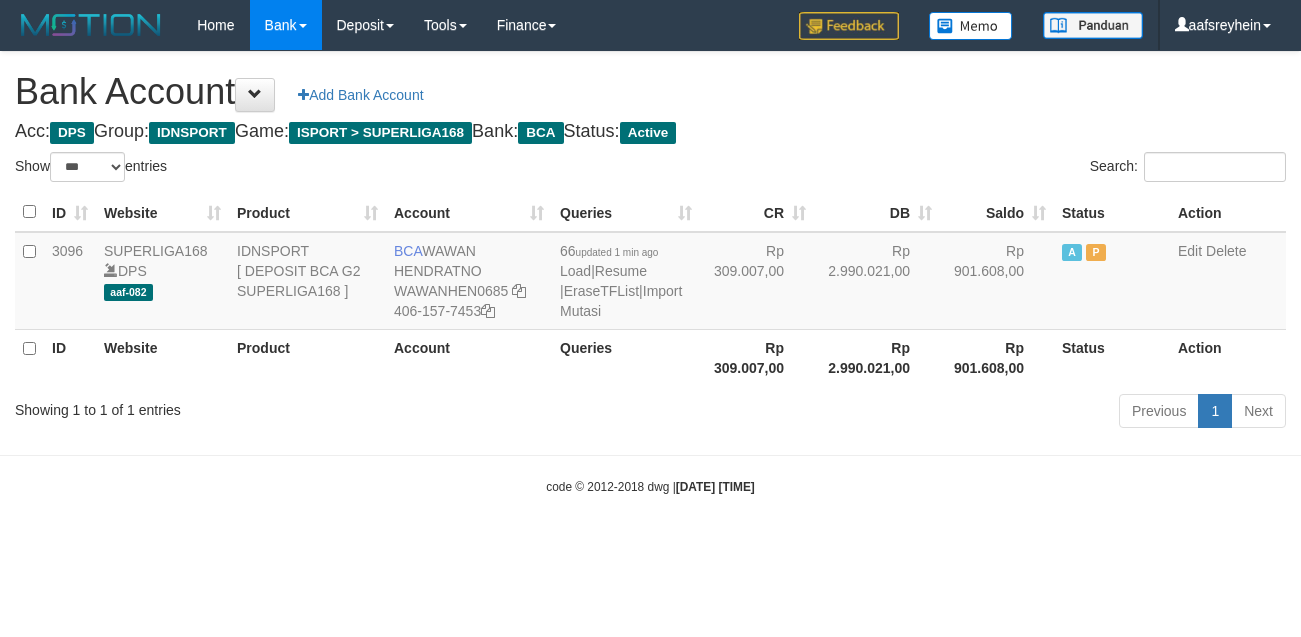 select on "***" 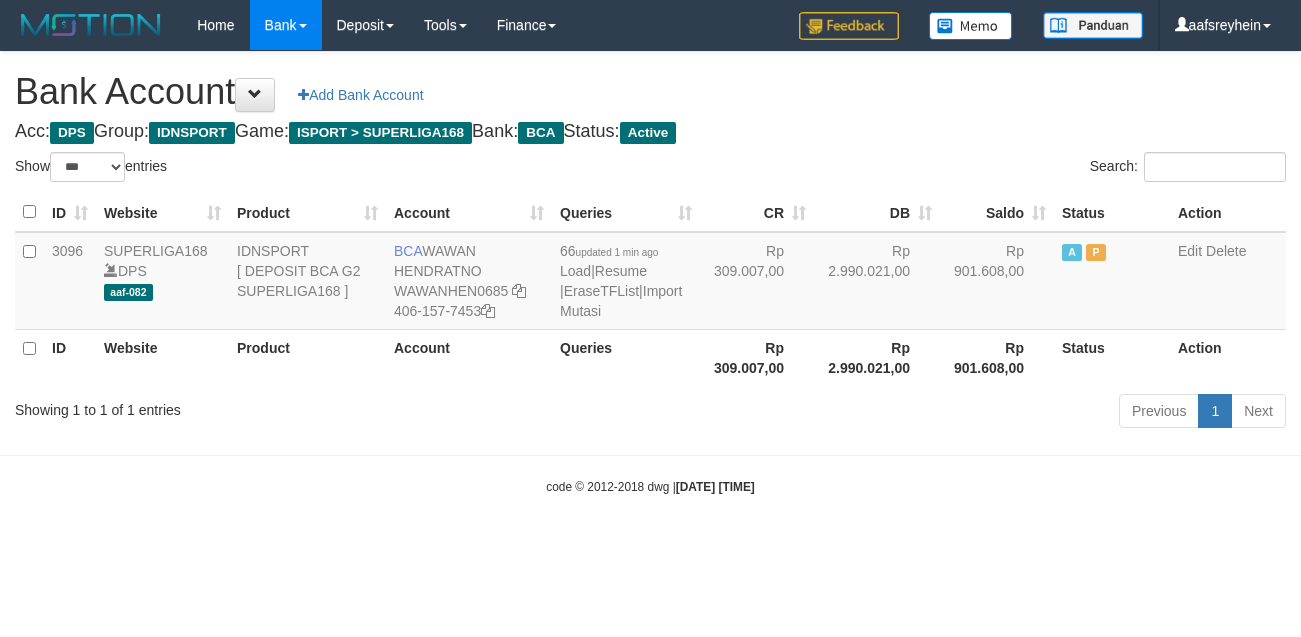 scroll, scrollTop: 0, scrollLeft: 0, axis: both 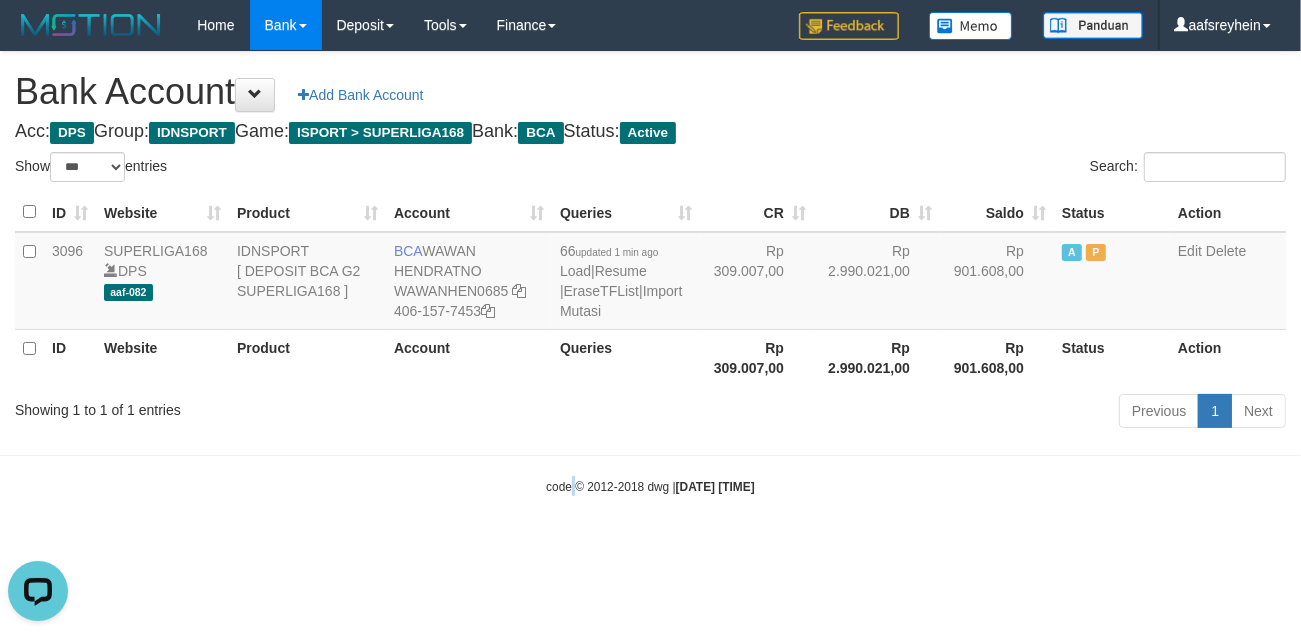 click on "code © 2012-2018 dwg |  2025/07/12 01:19:51" at bounding box center (650, 486) 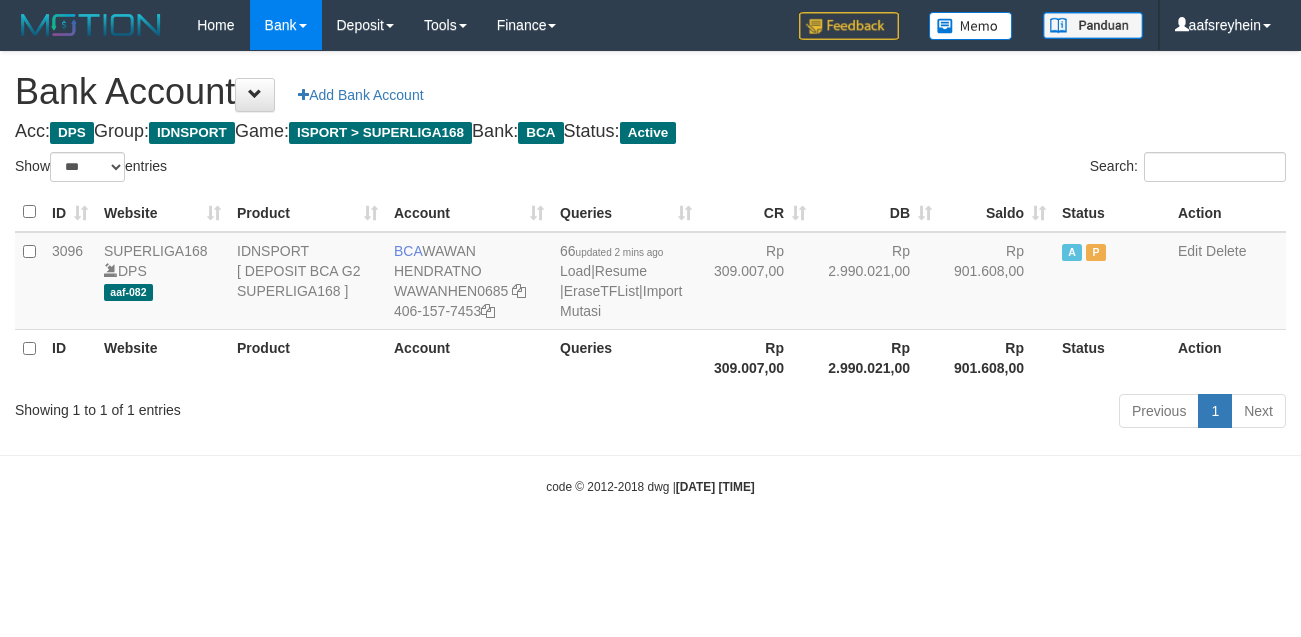 select on "***" 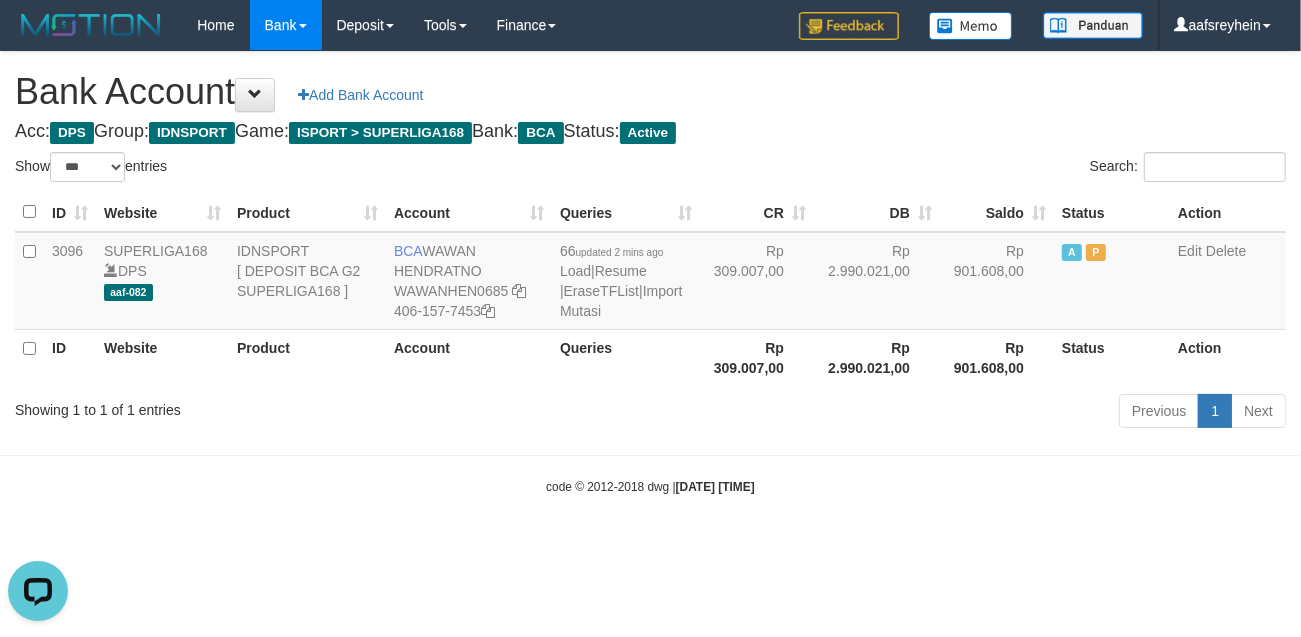 scroll, scrollTop: 0, scrollLeft: 0, axis: both 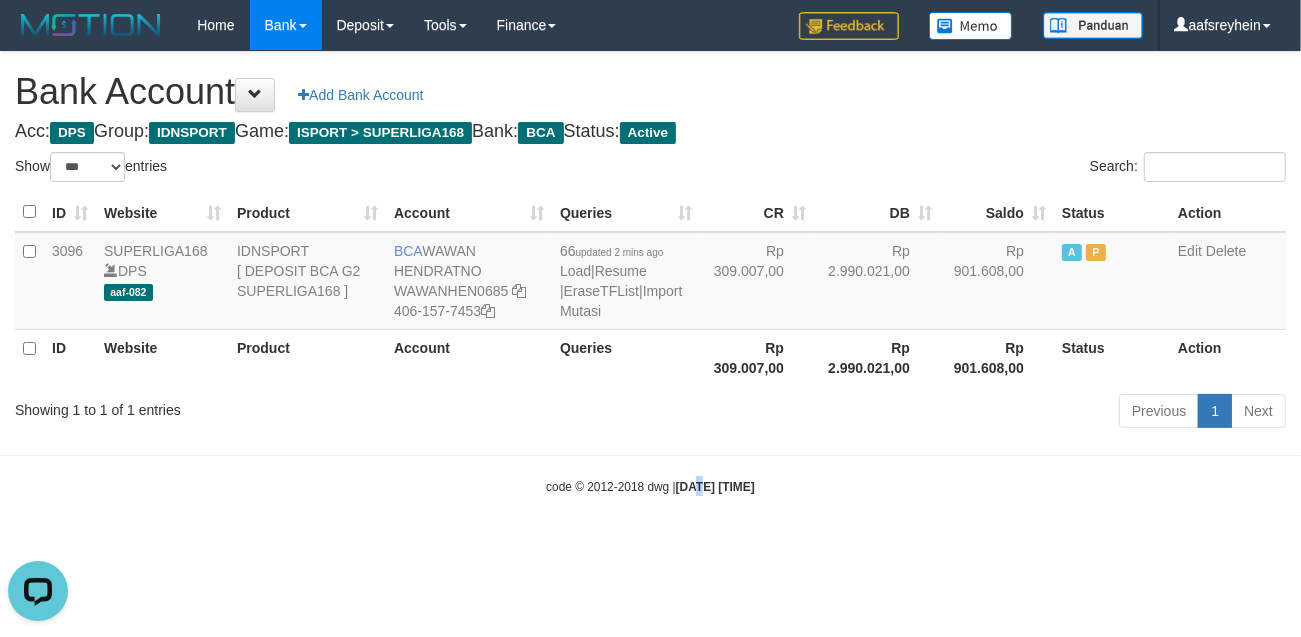 click on "Toggle navigation
Home
Bank
Account List
Load
By Website
Group
[ISPORT]													SUPERLIGA168
By Load Group (DPS)
-" at bounding box center (650, 273) 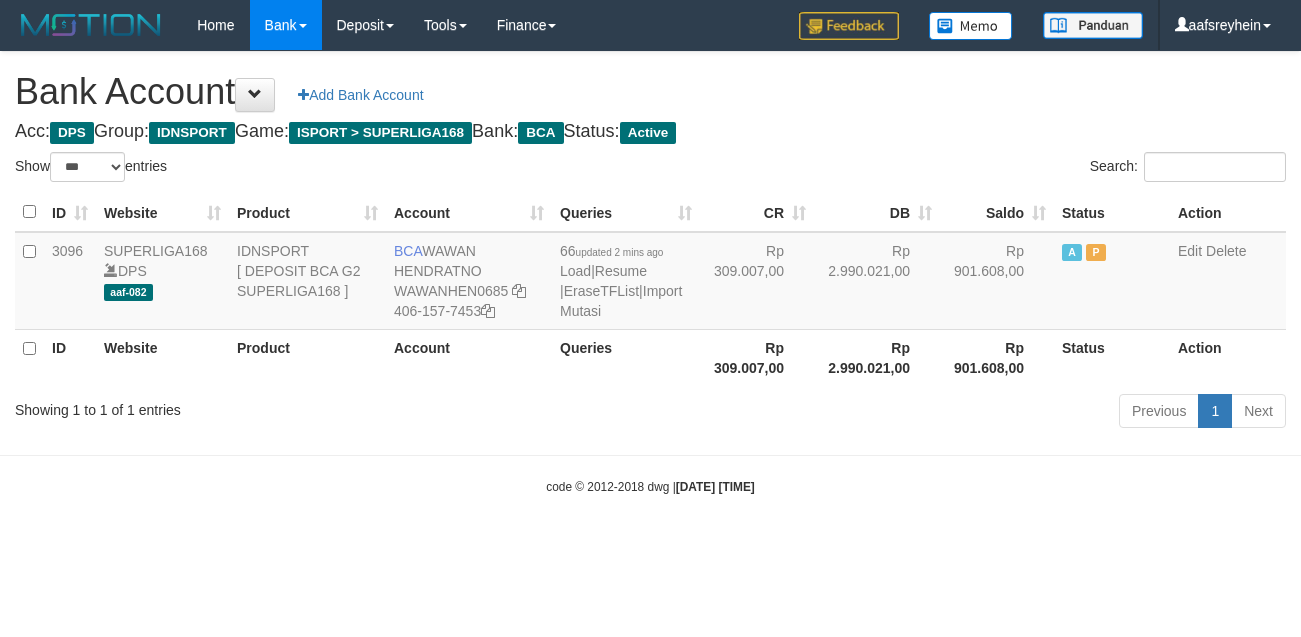select on "***" 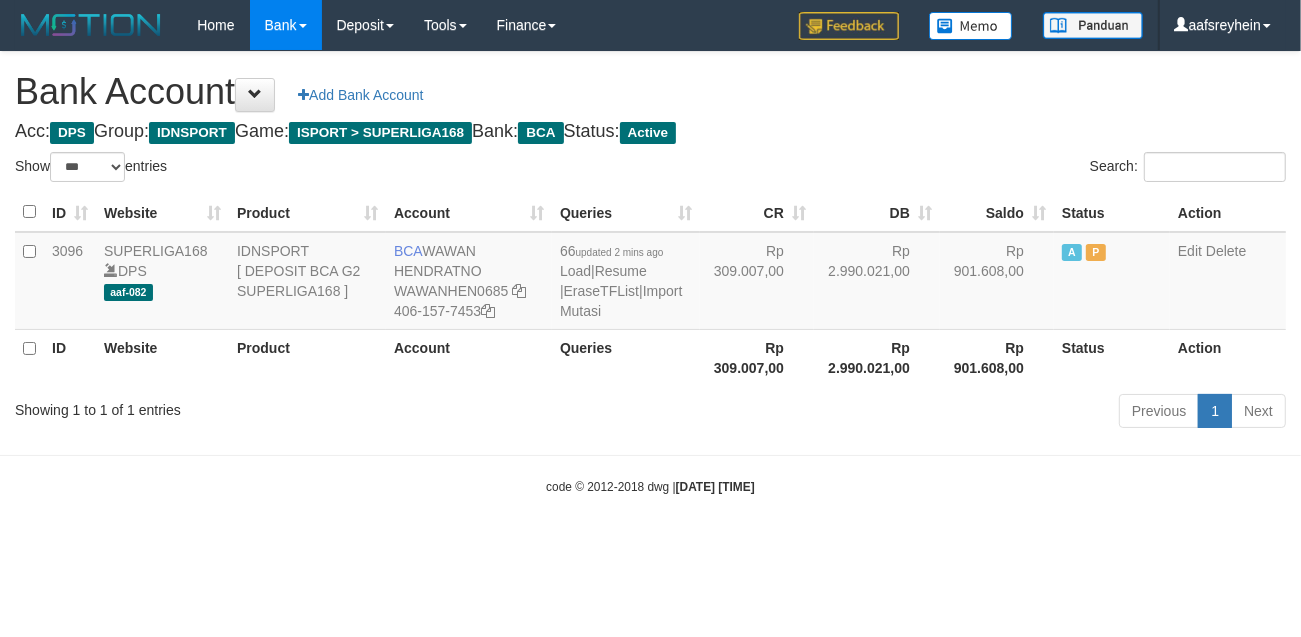 click on "Toggle navigation
Home
Bank
Account List
Load
By Website
Group
[ISPORT]													SUPERLIGA168
By Load Group (DPS)" at bounding box center (650, 273) 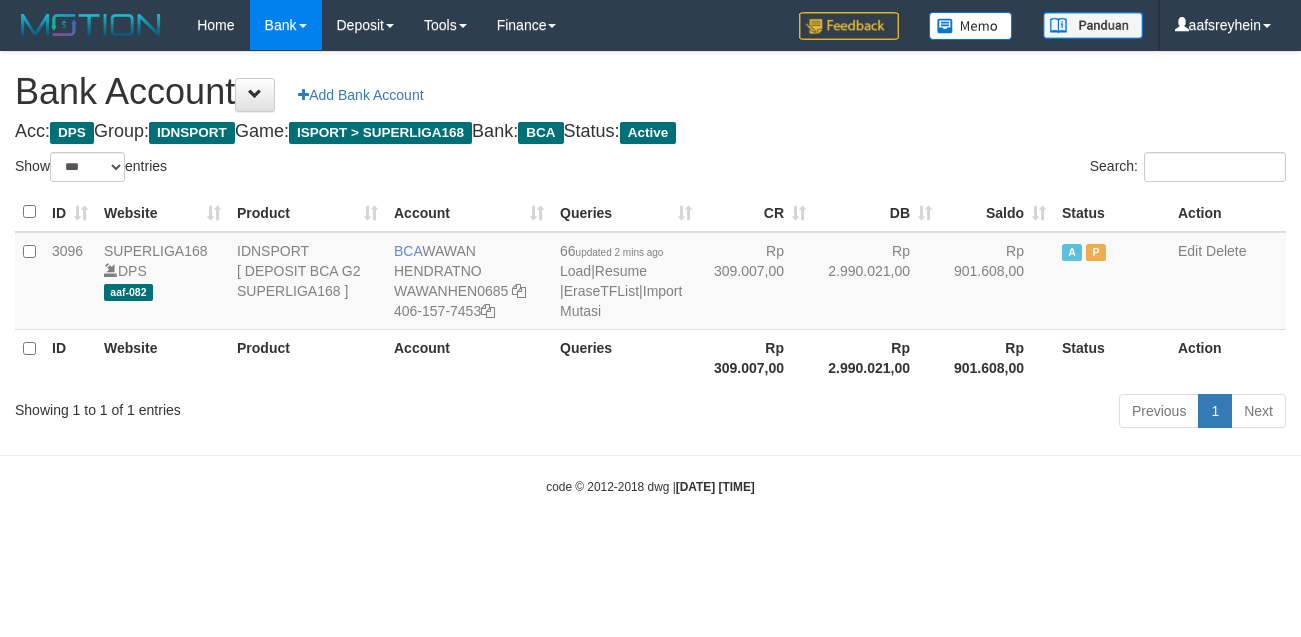 select on "***" 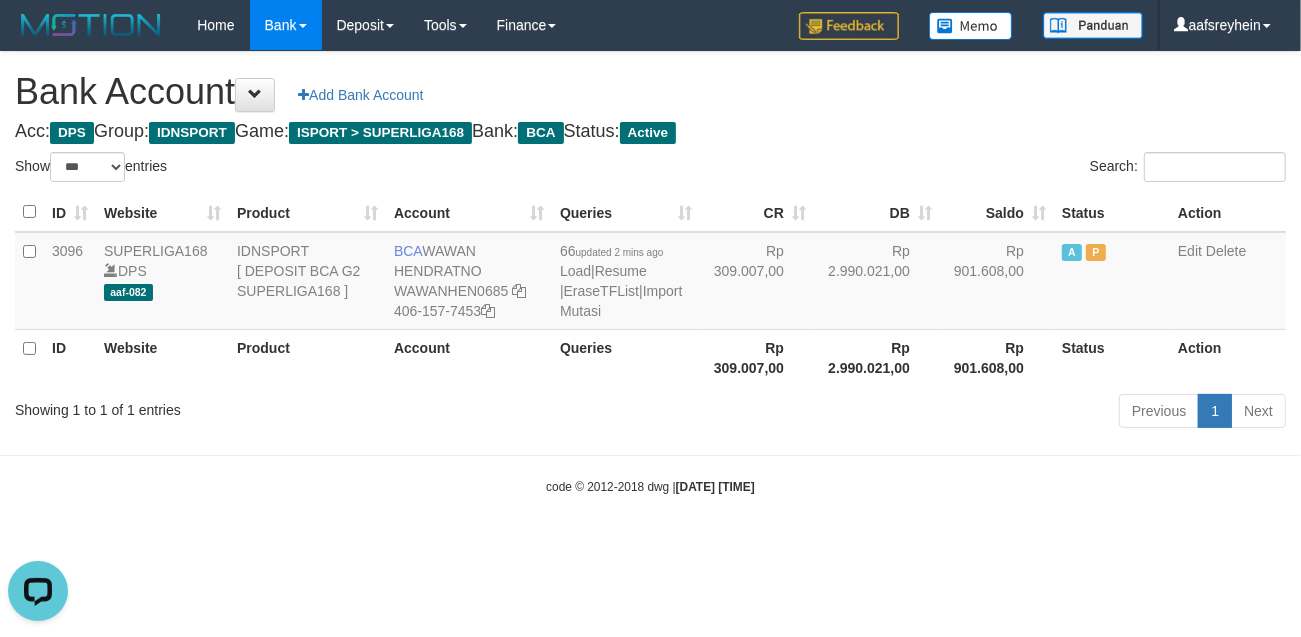 scroll, scrollTop: 0, scrollLeft: 0, axis: both 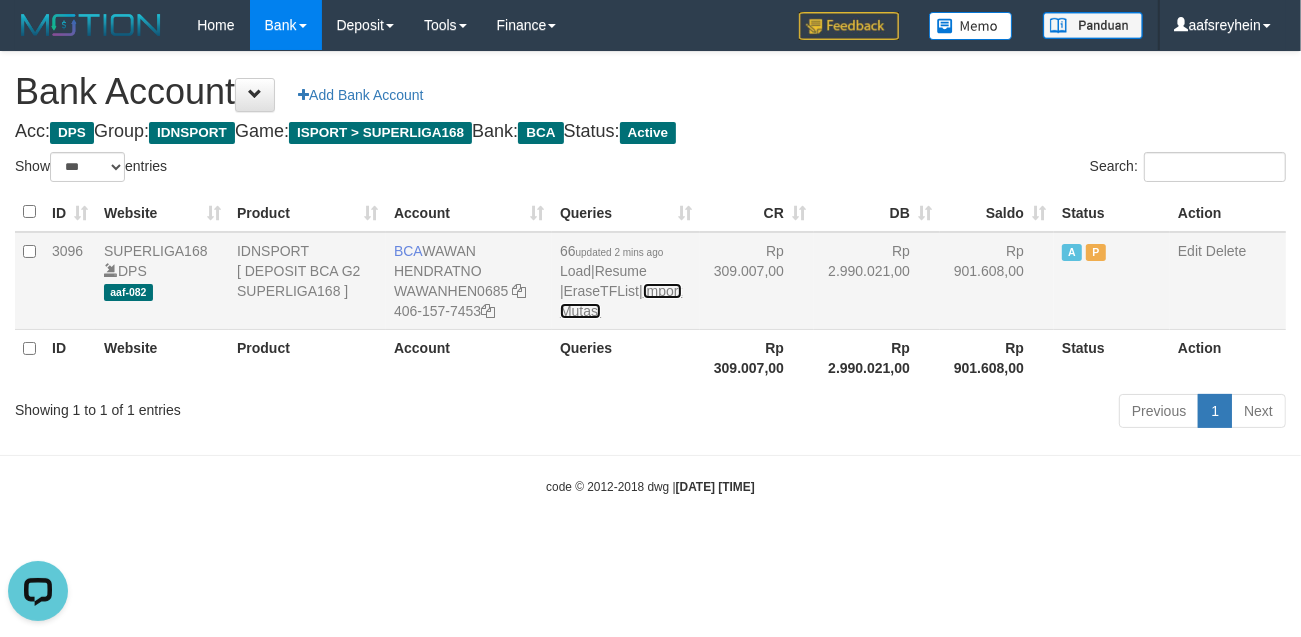 click on "Import Mutasi" at bounding box center [621, 301] 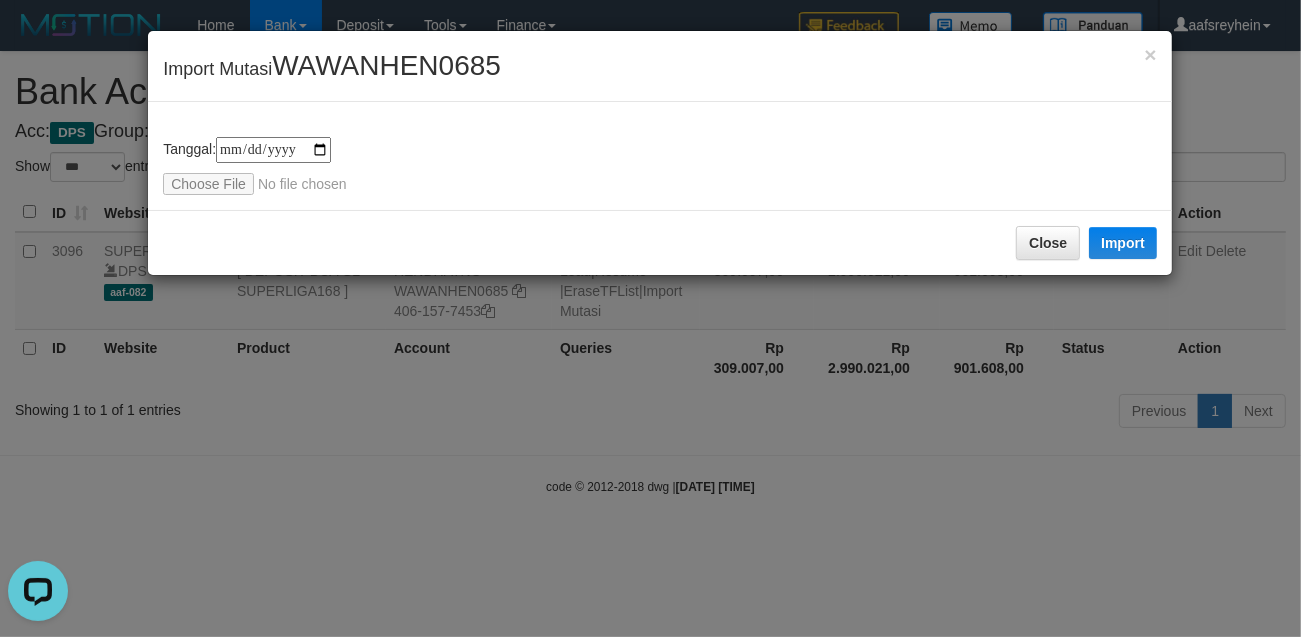 type on "**********" 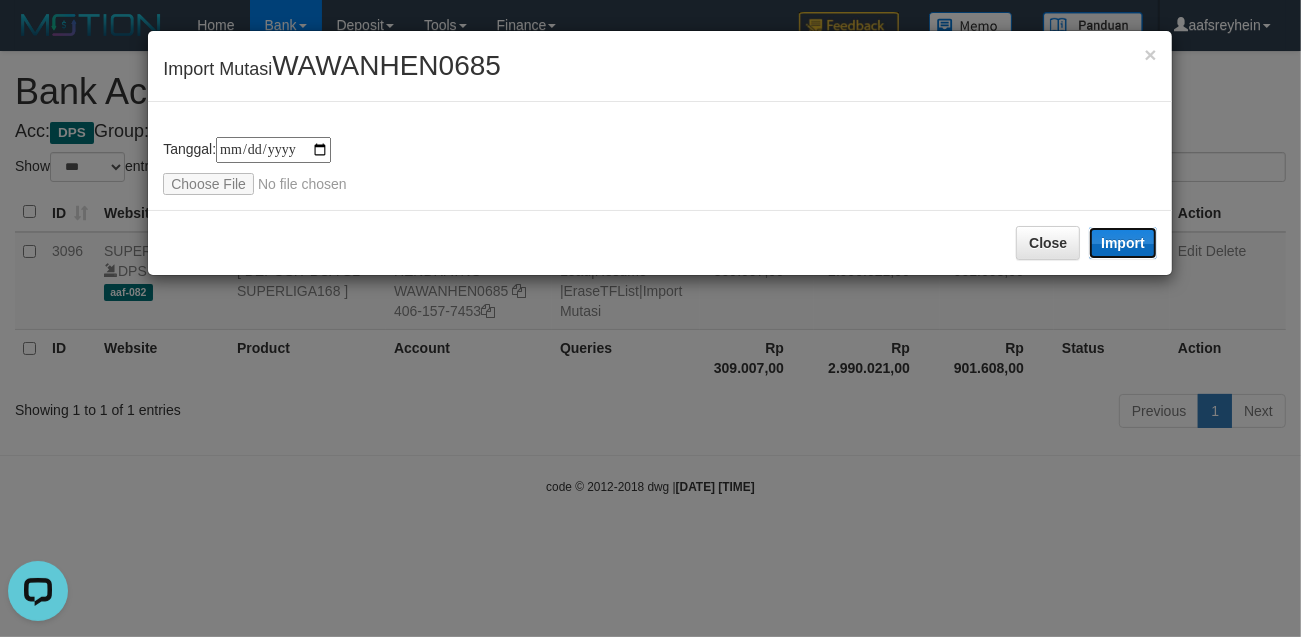 click on "Import" at bounding box center (1123, 243) 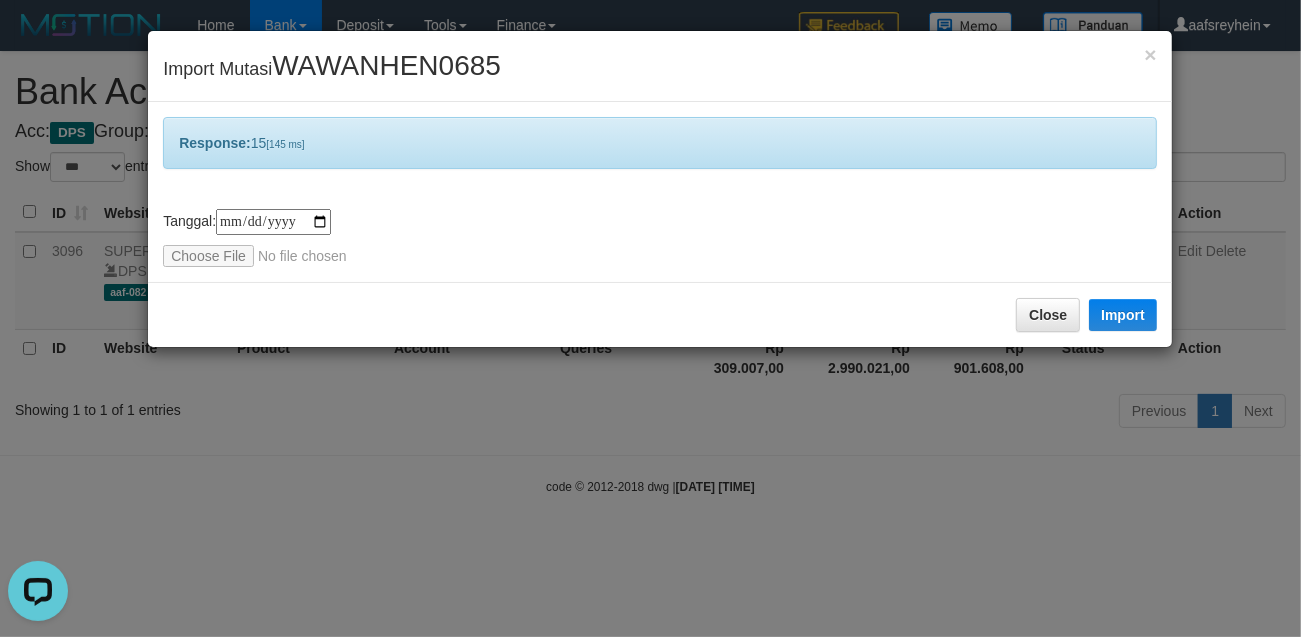click on "**********" at bounding box center (650, 318) 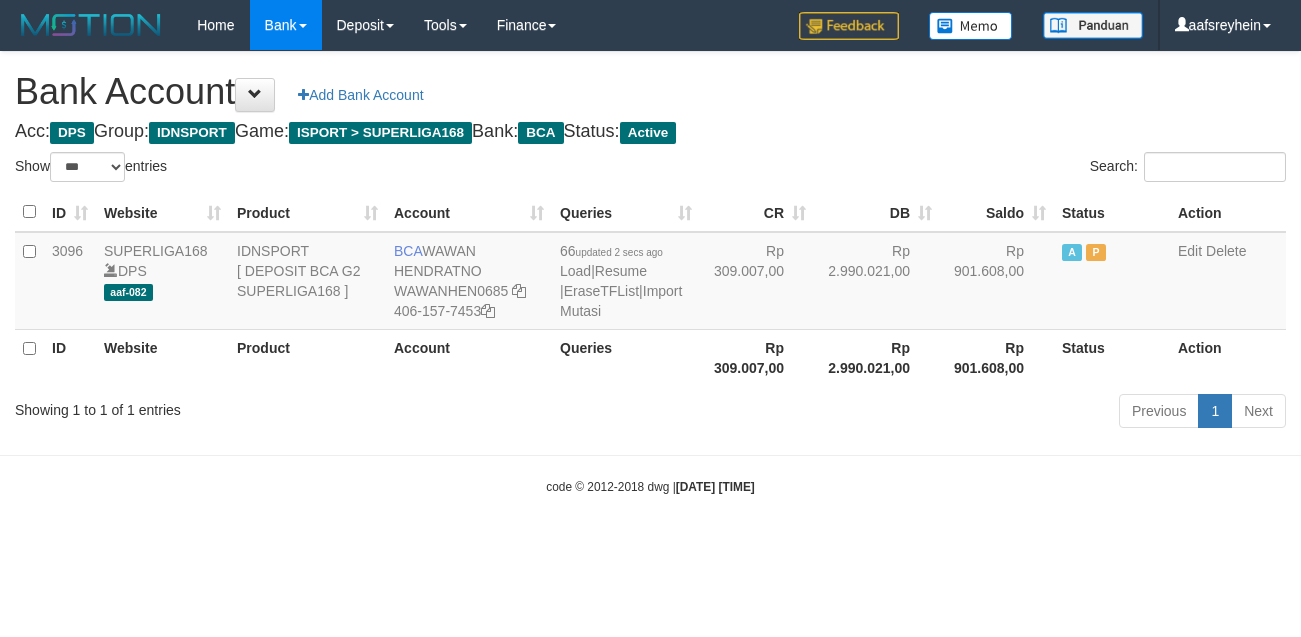 select on "***" 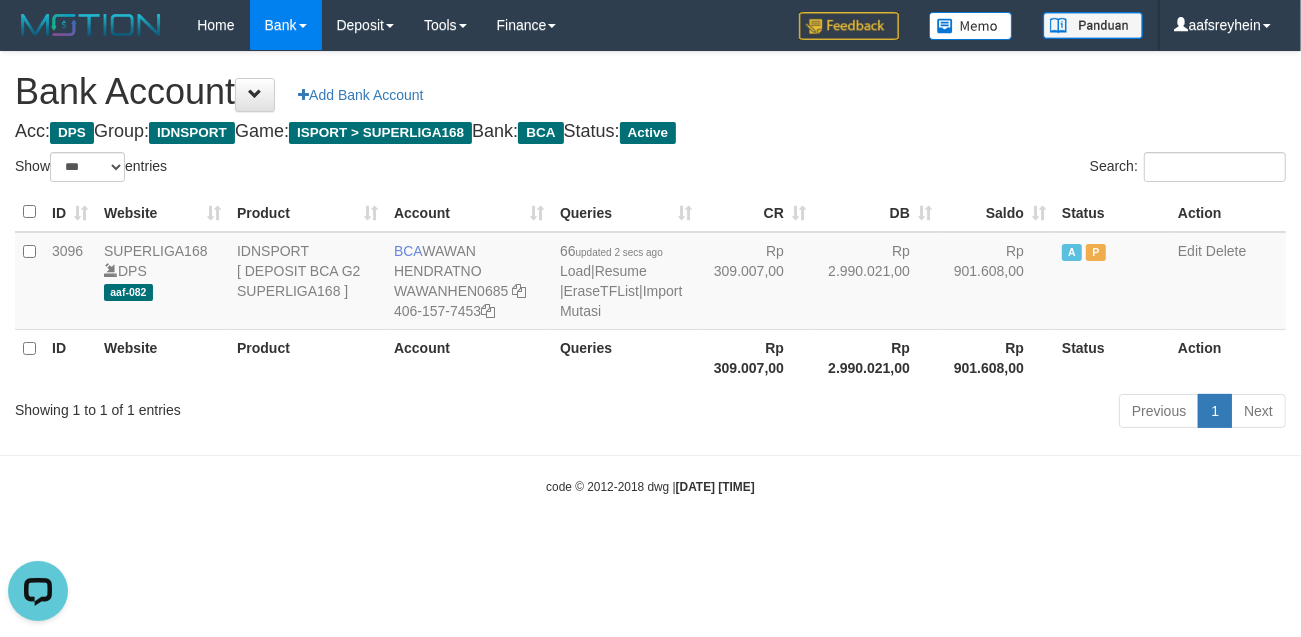 scroll, scrollTop: 0, scrollLeft: 0, axis: both 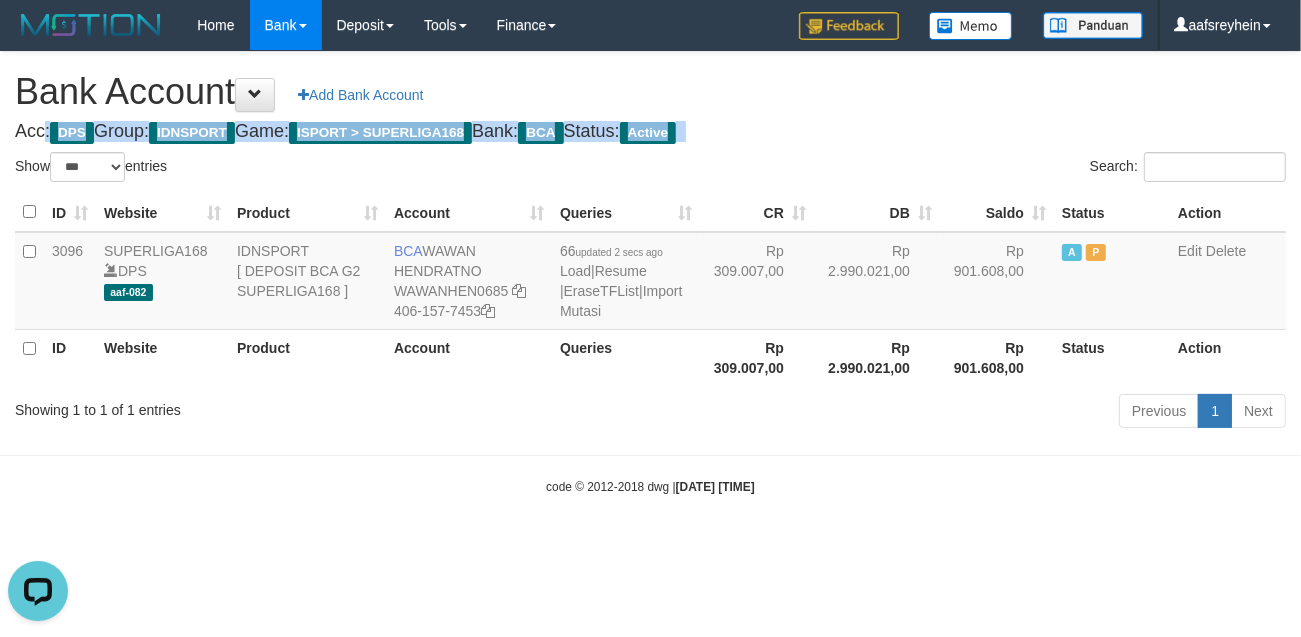 click on "Acc: 										 DPS
Group:   IDNSPORT    		Game:   ISPORT > SUPERLIGA168    		Bank:   BCA    		Status:  Active" at bounding box center [650, 132] 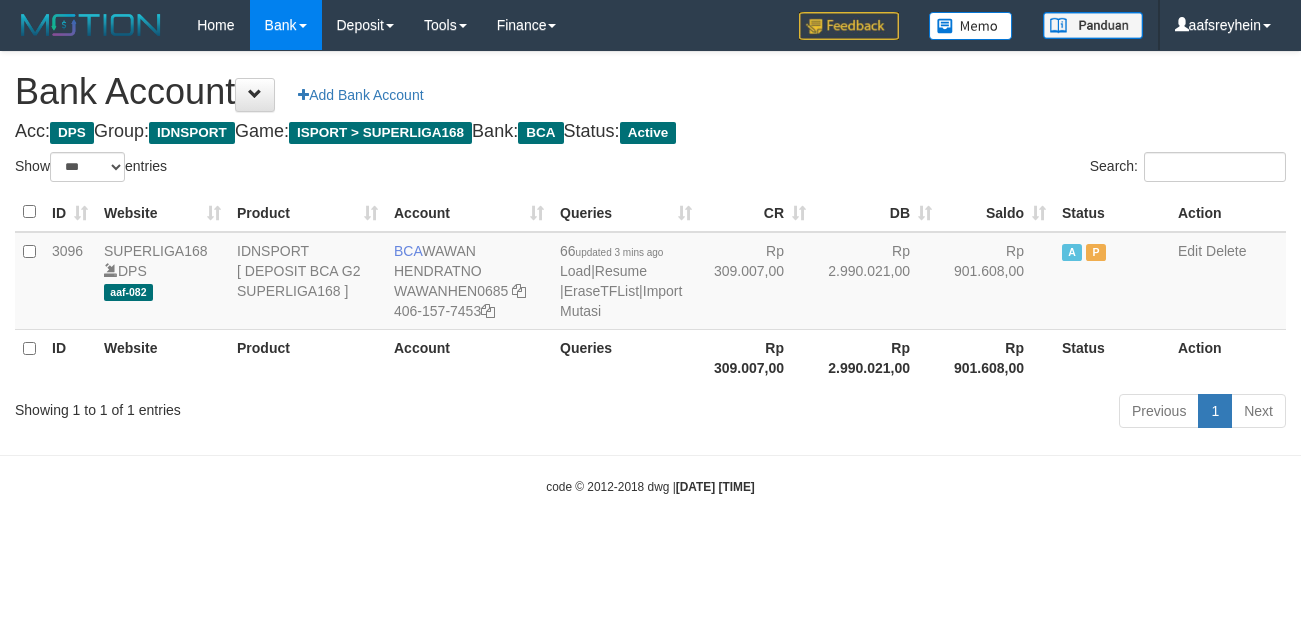 select on "***" 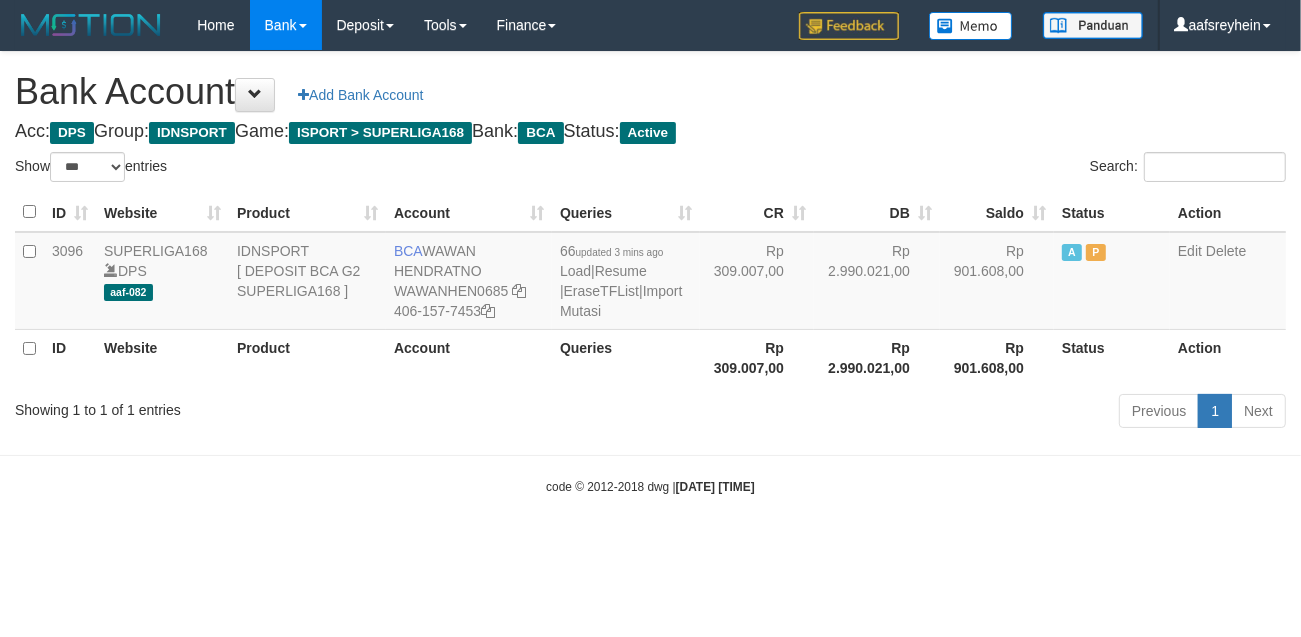 click on "Search:" at bounding box center [976, 169] 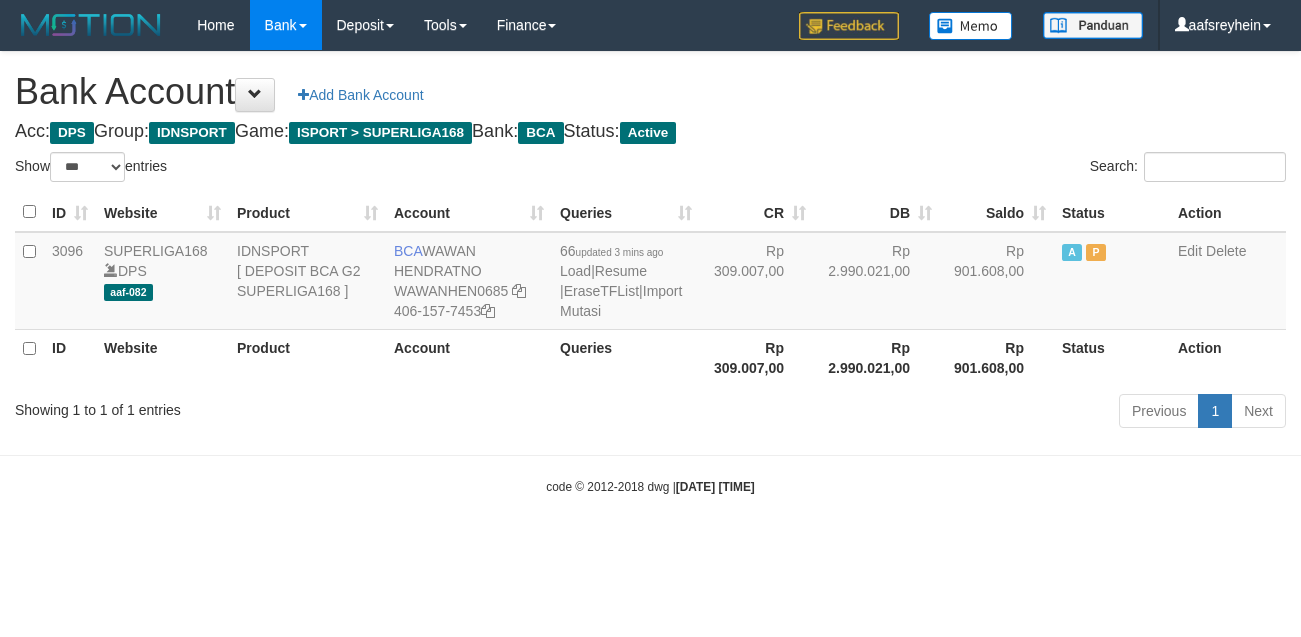 select on "***" 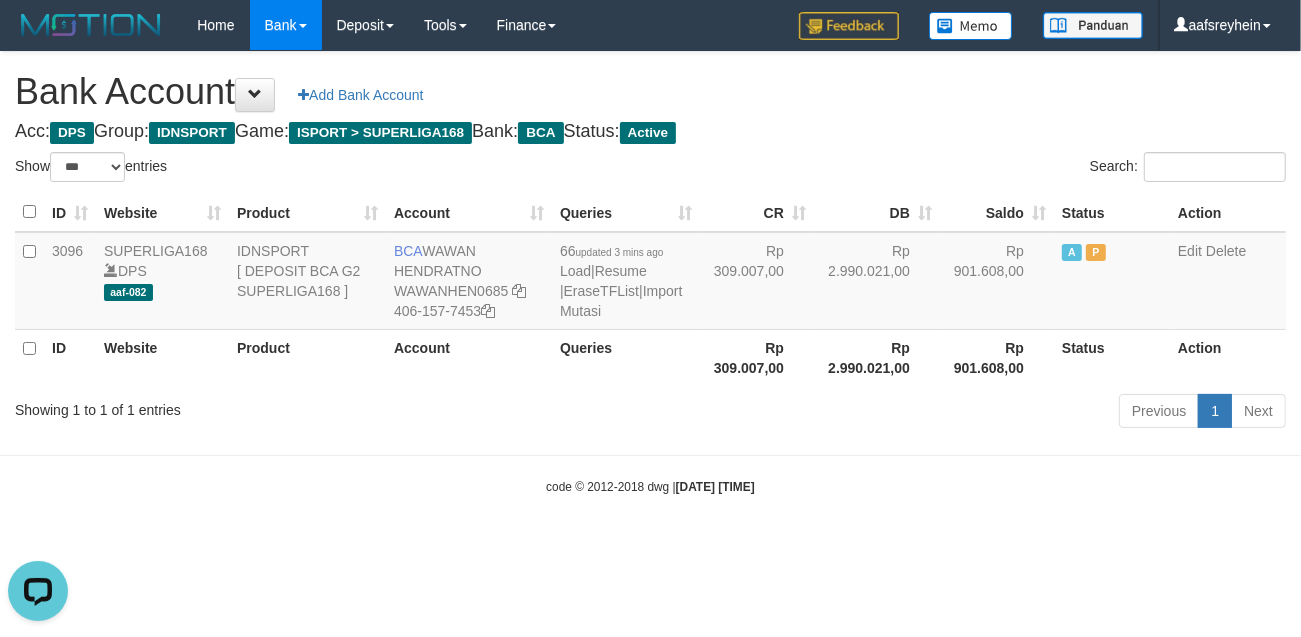 scroll, scrollTop: 0, scrollLeft: 0, axis: both 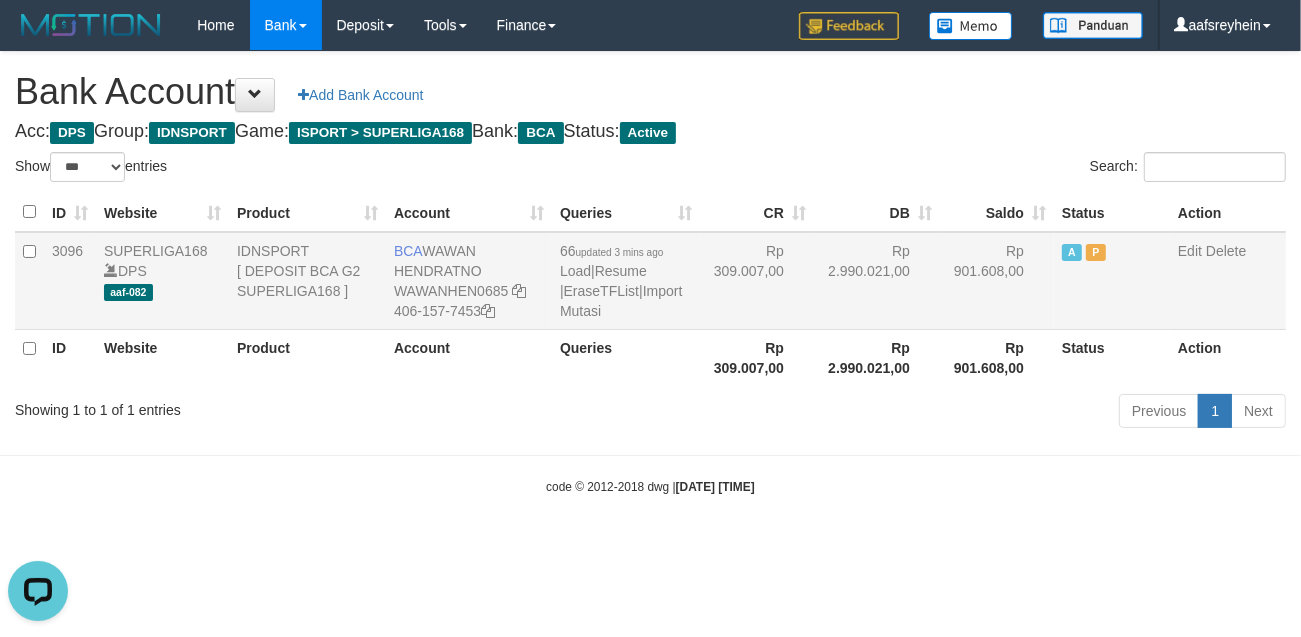 click on "66  updated 3 mins ago
Load
|
Resume
|
EraseTFList
|
Import Mutasi" at bounding box center (626, 281) 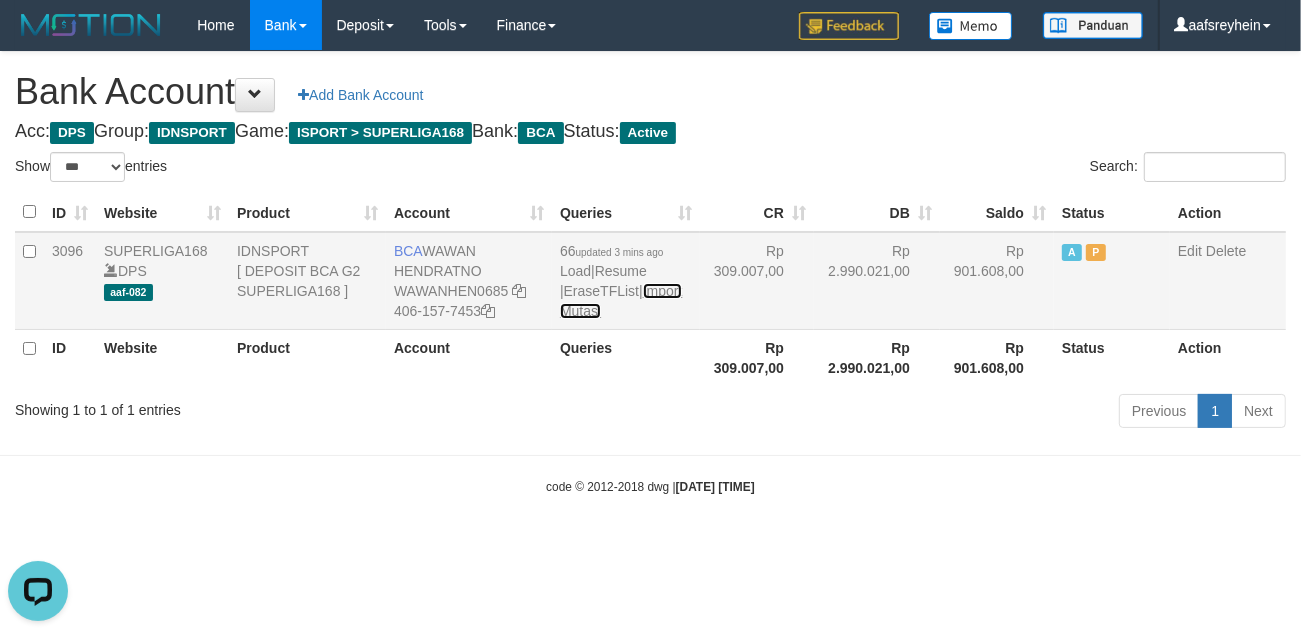 click on "Import Mutasi" at bounding box center (621, 301) 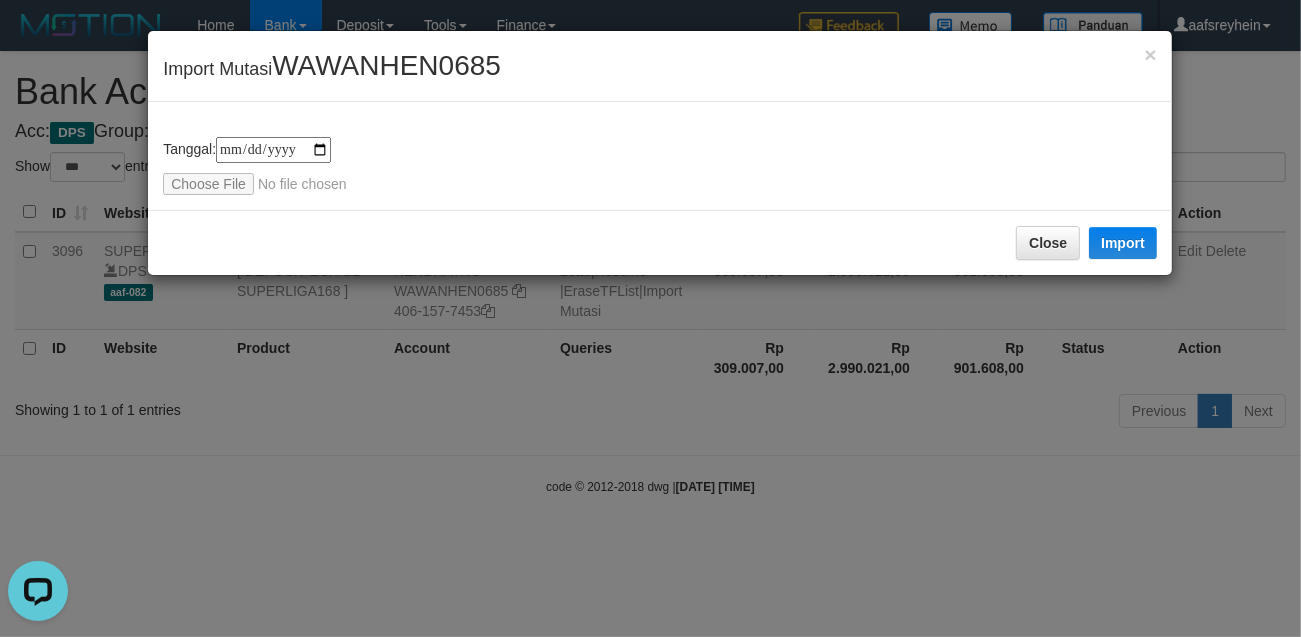type on "**********" 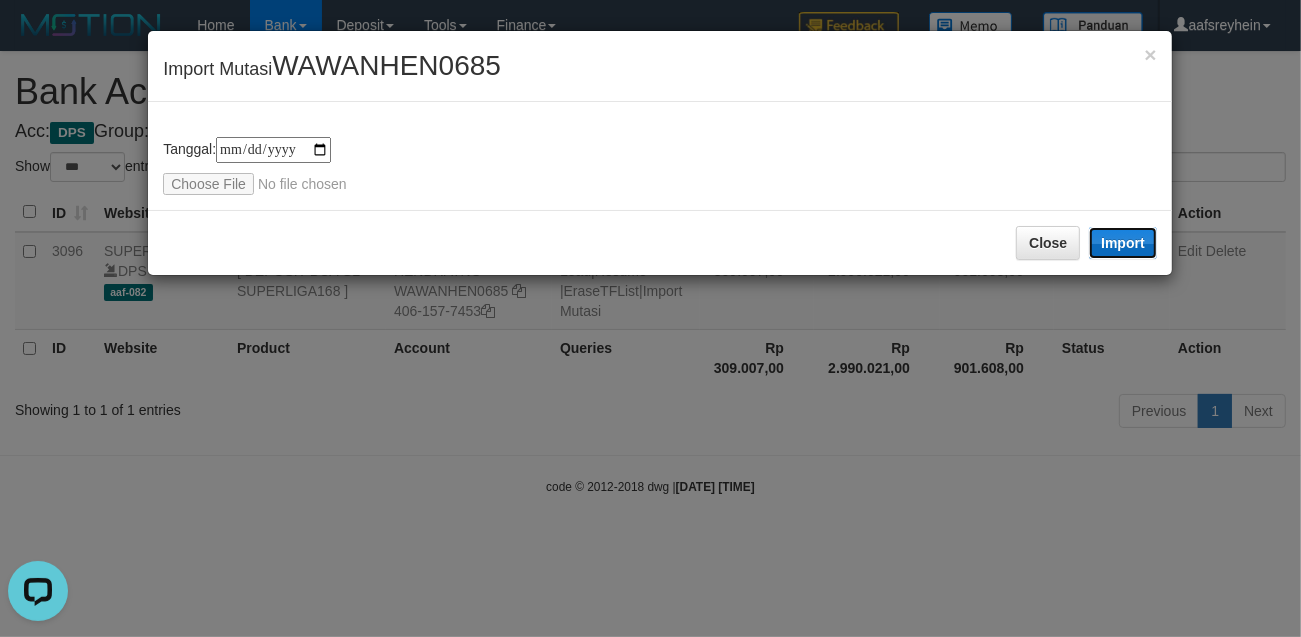 click on "Import" at bounding box center (1123, 243) 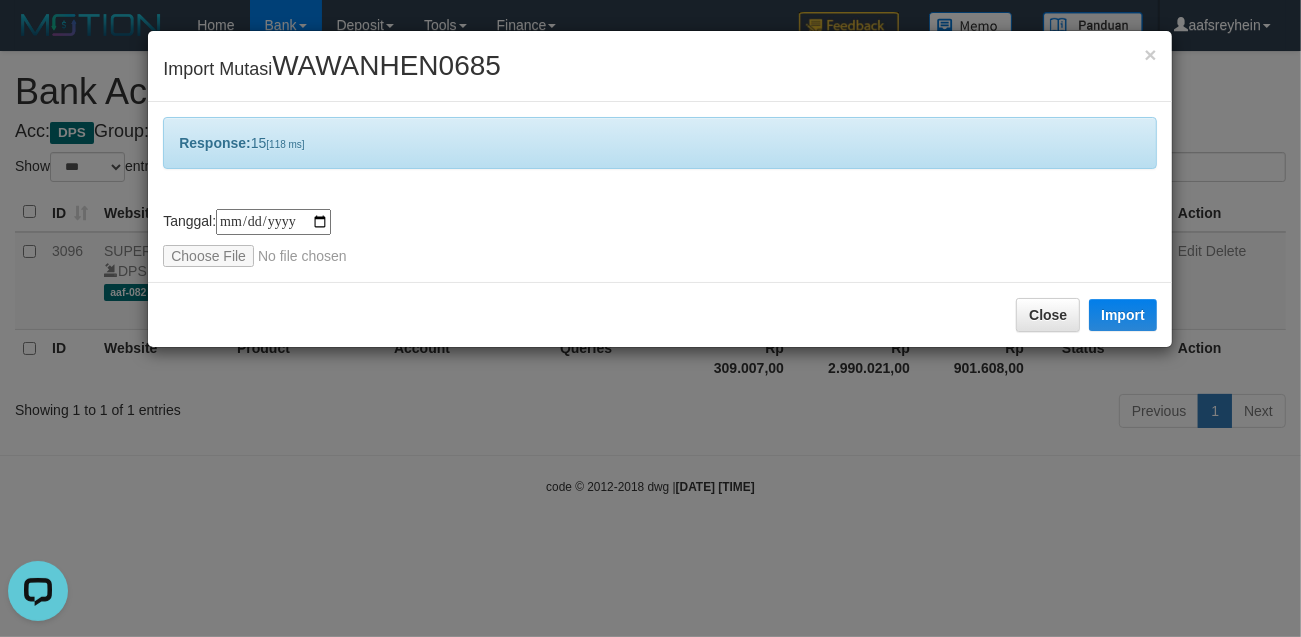click on "**********" at bounding box center (650, 318) 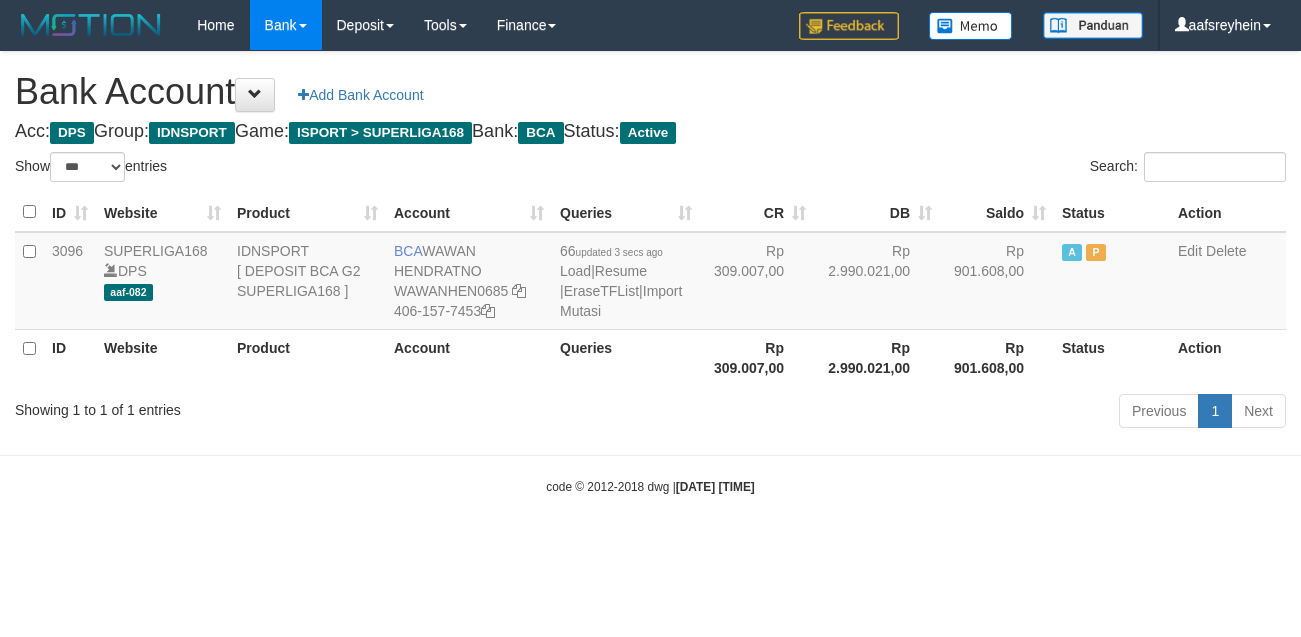 select on "***" 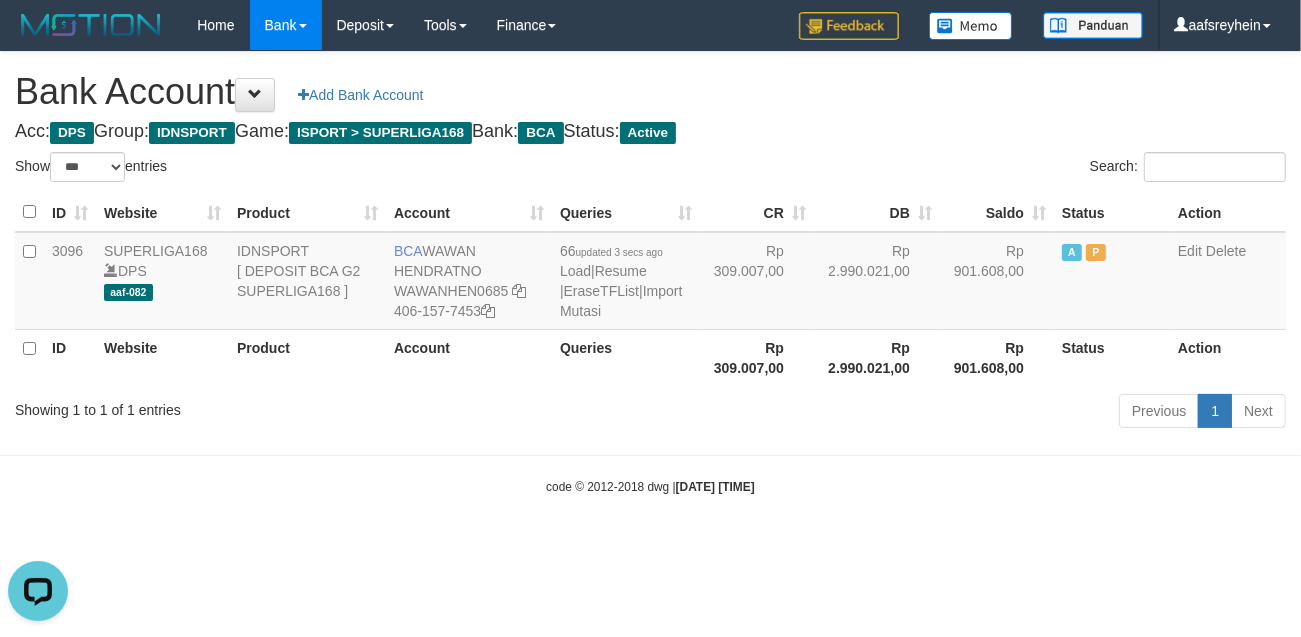 scroll, scrollTop: 0, scrollLeft: 0, axis: both 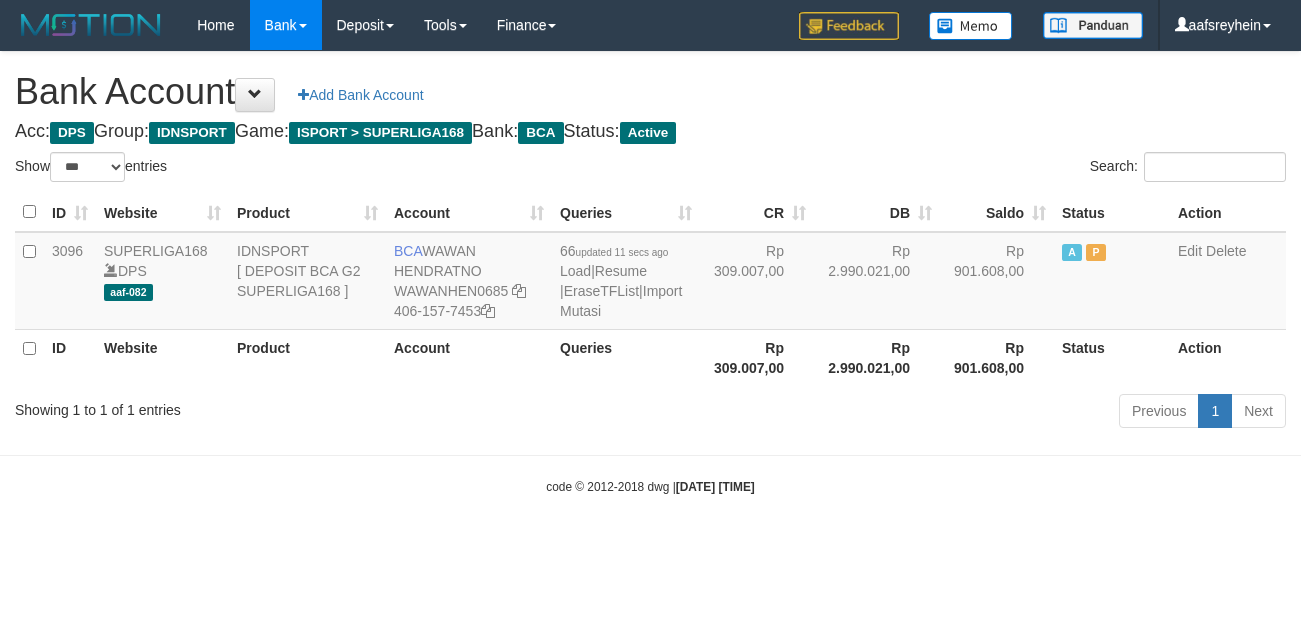 select on "***" 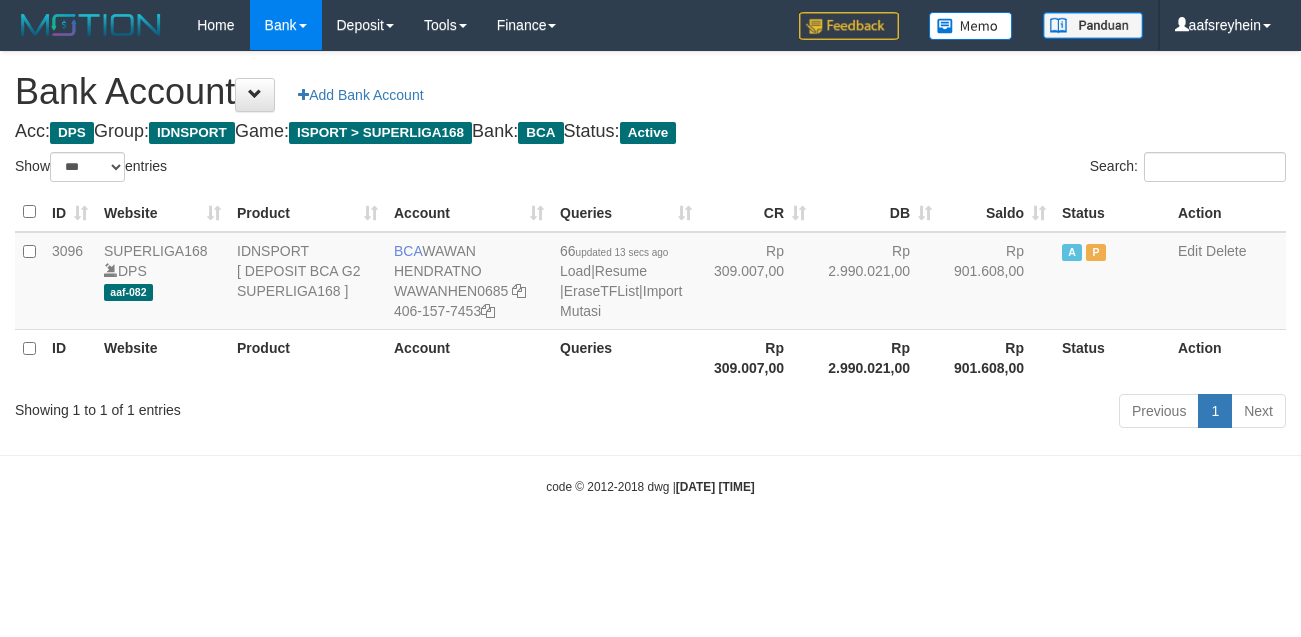 select on "***" 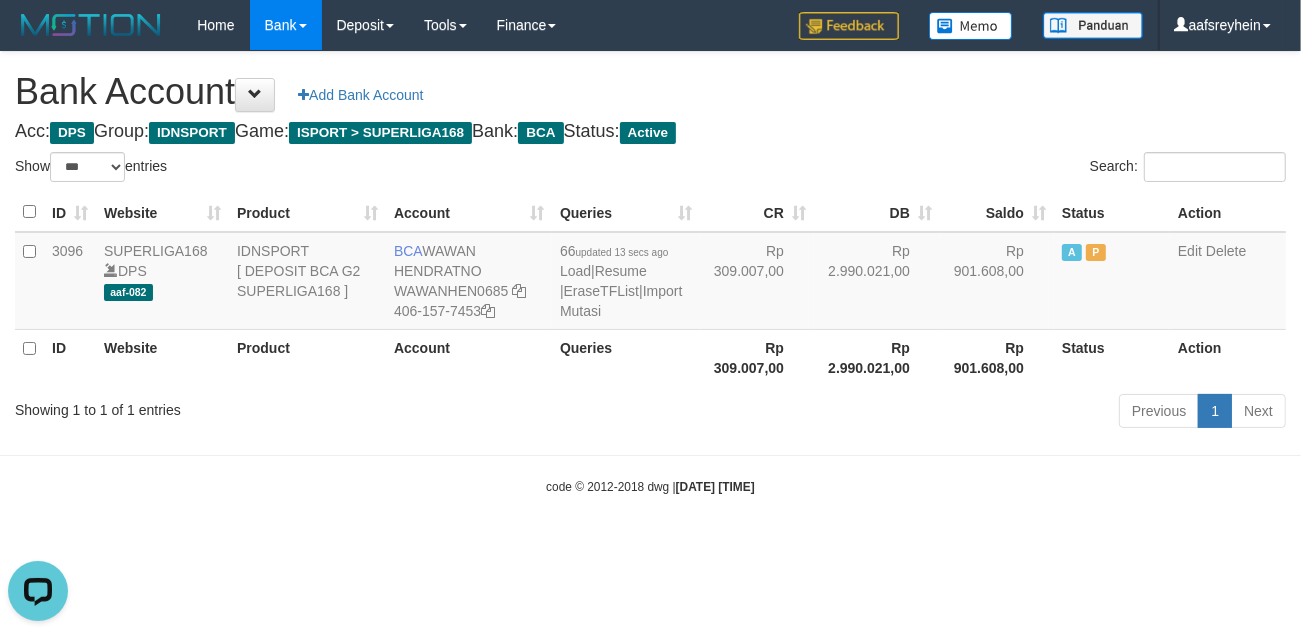 scroll, scrollTop: 0, scrollLeft: 0, axis: both 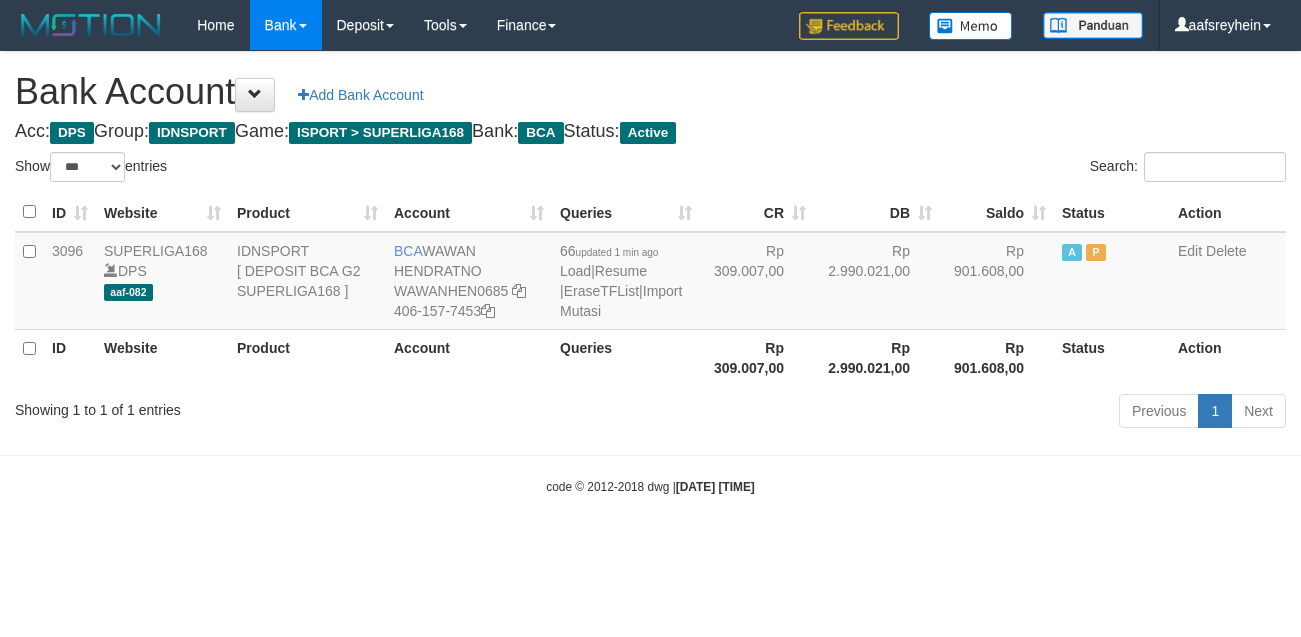 select on "***" 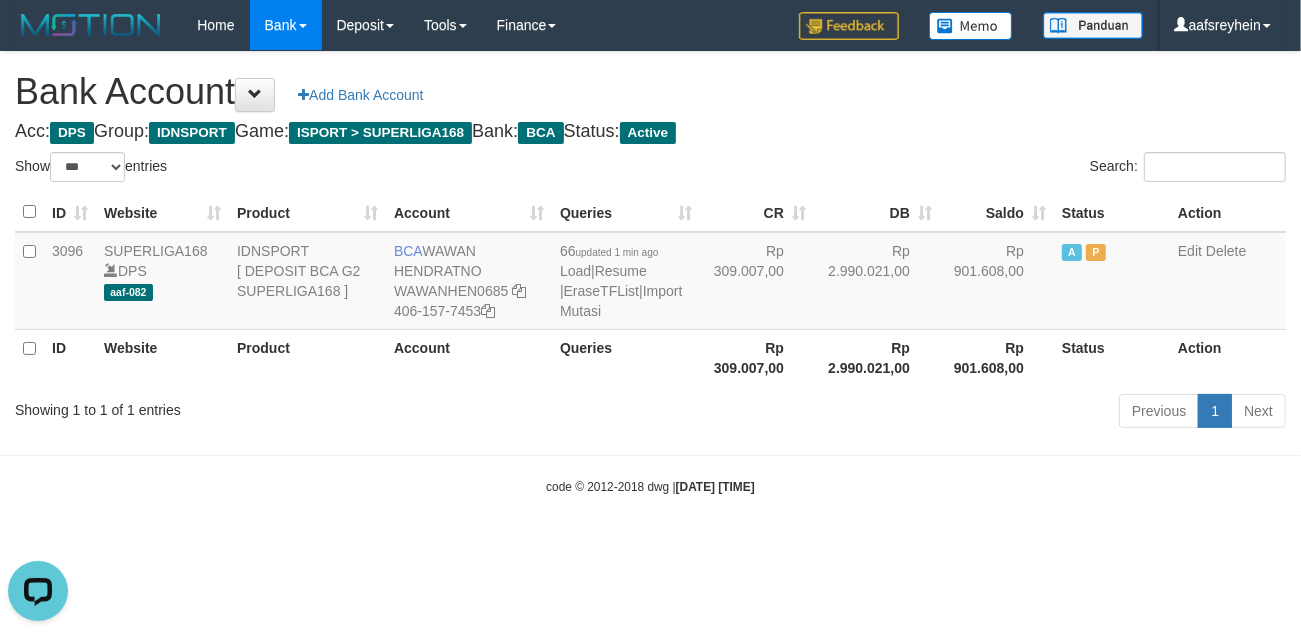 scroll, scrollTop: 0, scrollLeft: 0, axis: both 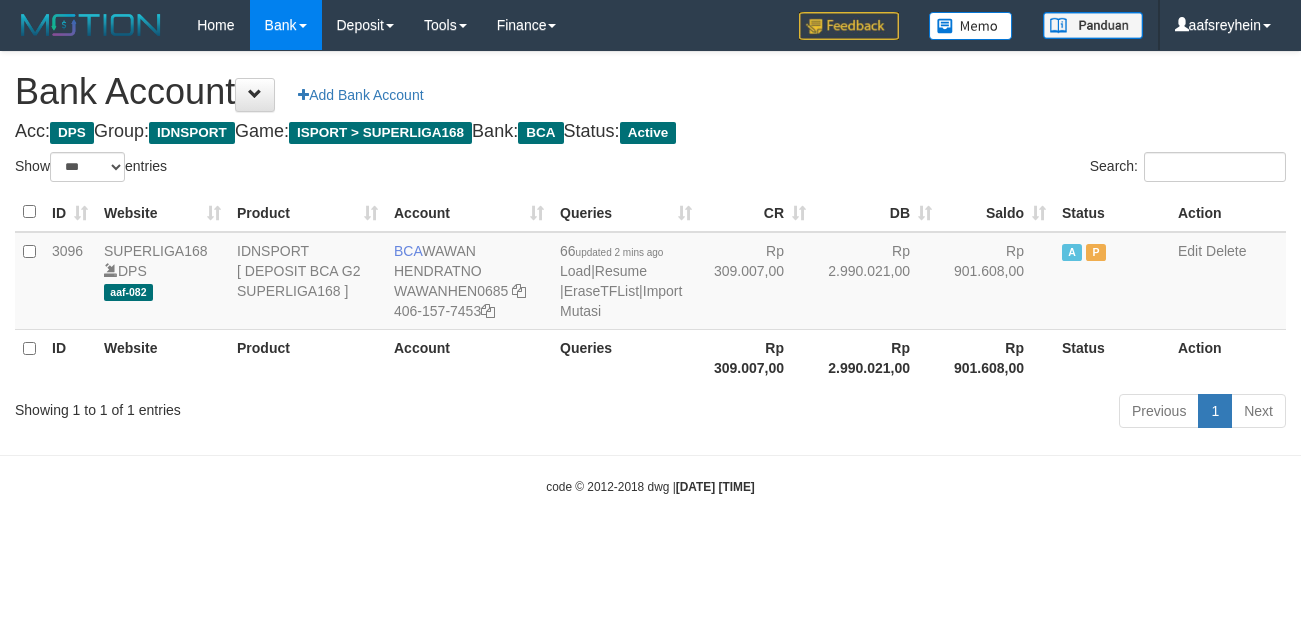 select on "***" 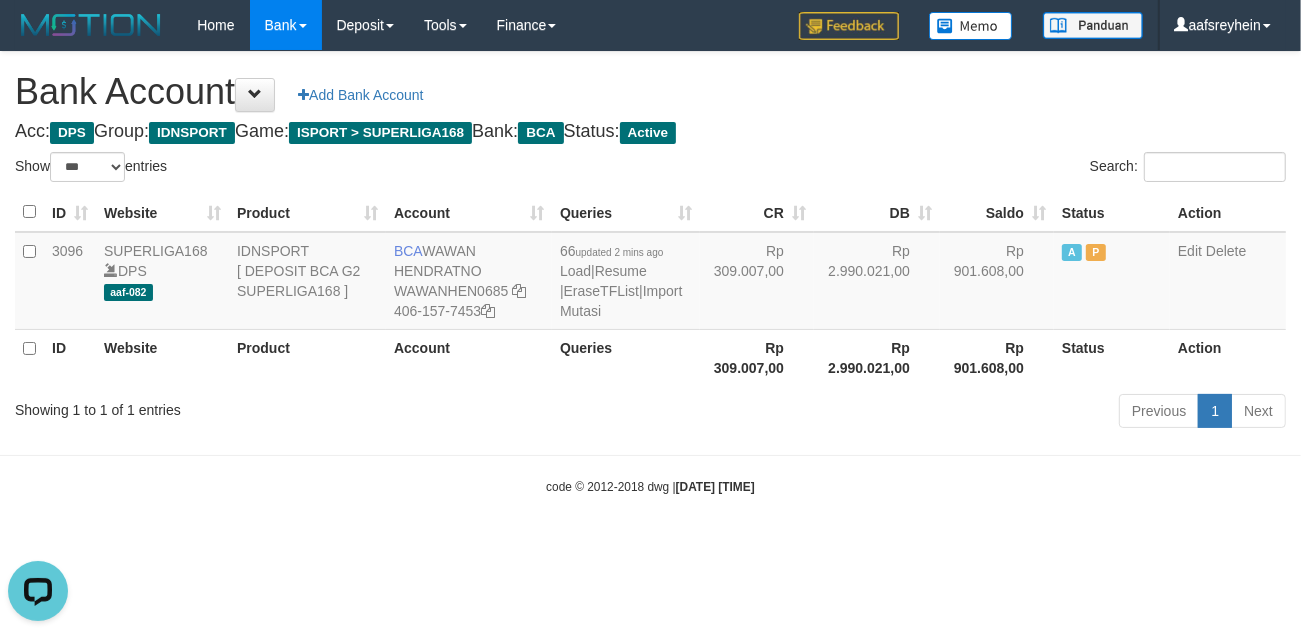 scroll, scrollTop: 0, scrollLeft: 0, axis: both 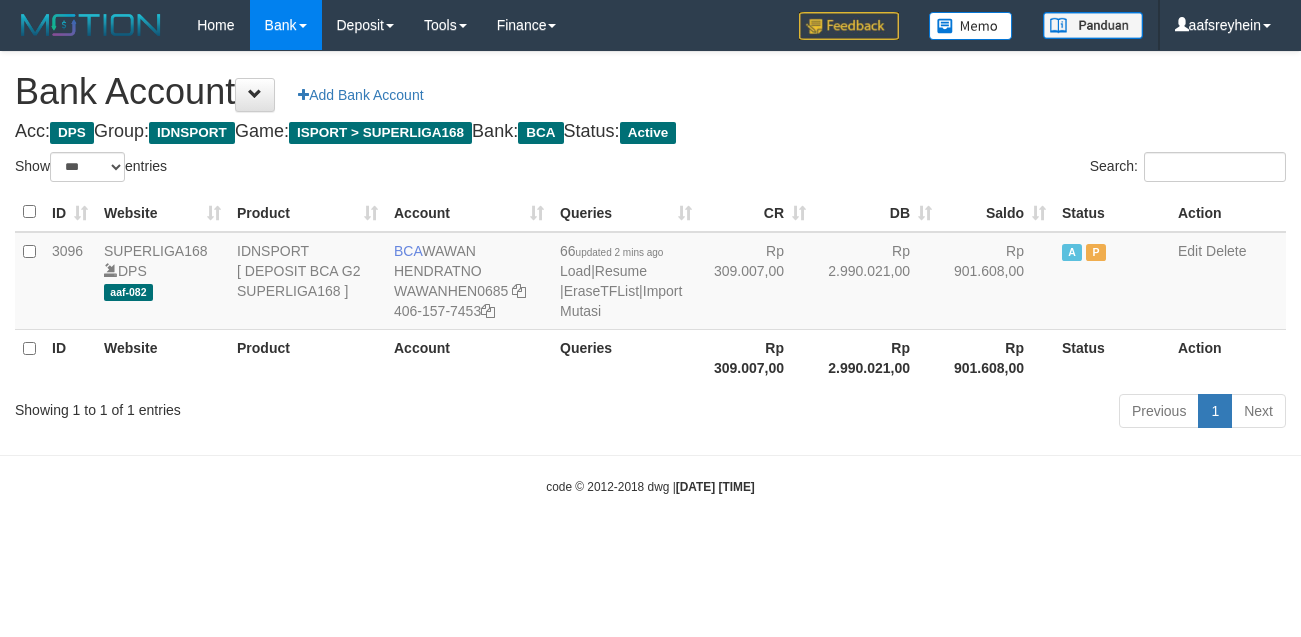 select on "***" 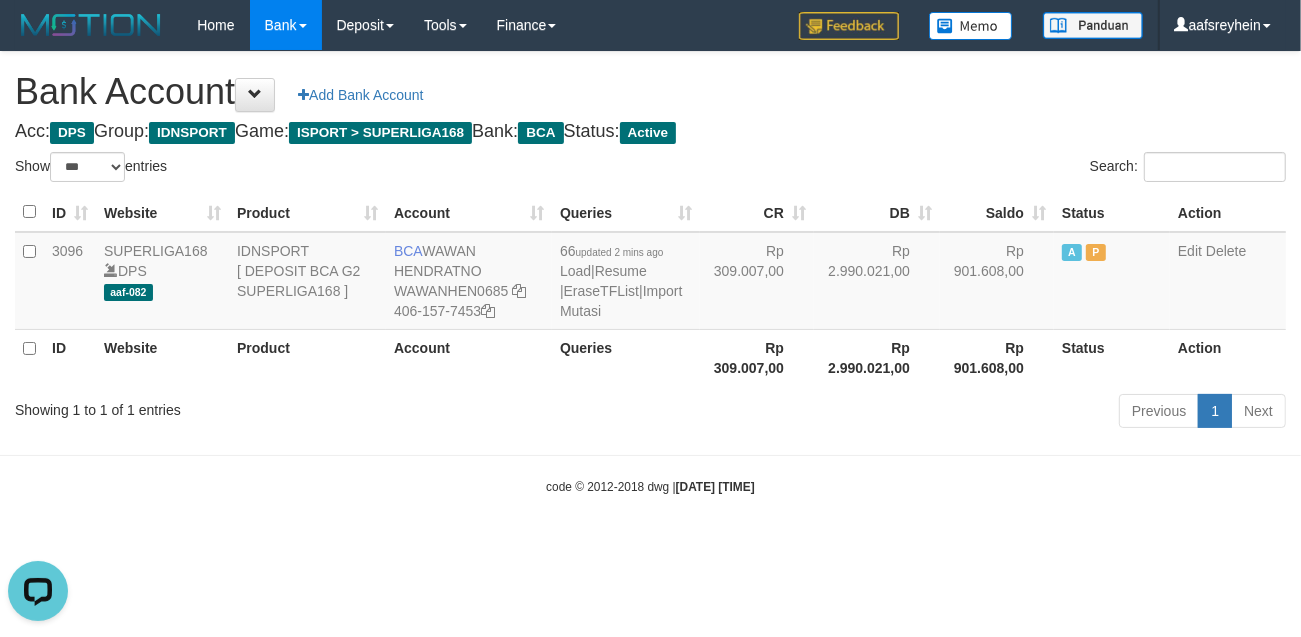 scroll, scrollTop: 0, scrollLeft: 0, axis: both 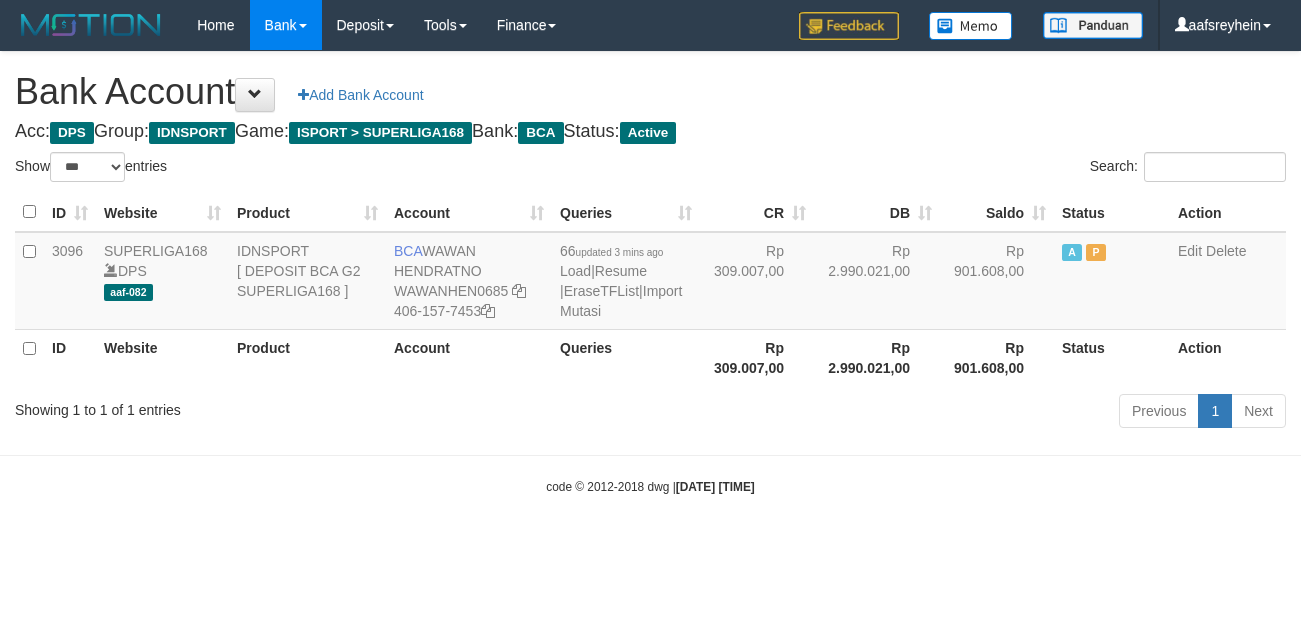 select on "***" 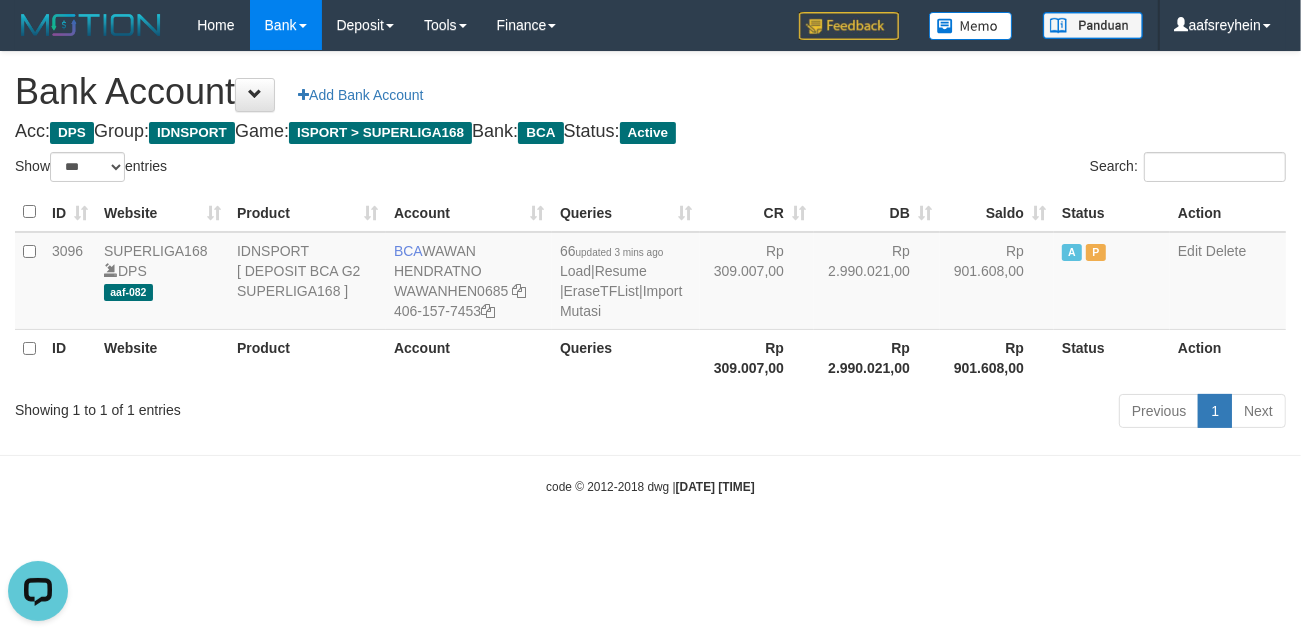 scroll, scrollTop: 0, scrollLeft: 0, axis: both 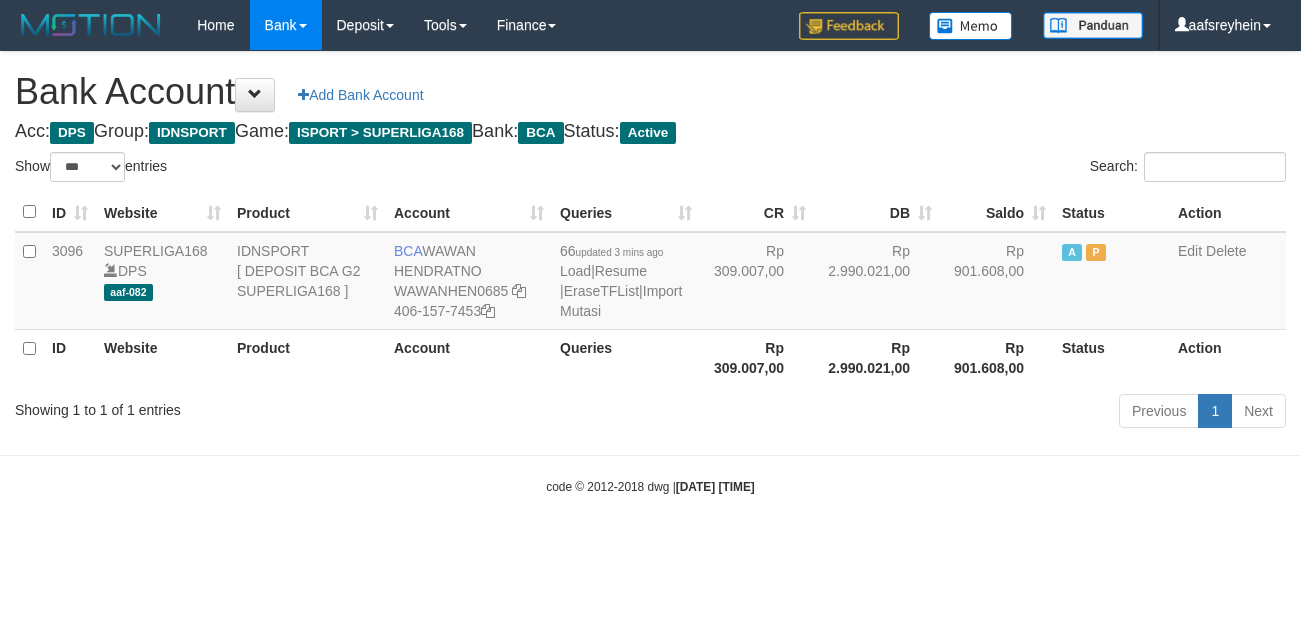 select on "***" 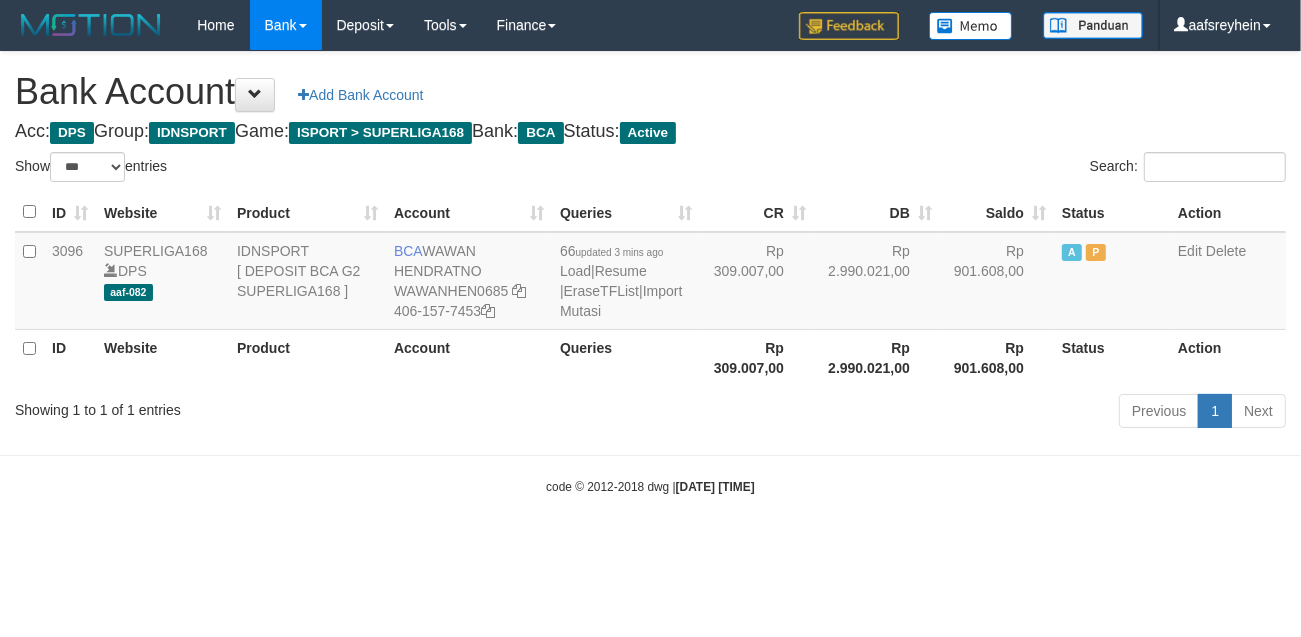 click on "Toggle navigation
Home
Bank
Account List
Load
By Website
Group
[ISPORT]													SUPERLIGA168
By Load Group (DPS)
-" at bounding box center (650, 273) 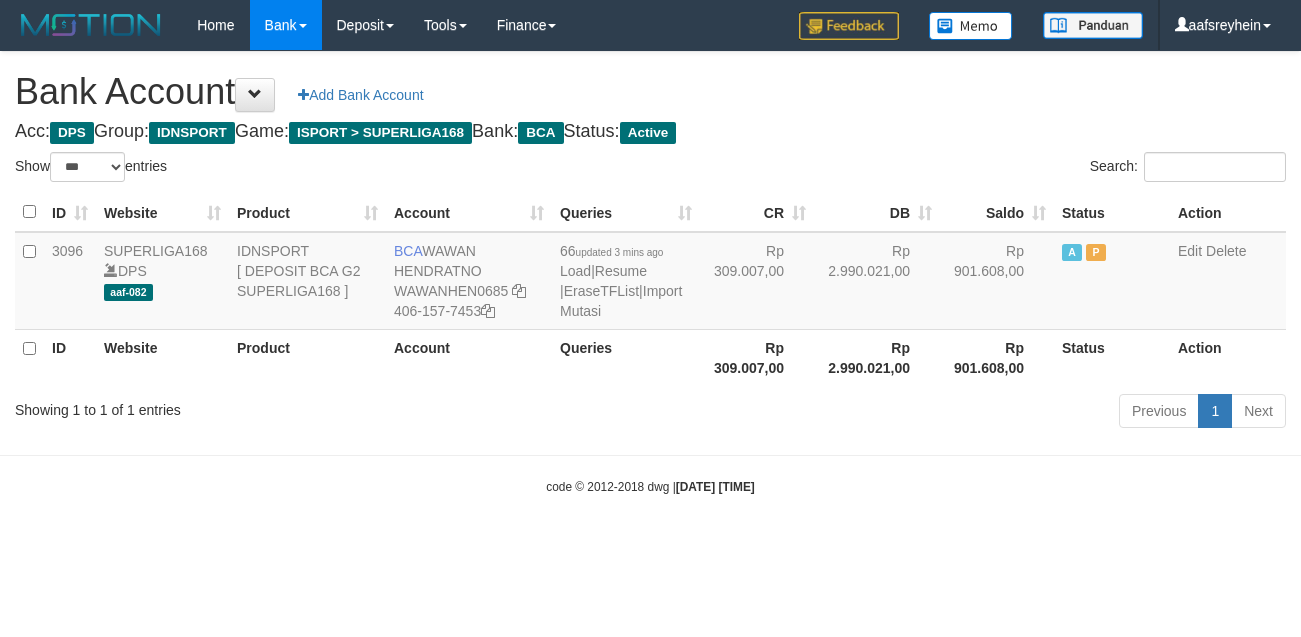 select on "***" 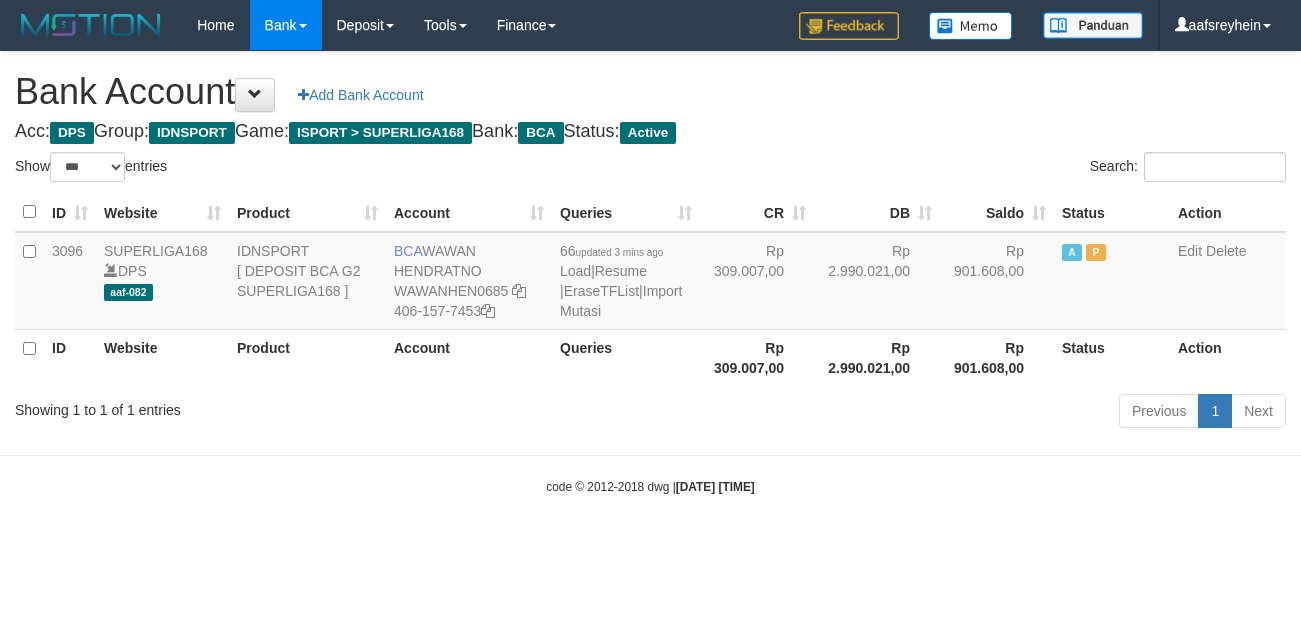 scroll, scrollTop: 0, scrollLeft: 0, axis: both 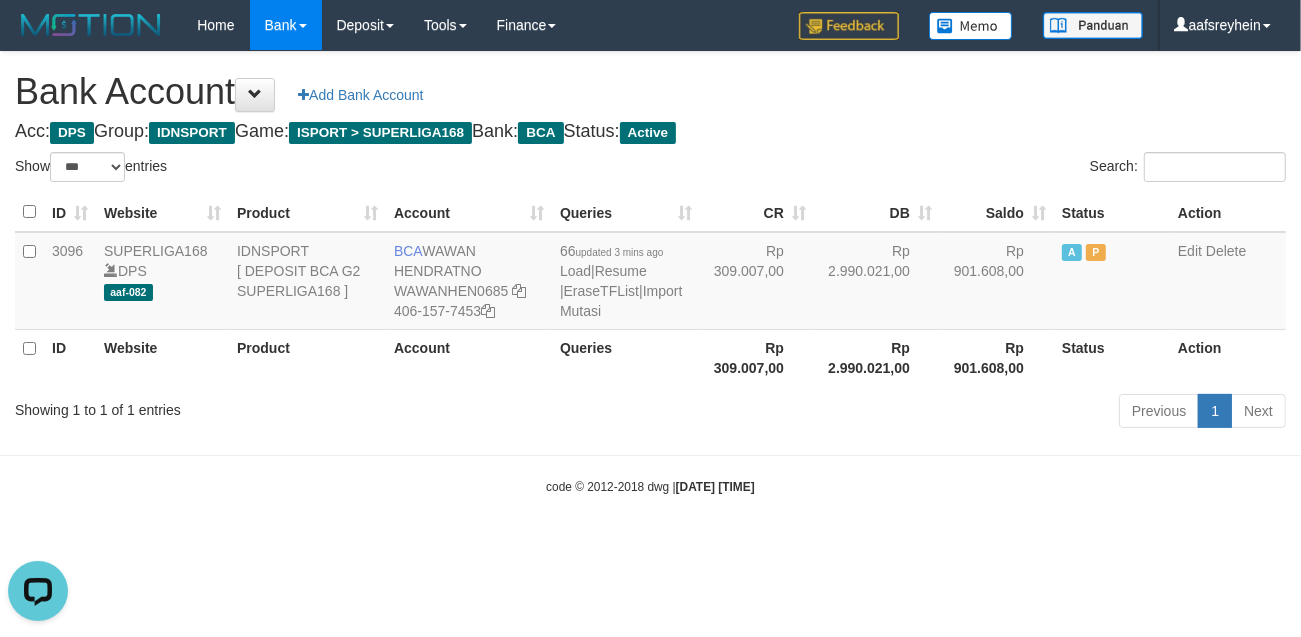 click on "Toggle navigation
Home
Bank
Account List
Load
By Website
Group
[ISPORT]													SUPERLIGA168
By Load Group (DPS)" at bounding box center [650, 273] 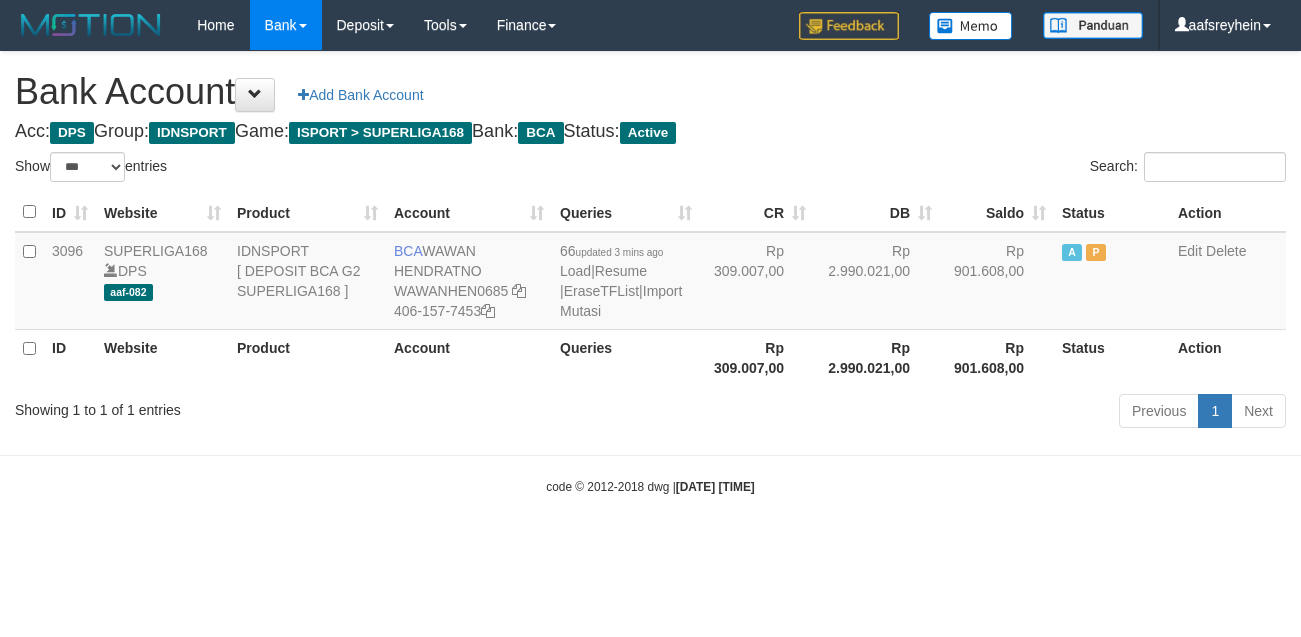 select on "***" 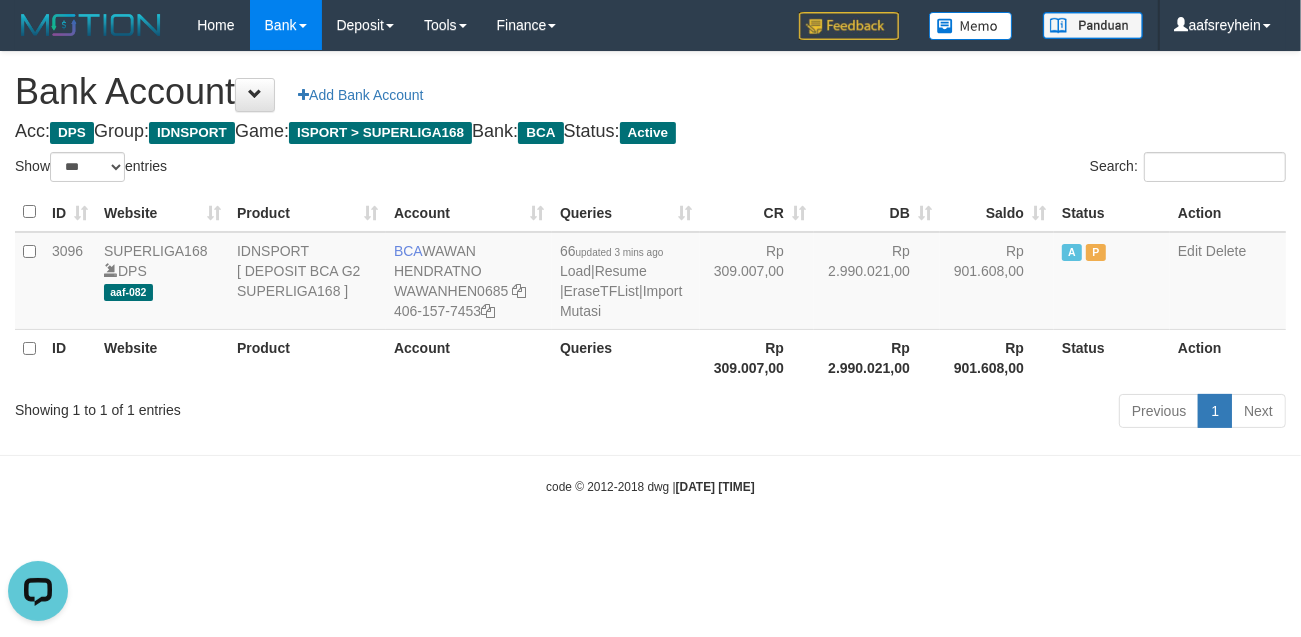 scroll, scrollTop: 0, scrollLeft: 0, axis: both 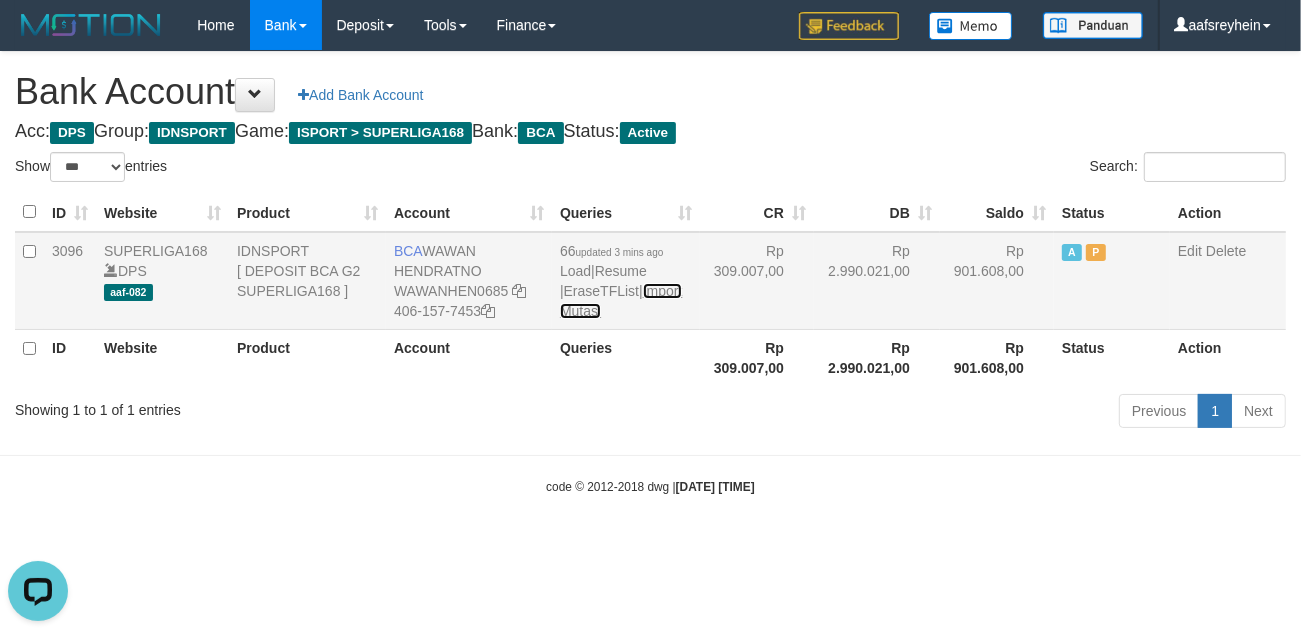 click on "Import Mutasi" at bounding box center [621, 301] 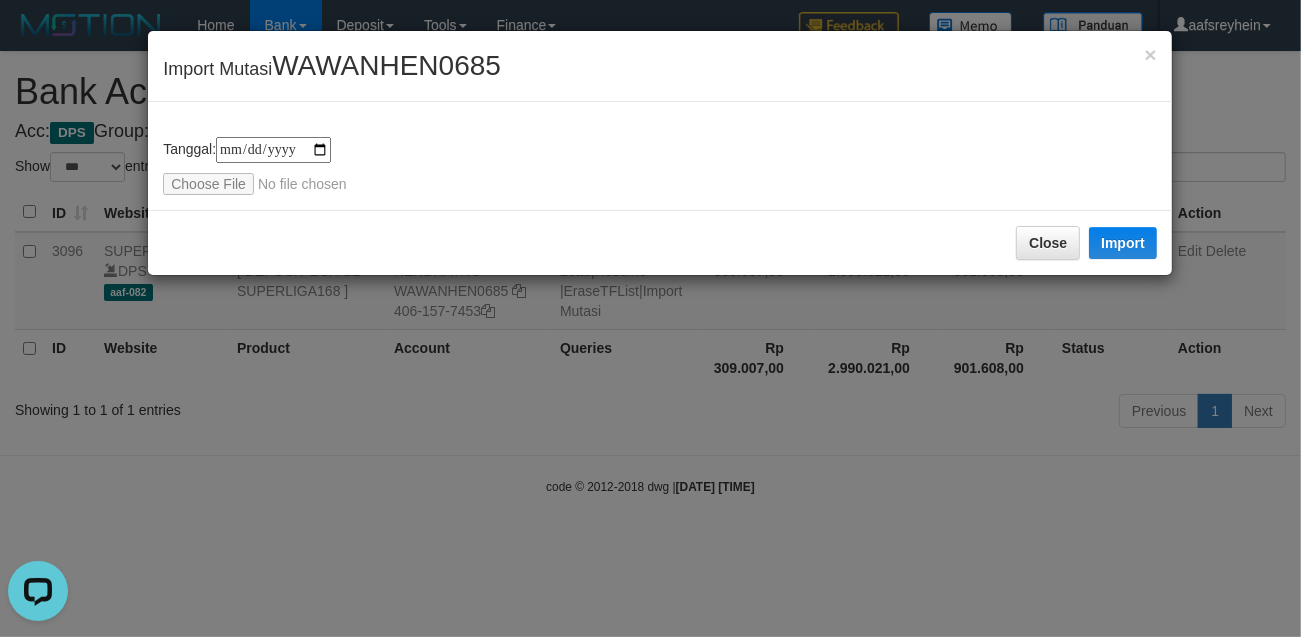 type on "**********" 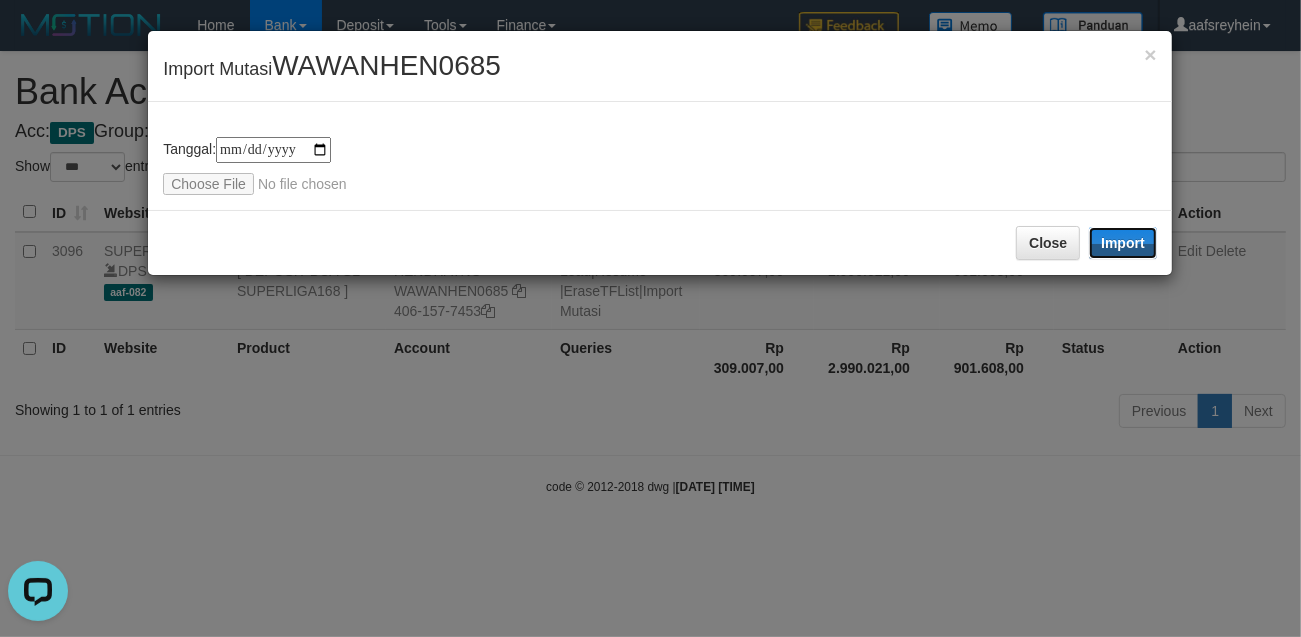 click on "Import" at bounding box center [1123, 243] 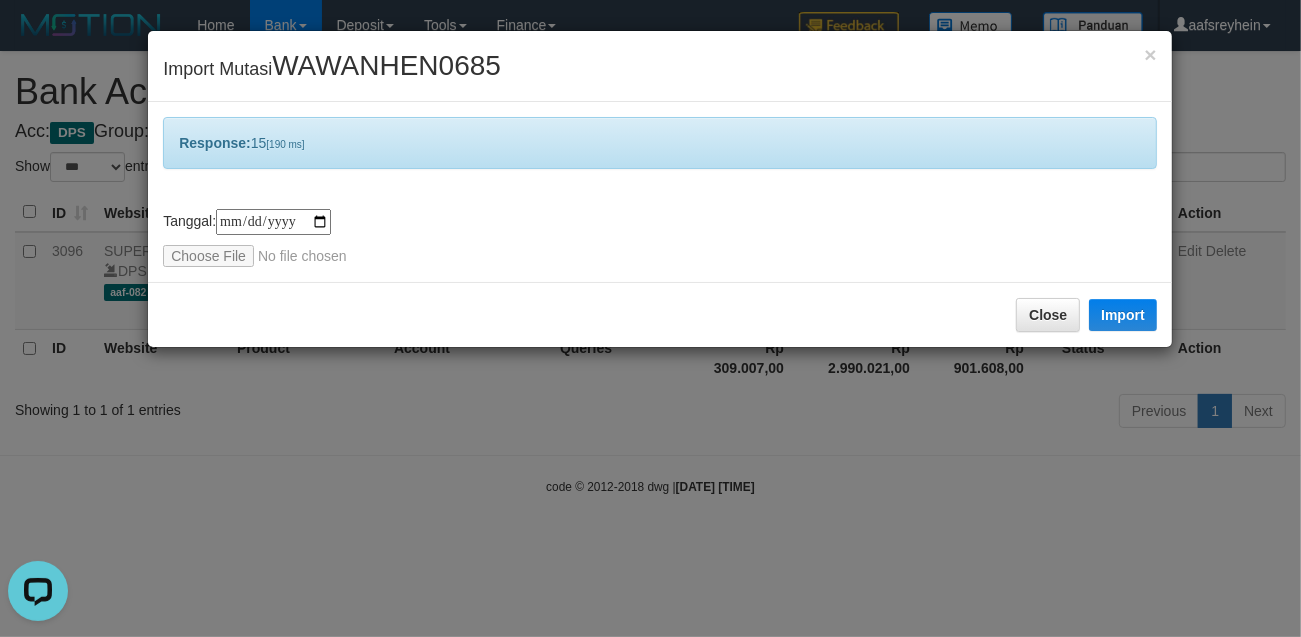 click on "**********" at bounding box center (650, 318) 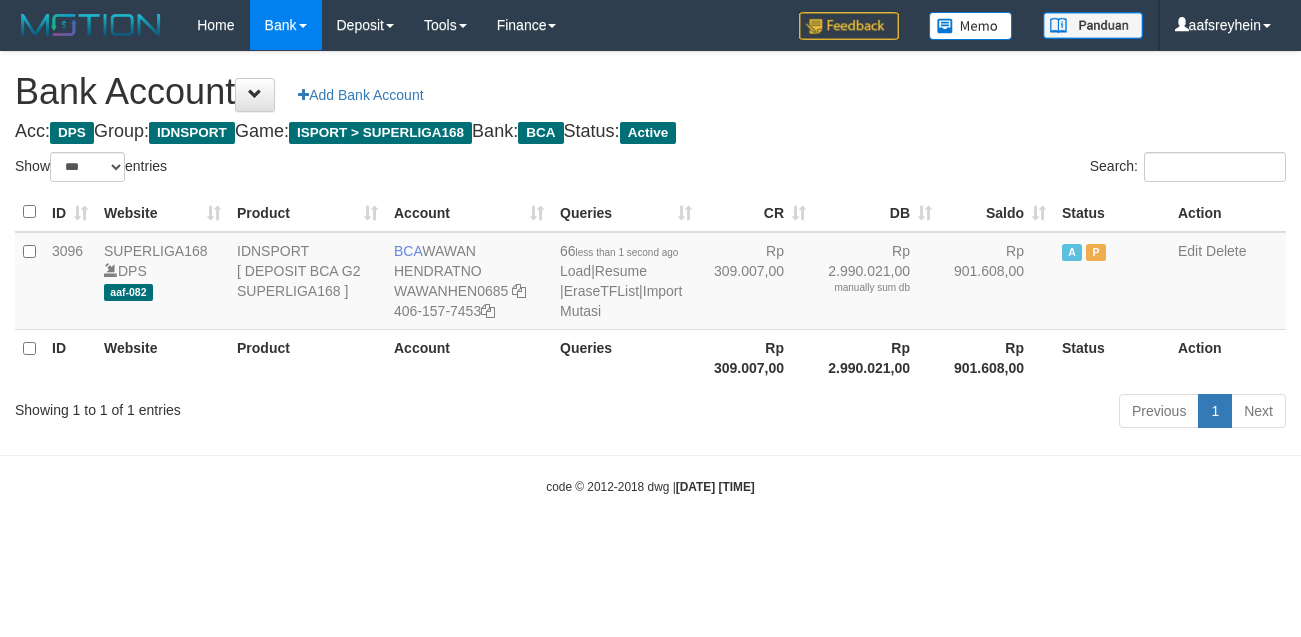 select on "***" 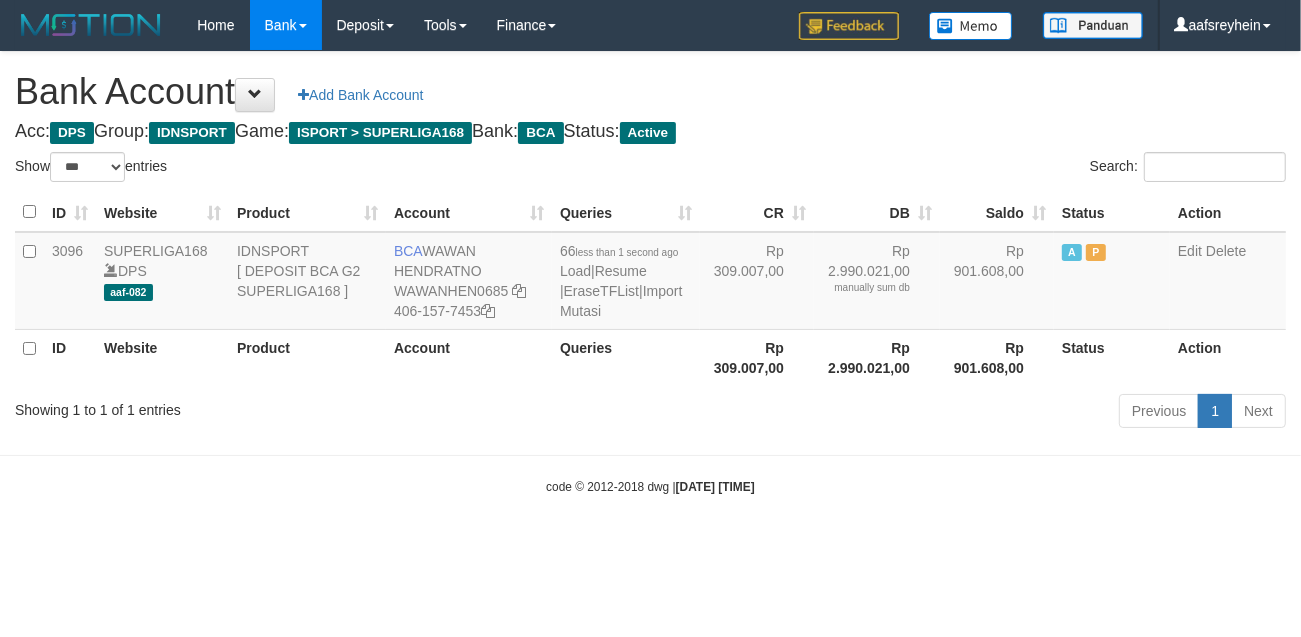 click on "Toggle navigation
Home
Bank
Account List
Load
By Website
Group
[ISPORT]													SUPERLIGA168
By Load Group (DPS)" at bounding box center [650, 273] 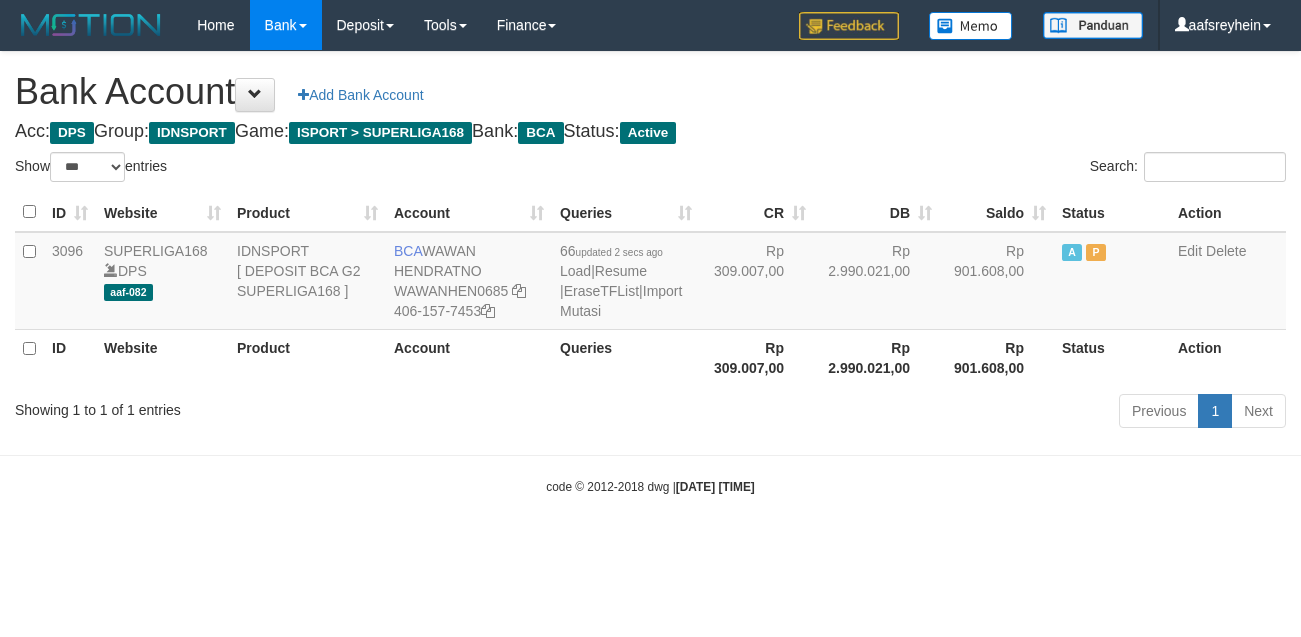 select on "***" 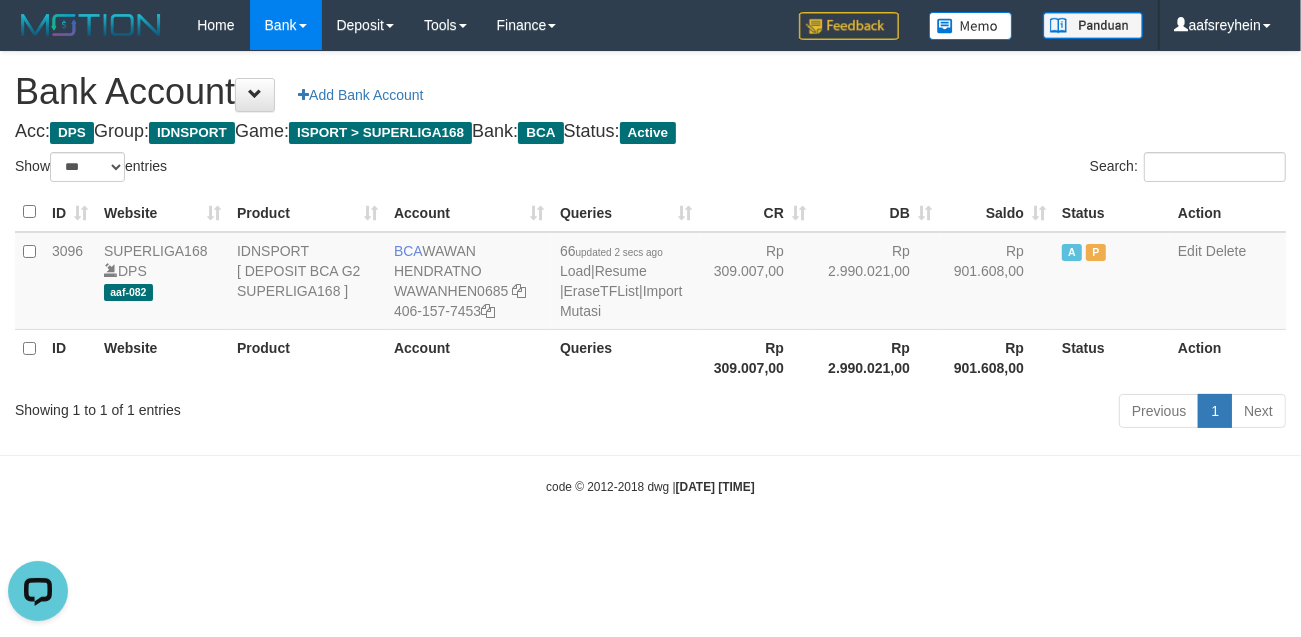 scroll, scrollTop: 0, scrollLeft: 0, axis: both 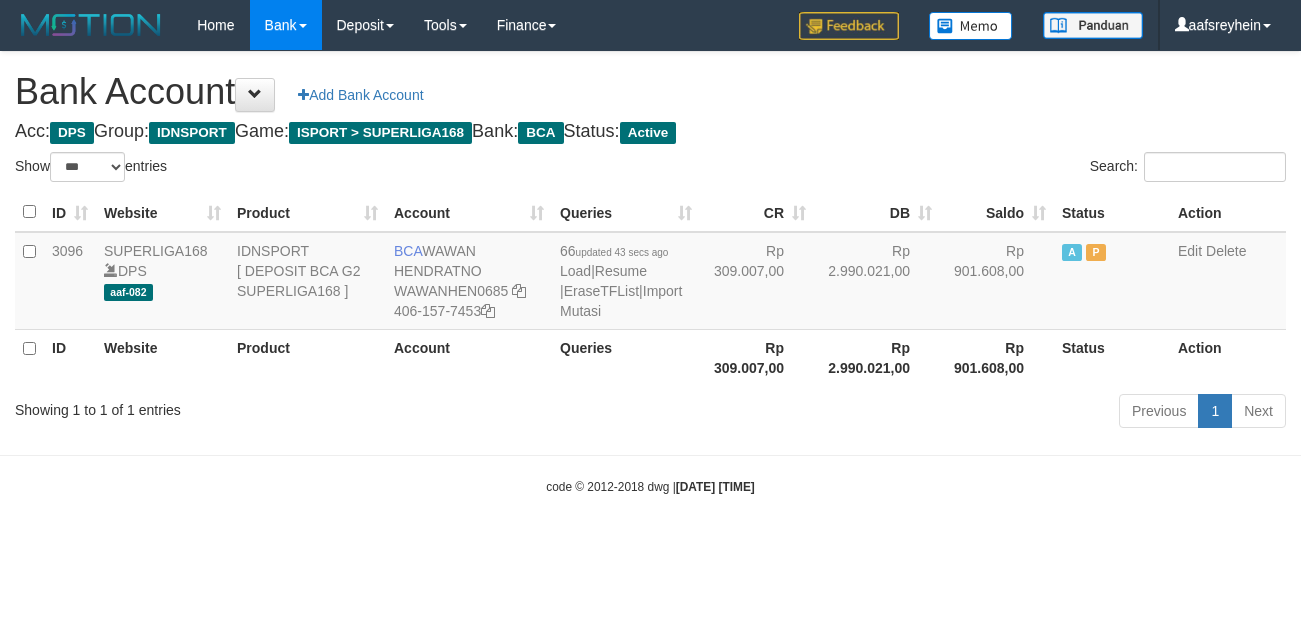 select on "***" 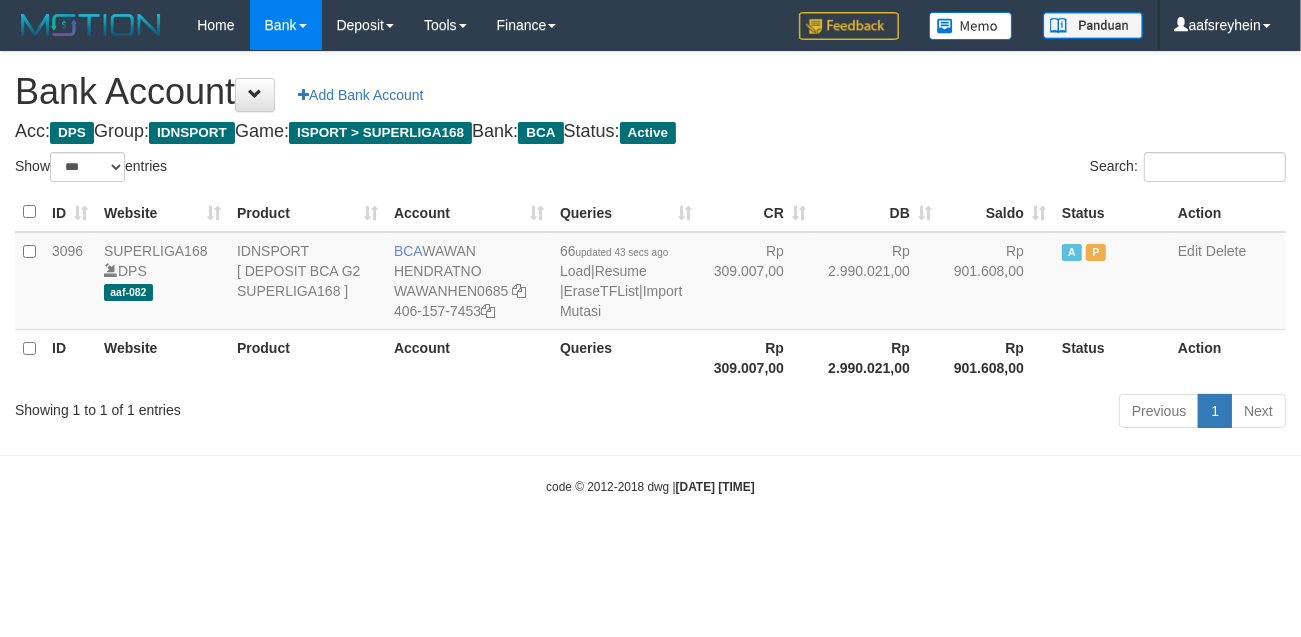 drag, startPoint x: 932, startPoint y: 560, endPoint x: 1277, endPoint y: 436, distance: 366.60742 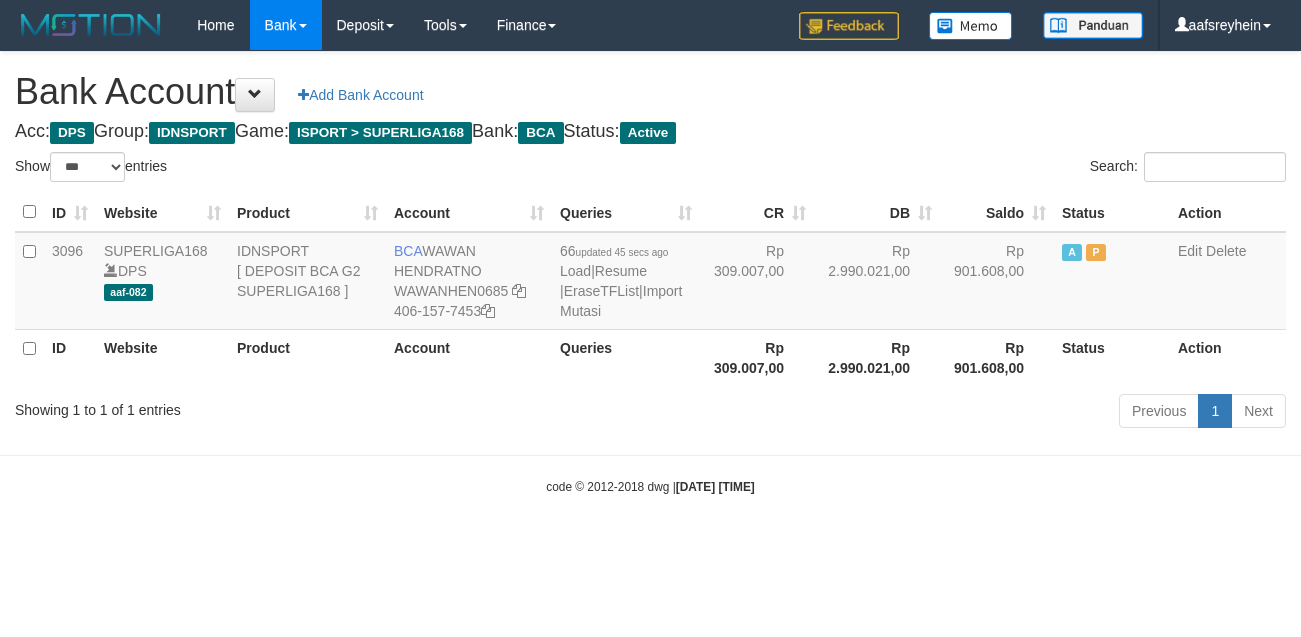 select on "***" 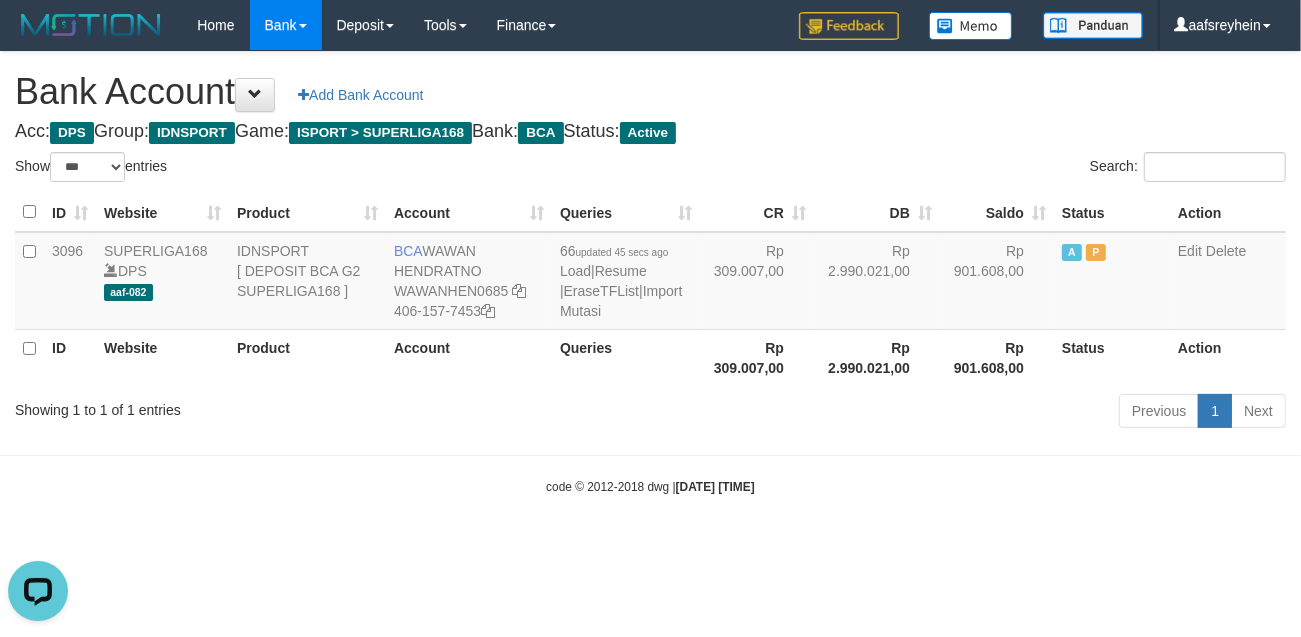 scroll, scrollTop: 0, scrollLeft: 0, axis: both 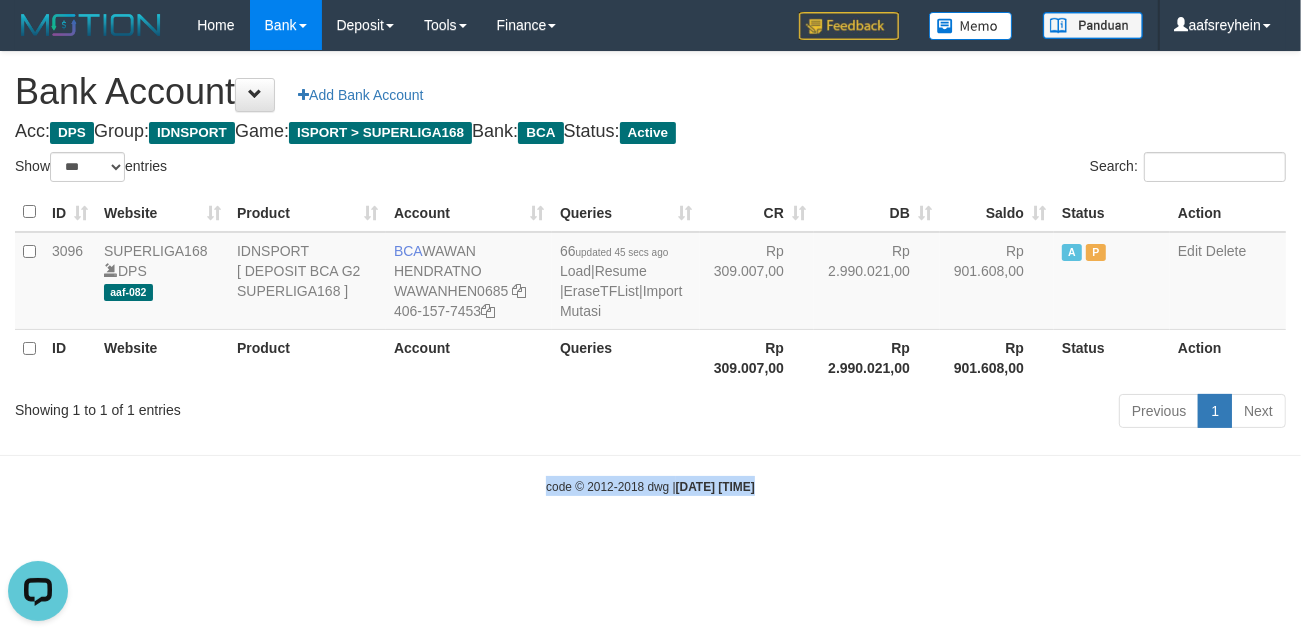 click on "code © 2012-2018 dwg |  2025/07/12 01:27:14" at bounding box center [650, 486] 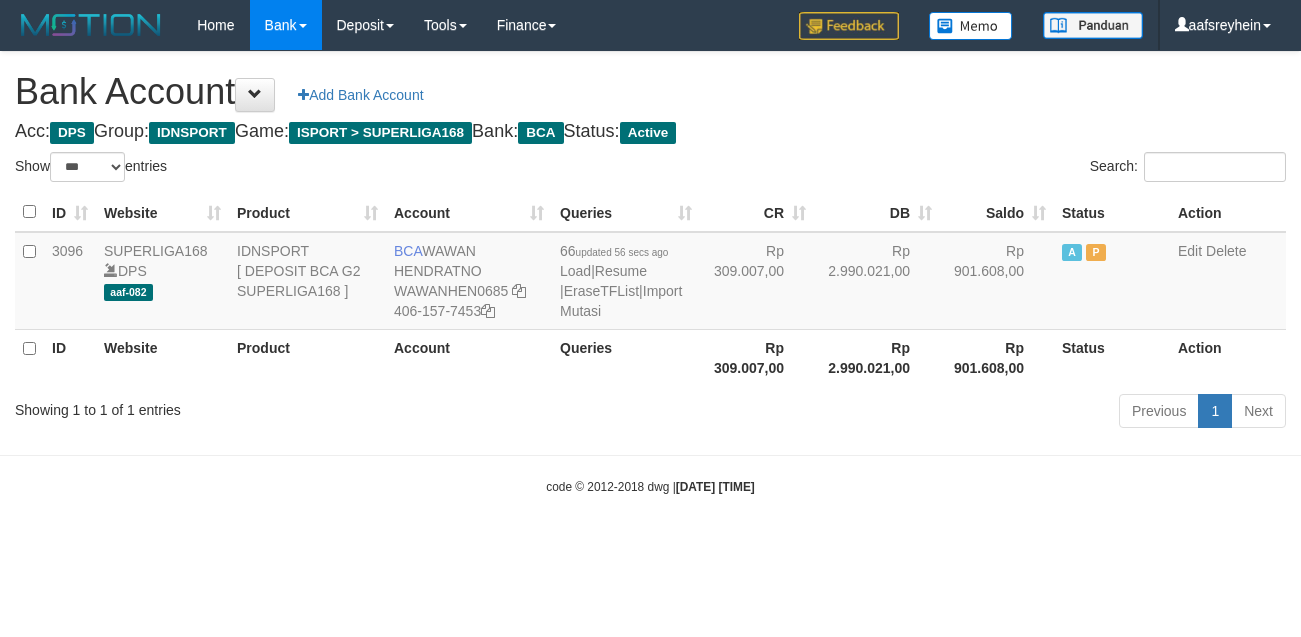 select on "***" 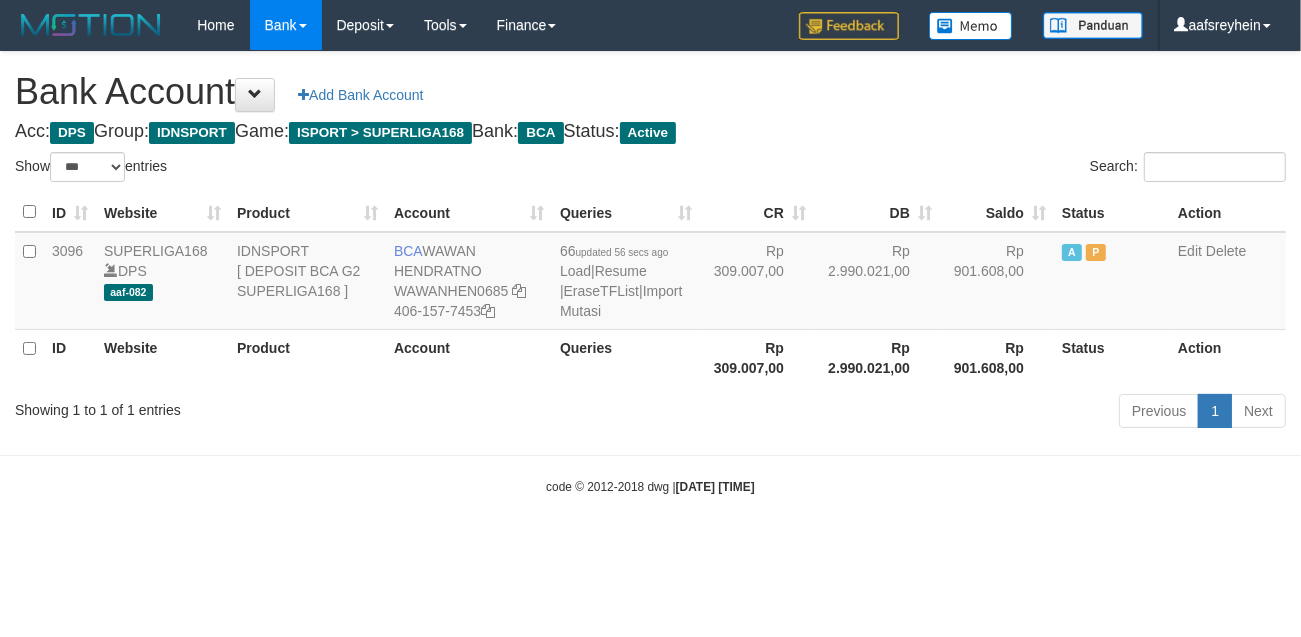 click on "Status" at bounding box center [1112, 357] 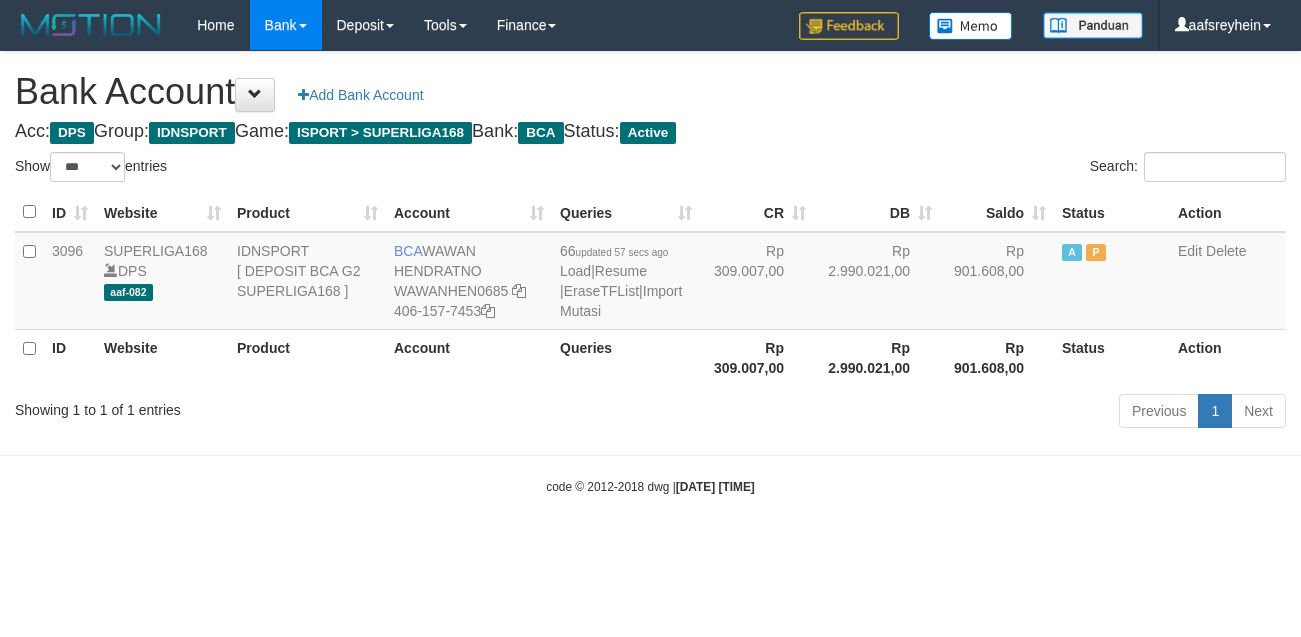 select on "***" 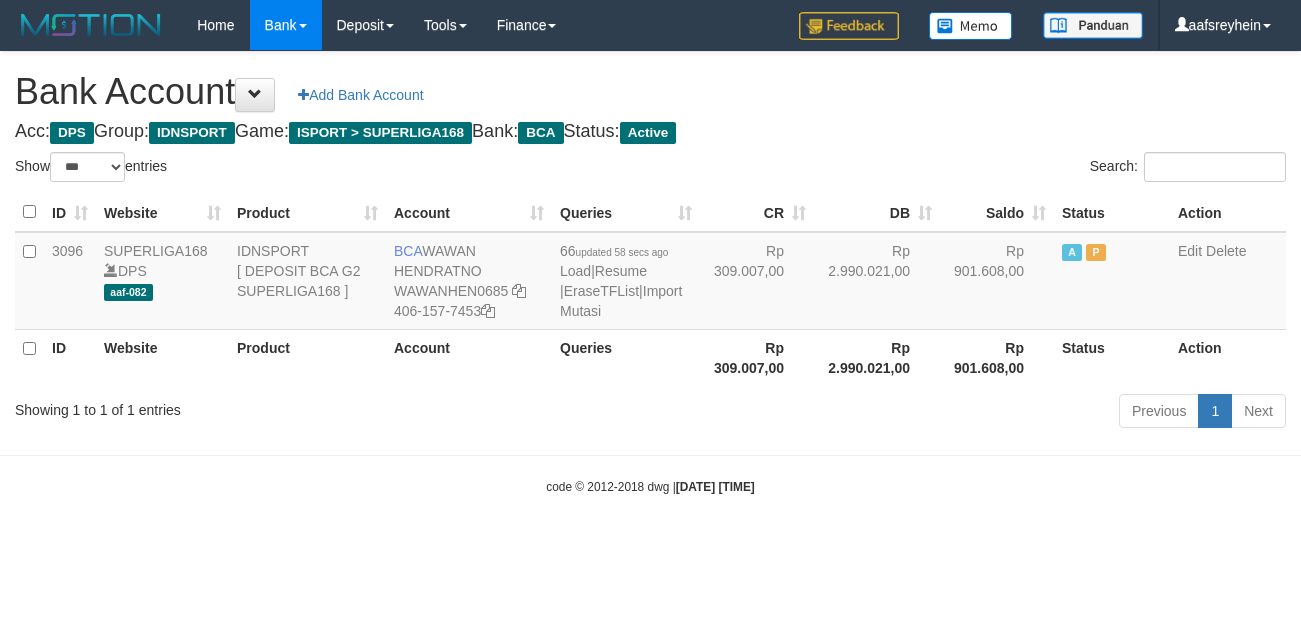 select on "***" 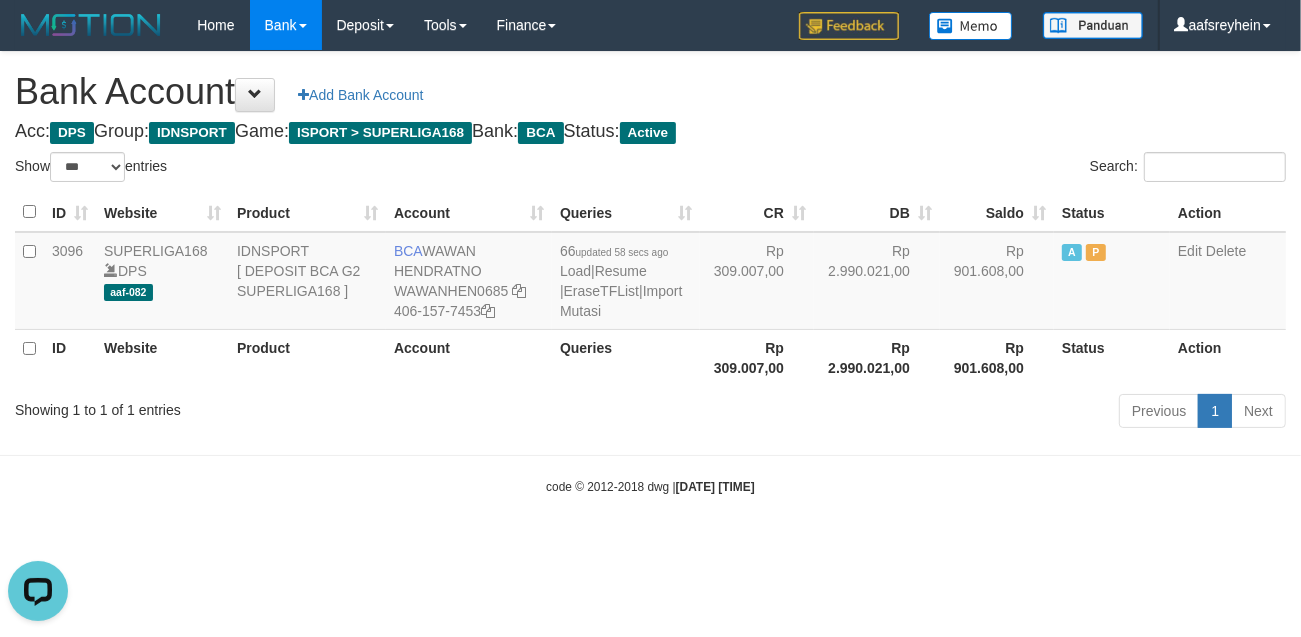 scroll, scrollTop: 0, scrollLeft: 0, axis: both 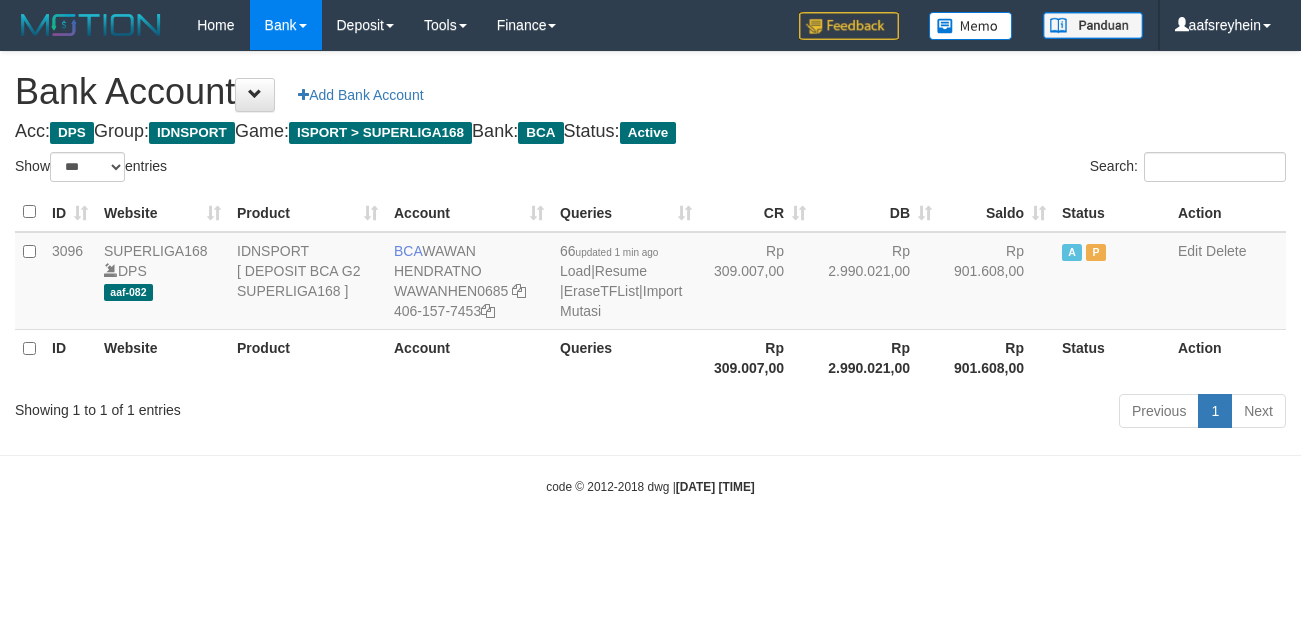 select on "***" 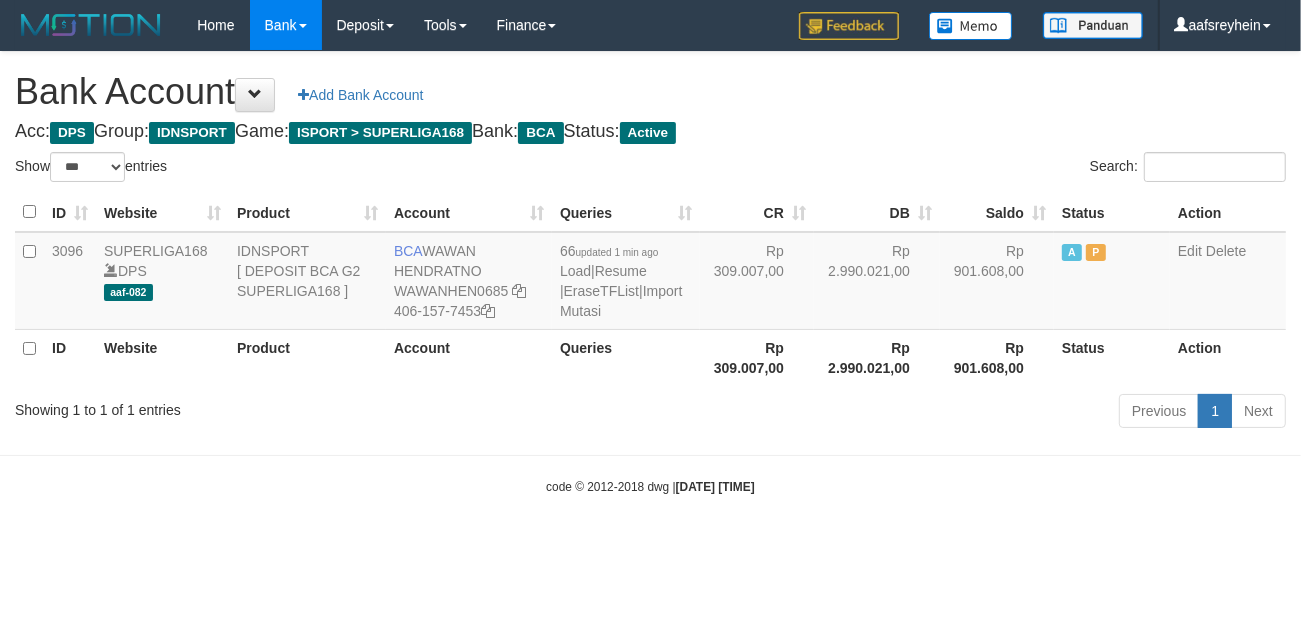 drag, startPoint x: 0, startPoint y: 0, endPoint x: 935, endPoint y: 485, distance: 1053.3043 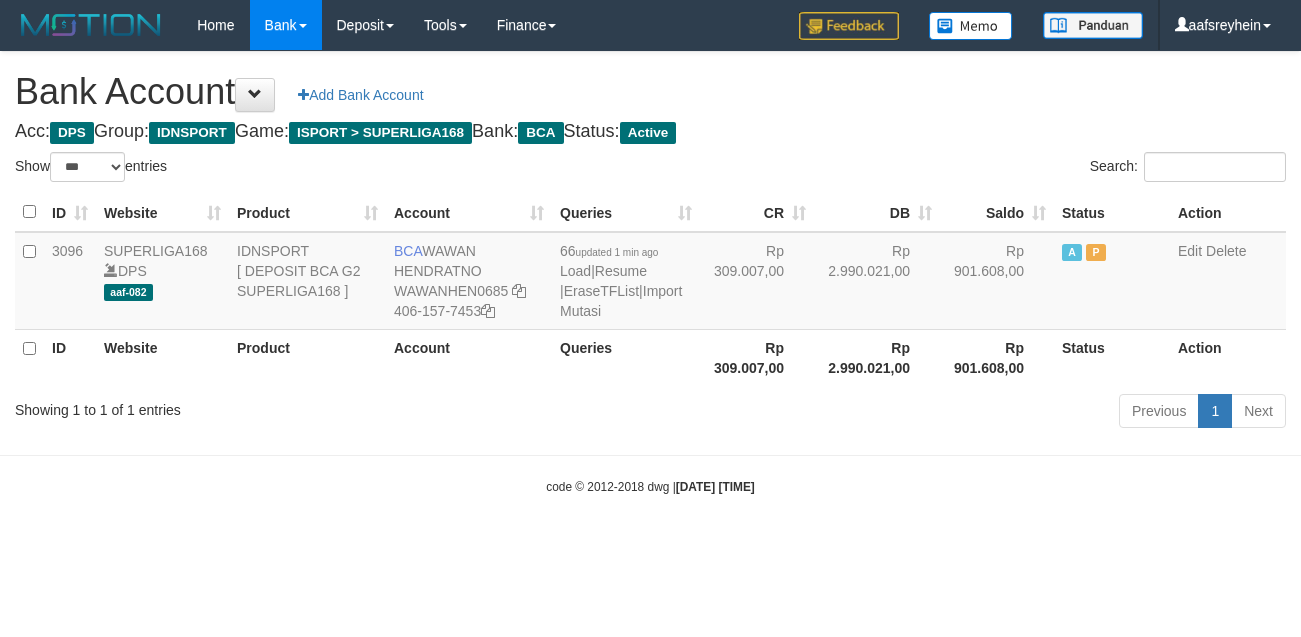 select on "***" 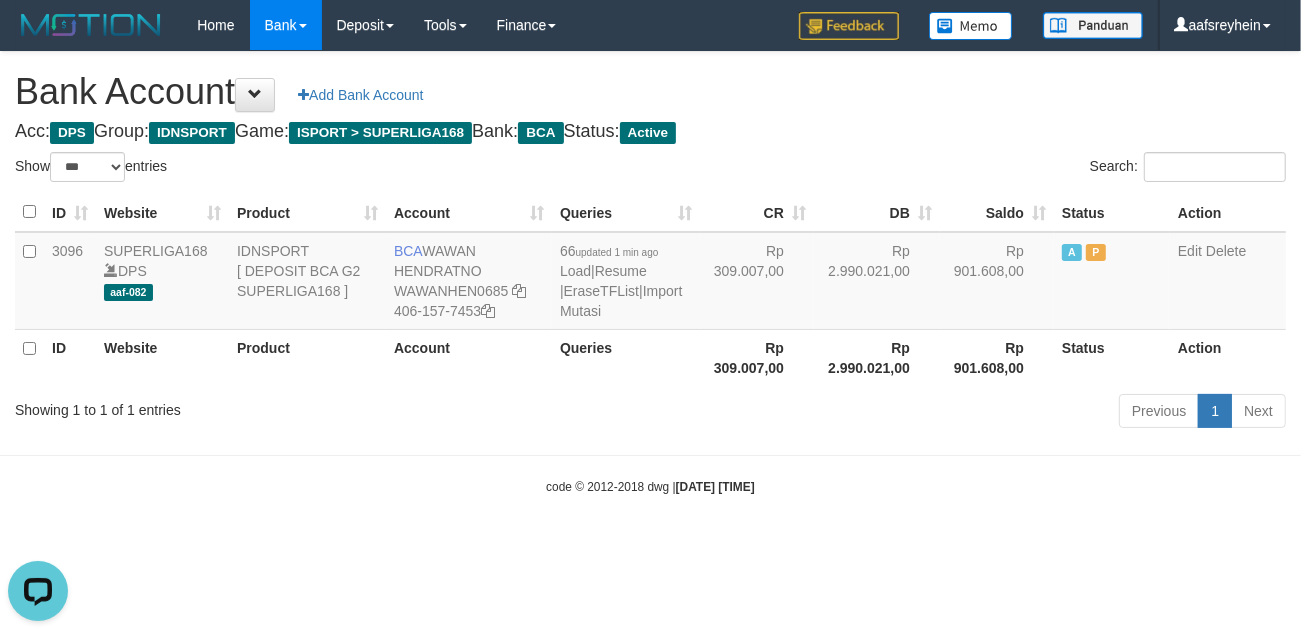 scroll, scrollTop: 0, scrollLeft: 0, axis: both 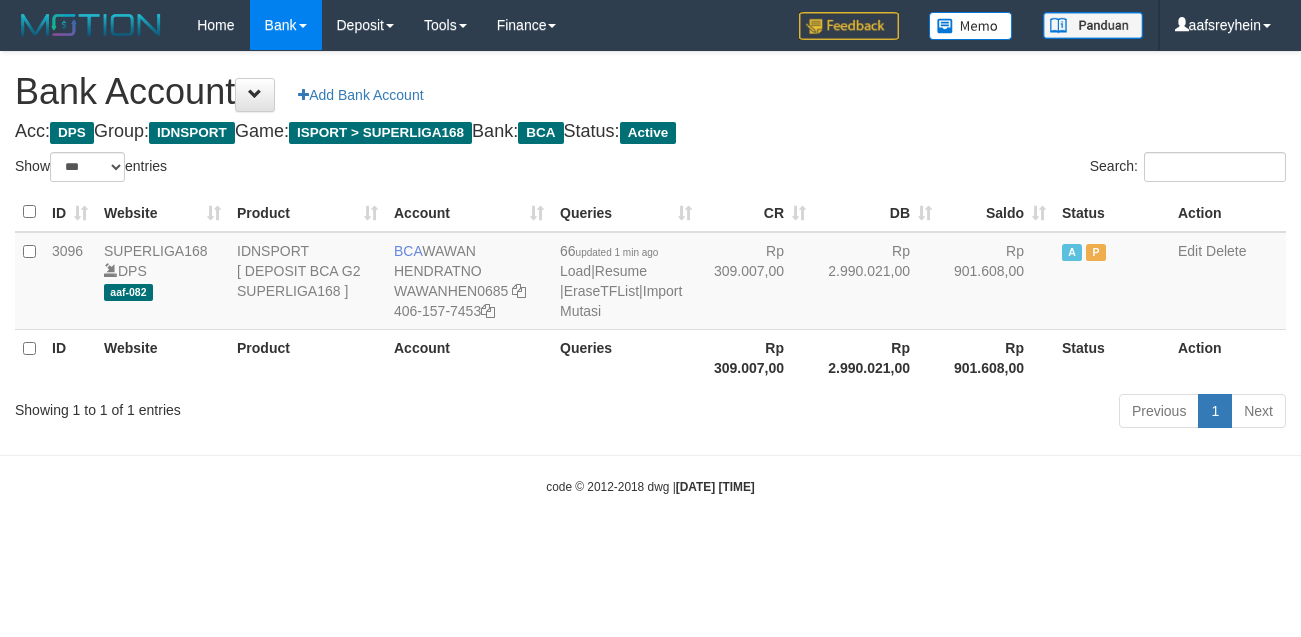 select on "***" 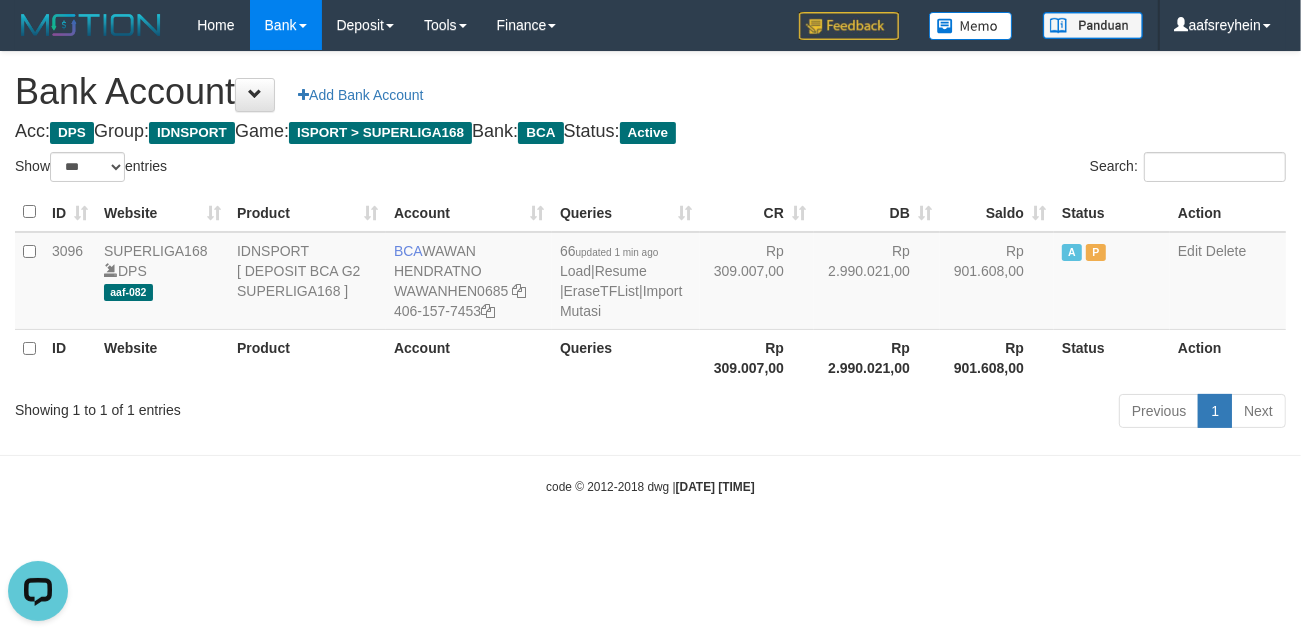scroll, scrollTop: 0, scrollLeft: 0, axis: both 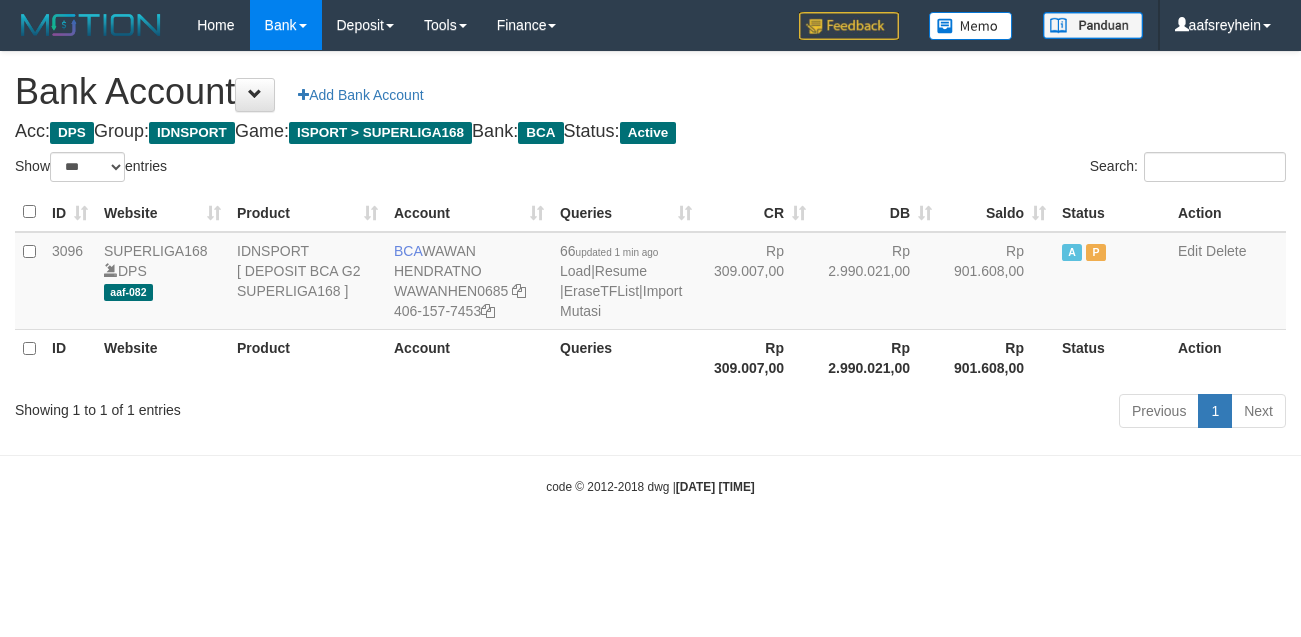 select on "***" 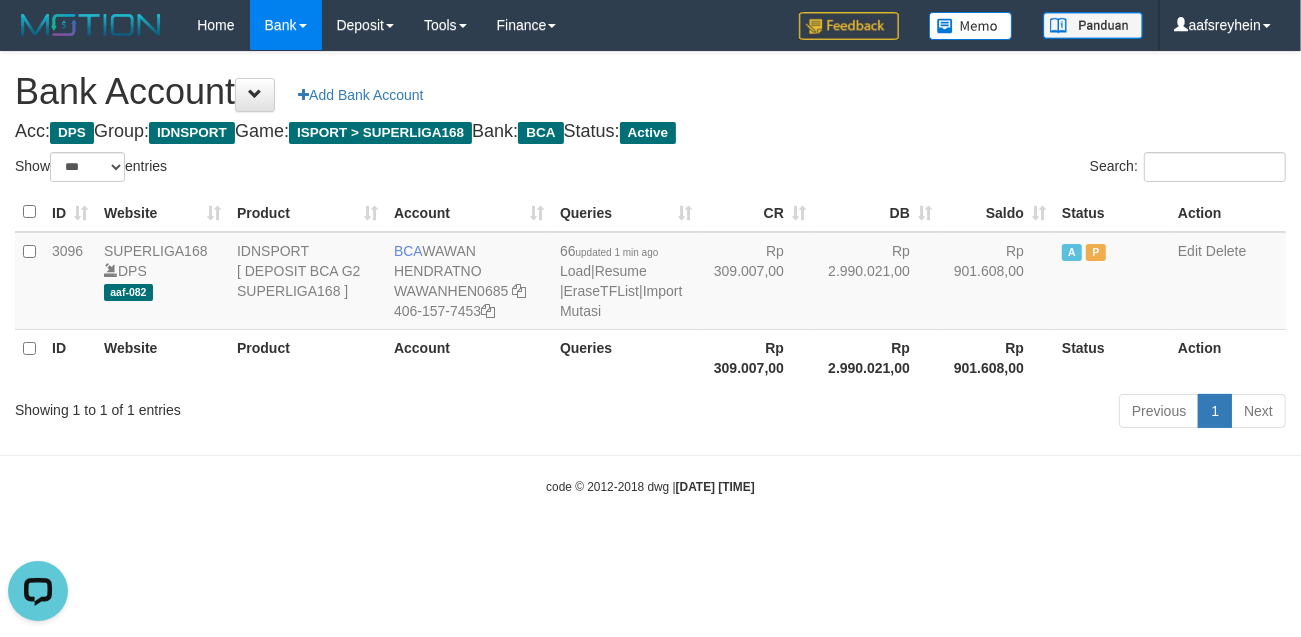 scroll, scrollTop: 0, scrollLeft: 0, axis: both 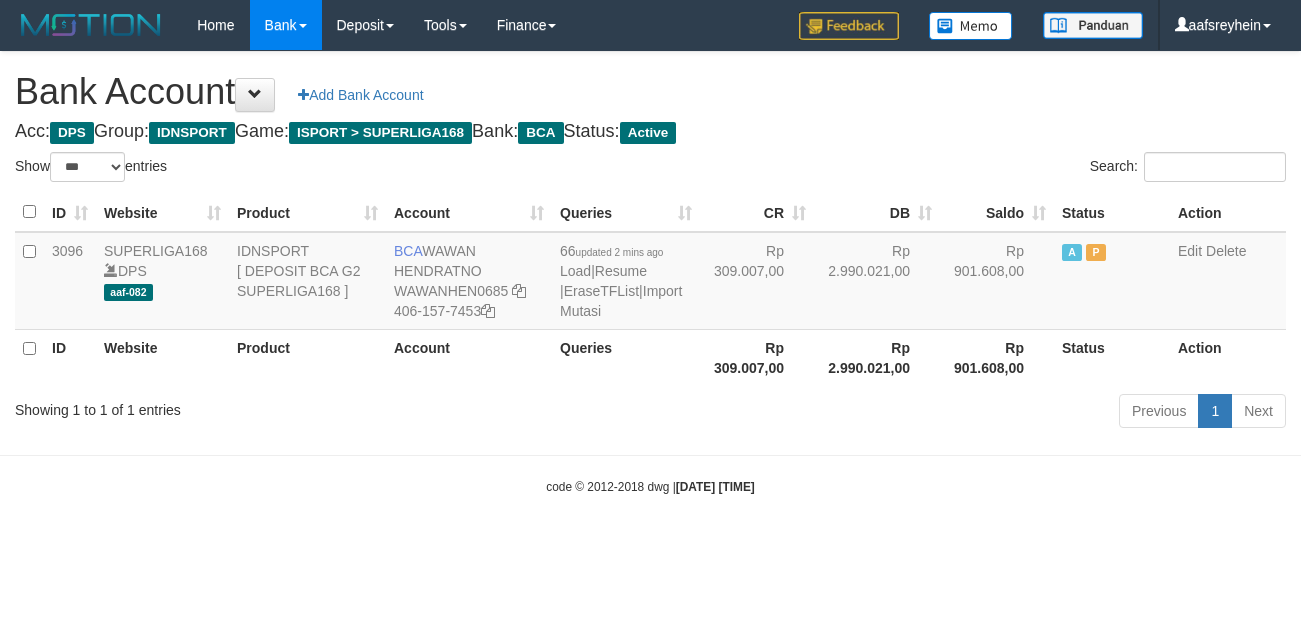 select on "***" 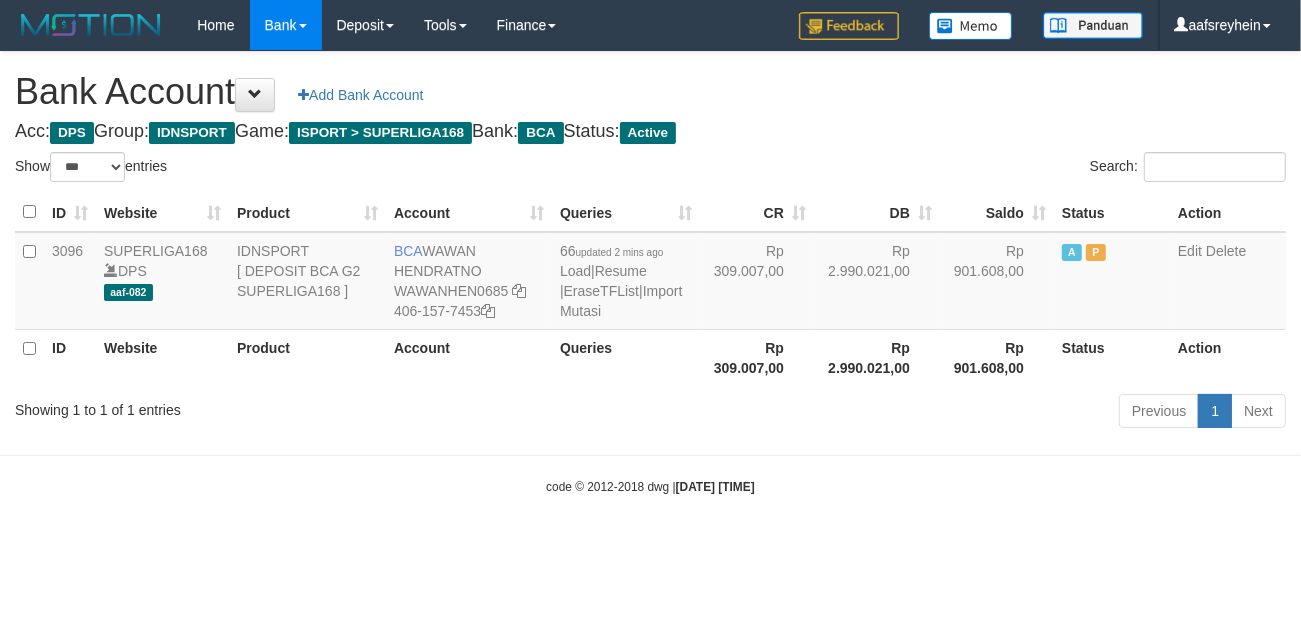 click on "Previous 1 Next" at bounding box center (921, 413) 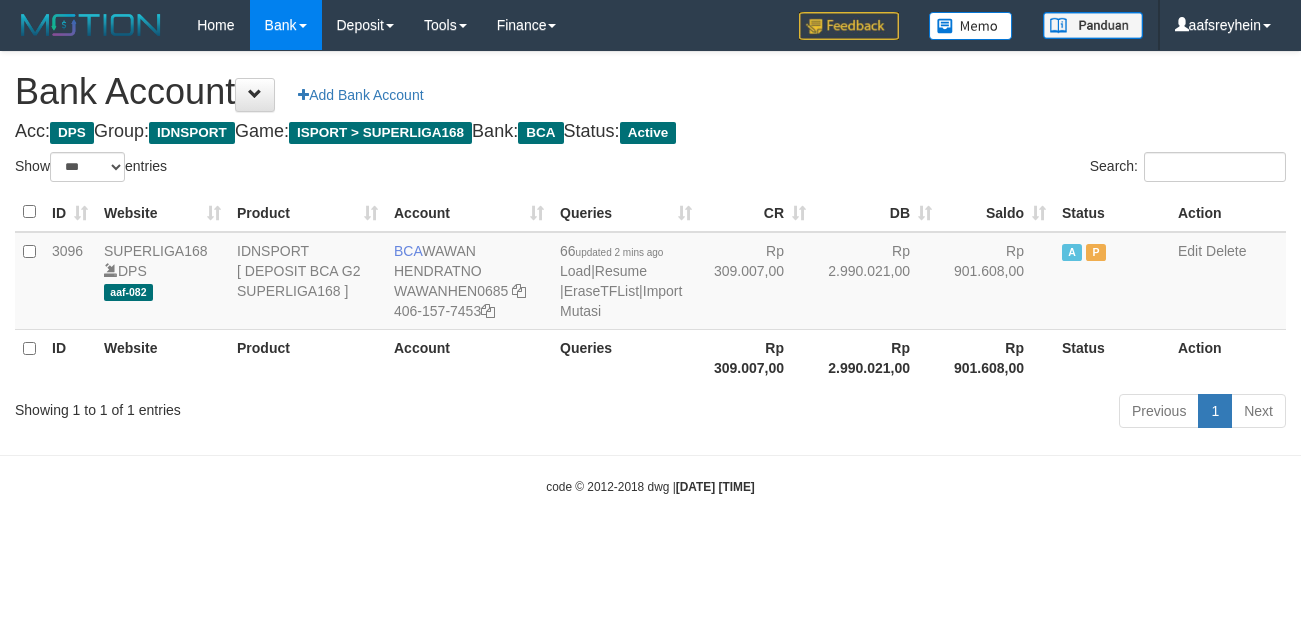 select on "***" 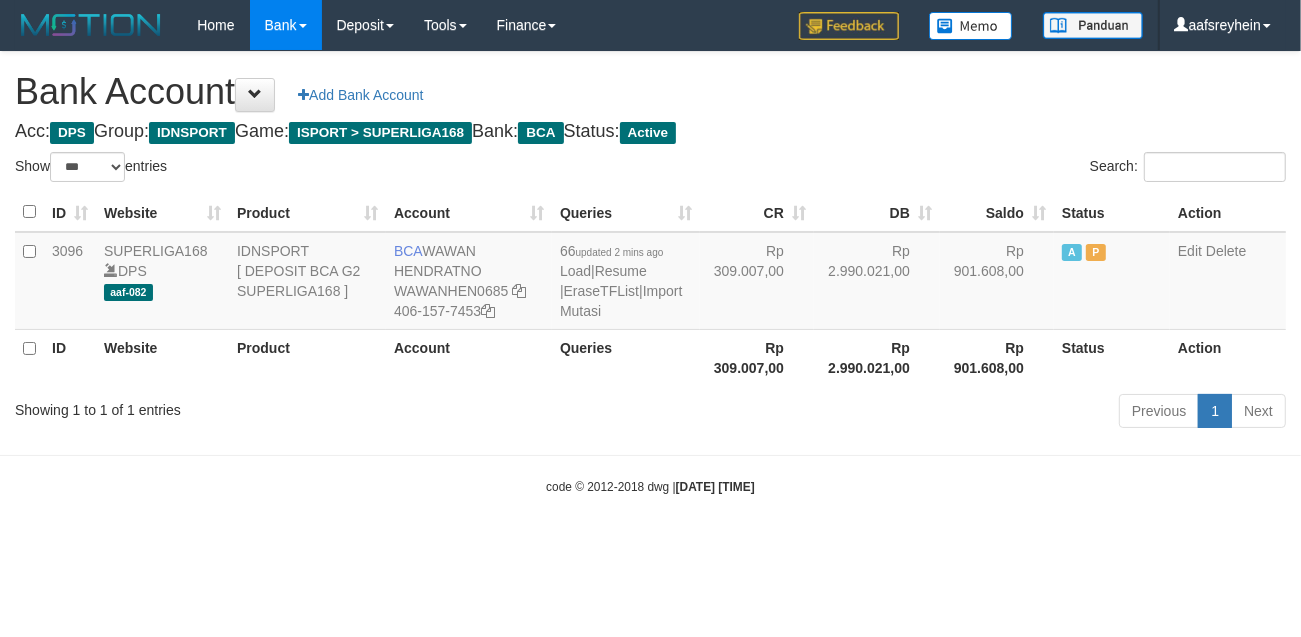 click on "Toggle navigation
Home
Bank
Account List
Load
By Website
Group
[ISPORT]													SUPERLIGA168
By Load Group (DPS)" at bounding box center [650, 273] 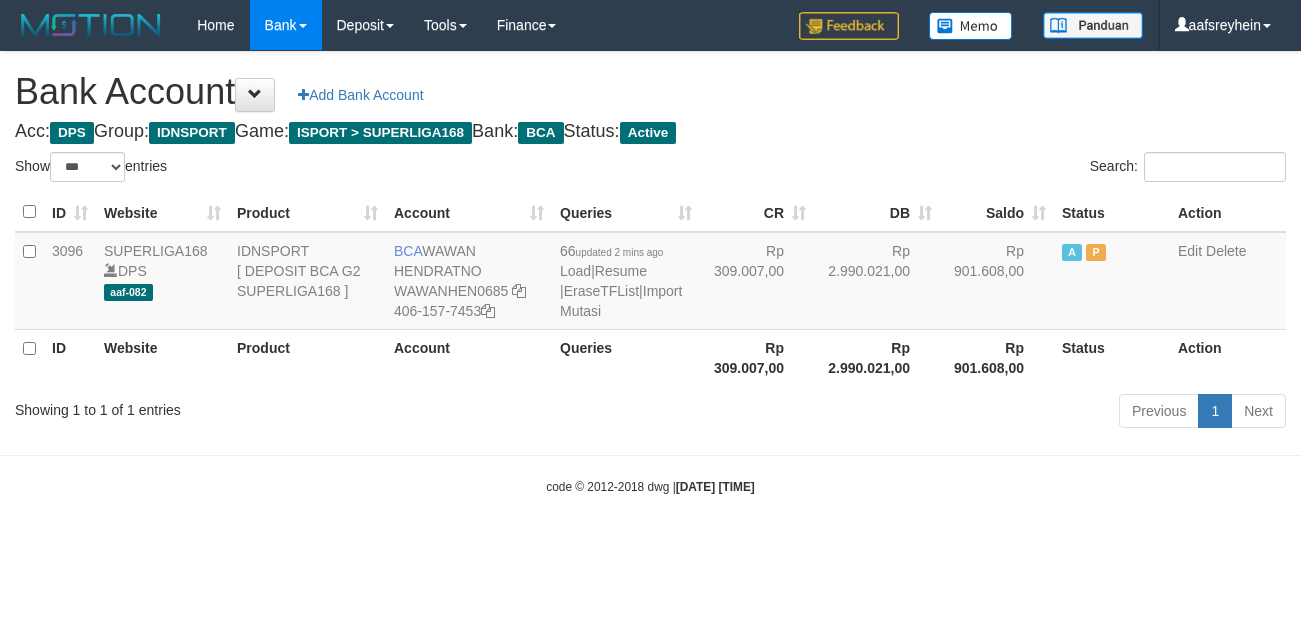 select on "***" 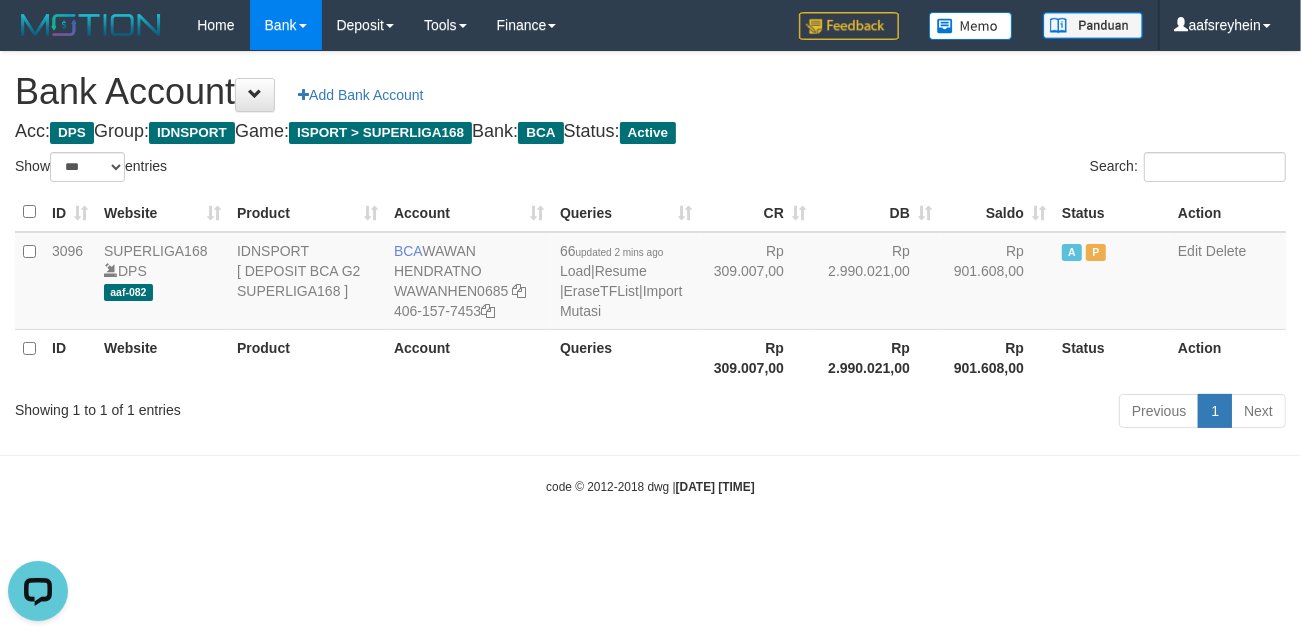 scroll, scrollTop: 0, scrollLeft: 0, axis: both 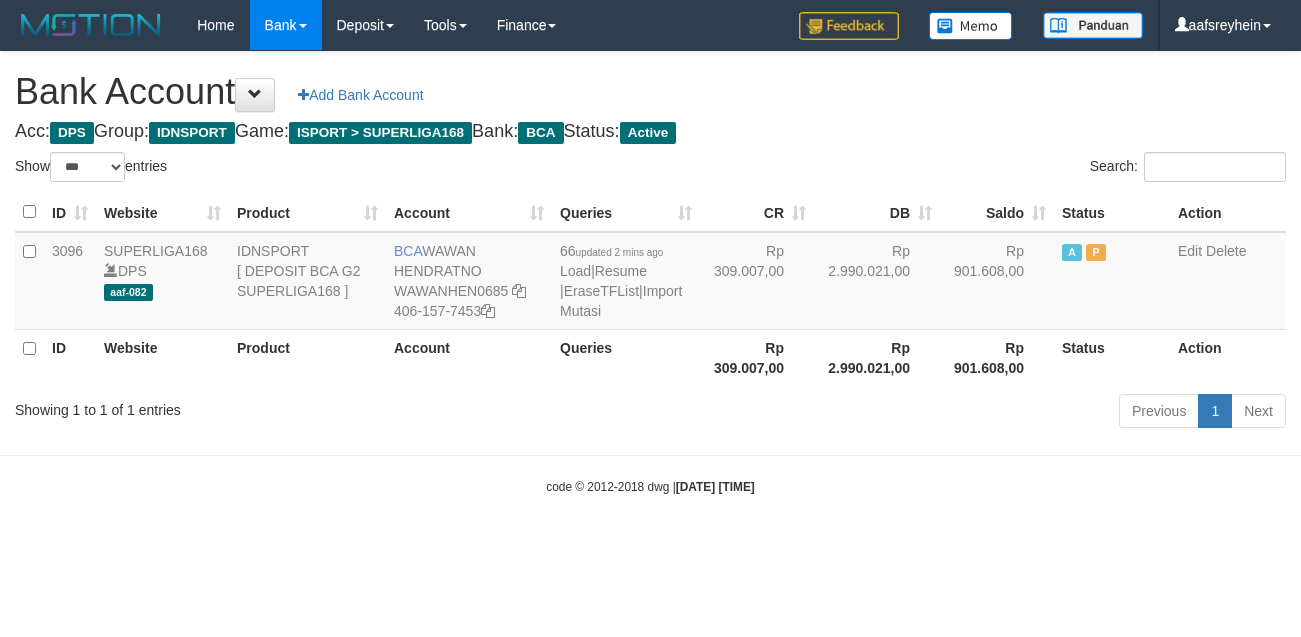 select on "***" 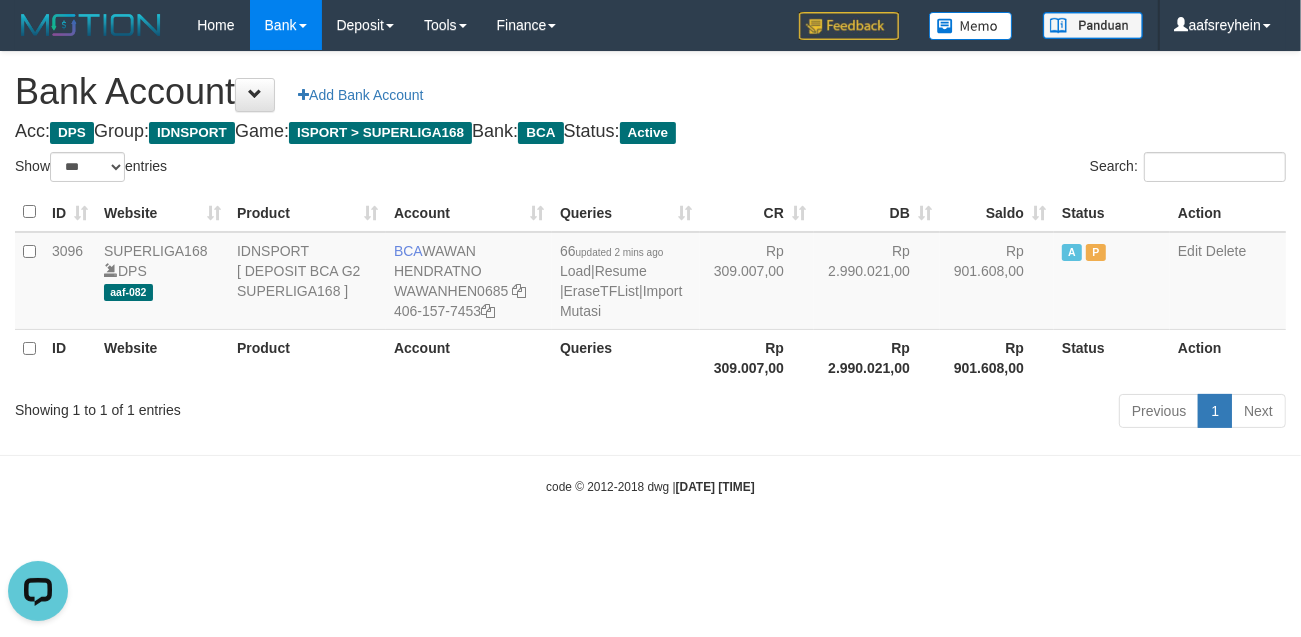 scroll, scrollTop: 0, scrollLeft: 0, axis: both 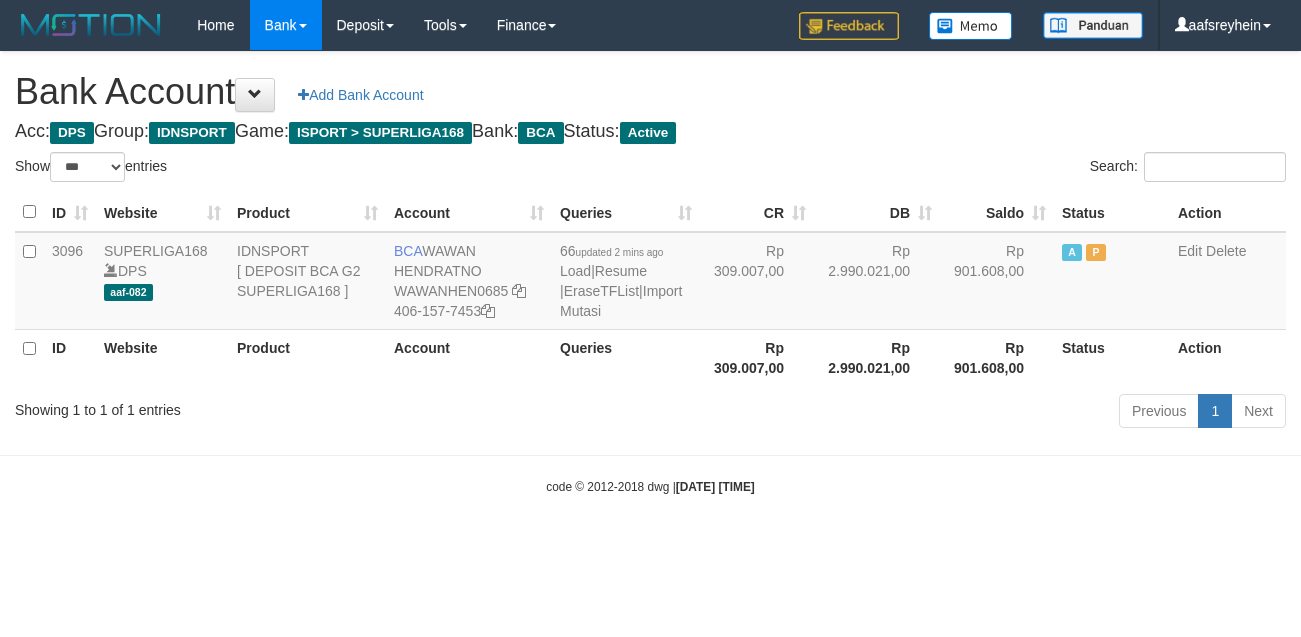 select on "***" 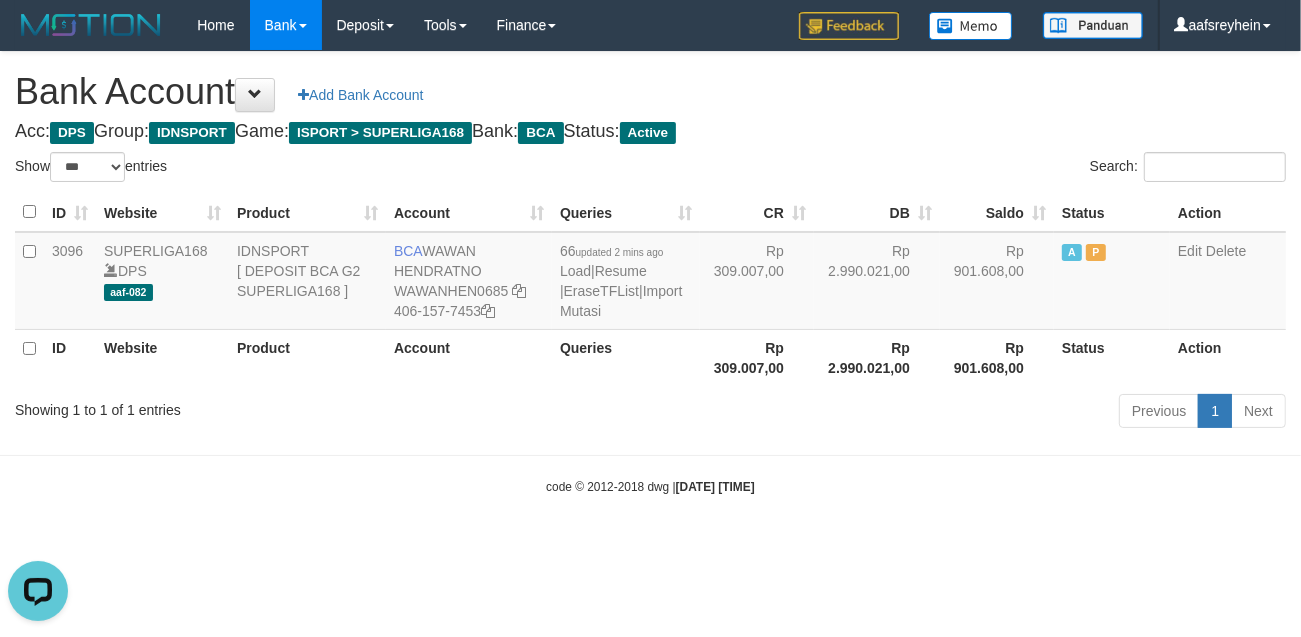 scroll, scrollTop: 0, scrollLeft: 0, axis: both 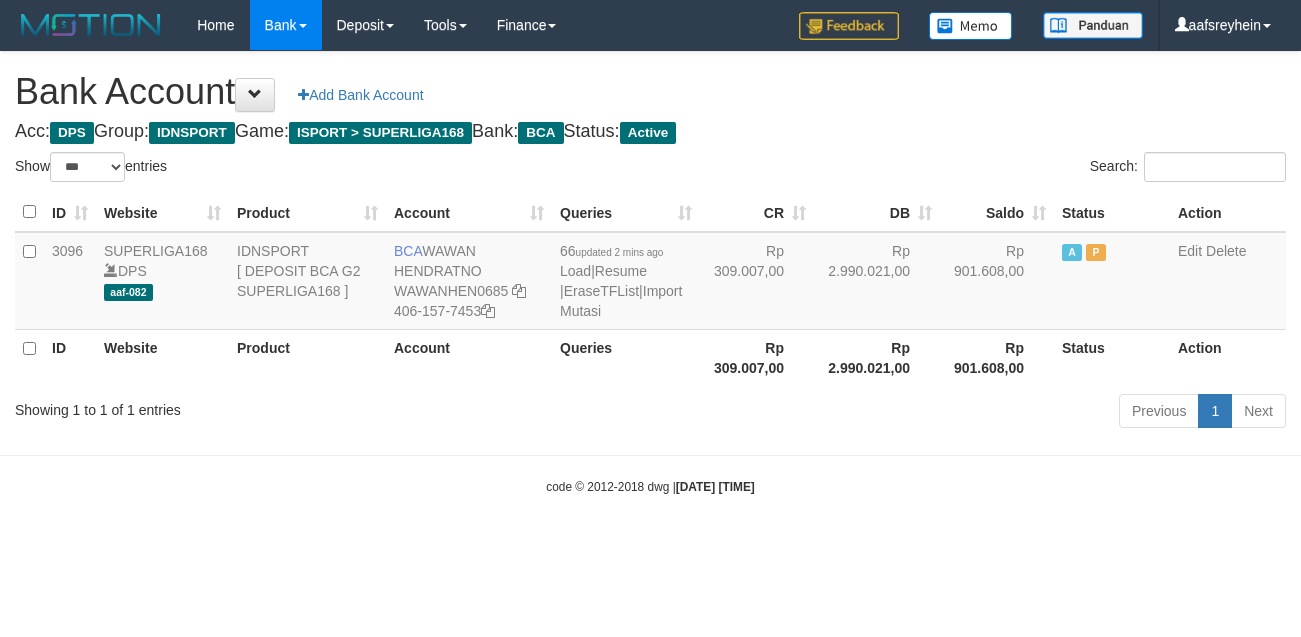 select on "***" 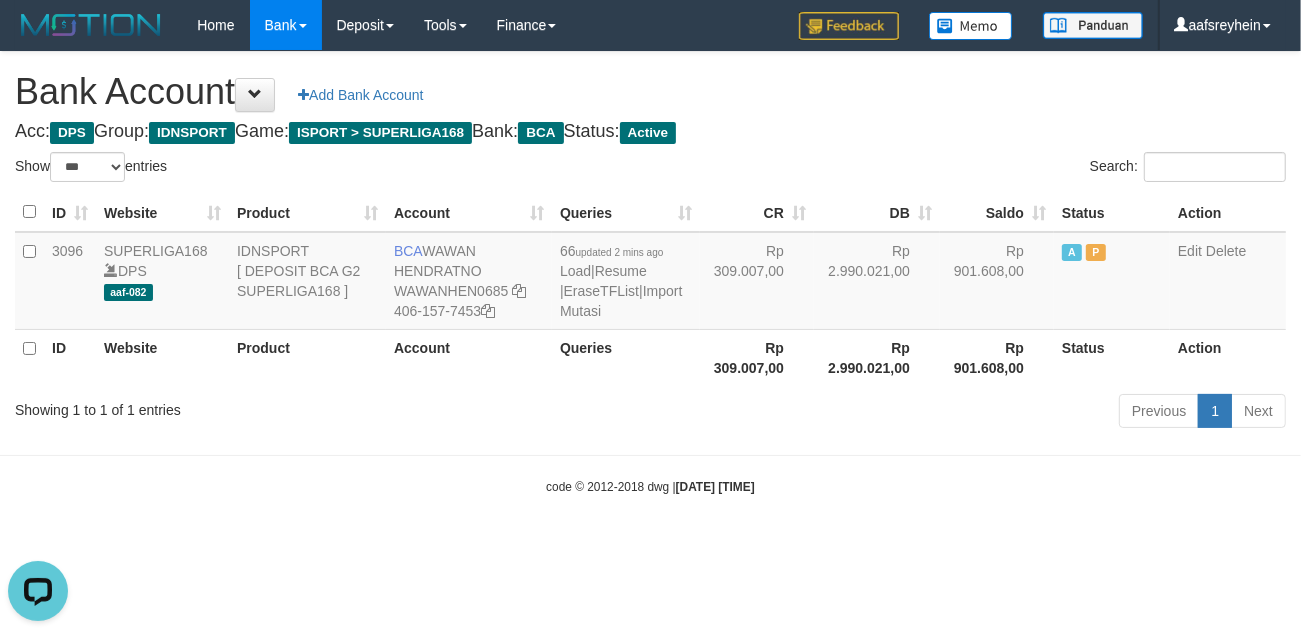 scroll, scrollTop: 0, scrollLeft: 0, axis: both 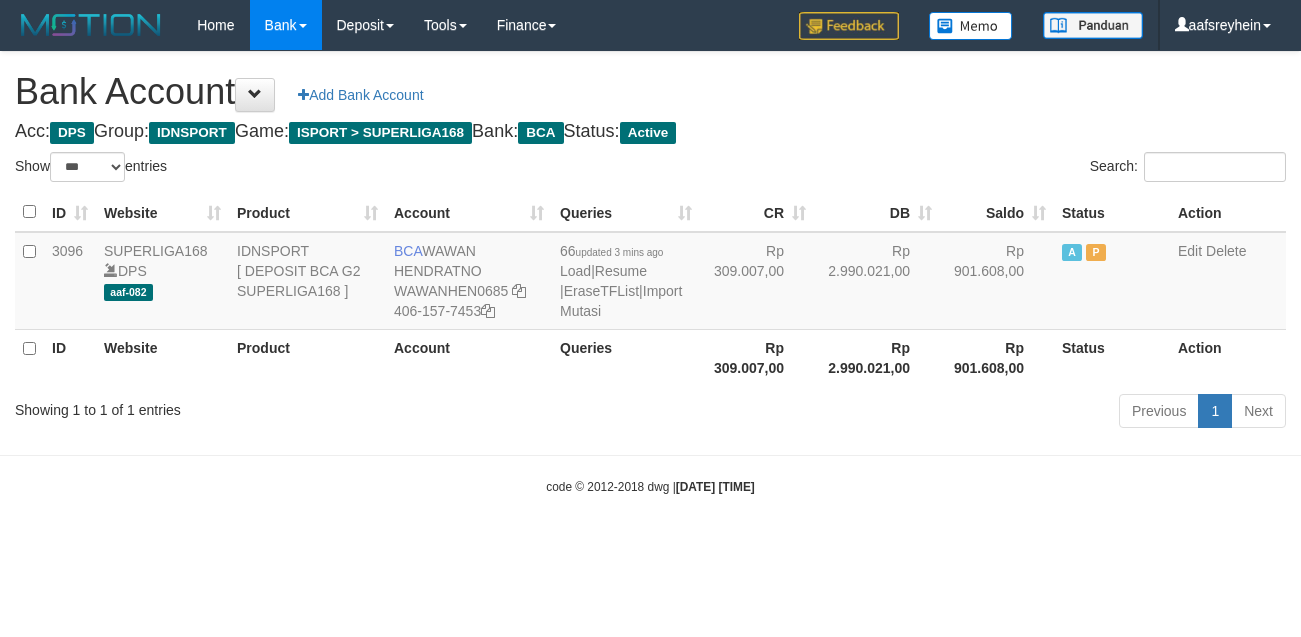 select on "***" 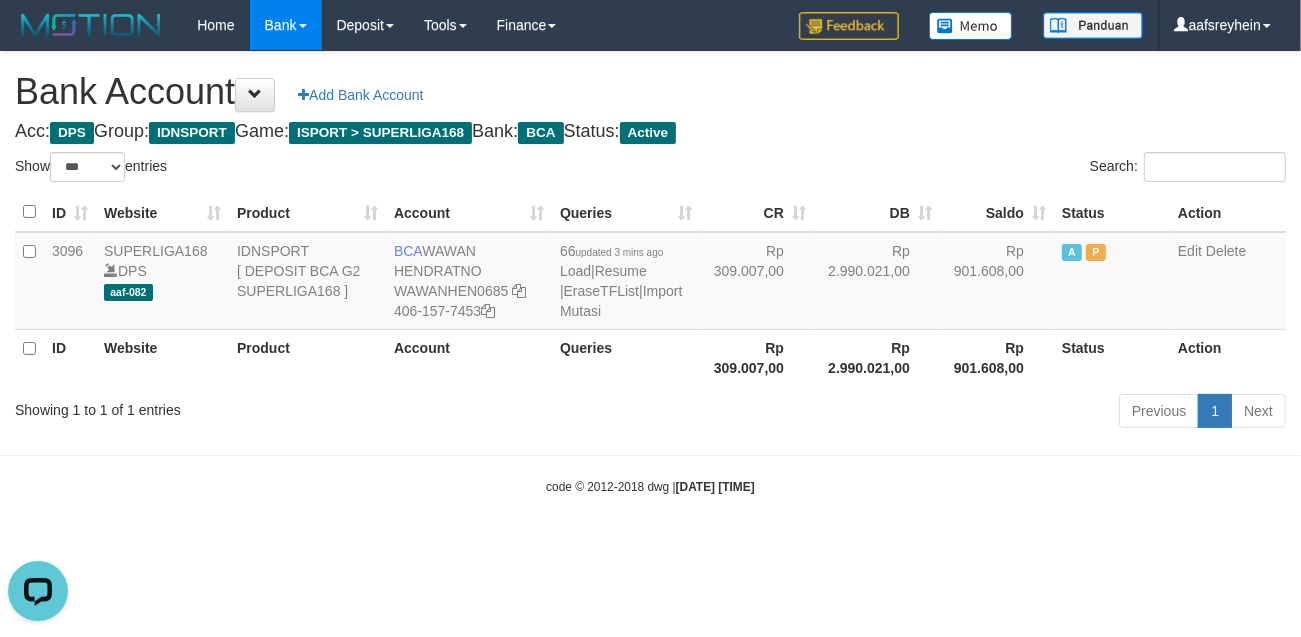 scroll, scrollTop: 0, scrollLeft: 0, axis: both 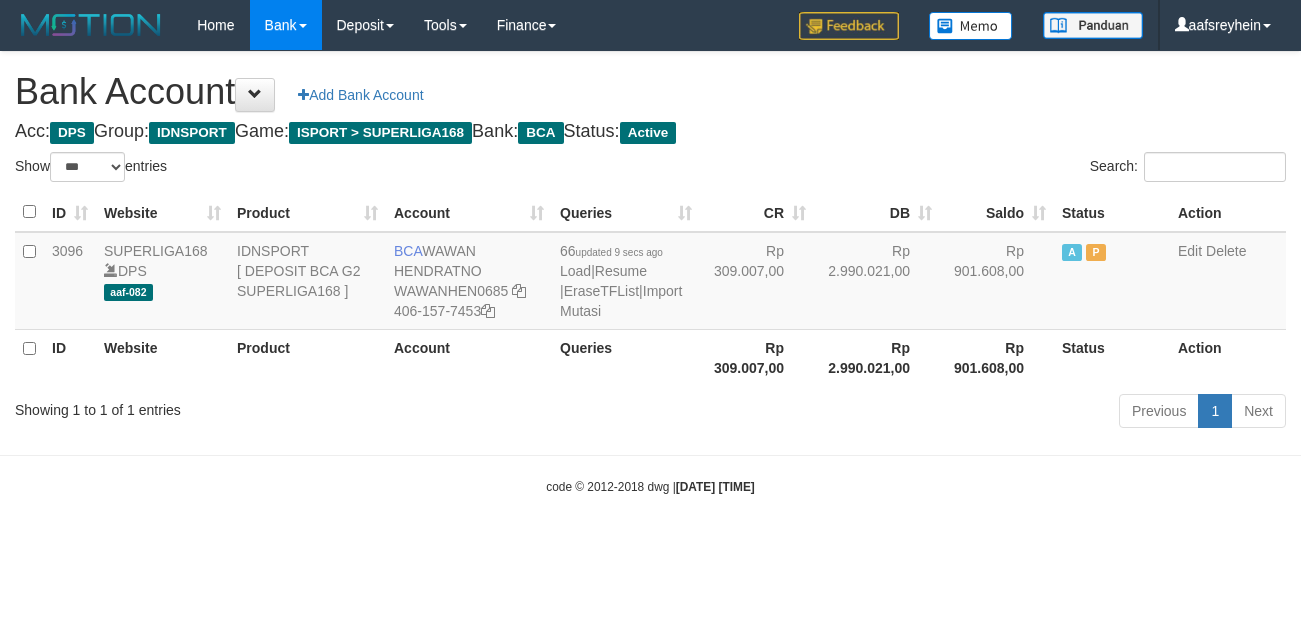 select on "***" 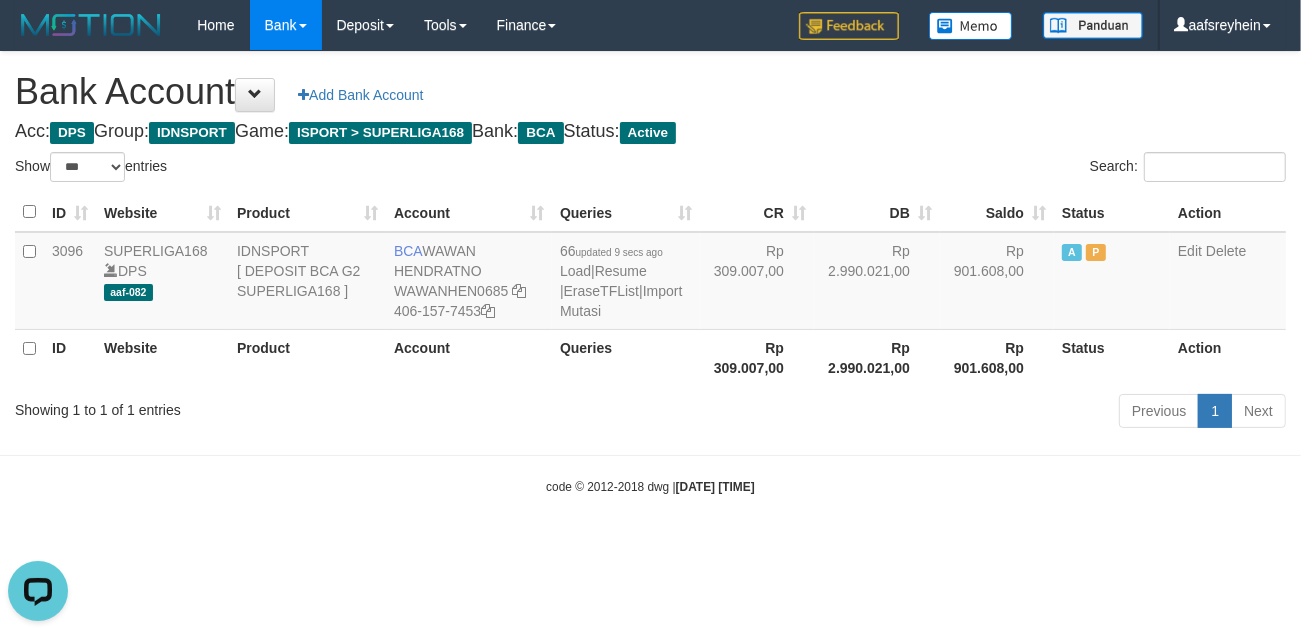 scroll, scrollTop: 0, scrollLeft: 0, axis: both 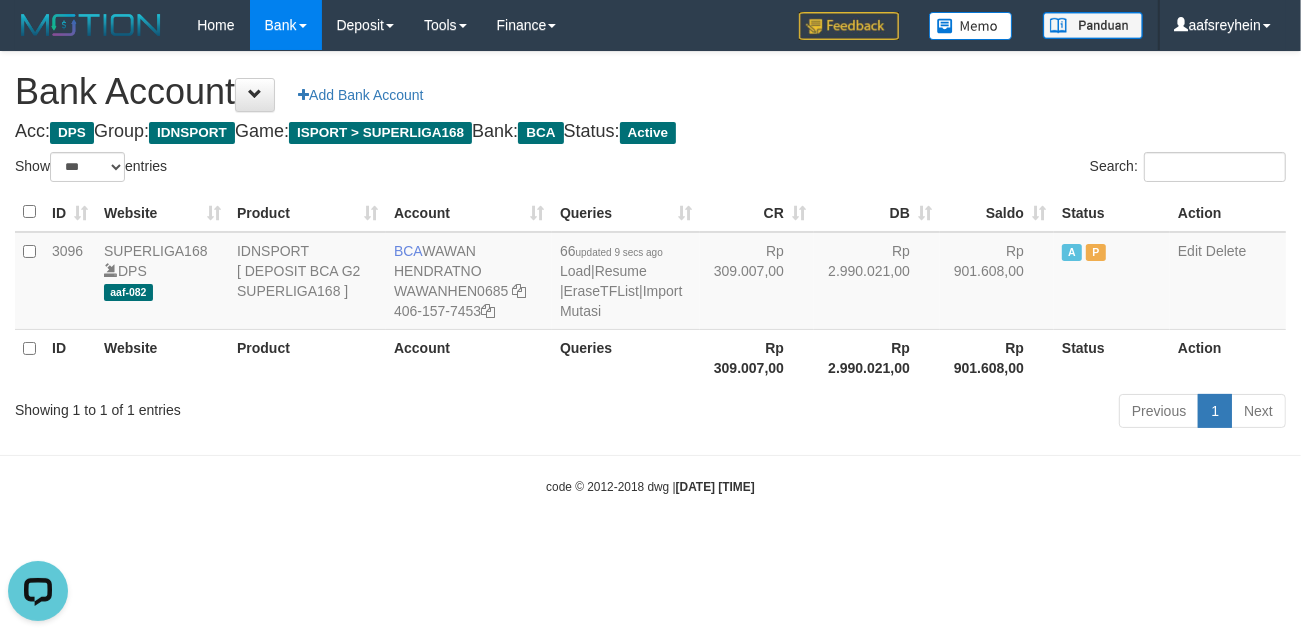 click on "Toggle navigation
Home
Bank
Account List
Load
By Website
Group
[ISPORT]													SUPERLIGA168
By Load Group (DPS)
-" at bounding box center [650, 273] 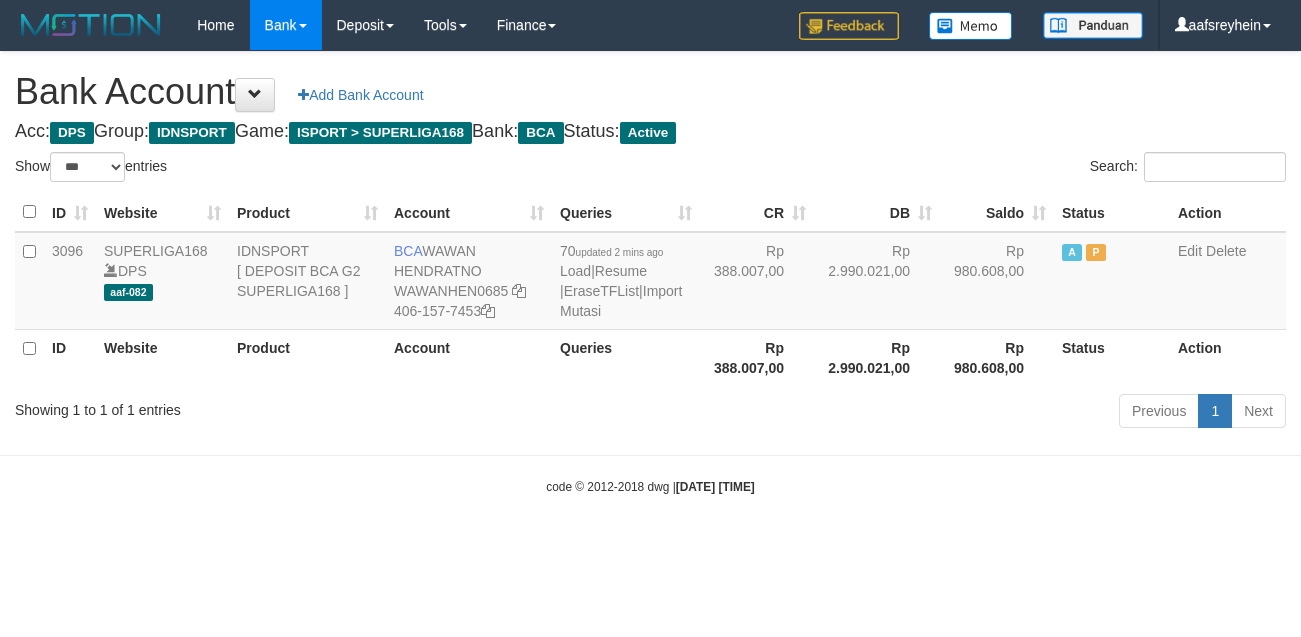 select on "***" 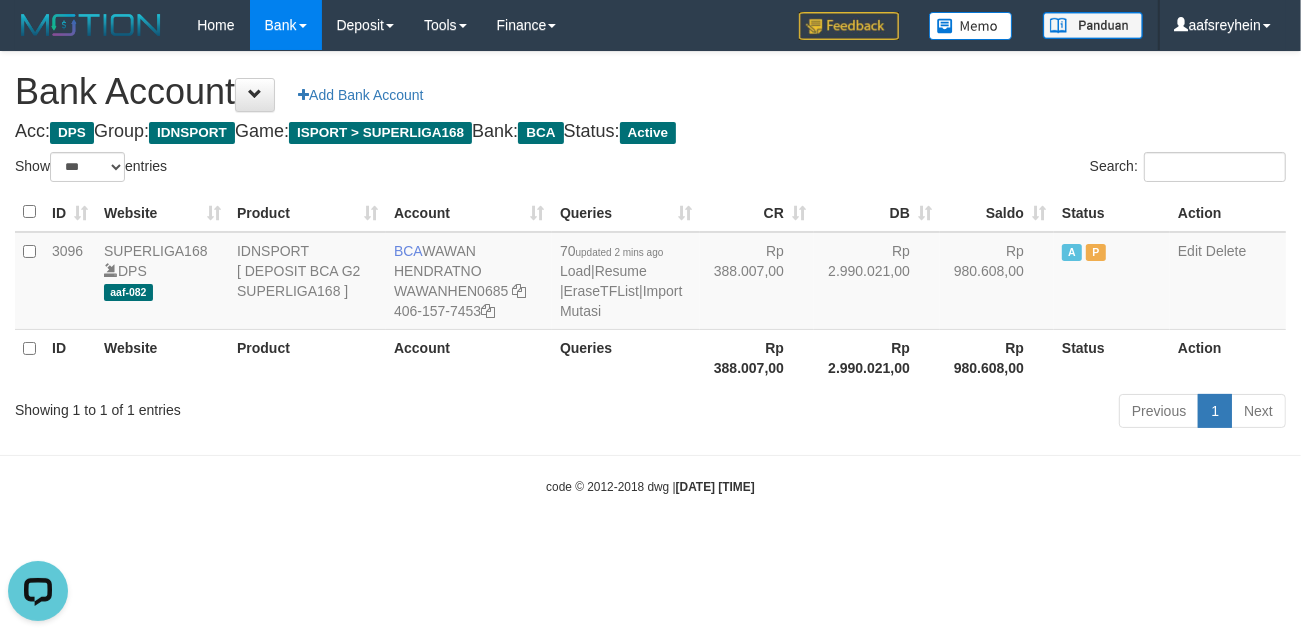 scroll, scrollTop: 0, scrollLeft: 0, axis: both 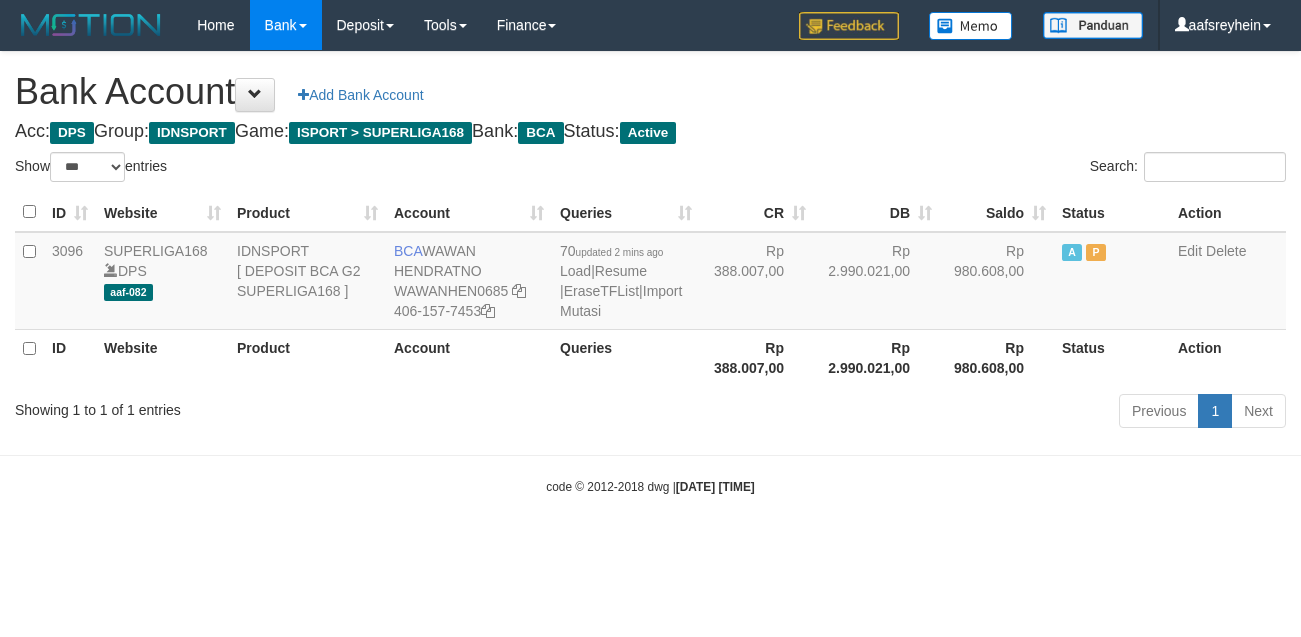 select on "***" 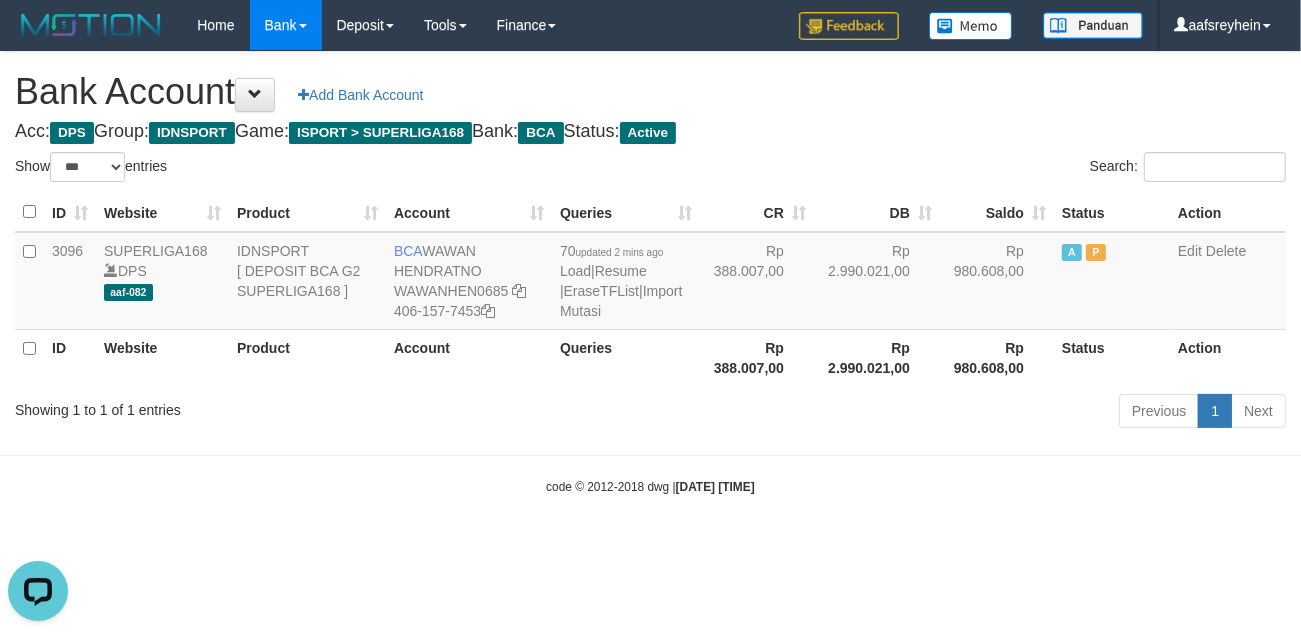scroll, scrollTop: 0, scrollLeft: 0, axis: both 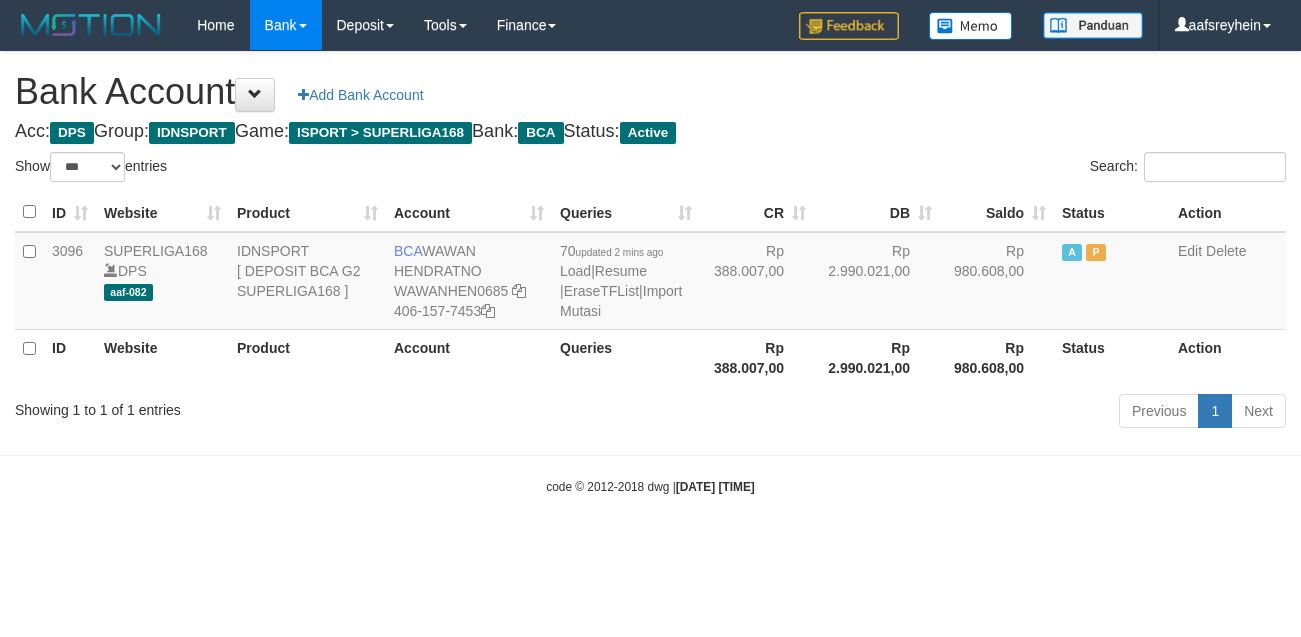 select on "***" 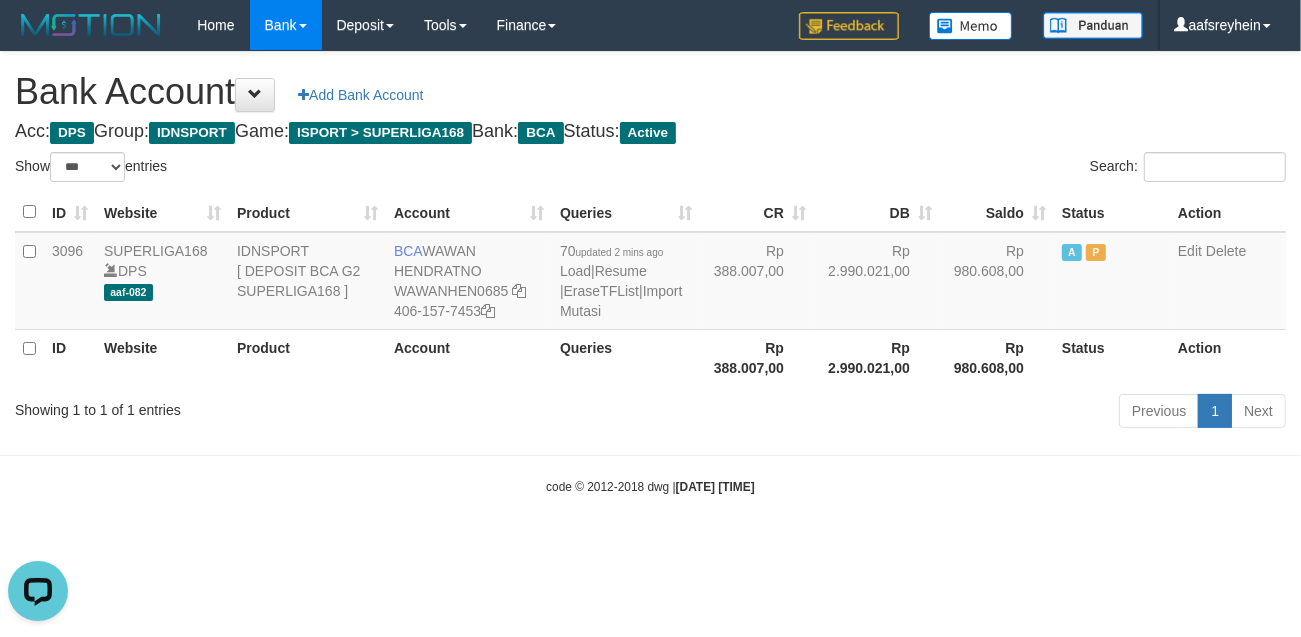 scroll, scrollTop: 0, scrollLeft: 0, axis: both 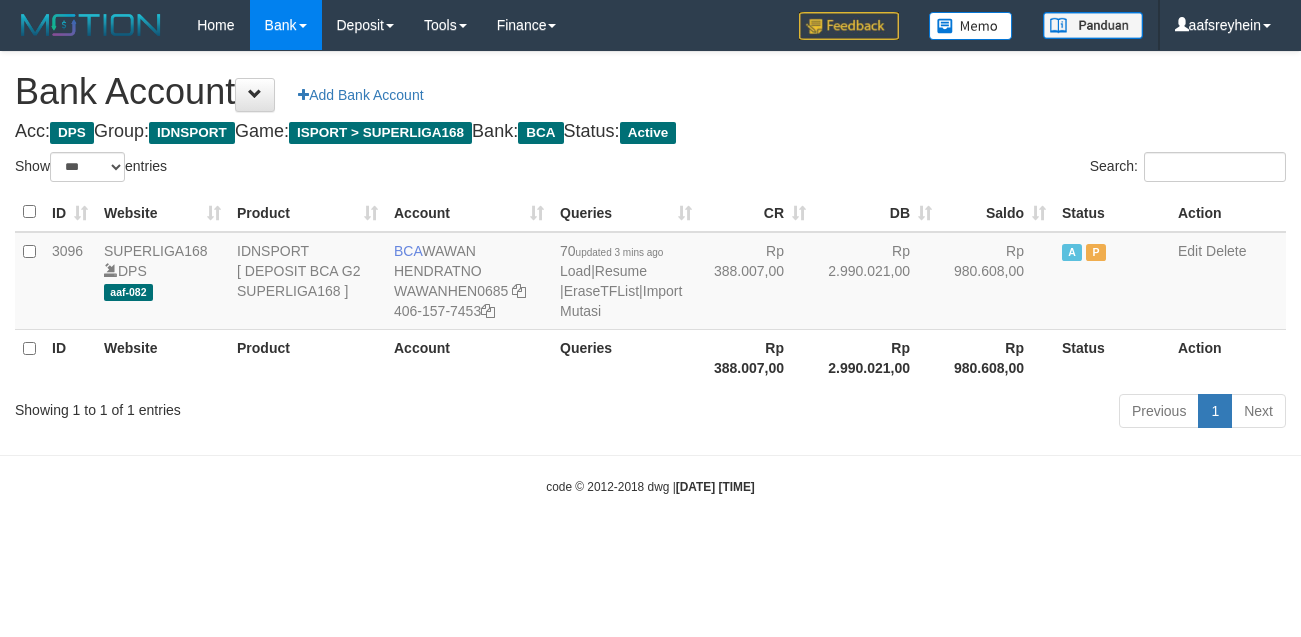 select on "***" 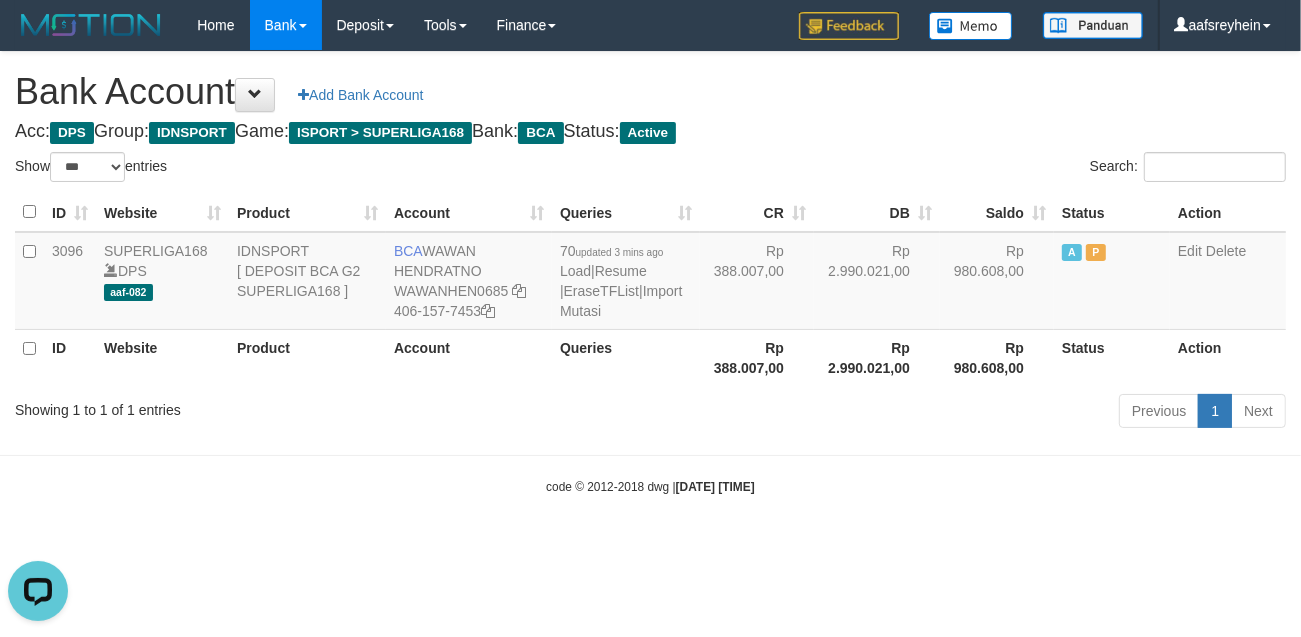 scroll, scrollTop: 0, scrollLeft: 0, axis: both 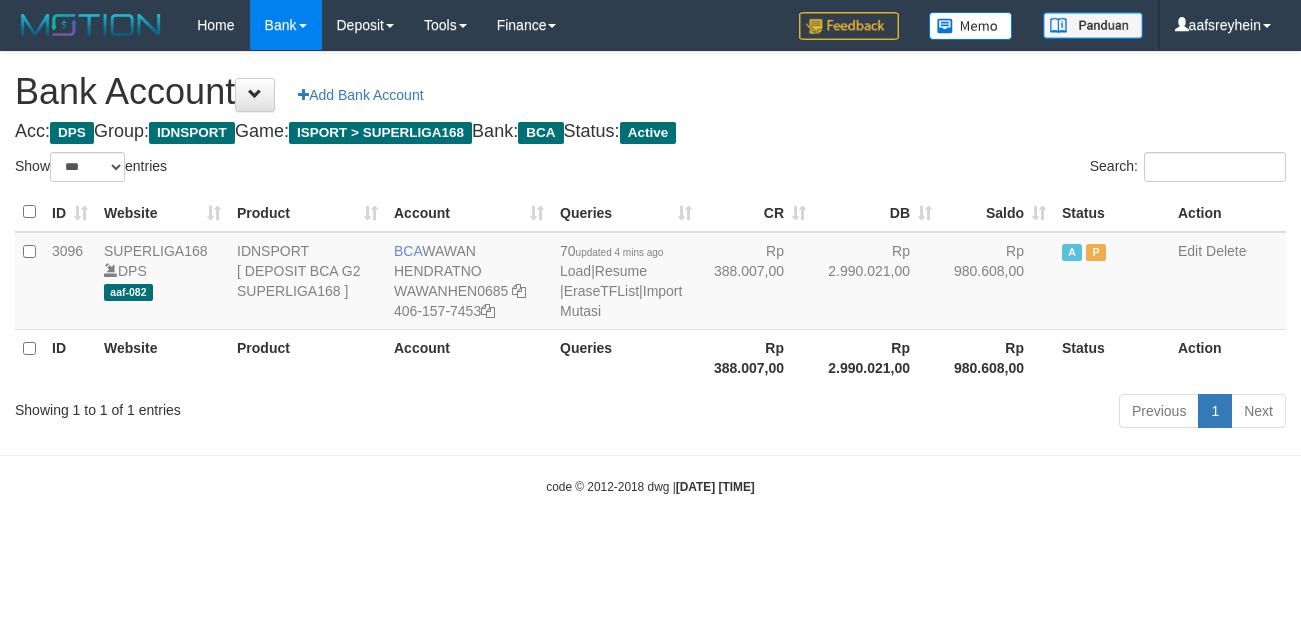 select on "***" 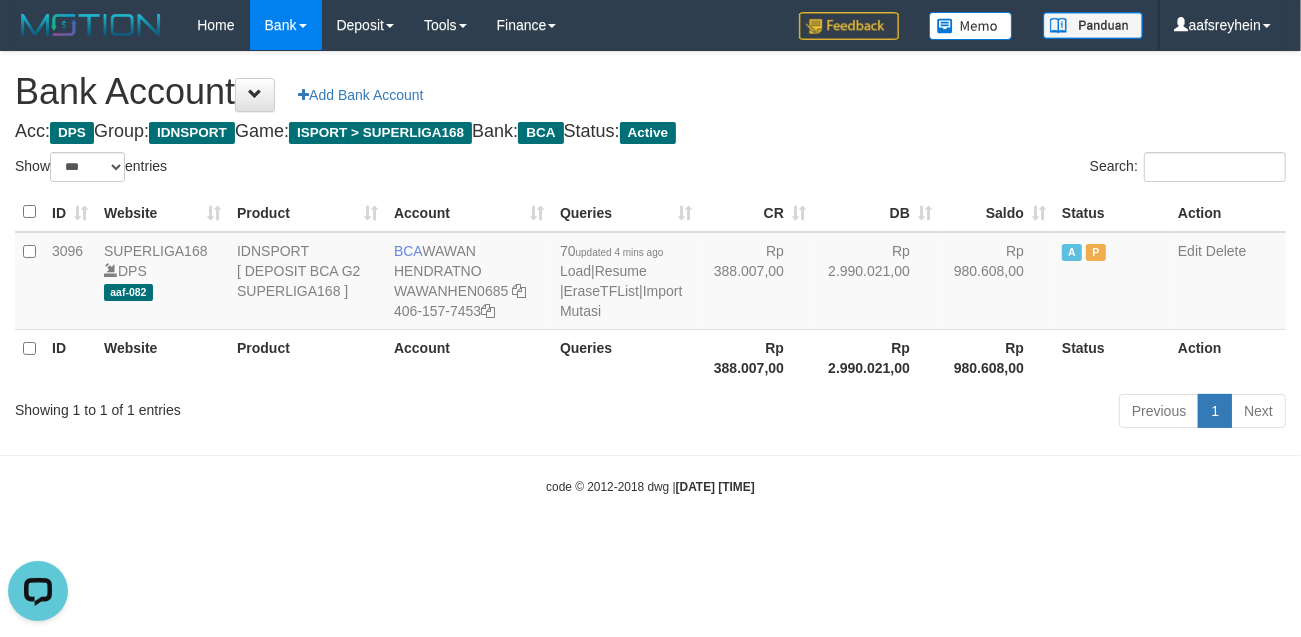 scroll, scrollTop: 0, scrollLeft: 0, axis: both 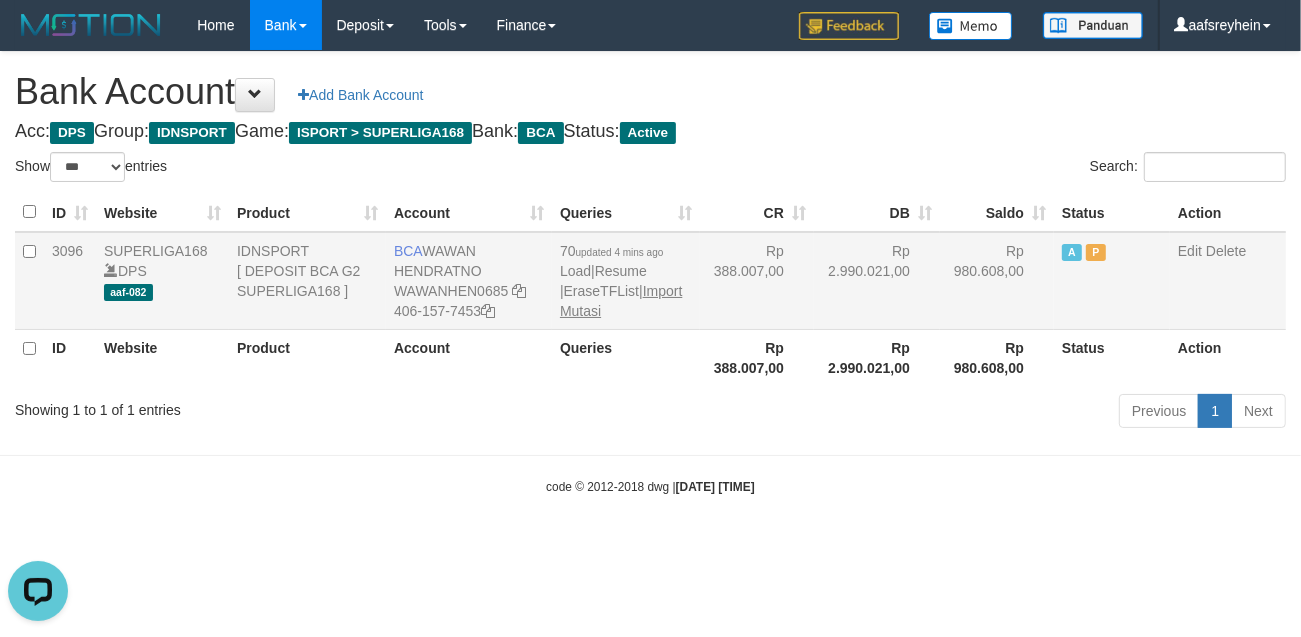 drag, startPoint x: 641, startPoint y: 290, endPoint x: 665, endPoint y: 293, distance: 24.186773 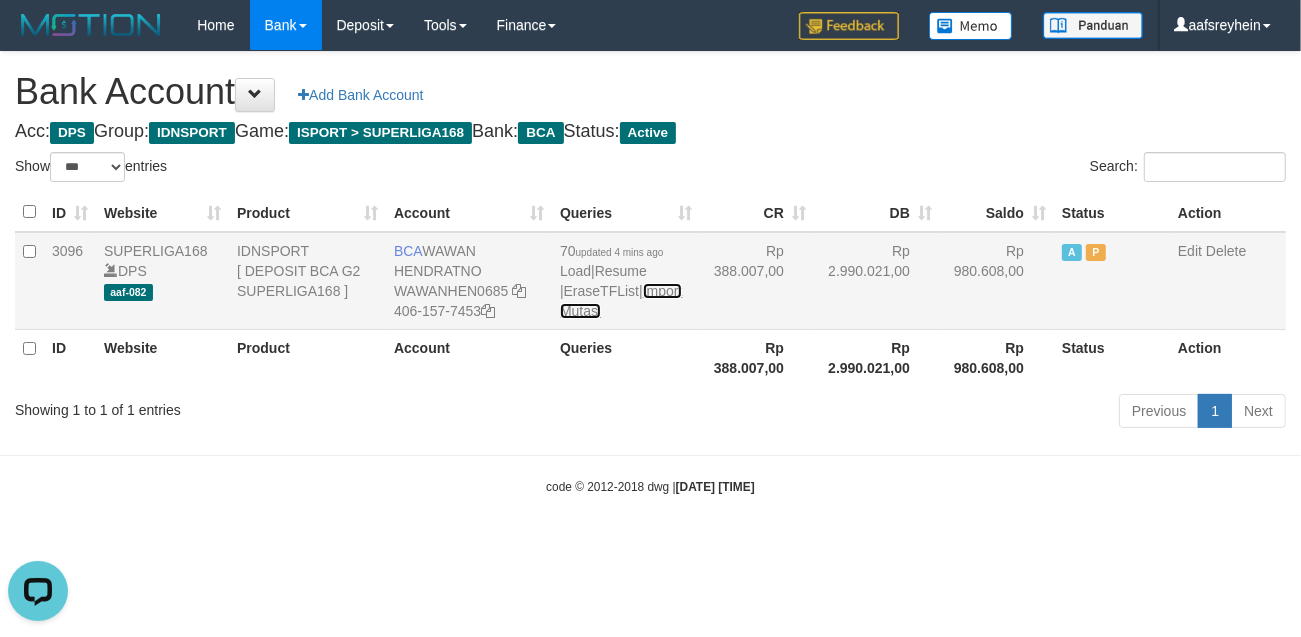 click on "Import Mutasi" at bounding box center [621, 301] 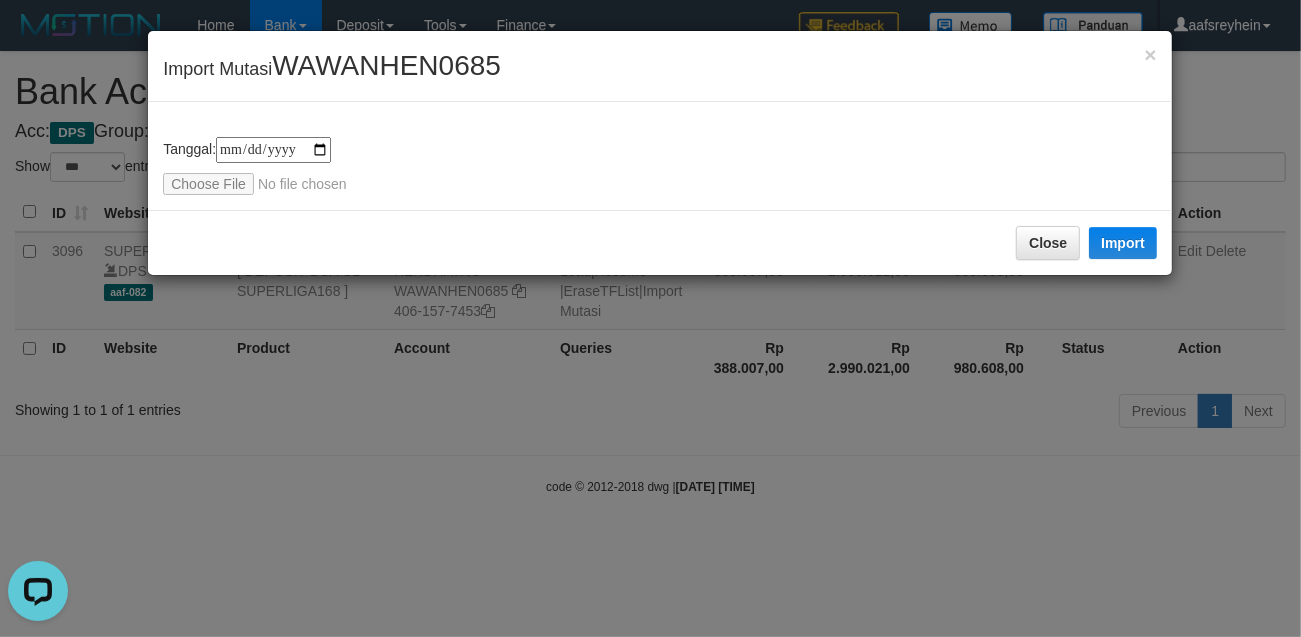 type on "**********" 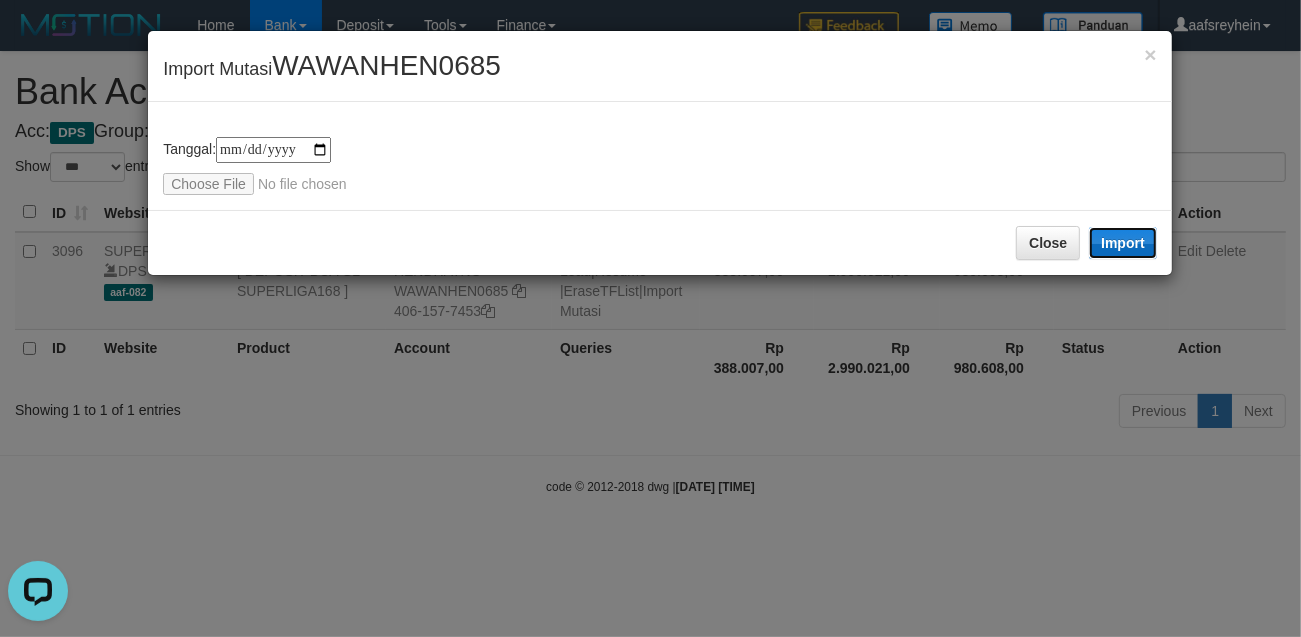 click on "Import" at bounding box center [1123, 243] 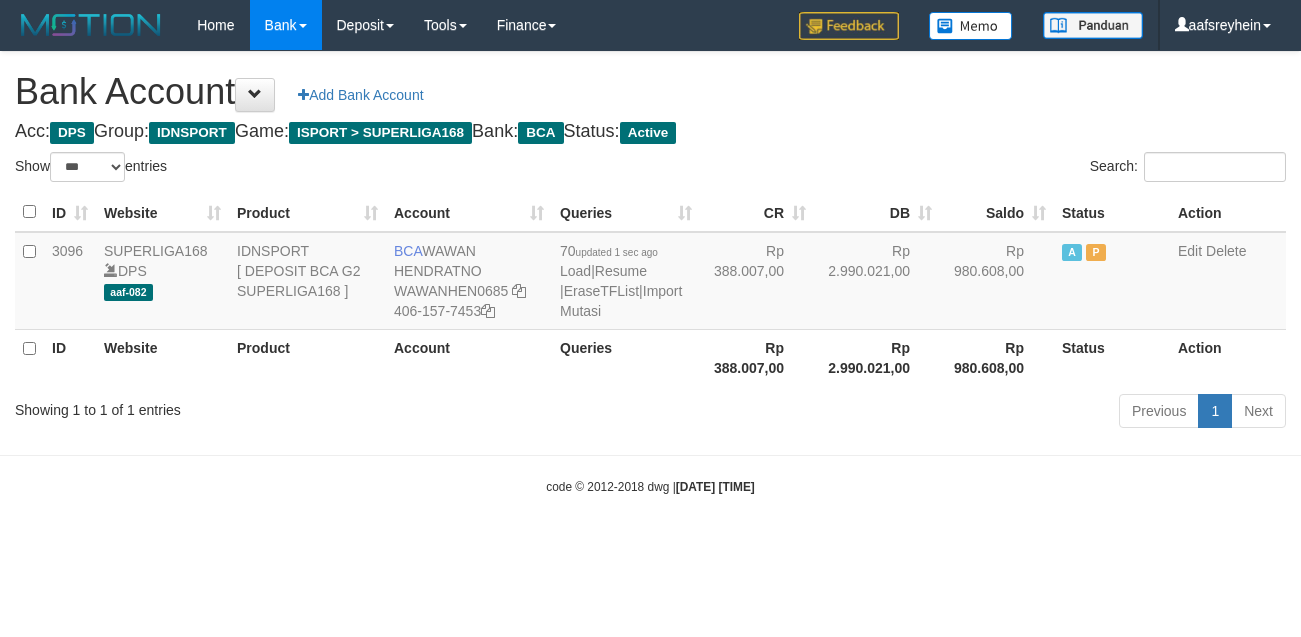 select on "***" 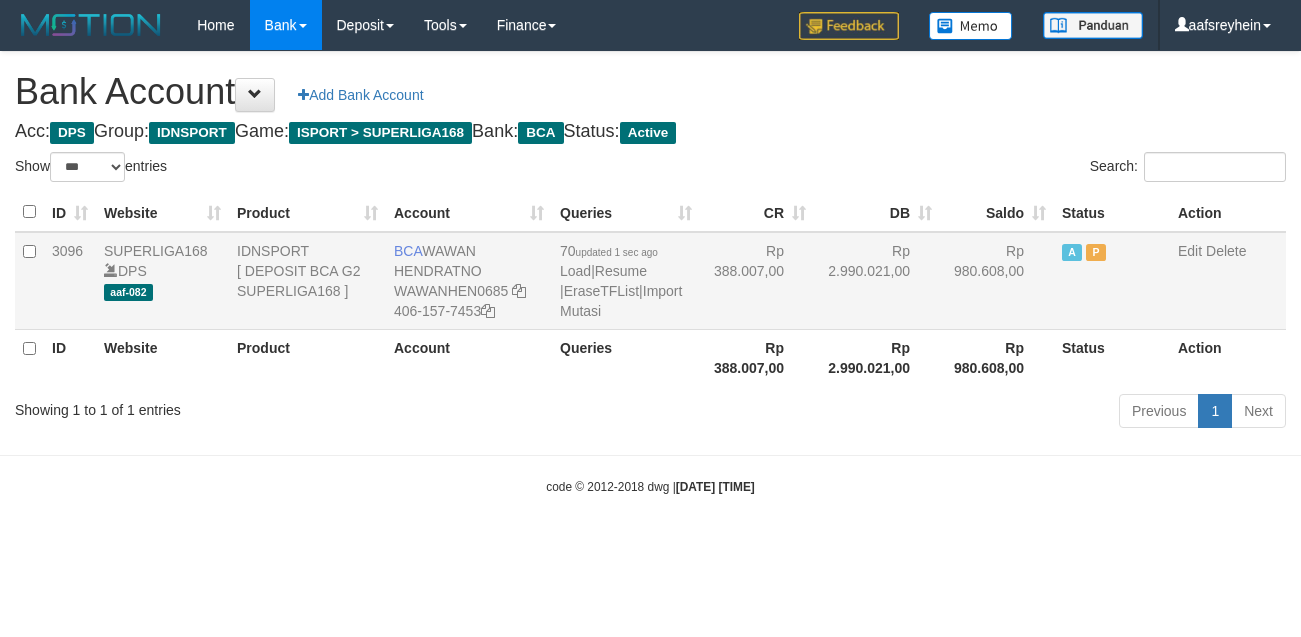 scroll, scrollTop: 0, scrollLeft: 0, axis: both 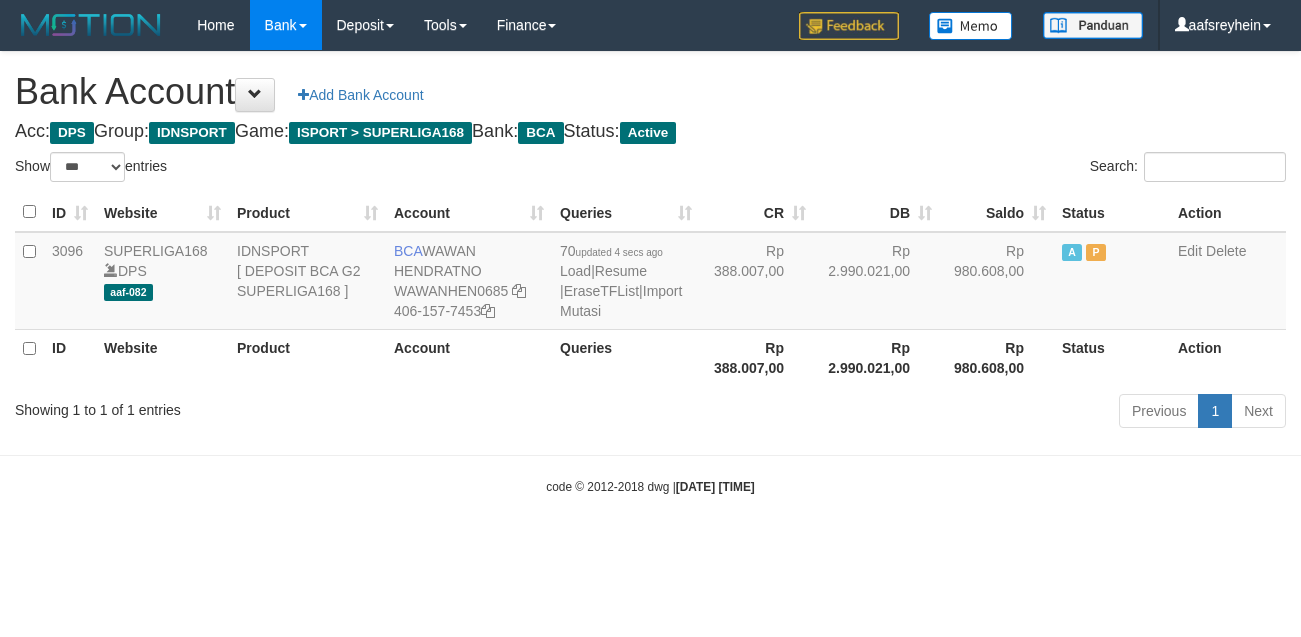 select on "***" 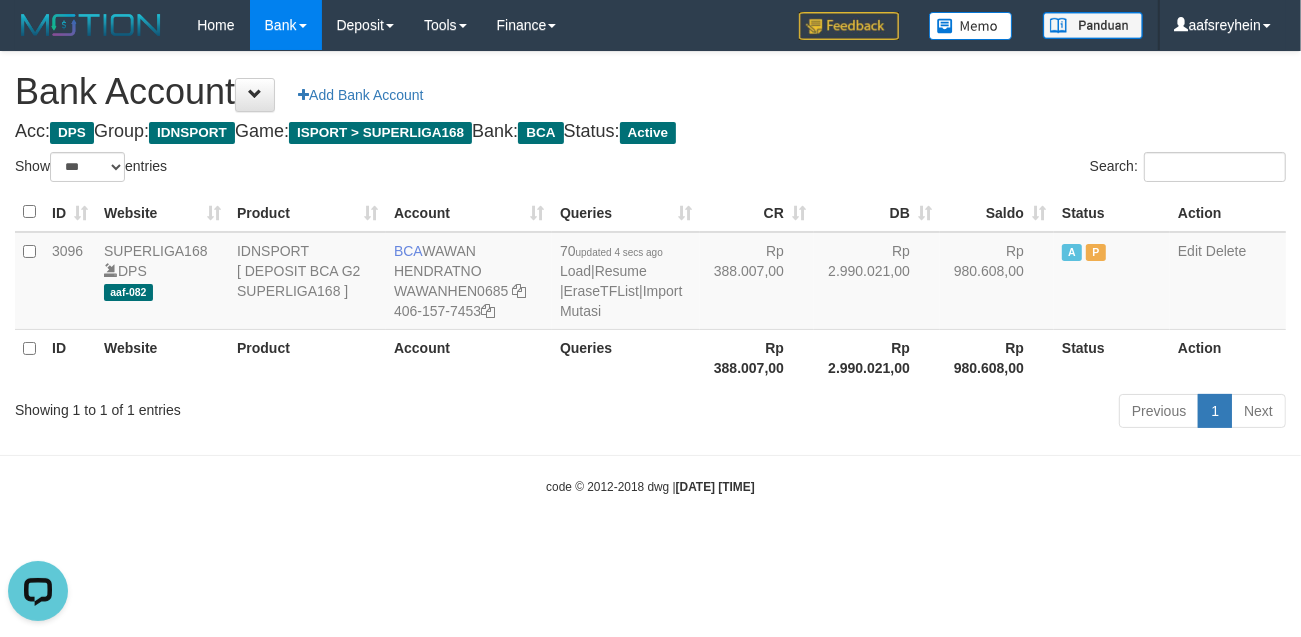 scroll, scrollTop: 0, scrollLeft: 0, axis: both 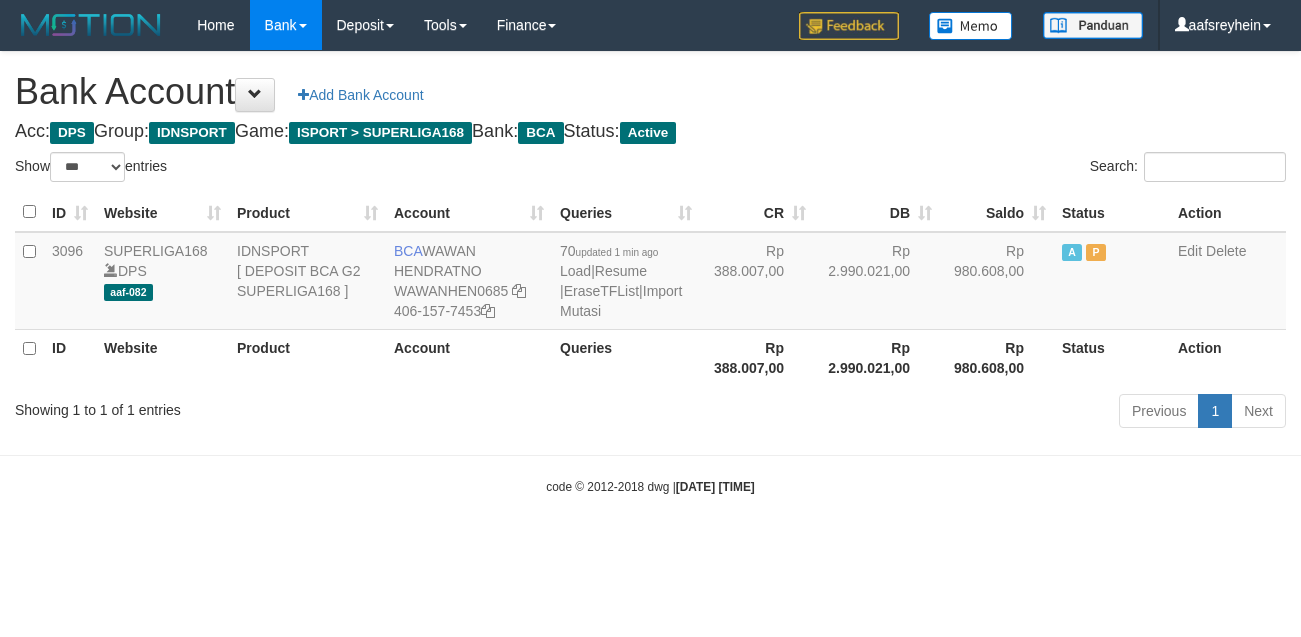 select on "***" 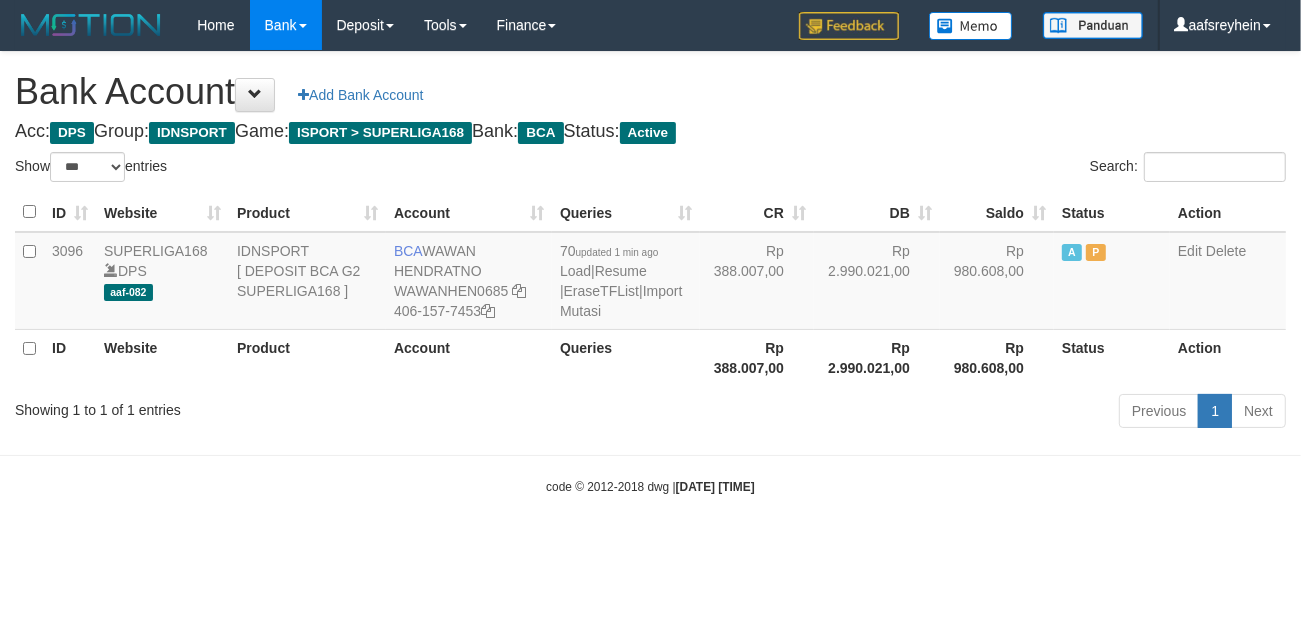 drag, startPoint x: 1000, startPoint y: 570, endPoint x: 995, endPoint y: 545, distance: 25.495098 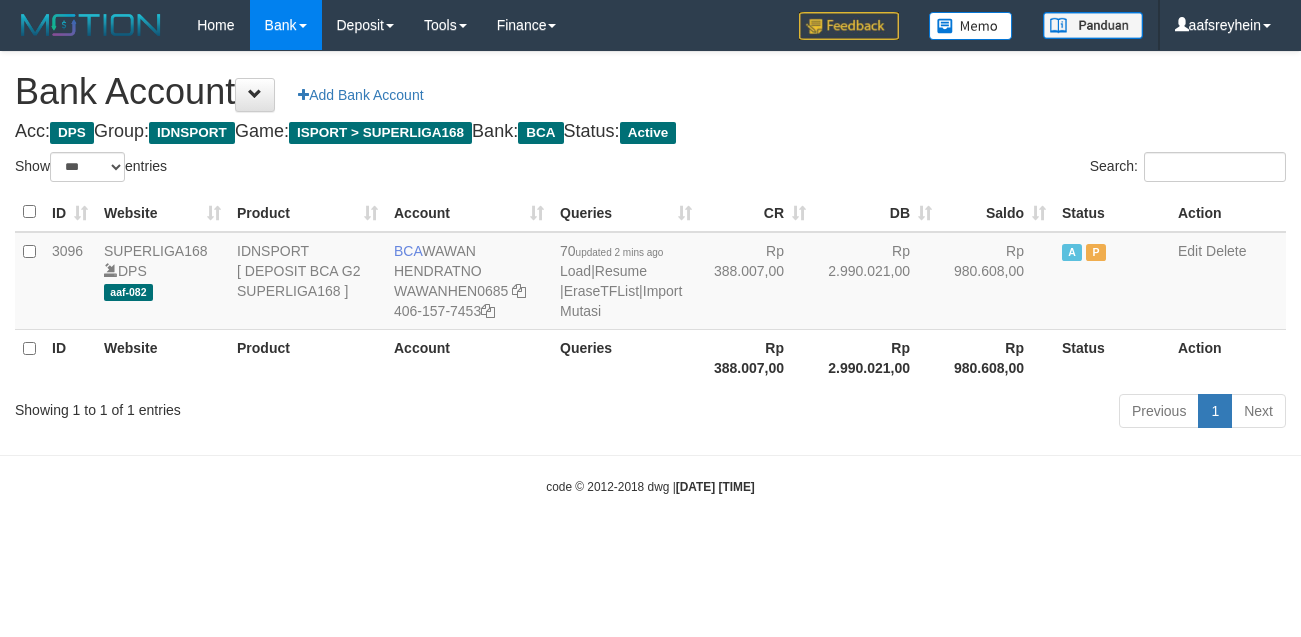 select on "***" 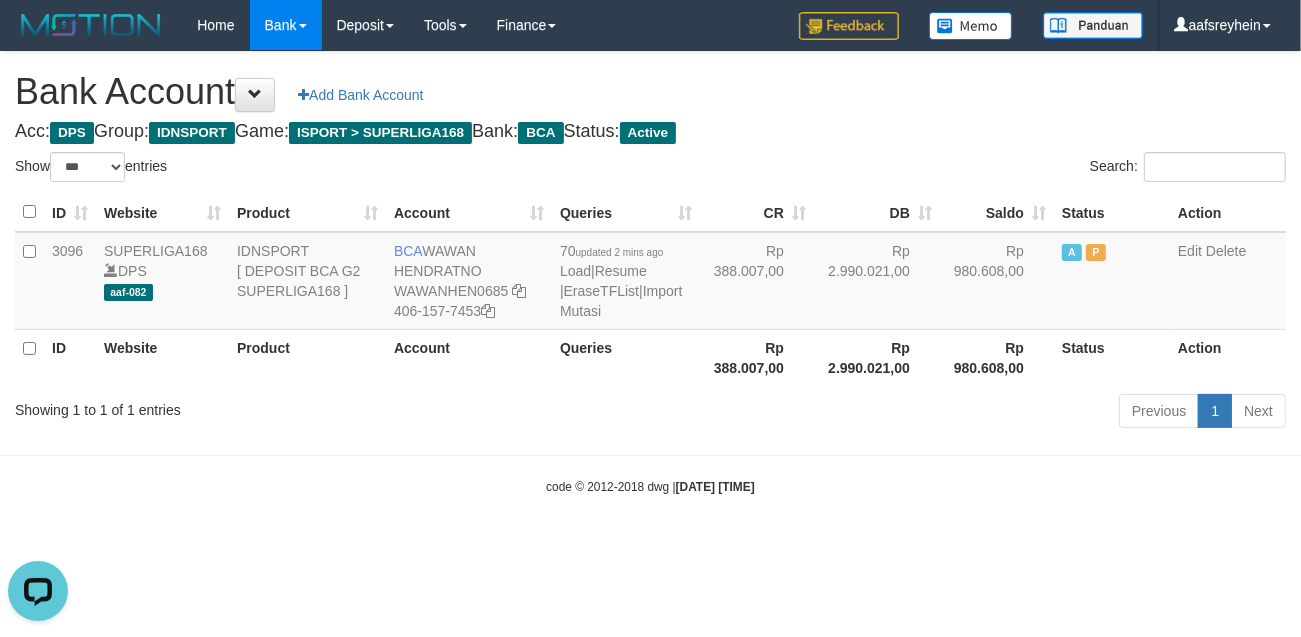 scroll, scrollTop: 0, scrollLeft: 0, axis: both 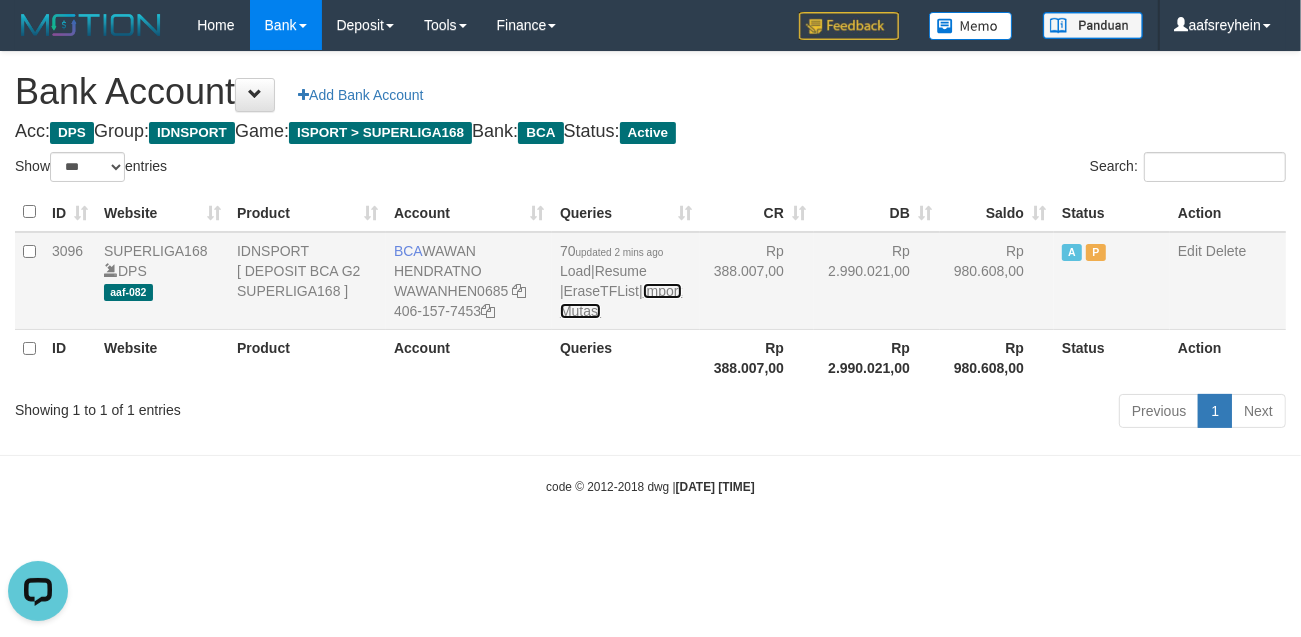 click on "Import Mutasi" at bounding box center (621, 301) 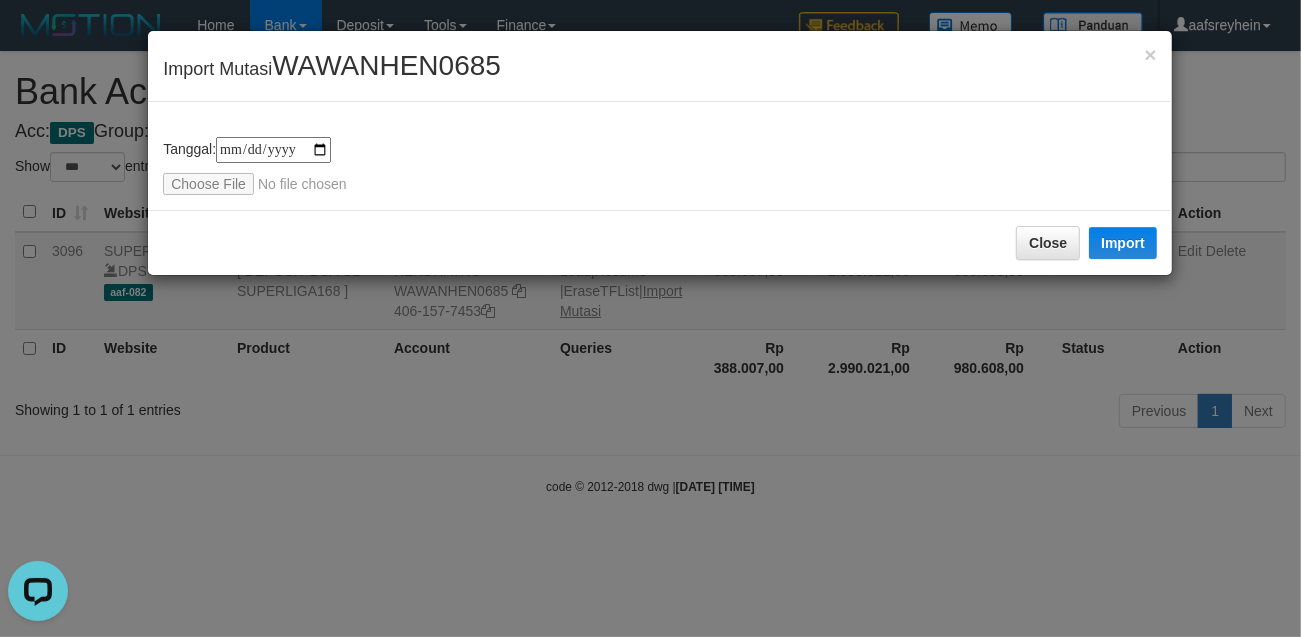 type on "**********" 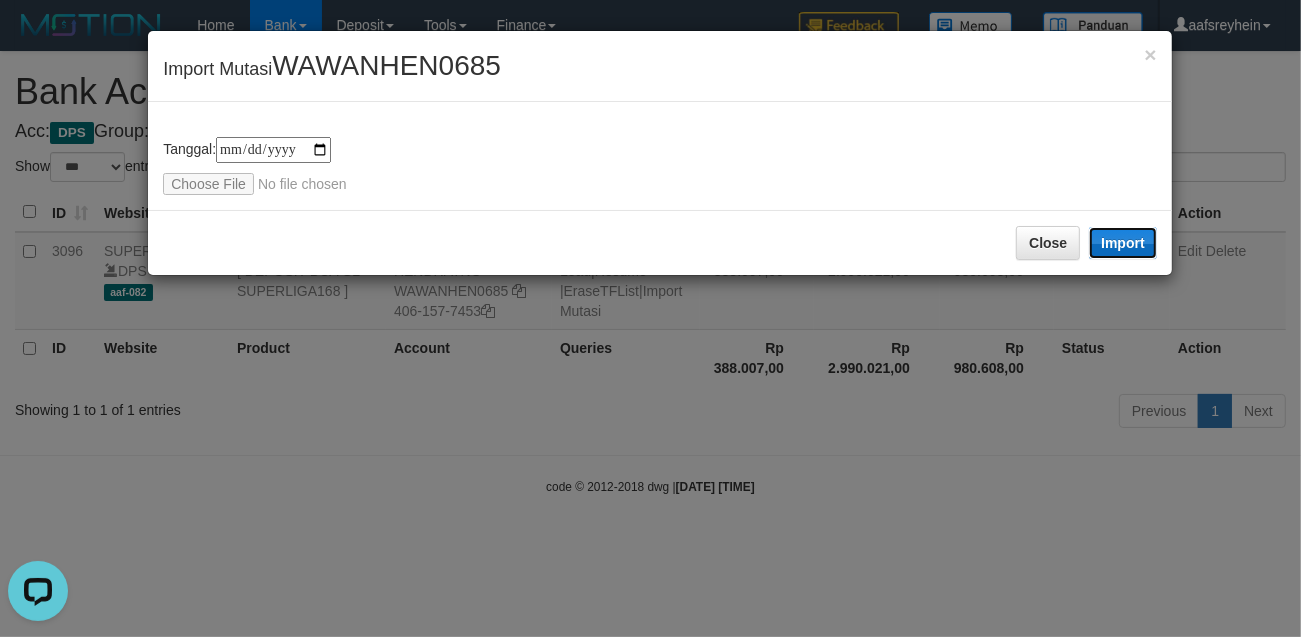 click on "Import" at bounding box center [1123, 243] 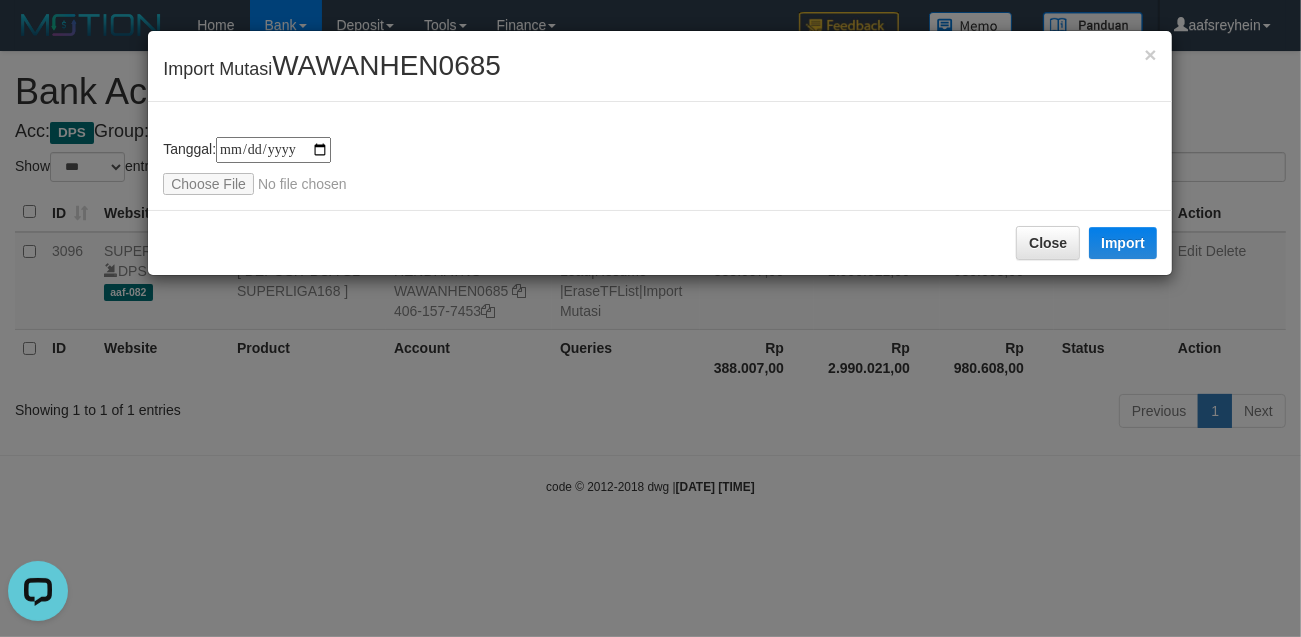 click on "**********" at bounding box center (650, 318) 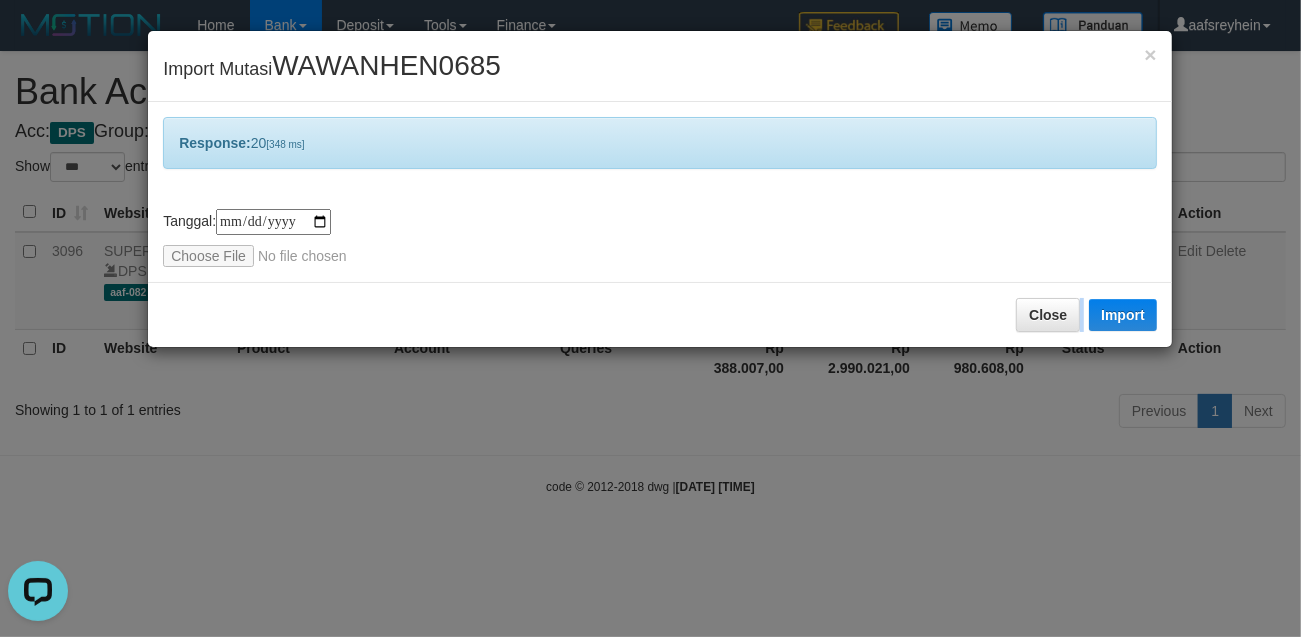 click on "**********" at bounding box center [650, 318] 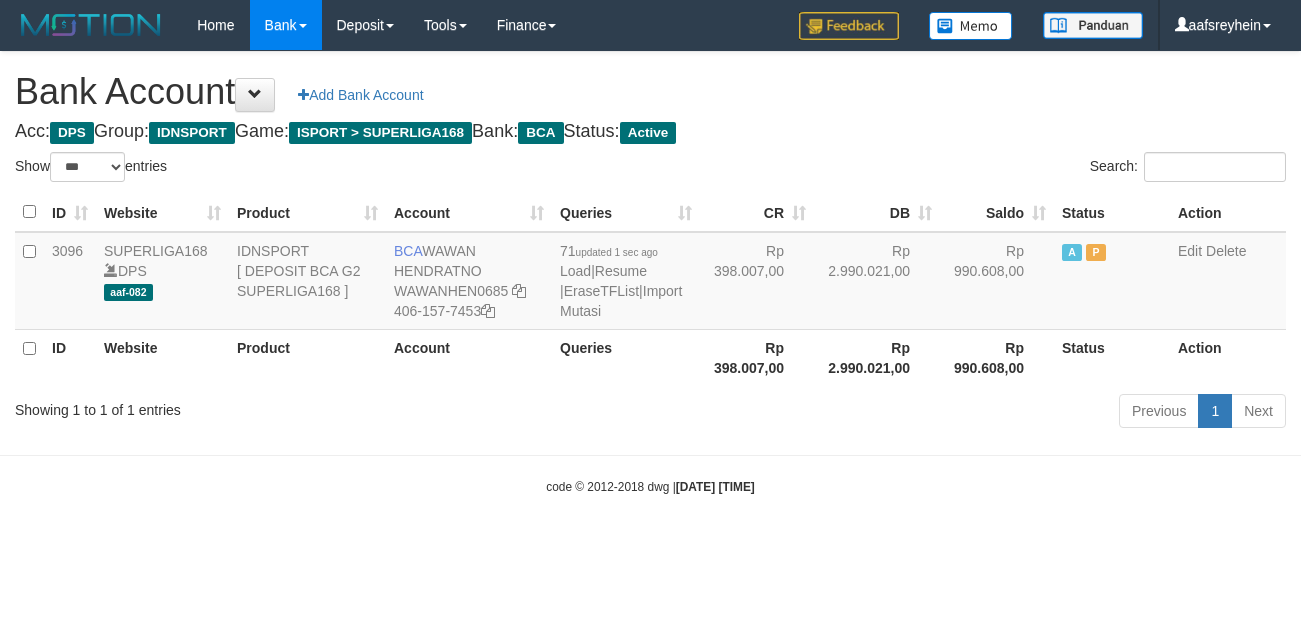 select on "***" 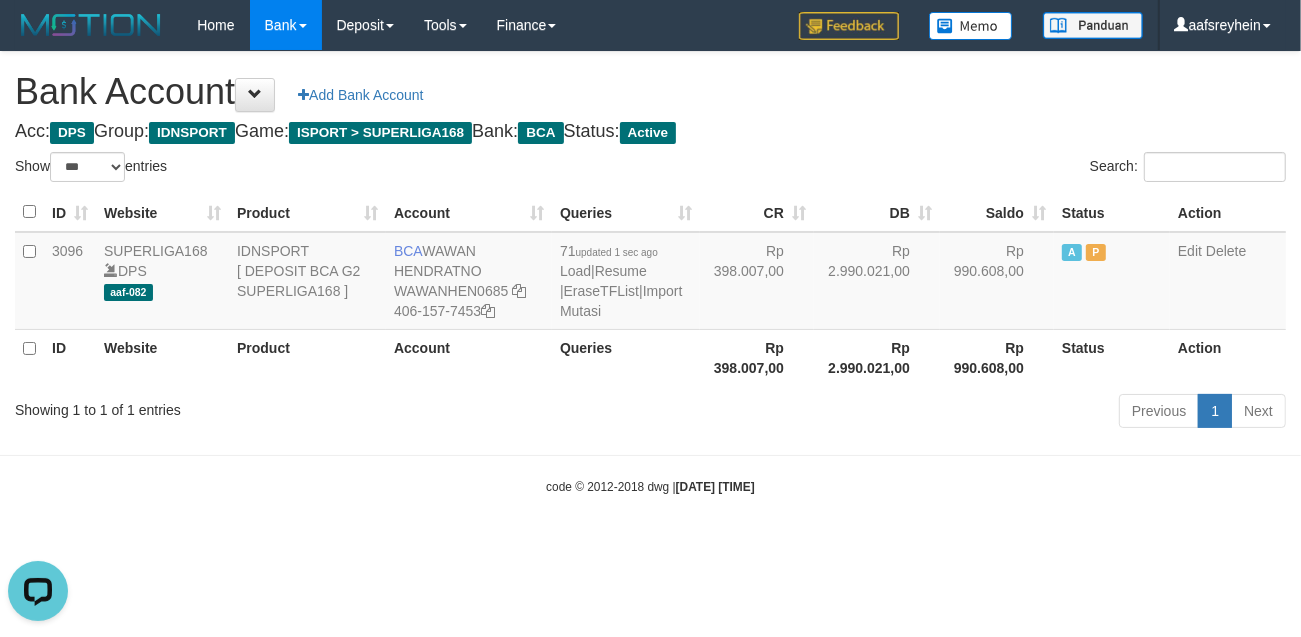 scroll, scrollTop: 0, scrollLeft: 0, axis: both 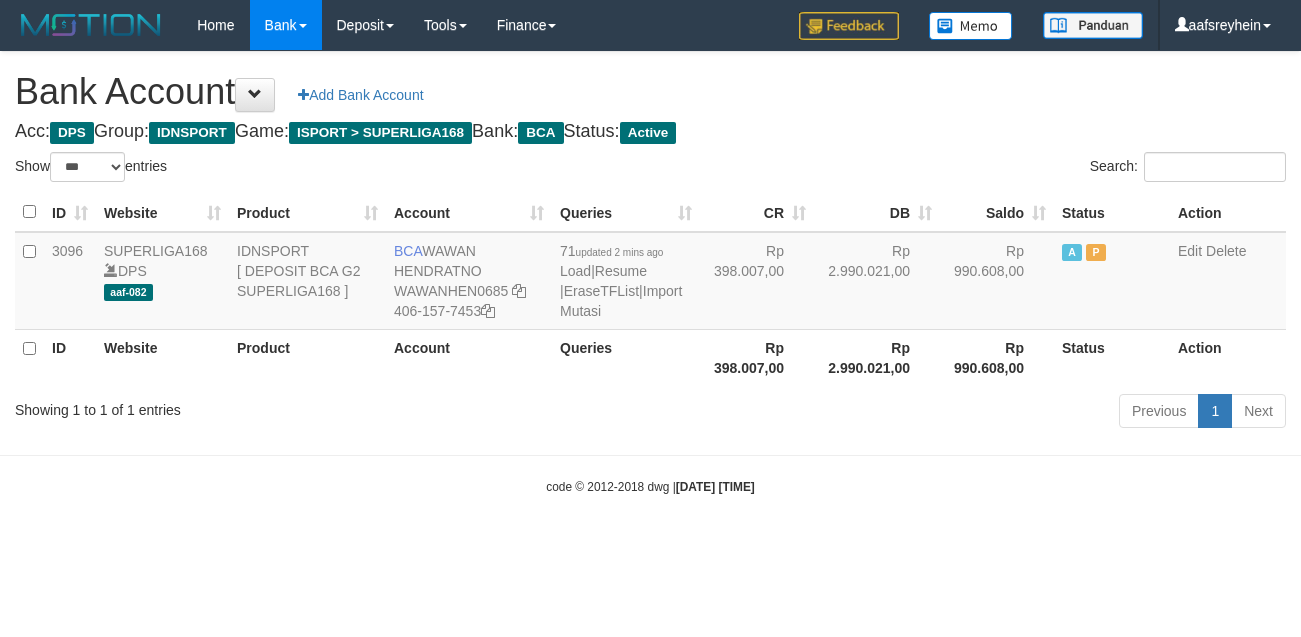 select on "***" 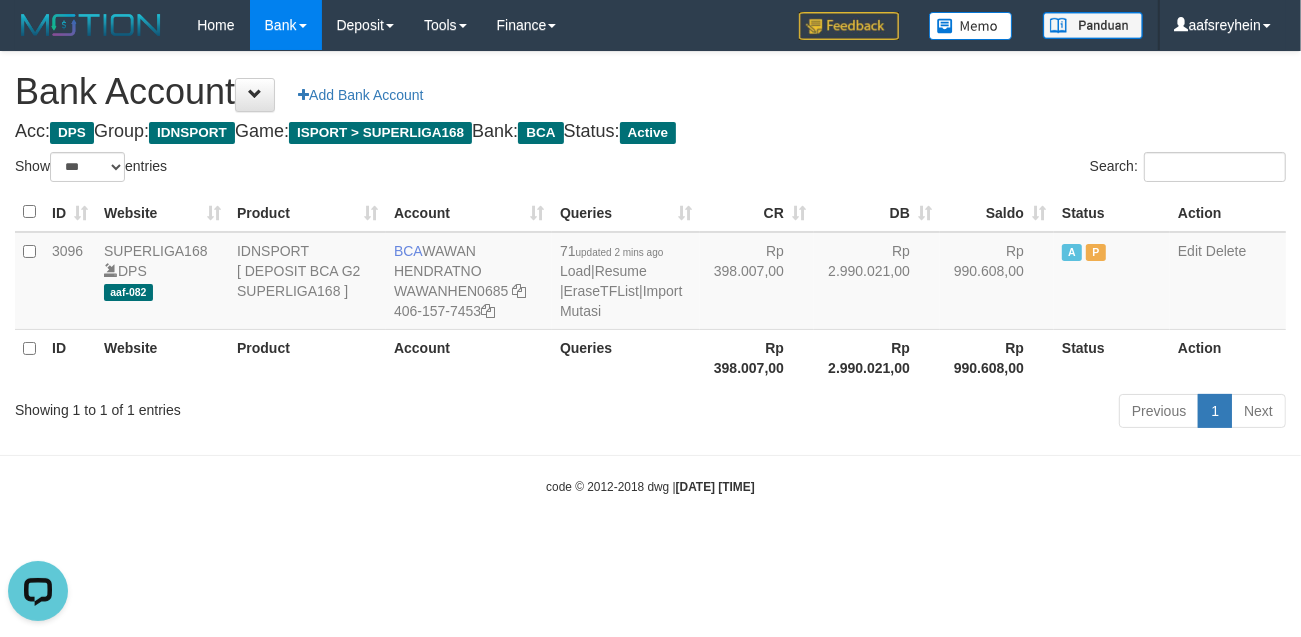 scroll, scrollTop: 0, scrollLeft: 0, axis: both 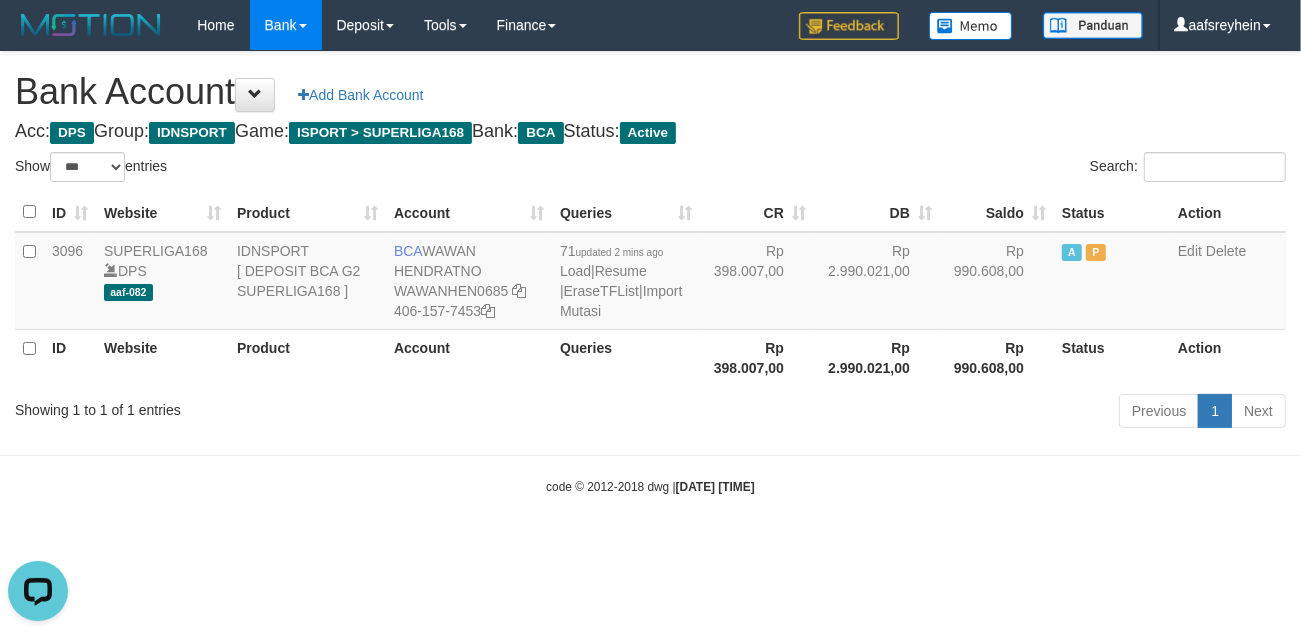 click on "Previous 1 Next" at bounding box center [921, 413] 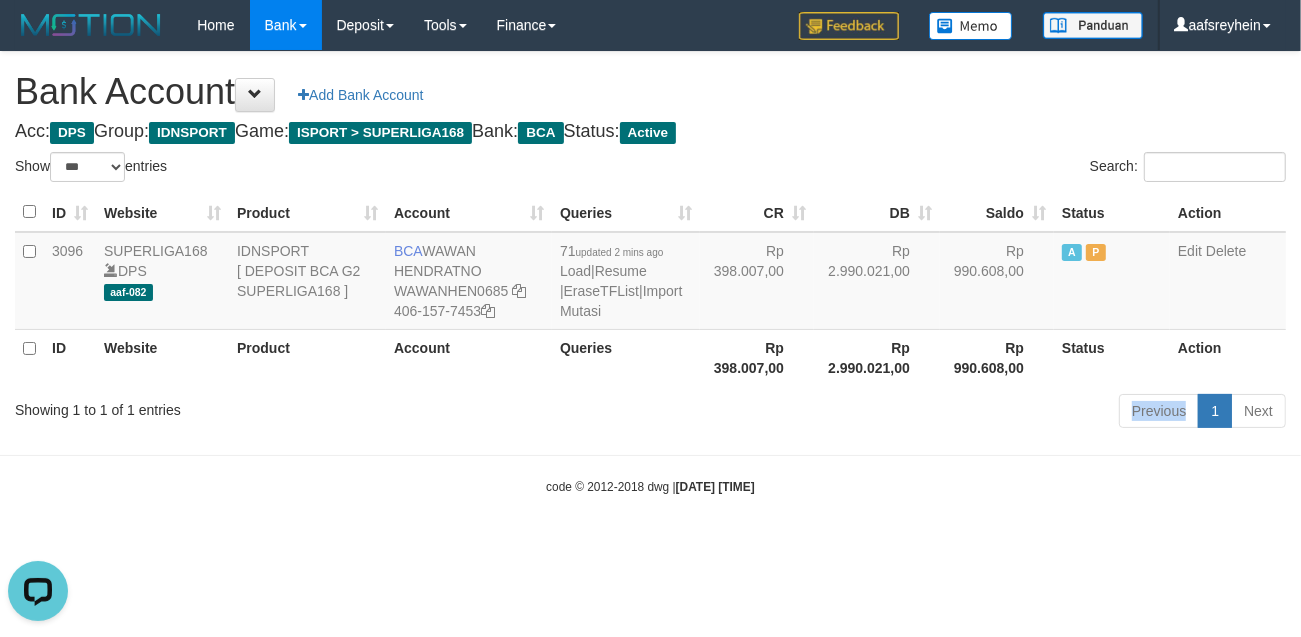 click on "Previous 1 Next" at bounding box center (921, 413) 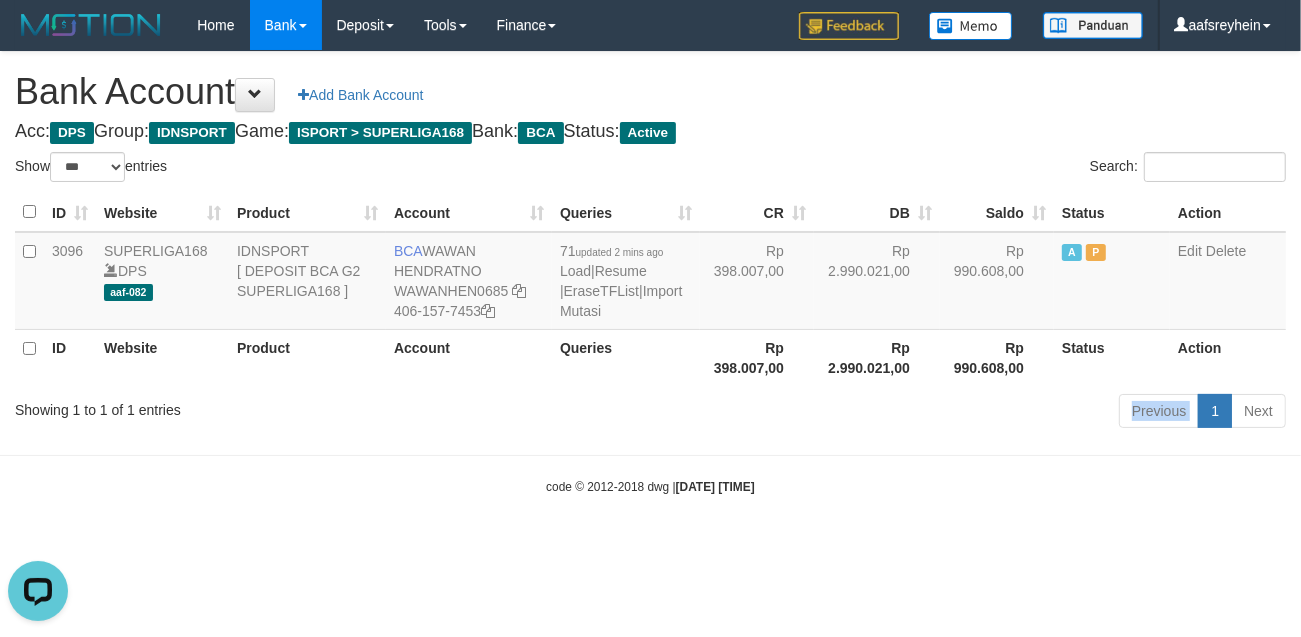 click on "Previous 1 Next" at bounding box center (921, 413) 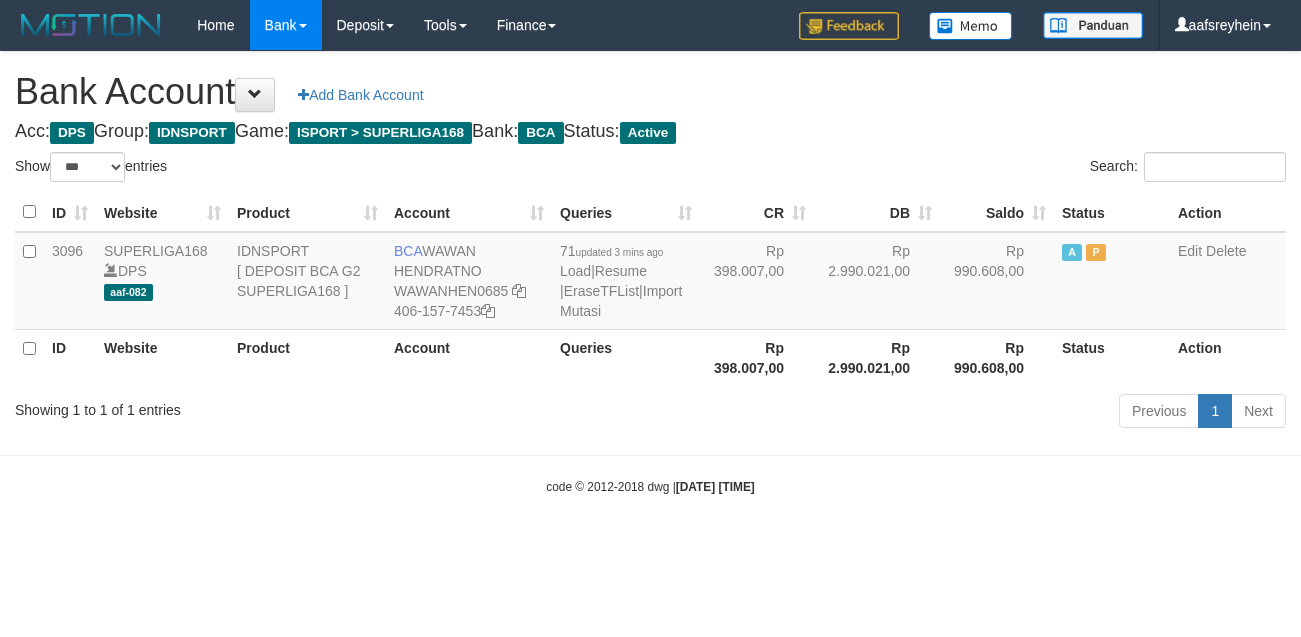 select on "***" 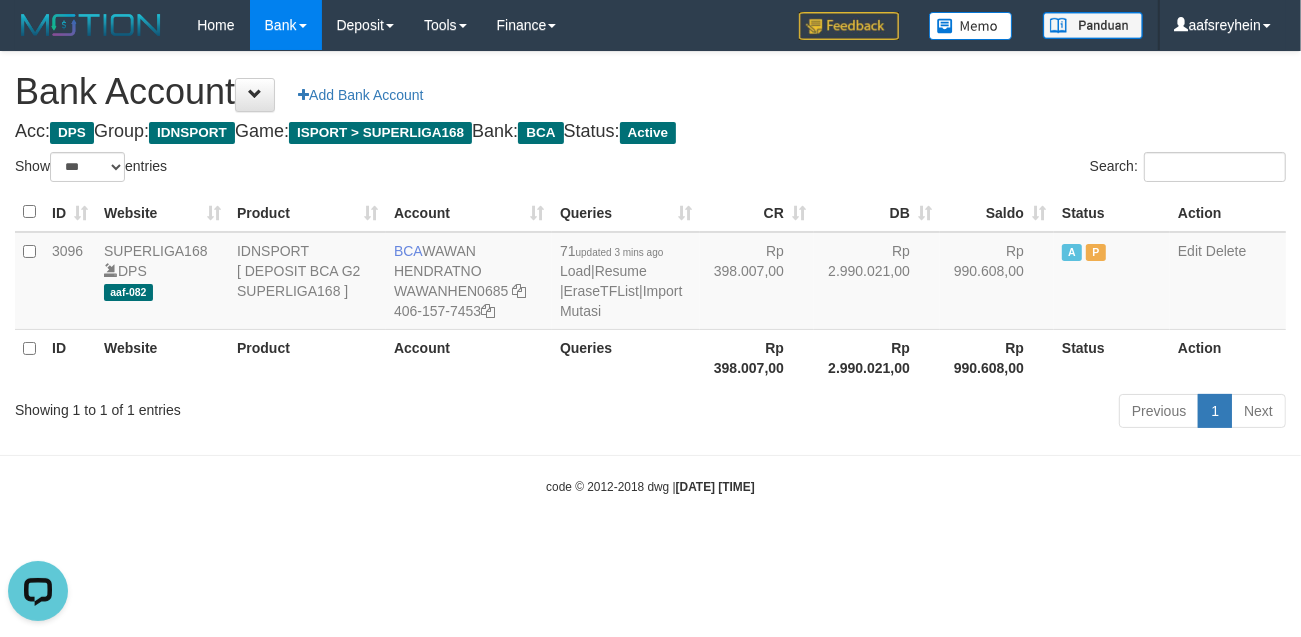 scroll, scrollTop: 0, scrollLeft: 0, axis: both 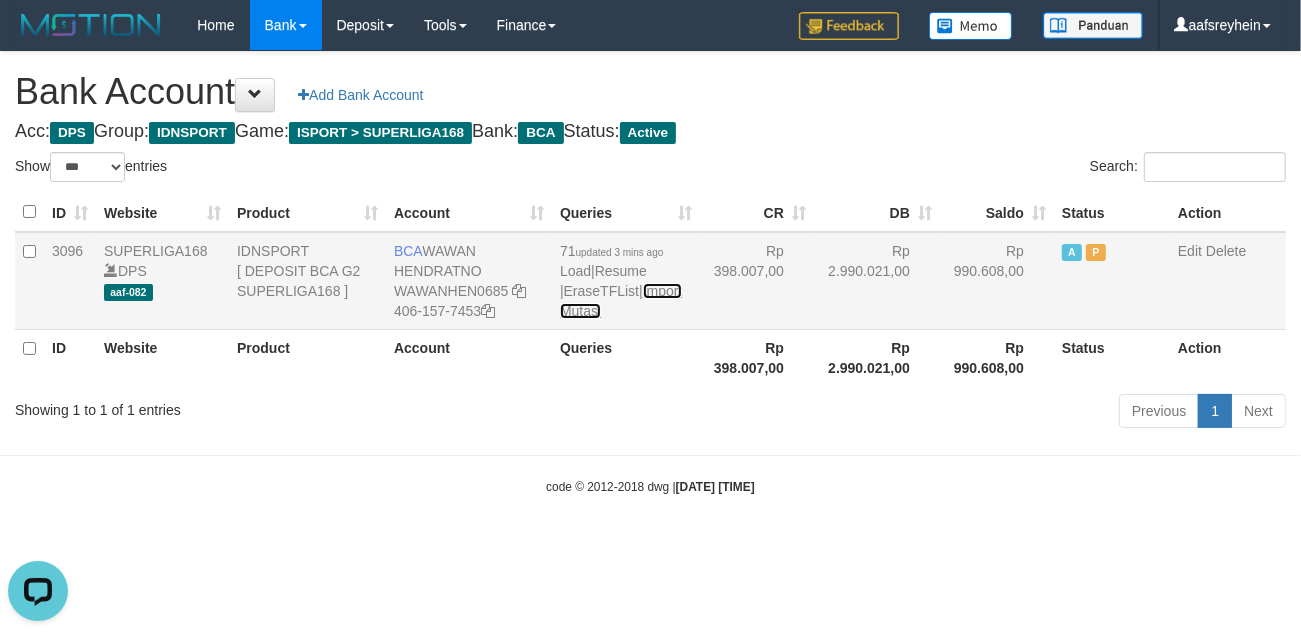 click on "Import Mutasi" at bounding box center [621, 301] 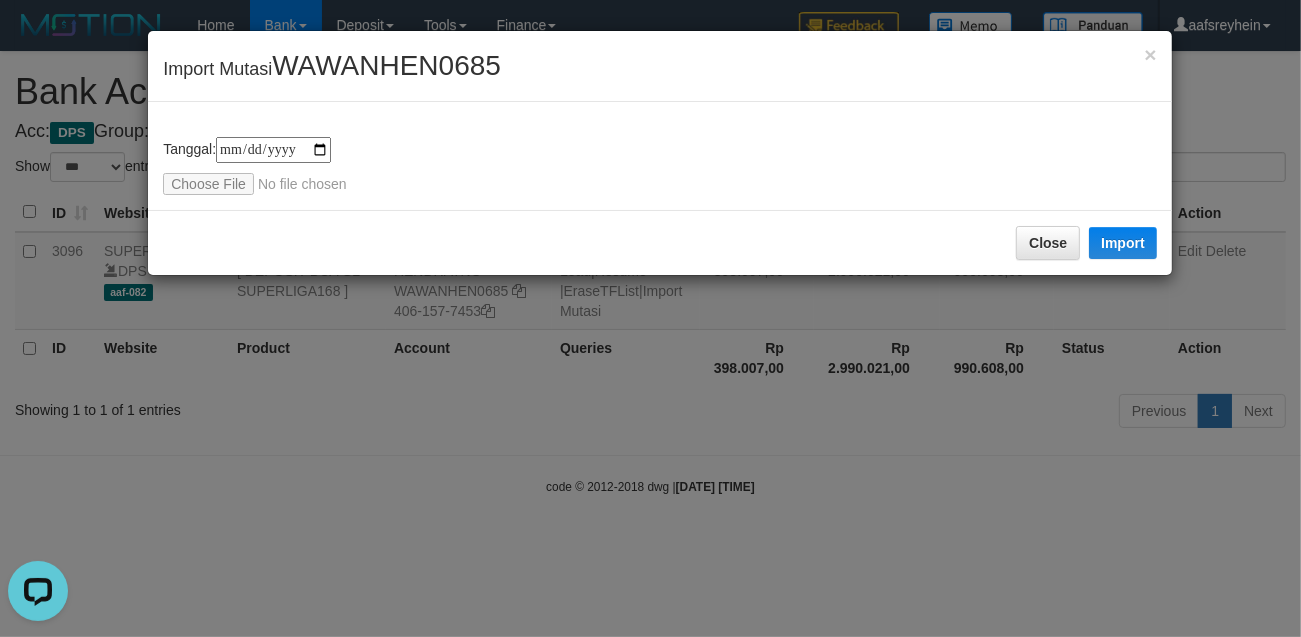 type on "**********" 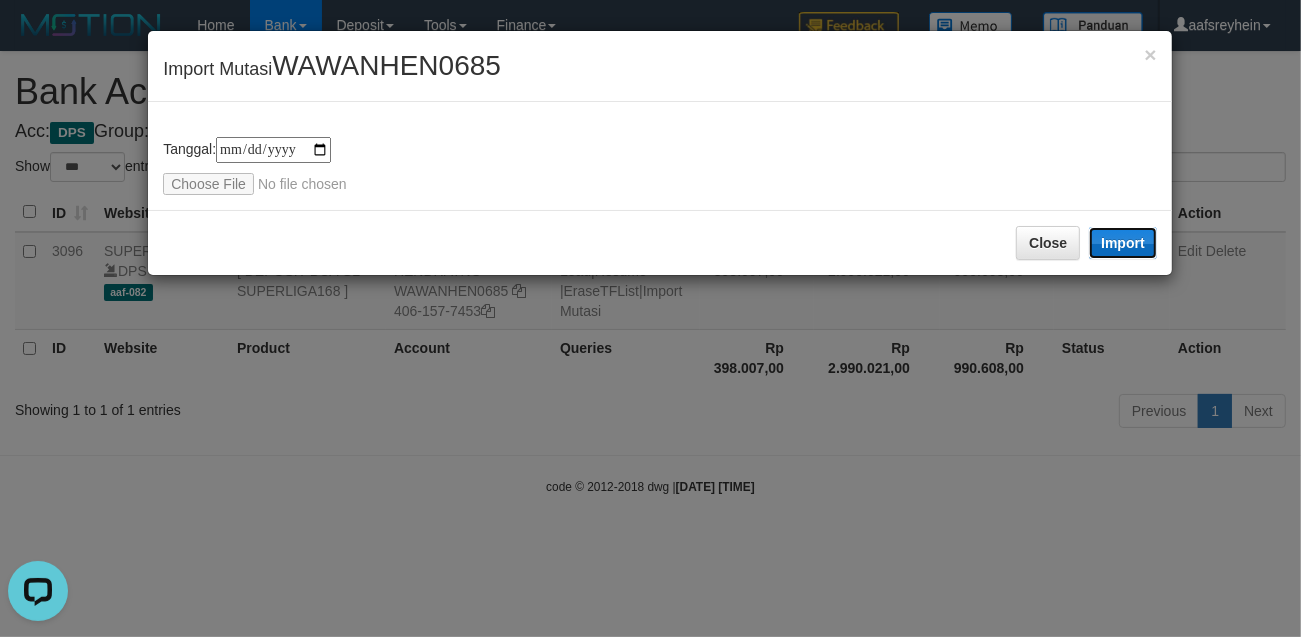 click on "Import" at bounding box center [1123, 243] 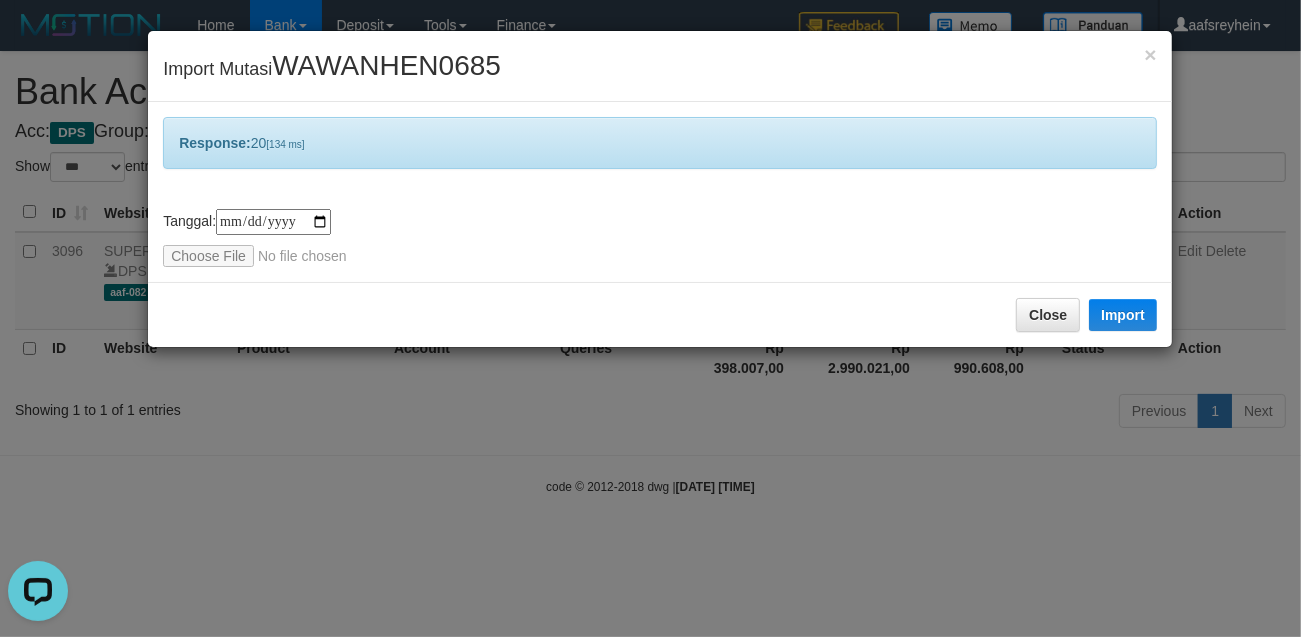 click on "**********" at bounding box center [650, 318] 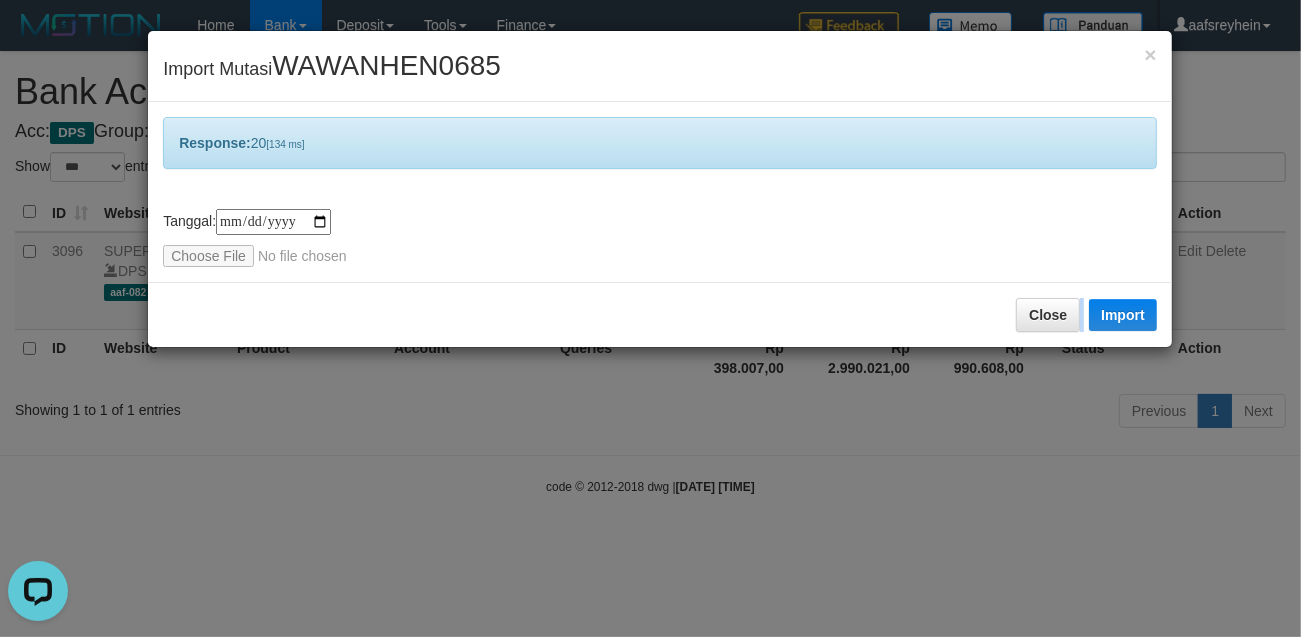 click on "**********" at bounding box center (650, 318) 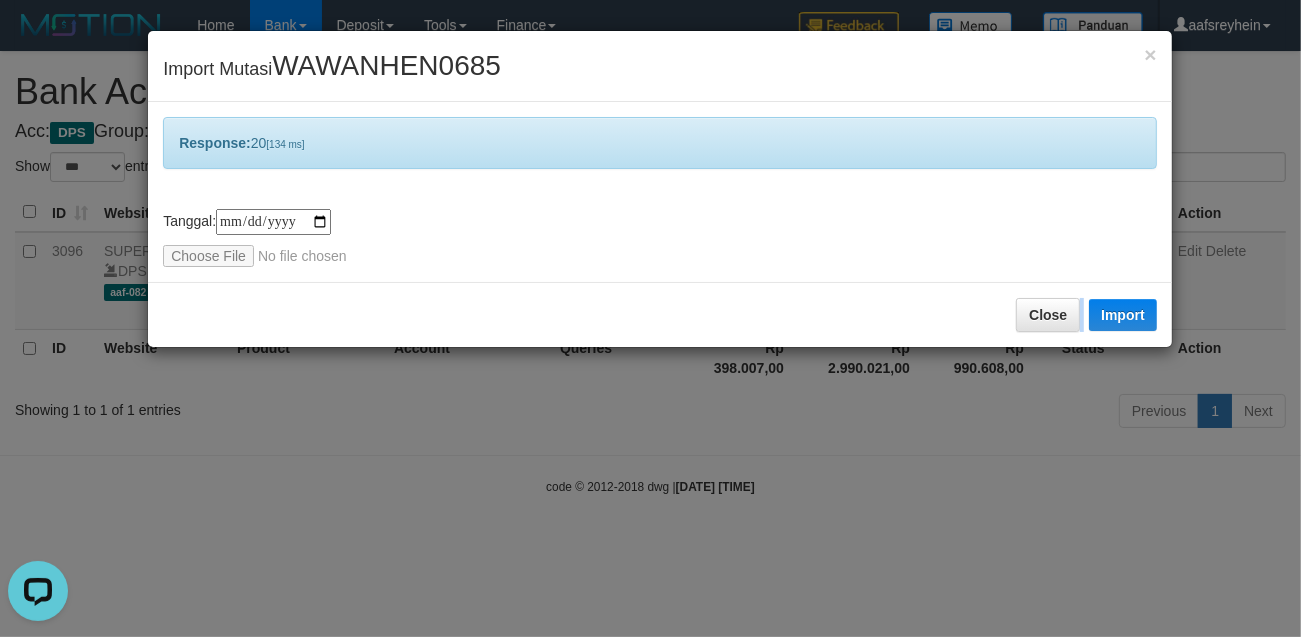 click on "**********" at bounding box center [650, 318] 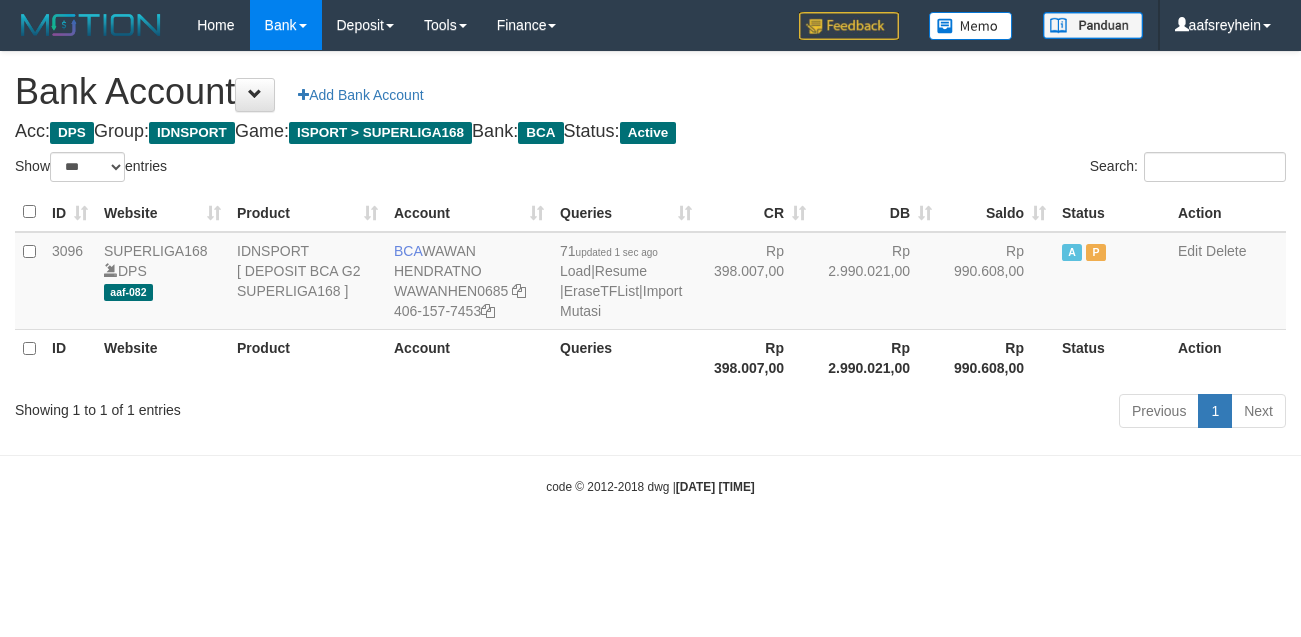 select on "***" 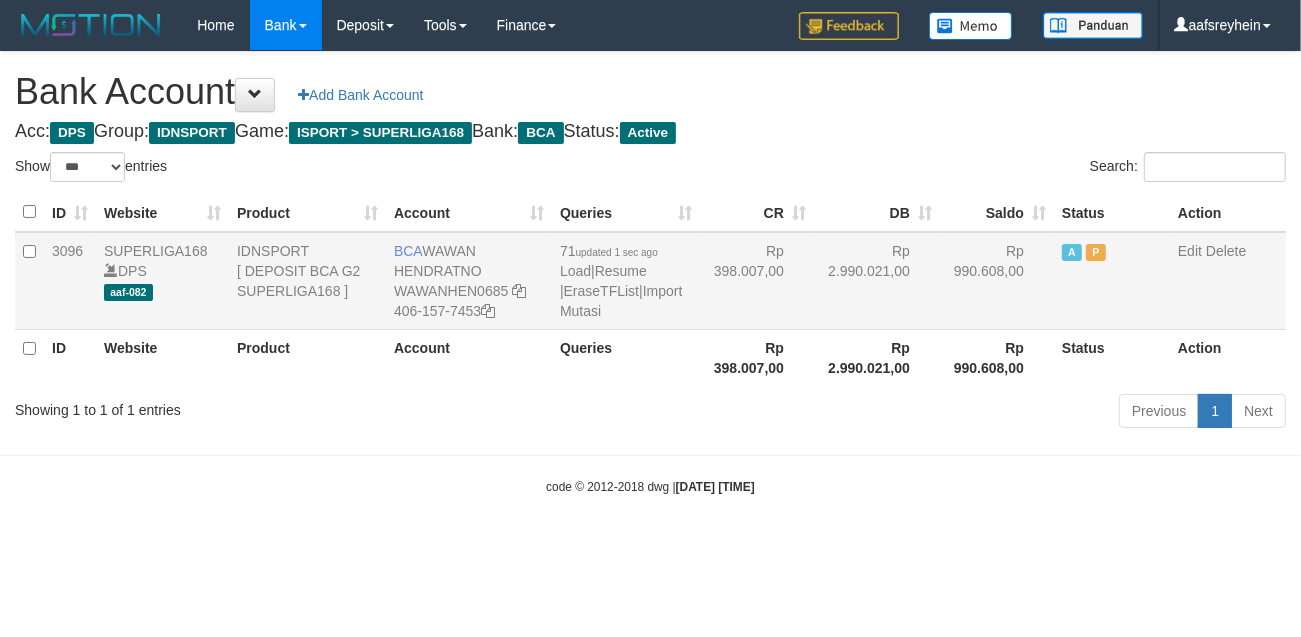 drag, startPoint x: 653, startPoint y: 441, endPoint x: 611, endPoint y: 281, distance: 165.42067 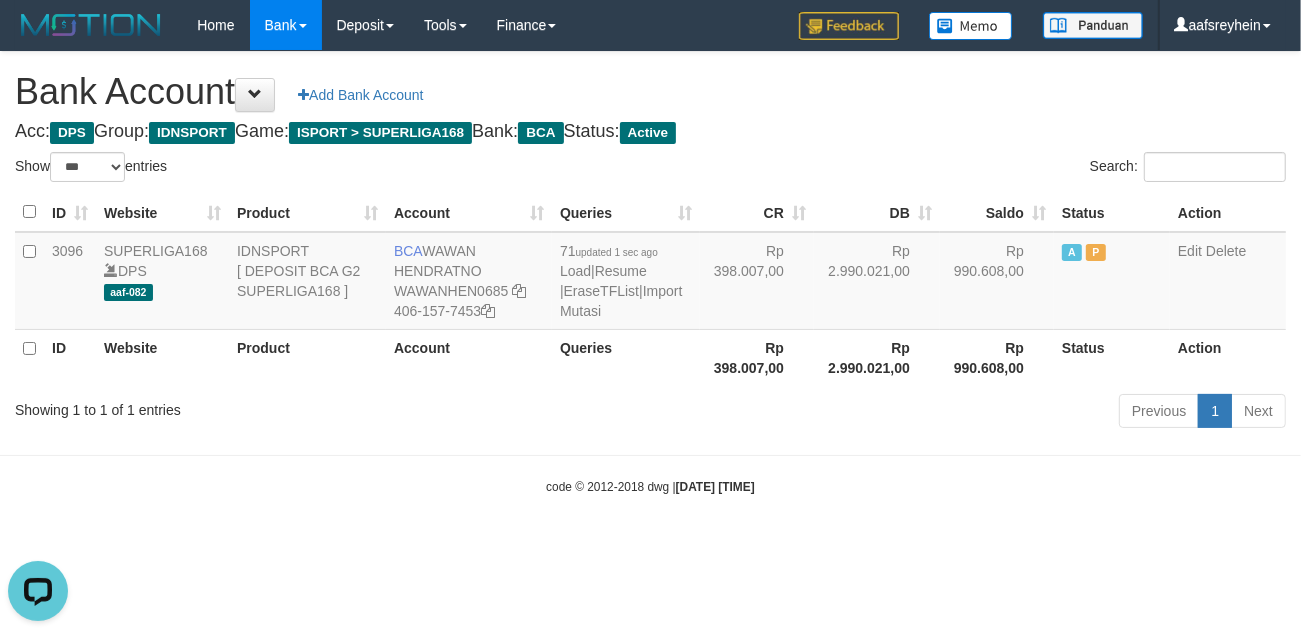 scroll, scrollTop: 0, scrollLeft: 0, axis: both 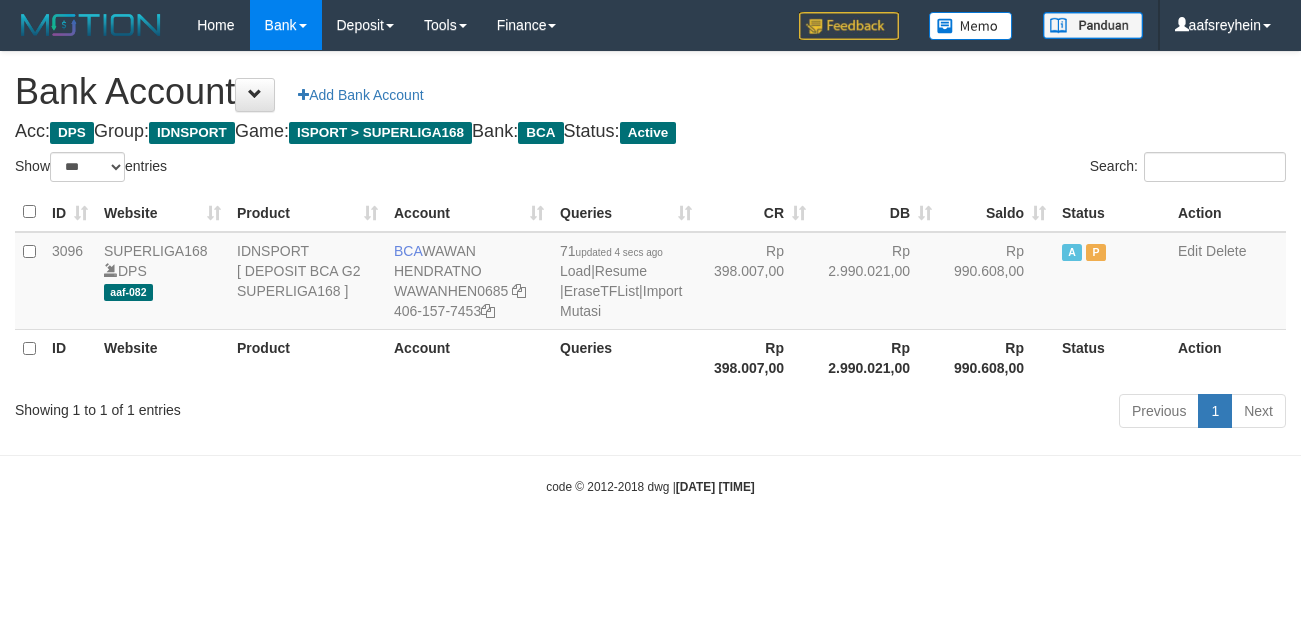 select on "***" 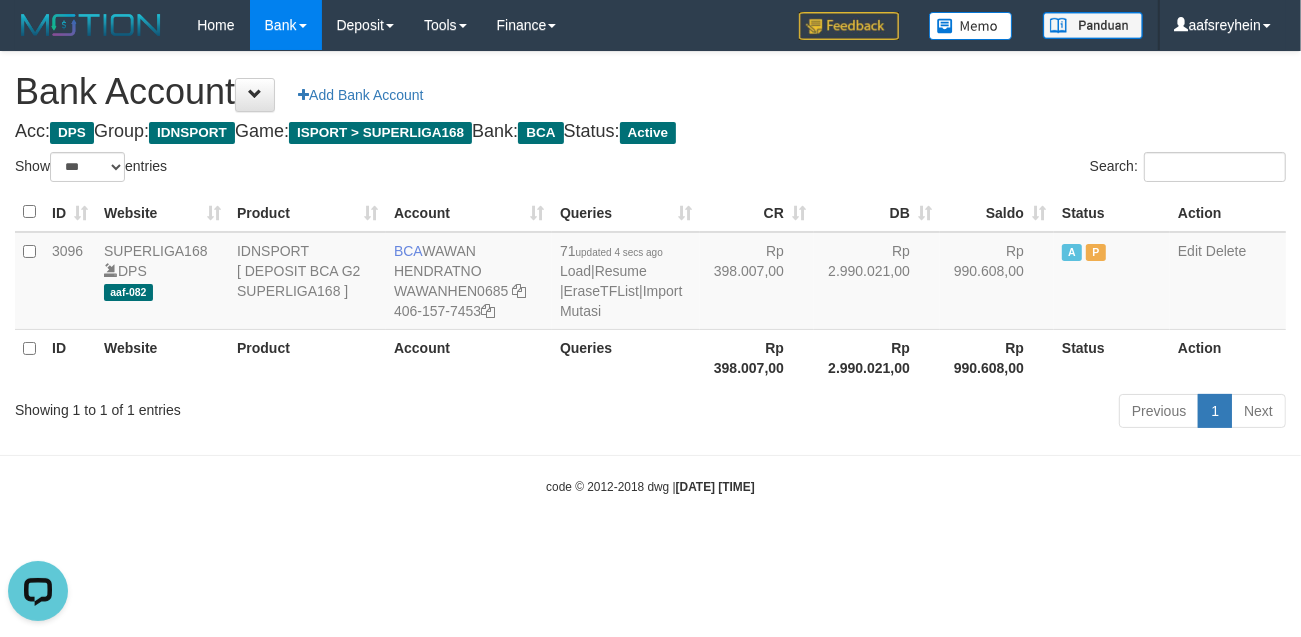 scroll, scrollTop: 0, scrollLeft: 0, axis: both 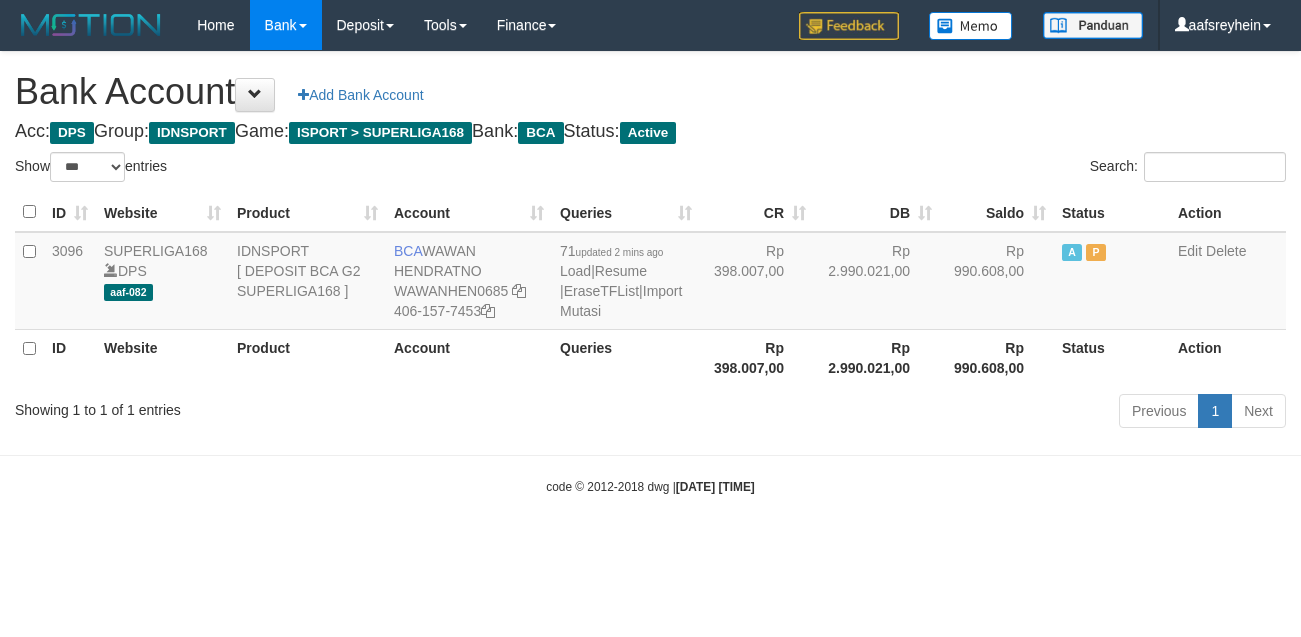 select on "***" 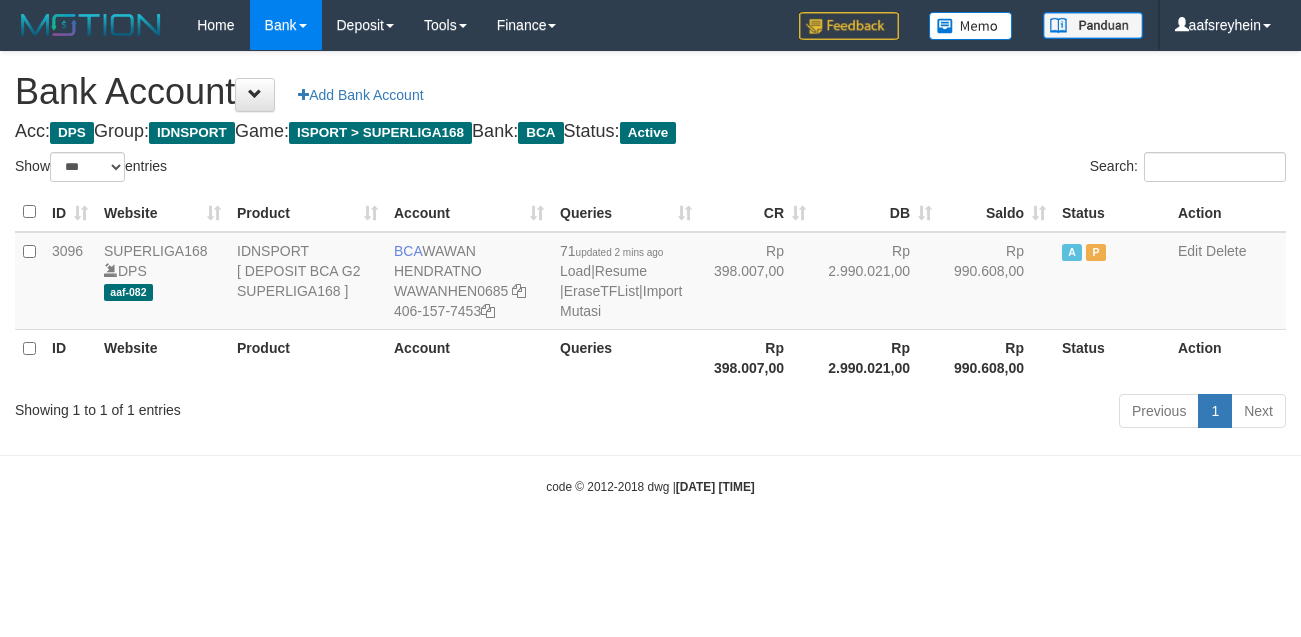 scroll, scrollTop: 0, scrollLeft: 0, axis: both 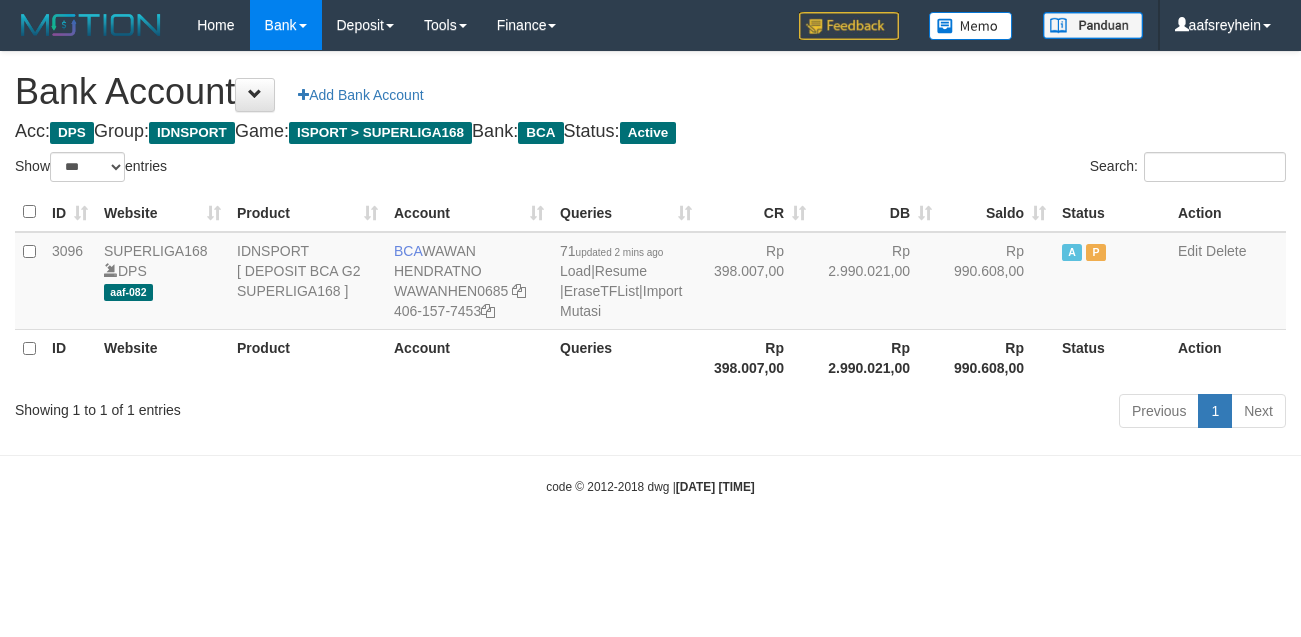 select on "***" 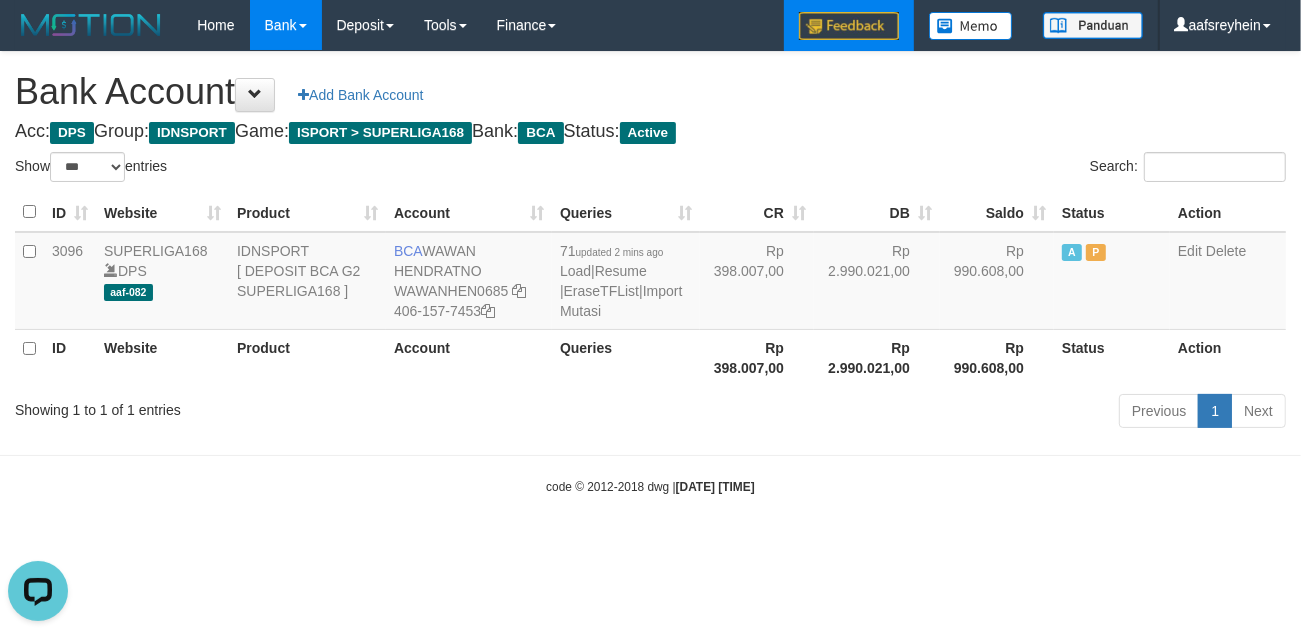 scroll, scrollTop: 0, scrollLeft: 0, axis: both 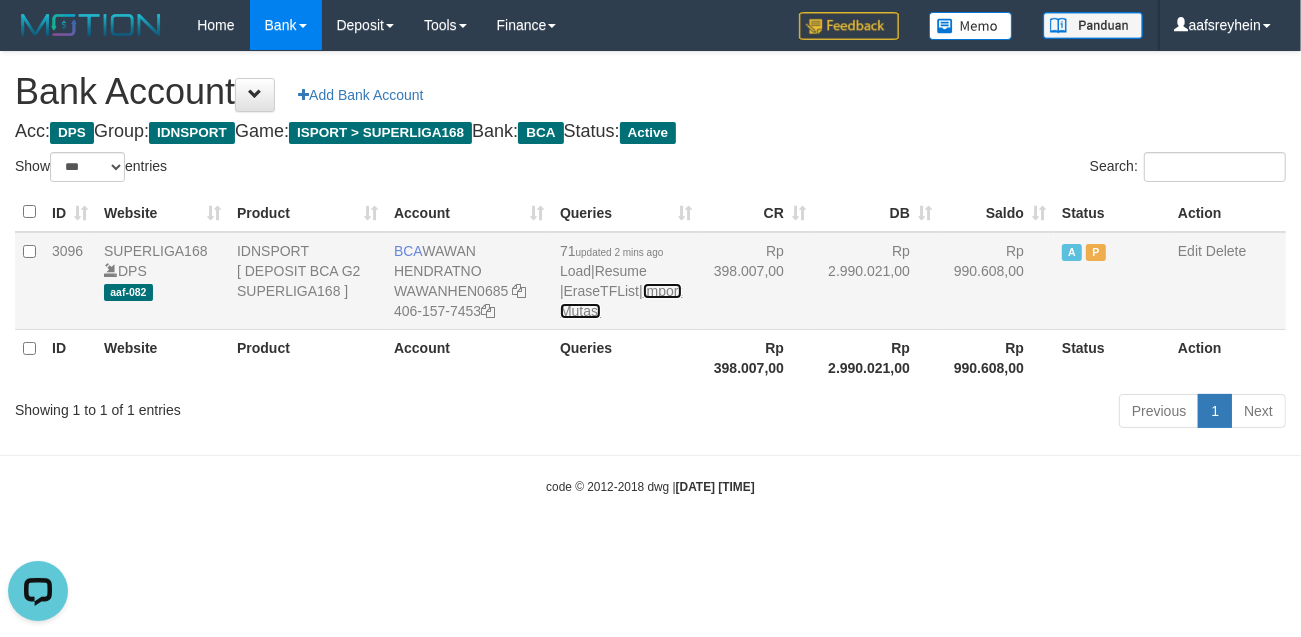 click on "Import Mutasi" at bounding box center [621, 301] 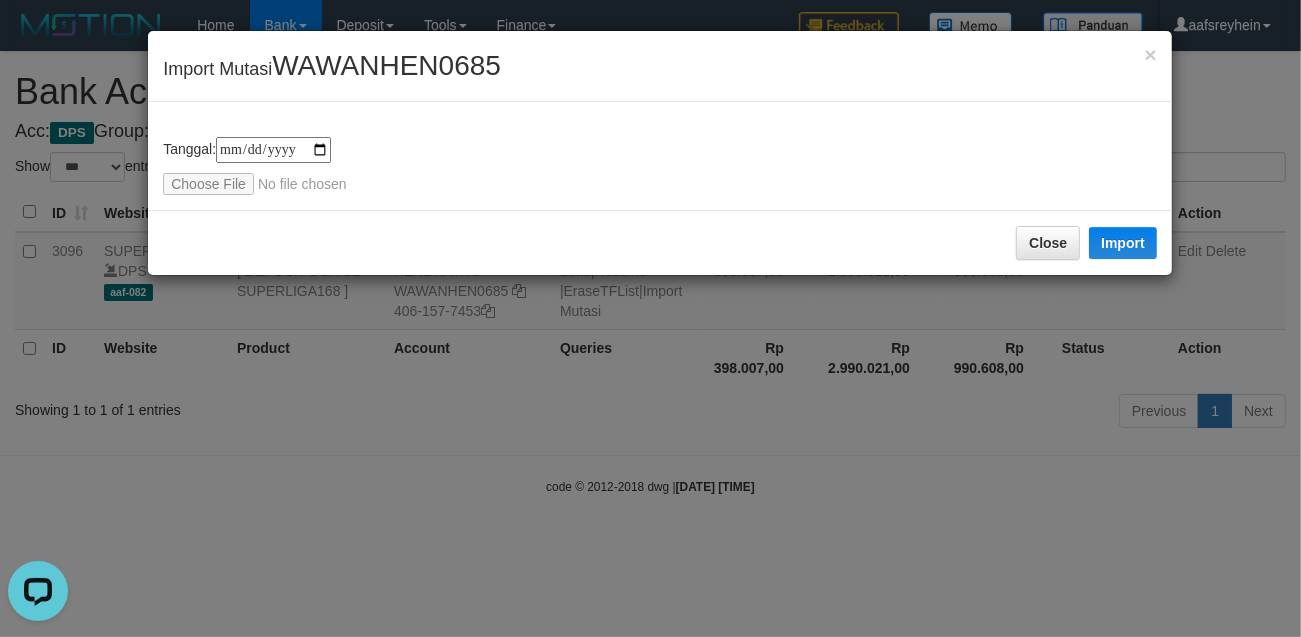 type on "**********" 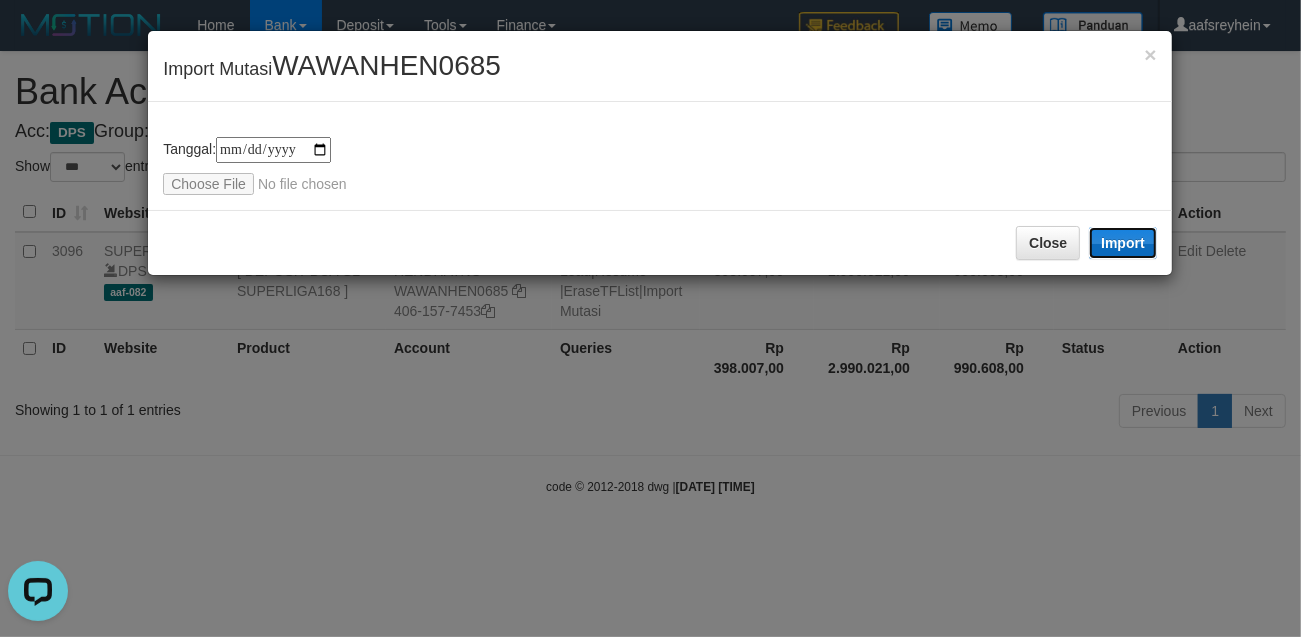 click on "Import" at bounding box center (1123, 243) 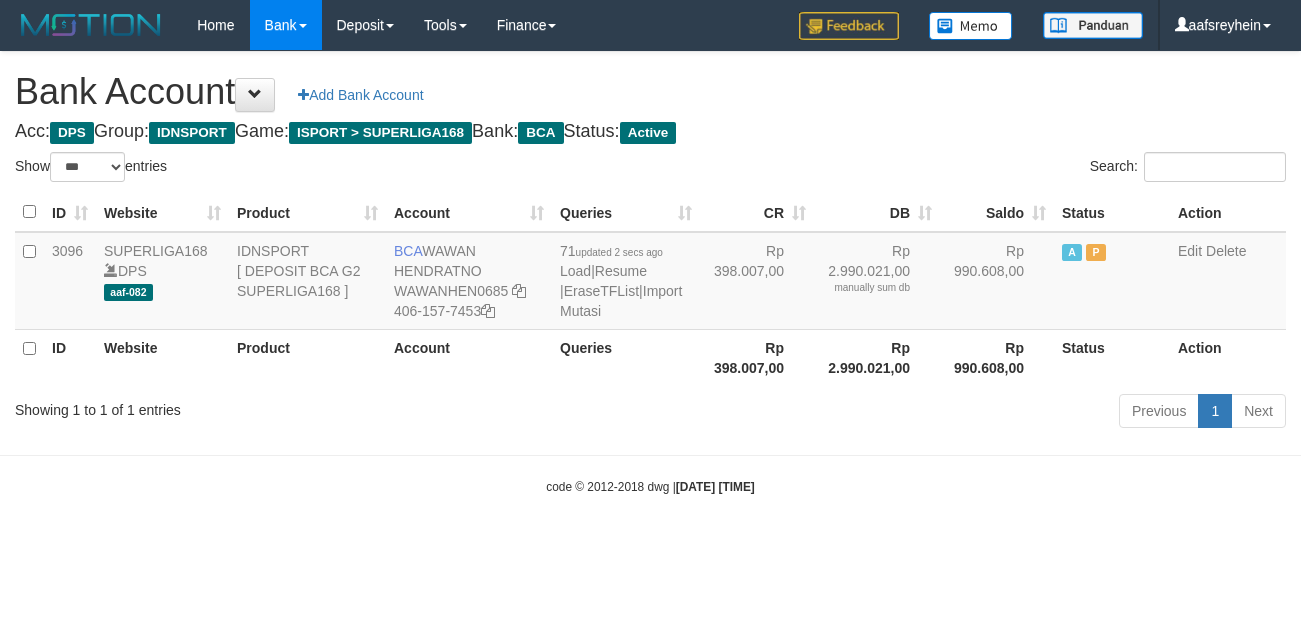 select on "***" 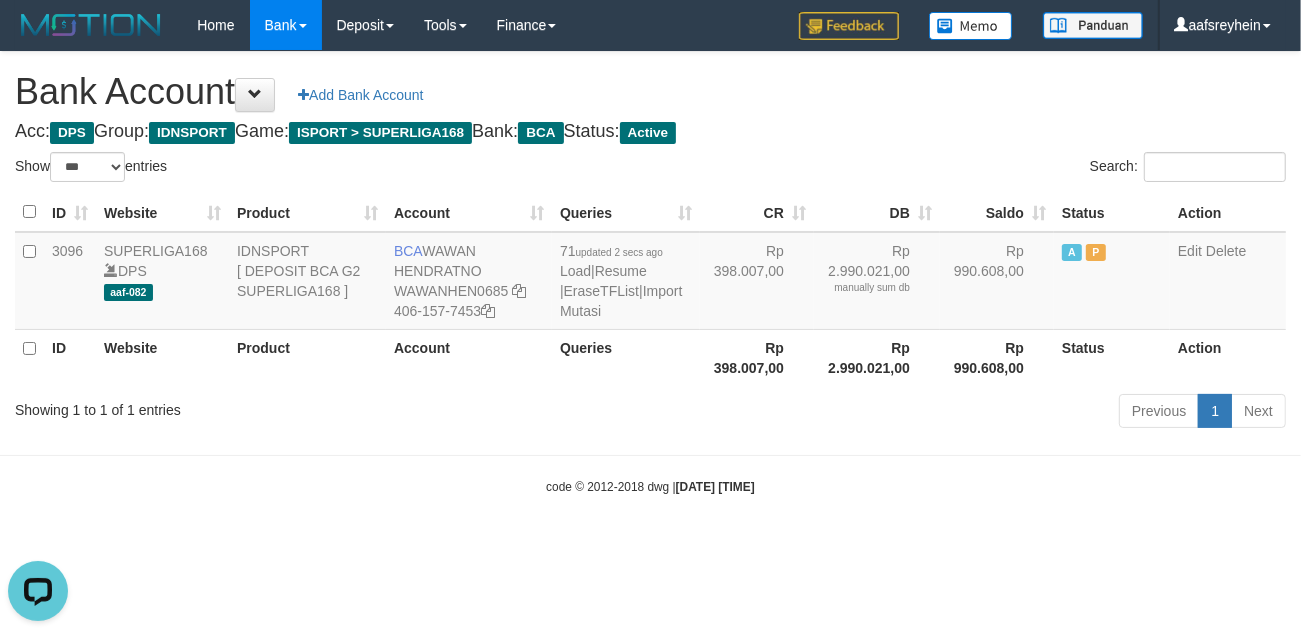 scroll, scrollTop: 0, scrollLeft: 0, axis: both 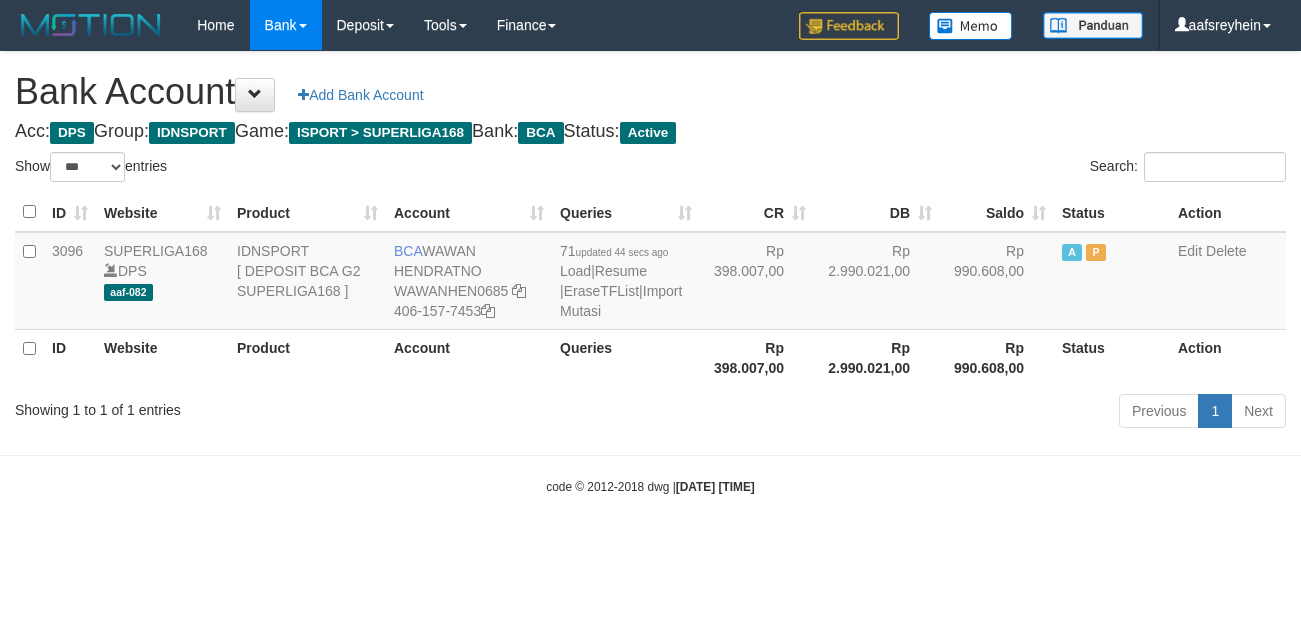 select on "***" 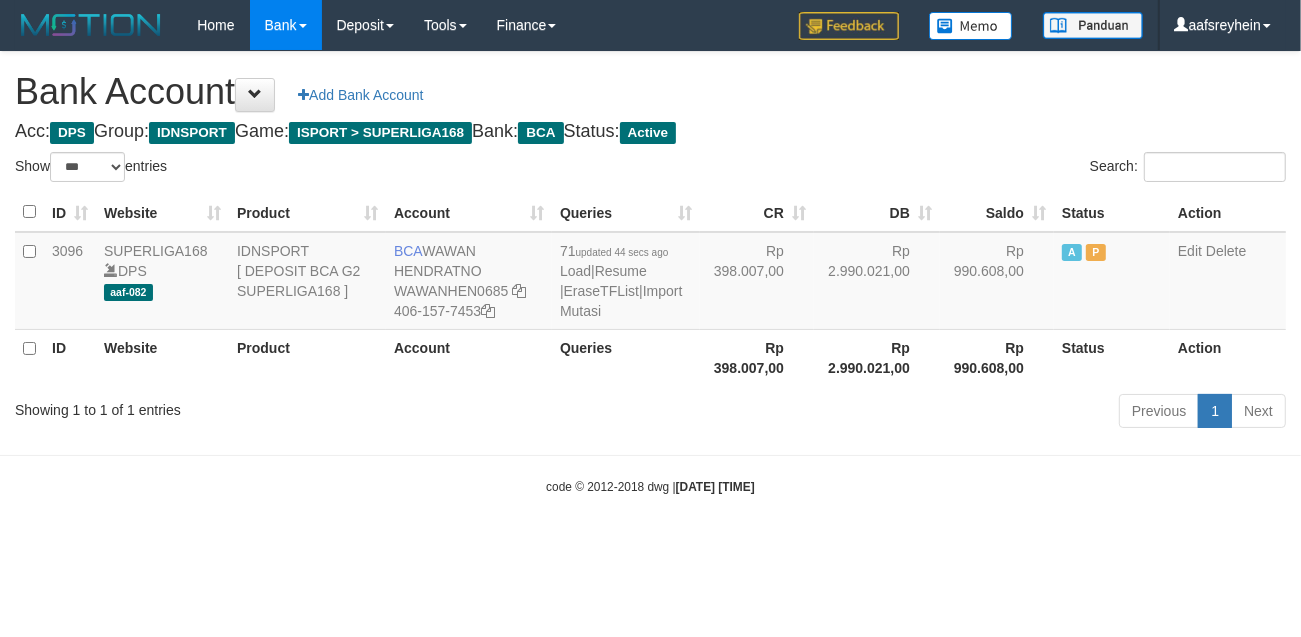 click on "Toggle navigation
Home
Bank
Account List
Load
By Website
Group
[ISPORT]													SUPERLIGA168
By Load Group (DPS)" at bounding box center (650, 273) 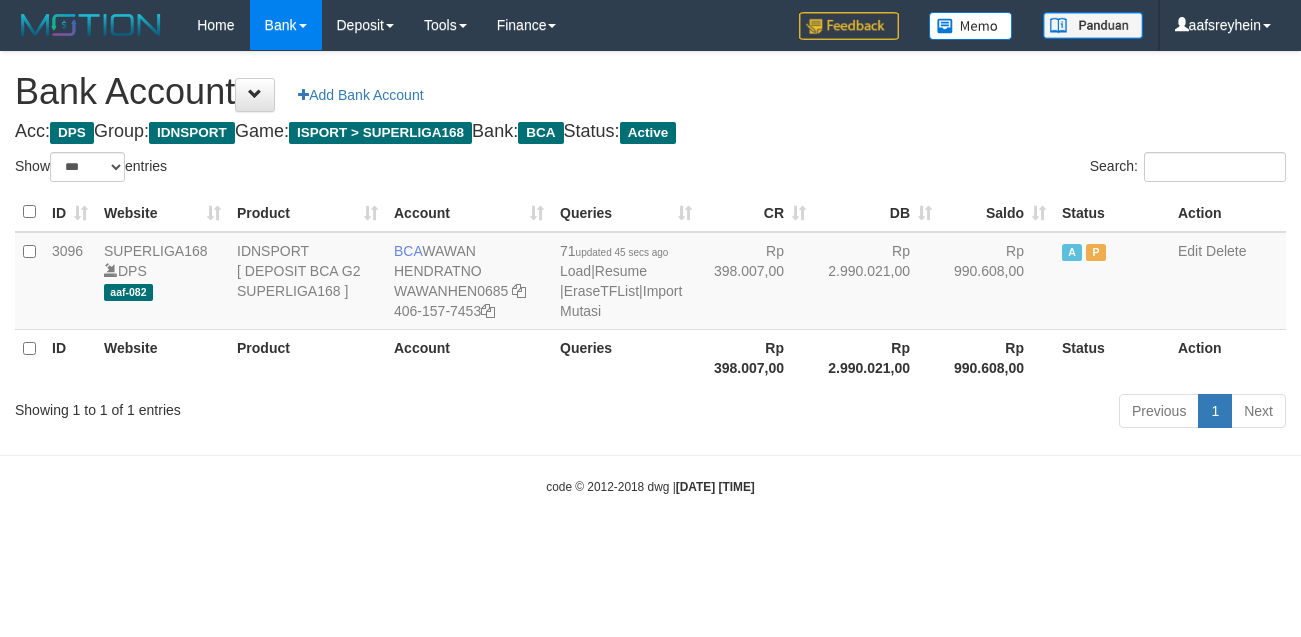 select on "***" 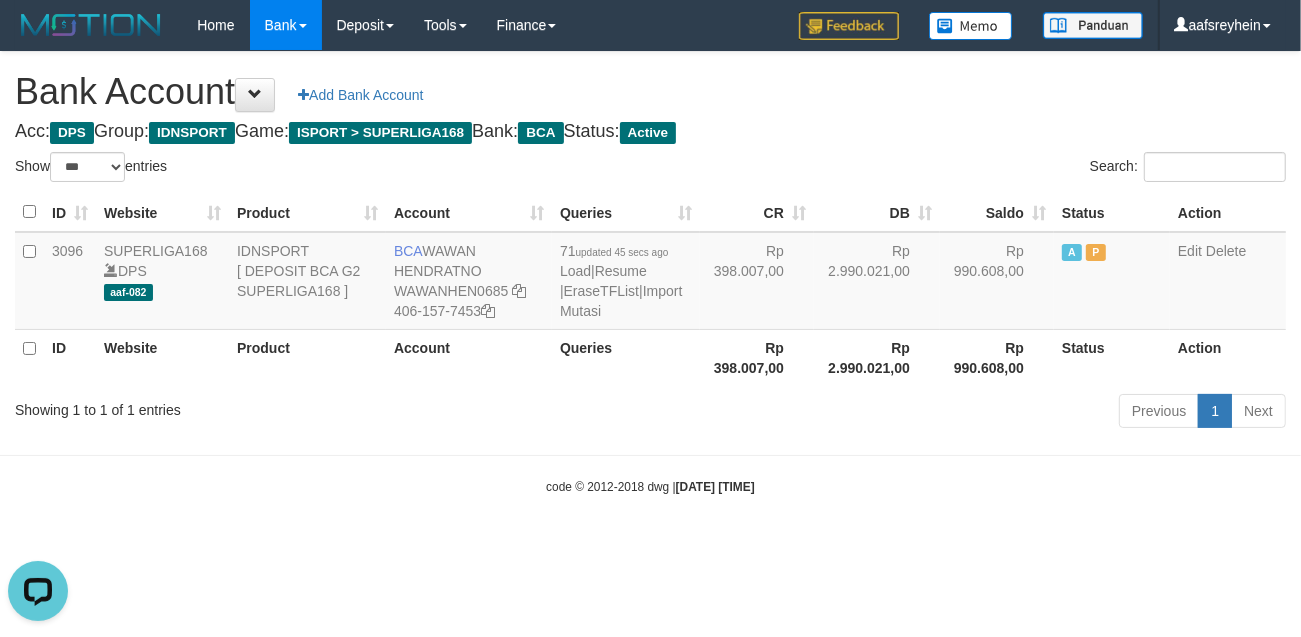 scroll, scrollTop: 0, scrollLeft: 0, axis: both 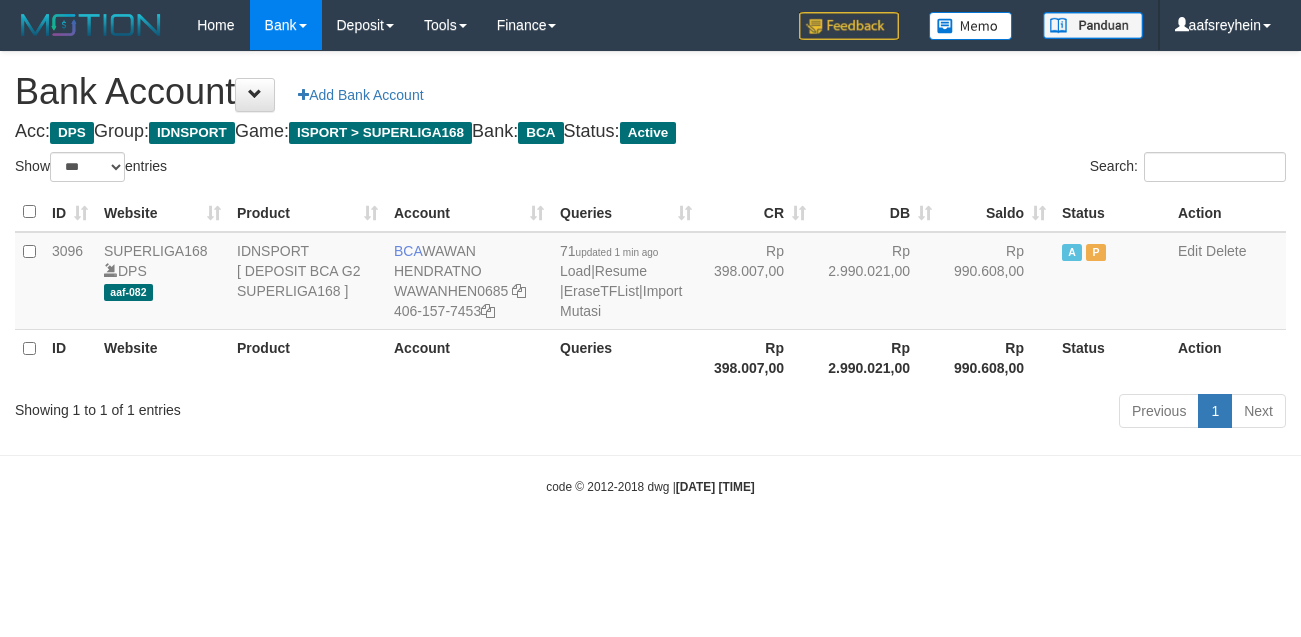select on "***" 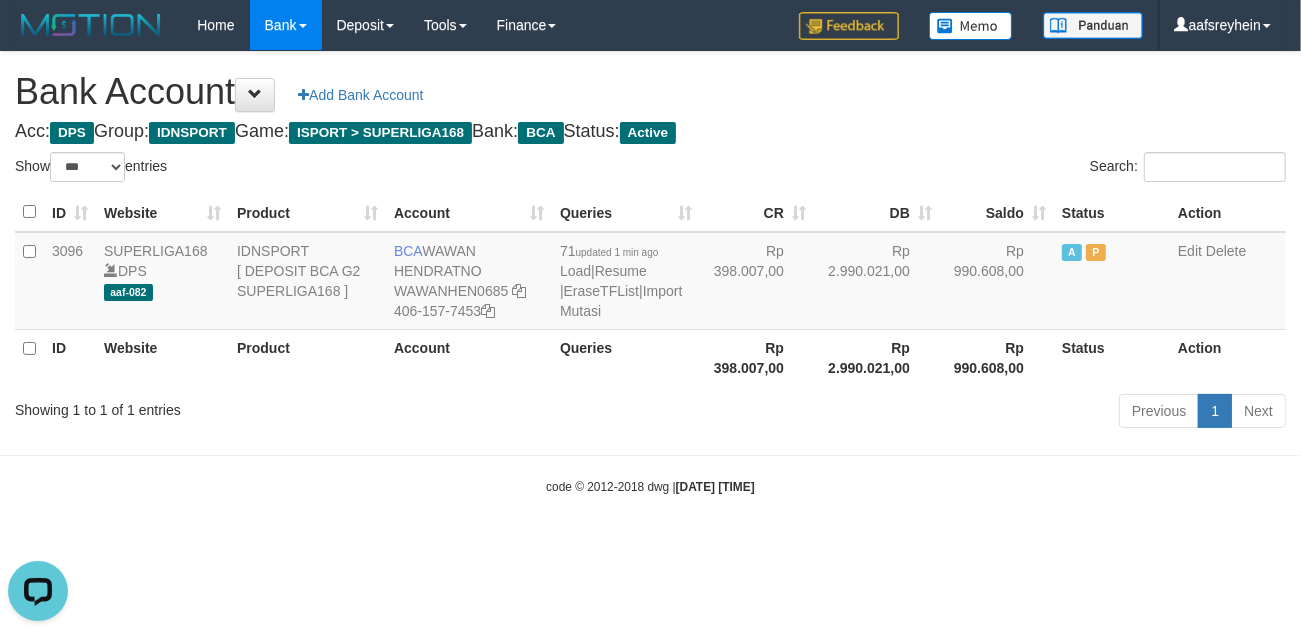 scroll, scrollTop: 0, scrollLeft: 0, axis: both 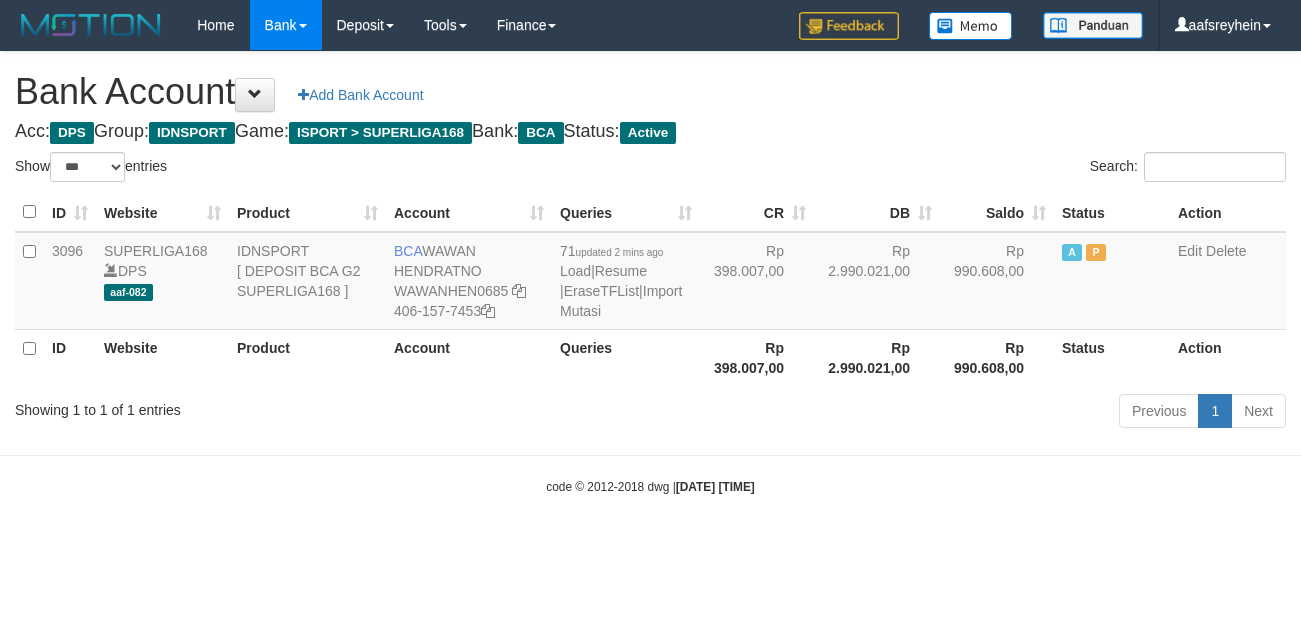 select on "***" 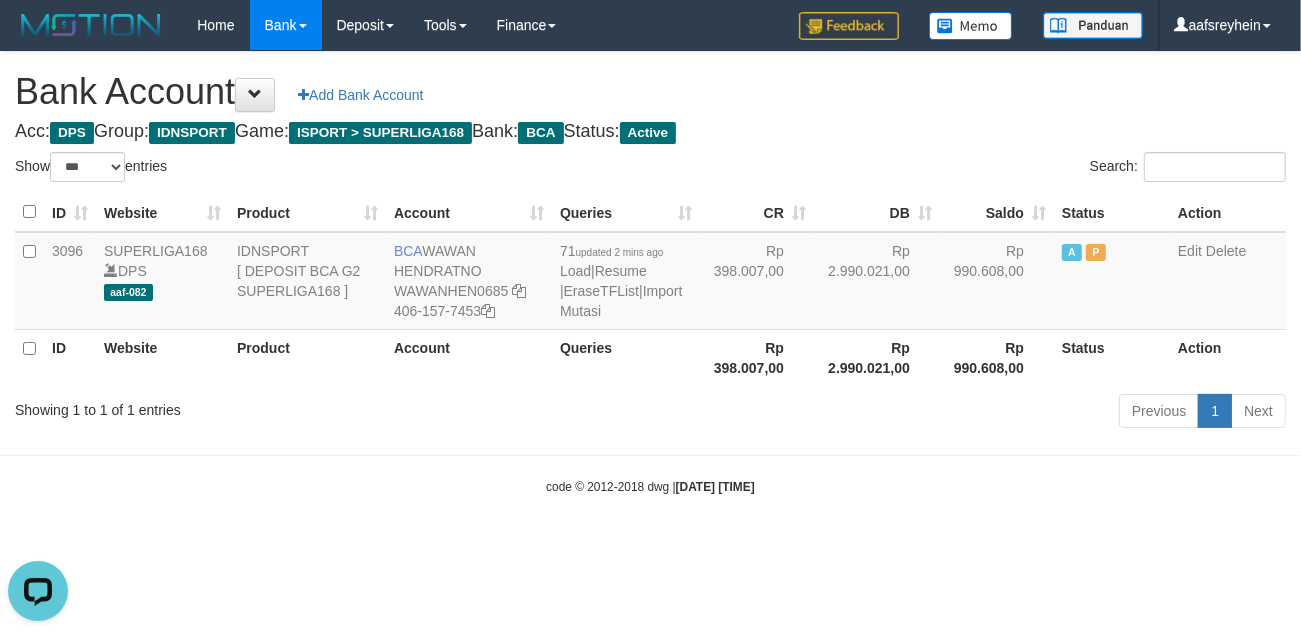 scroll, scrollTop: 0, scrollLeft: 0, axis: both 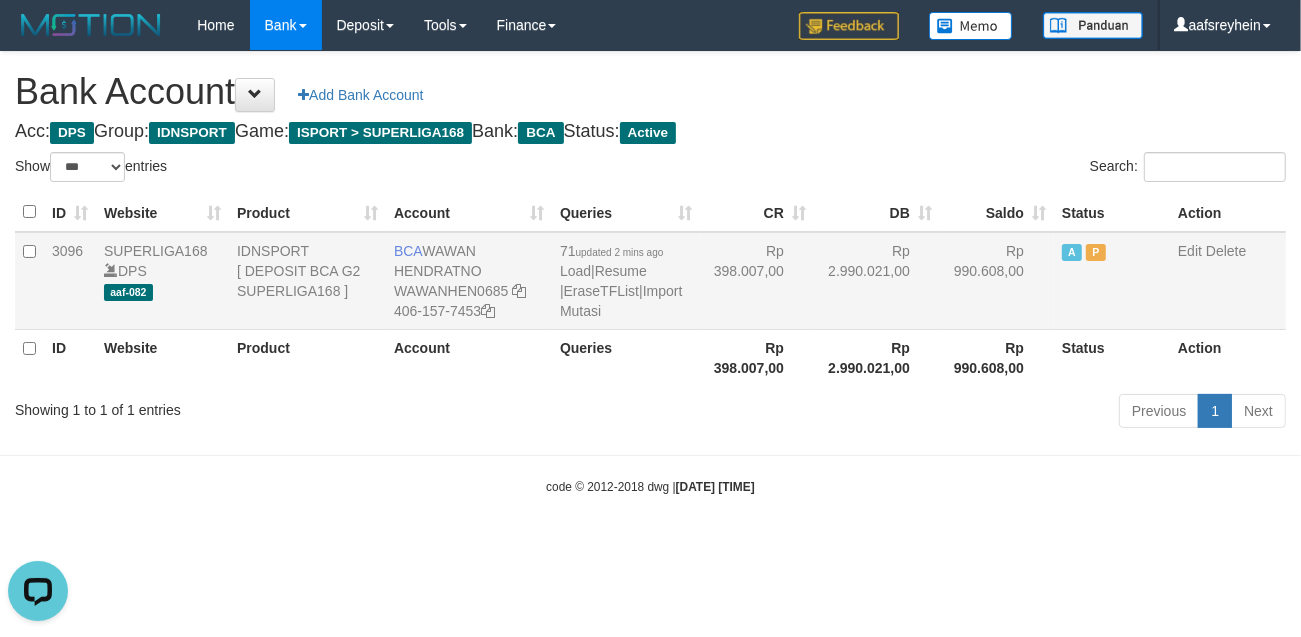click on "71  updated 2 mins ago
Load
|
Resume
|
EraseTFList
|
Import Mutasi" at bounding box center (626, 281) 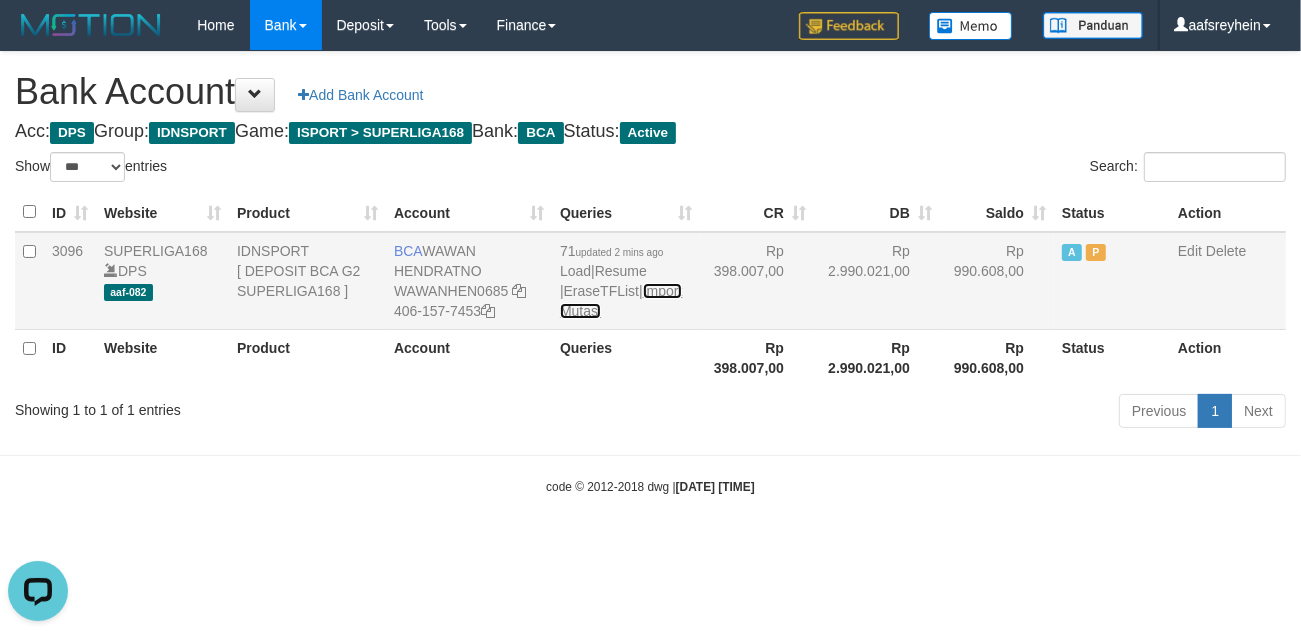 click on "Import Mutasi" at bounding box center (621, 301) 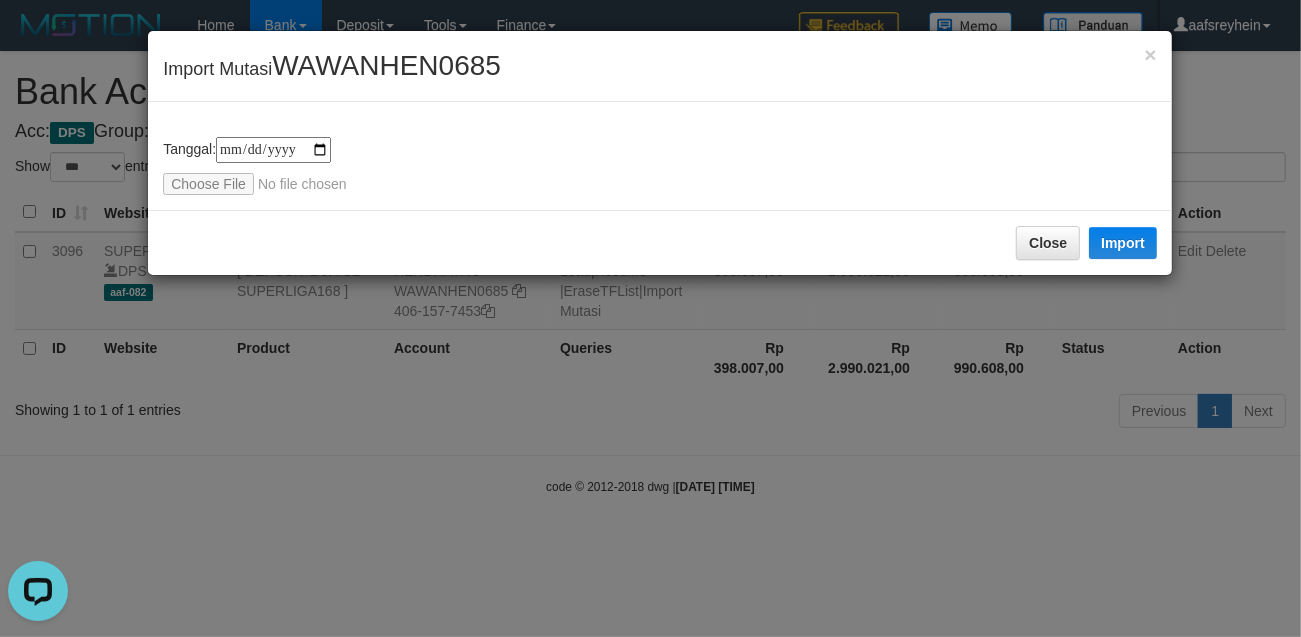 type on "**********" 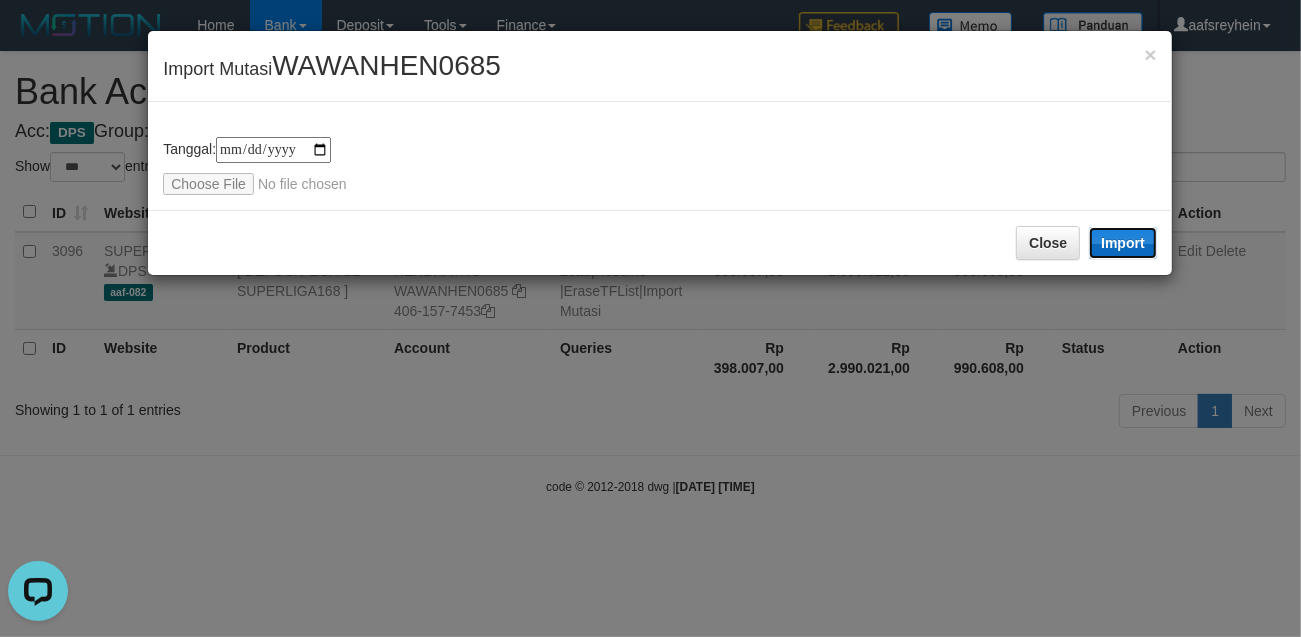 click on "Import" at bounding box center [1123, 243] 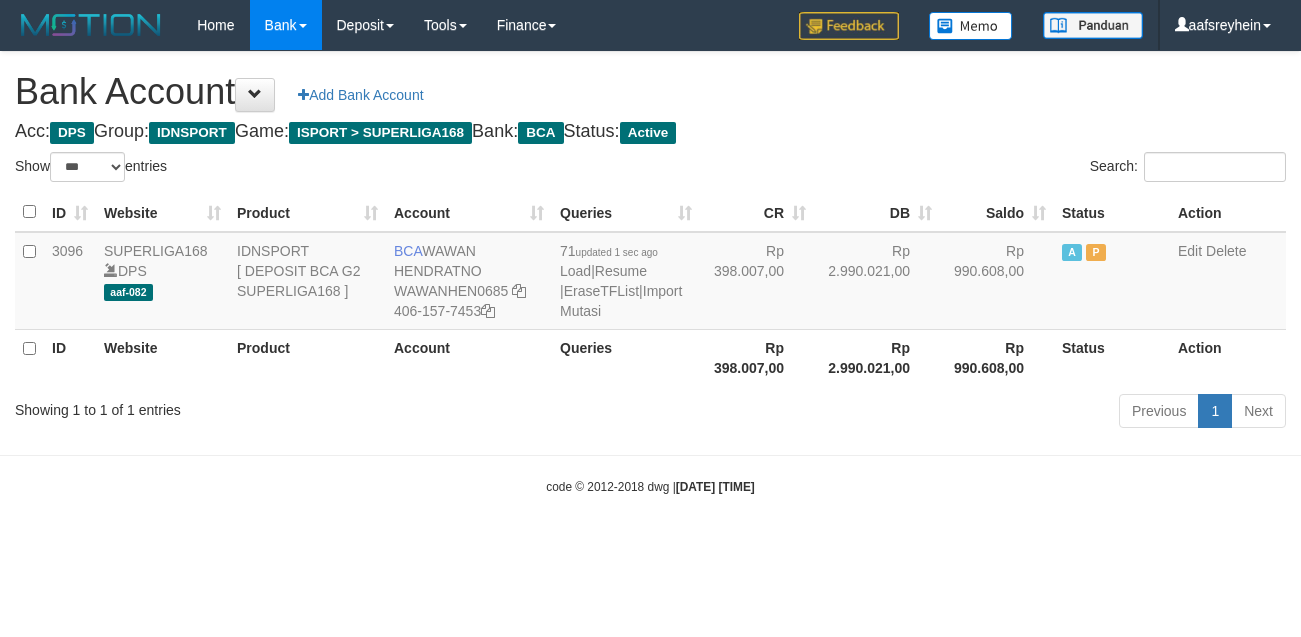 select on "***" 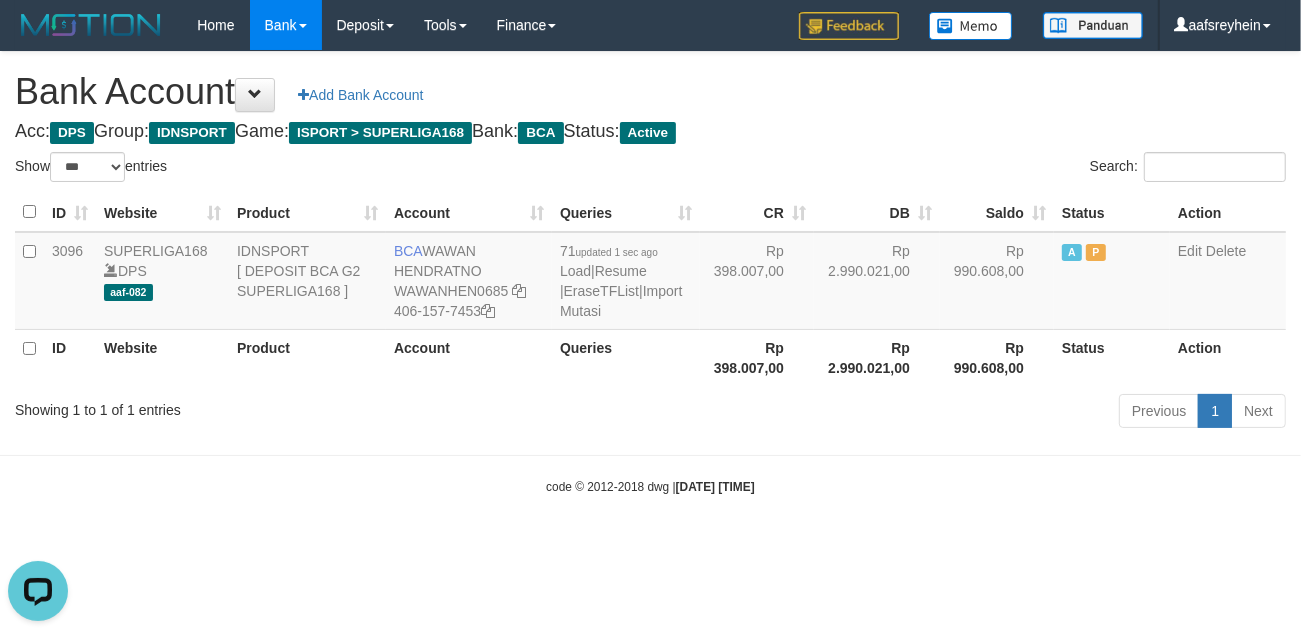 scroll, scrollTop: 0, scrollLeft: 0, axis: both 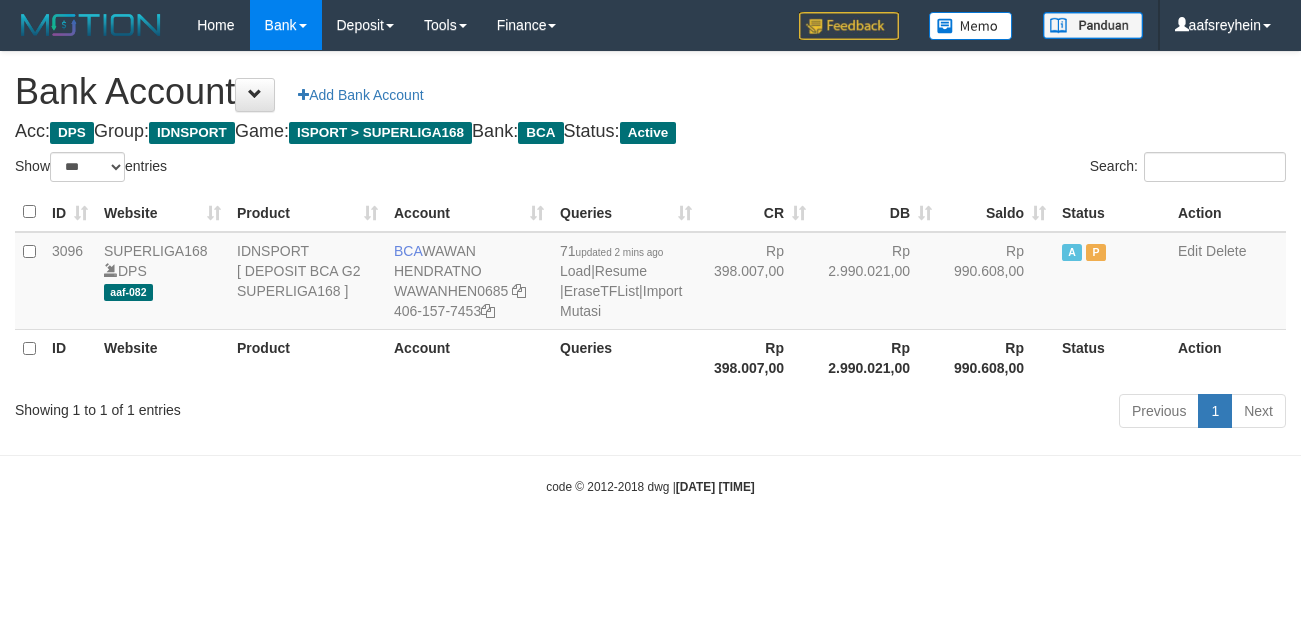 select on "***" 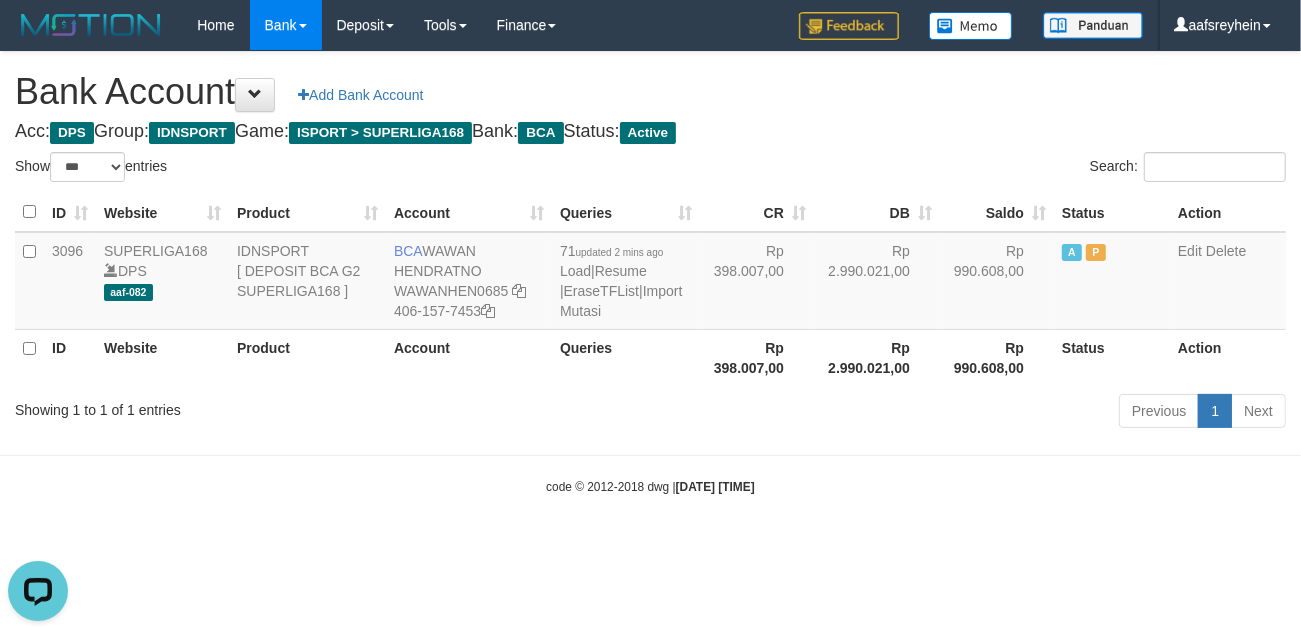 scroll, scrollTop: 0, scrollLeft: 0, axis: both 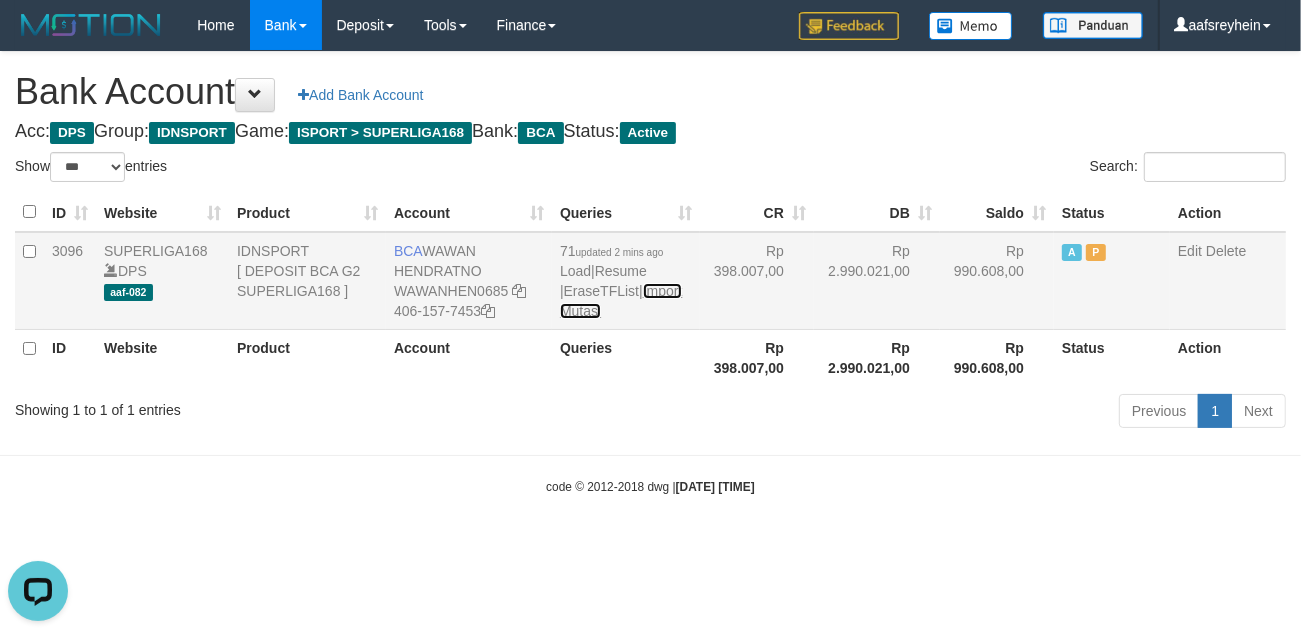 click on "Import Mutasi" at bounding box center [621, 301] 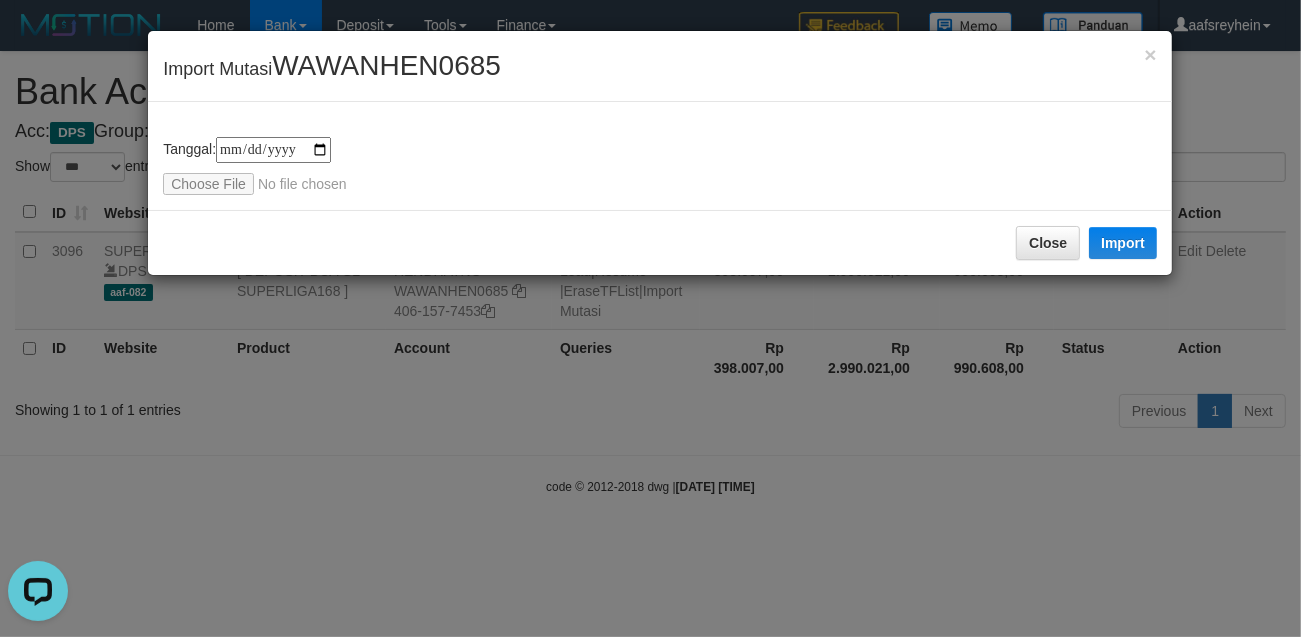type on "**********" 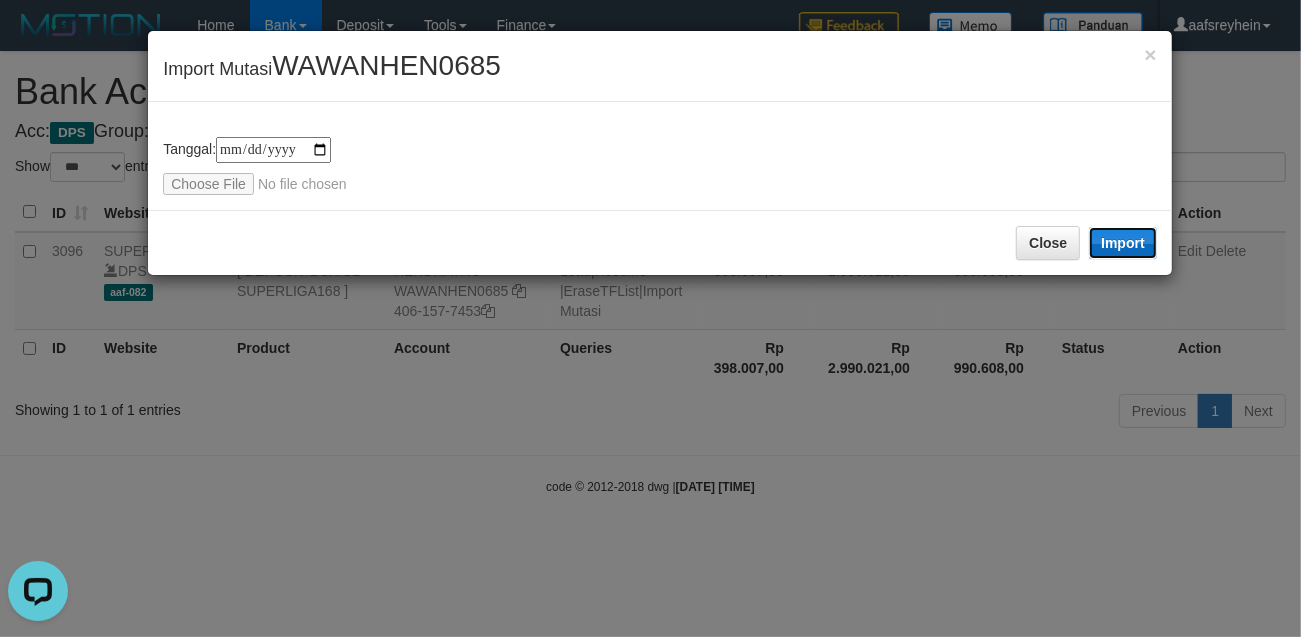 click on "Import" at bounding box center (1123, 243) 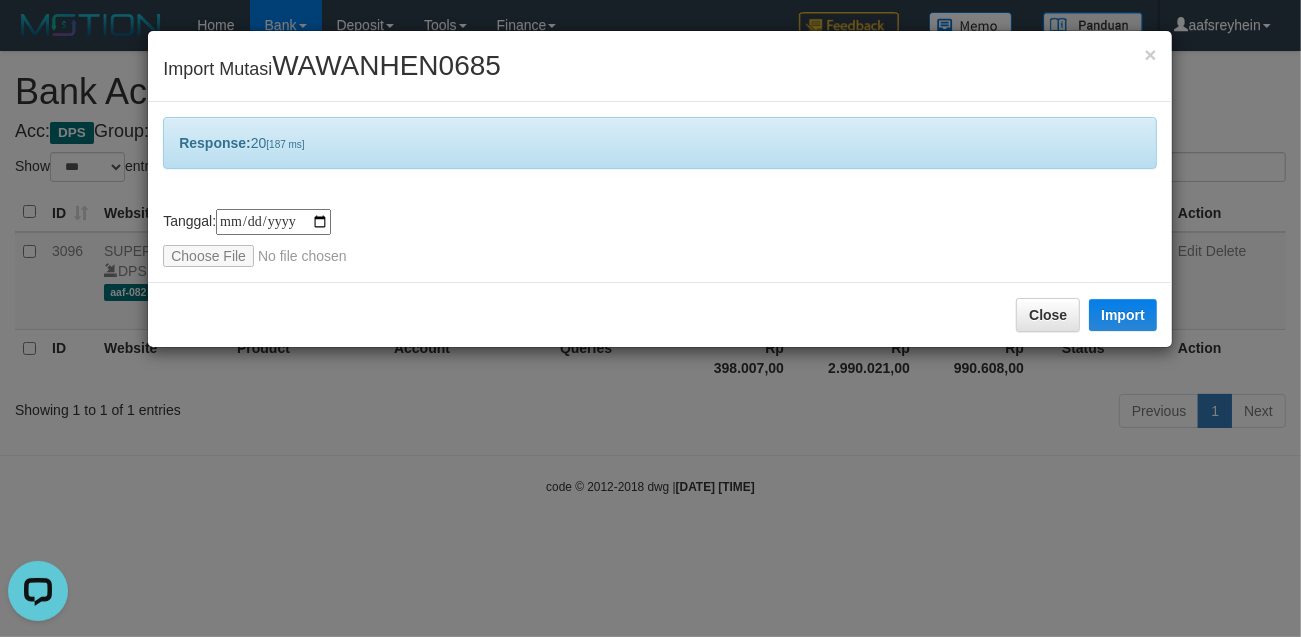 click on "**********" at bounding box center [650, 318] 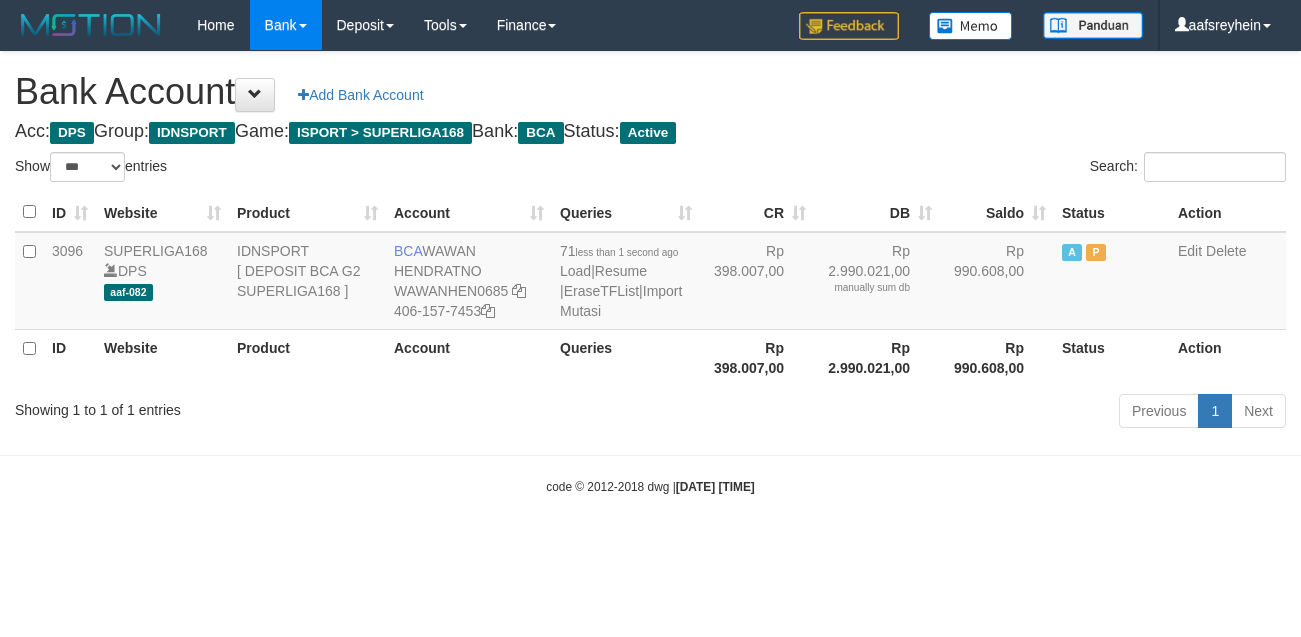 select on "***" 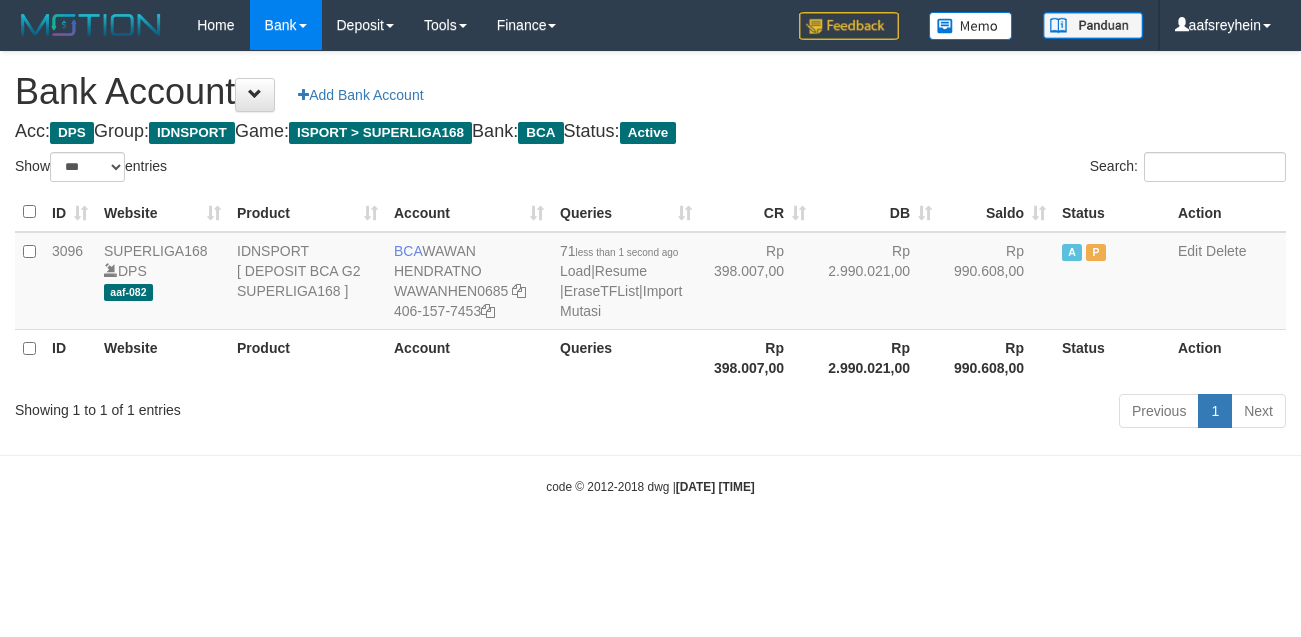 select on "***" 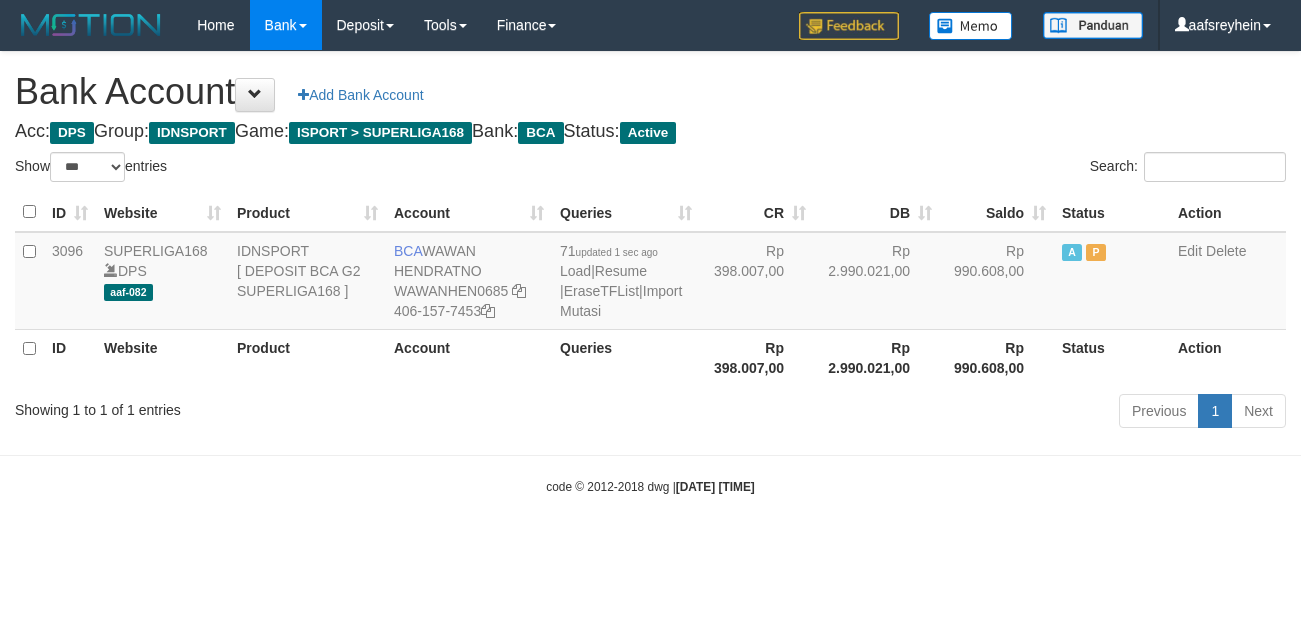 select on "***" 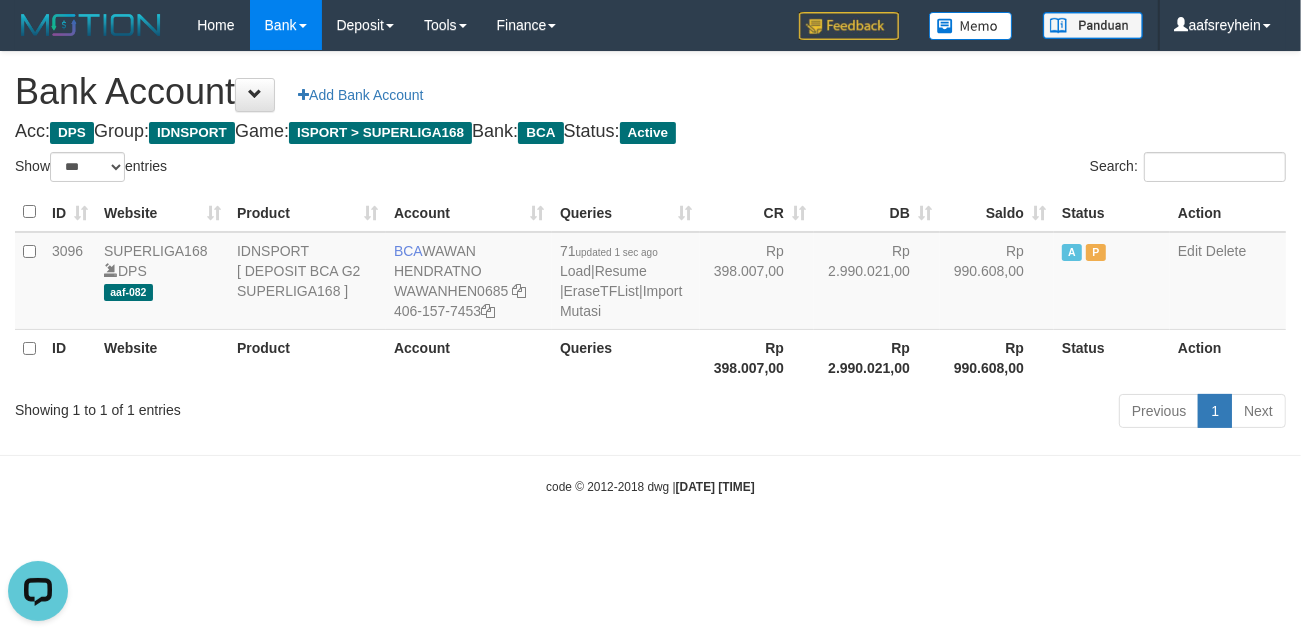 scroll, scrollTop: 0, scrollLeft: 0, axis: both 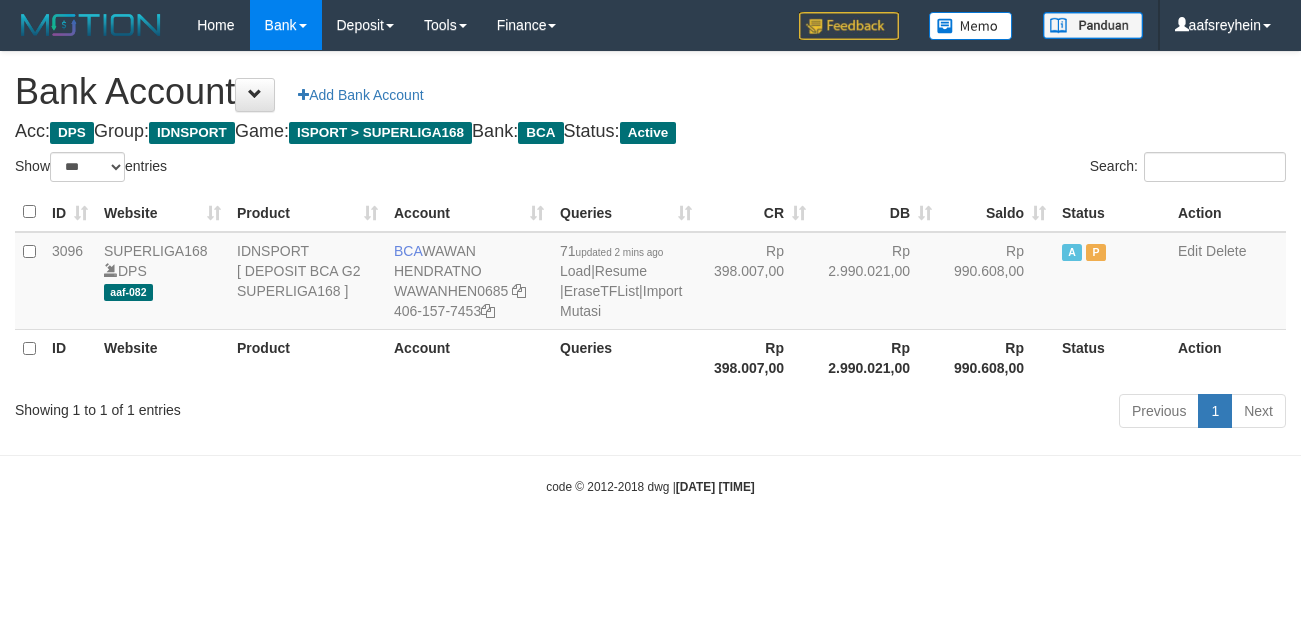 select on "***" 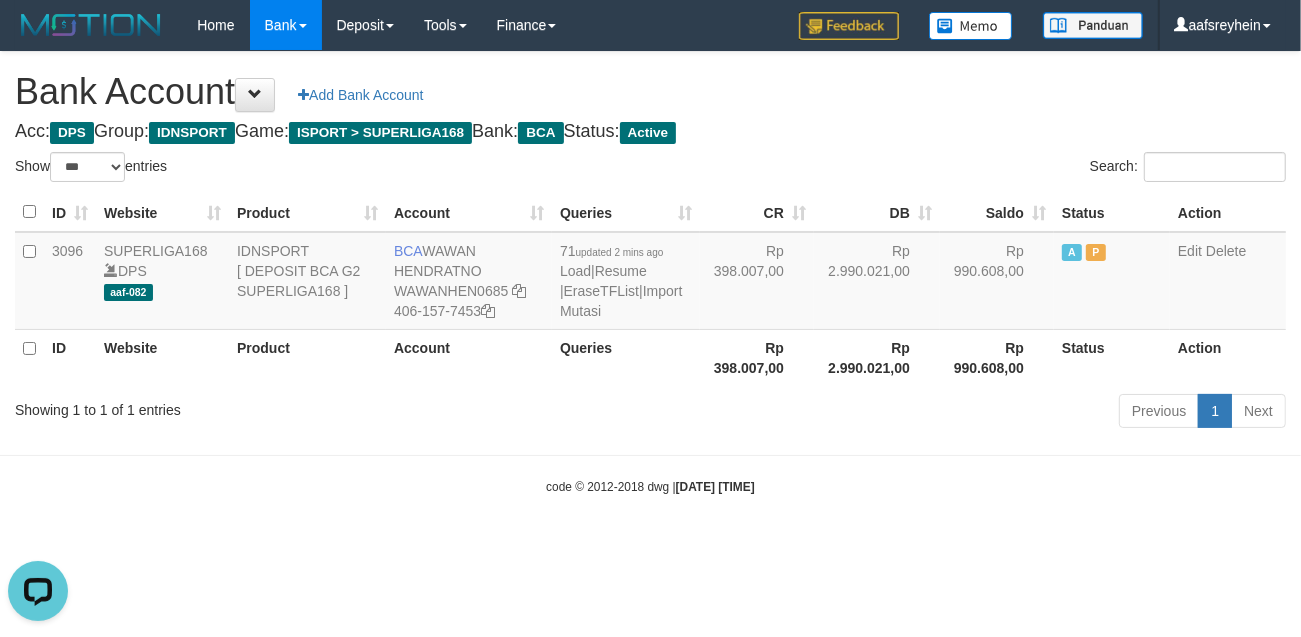 scroll, scrollTop: 0, scrollLeft: 0, axis: both 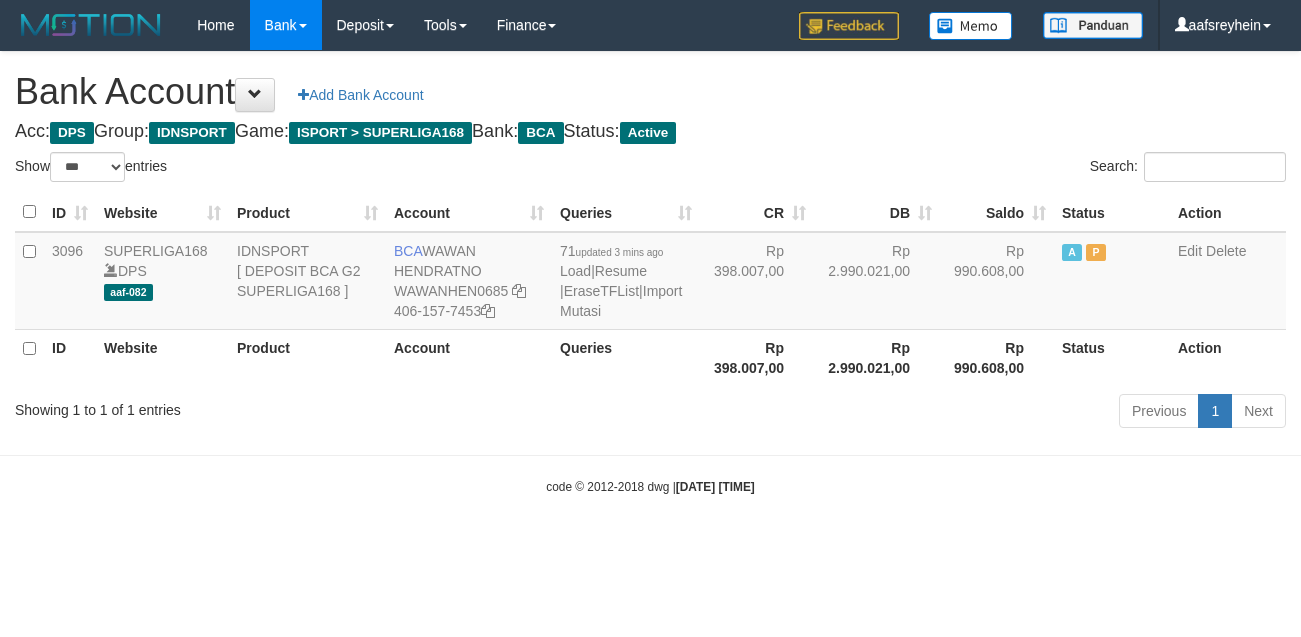 select on "***" 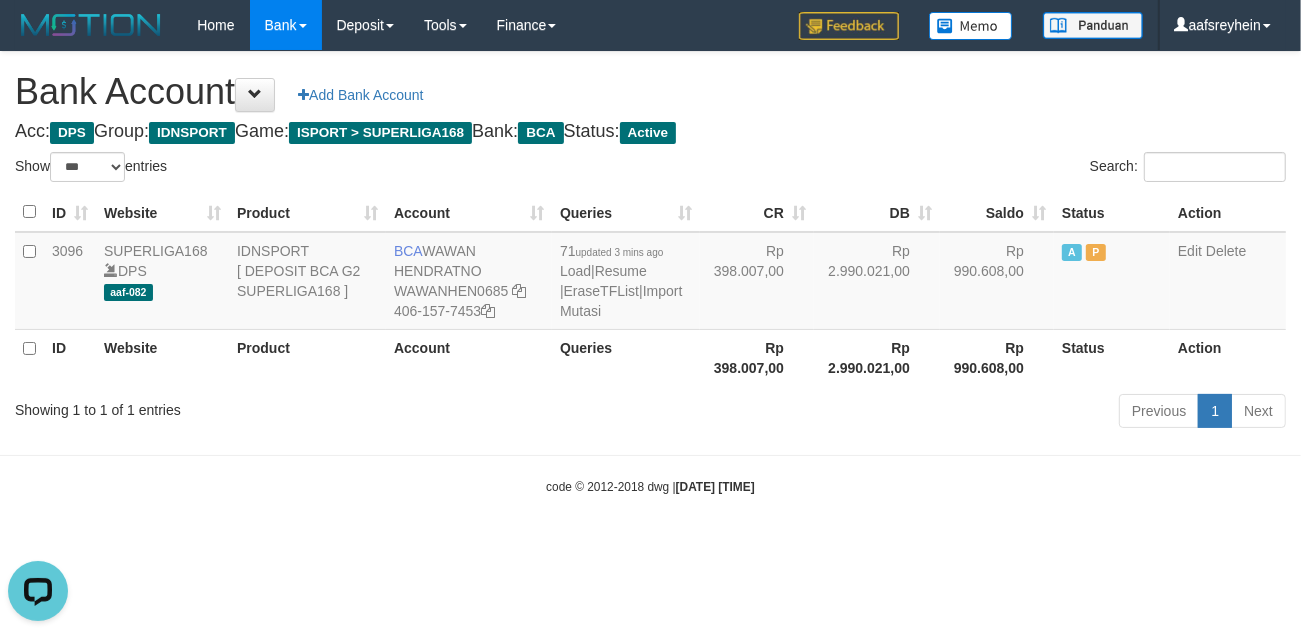 scroll, scrollTop: 0, scrollLeft: 0, axis: both 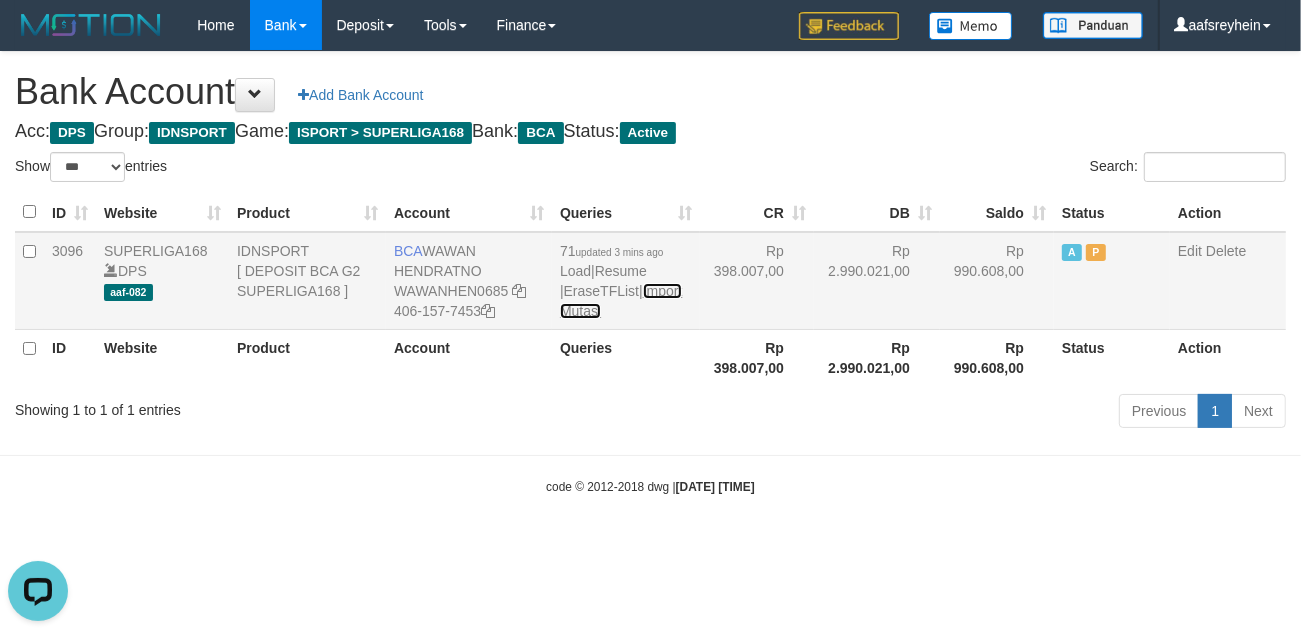 click on "Import Mutasi" at bounding box center (621, 301) 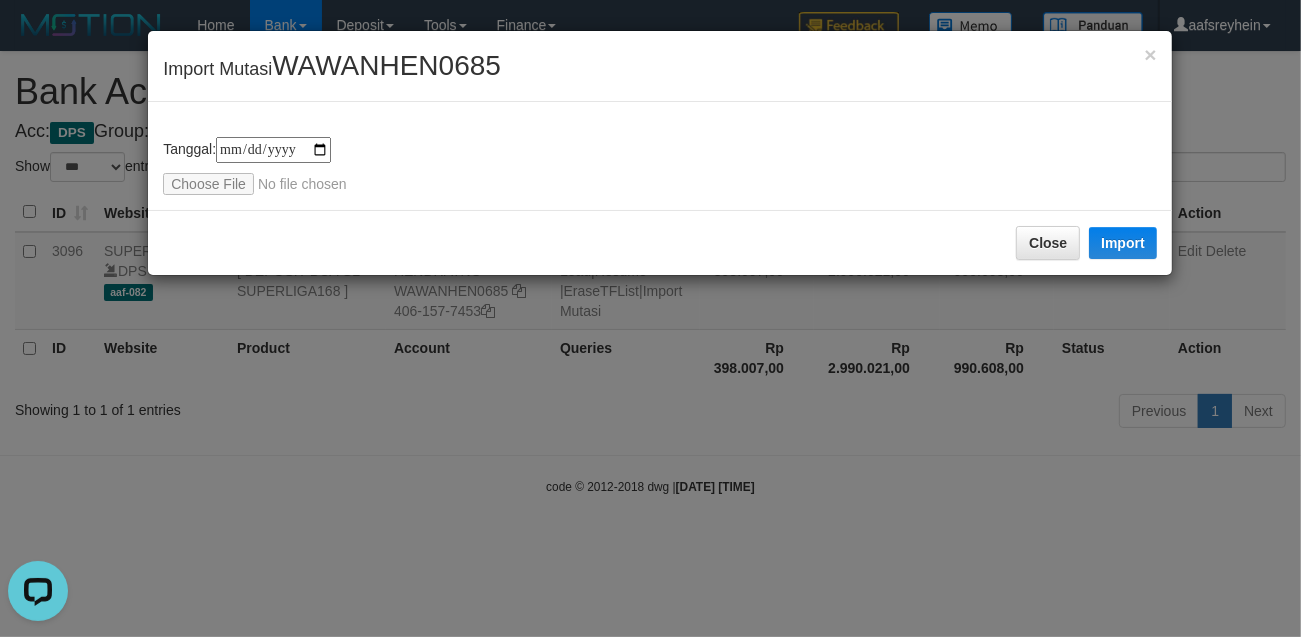 type on "**********" 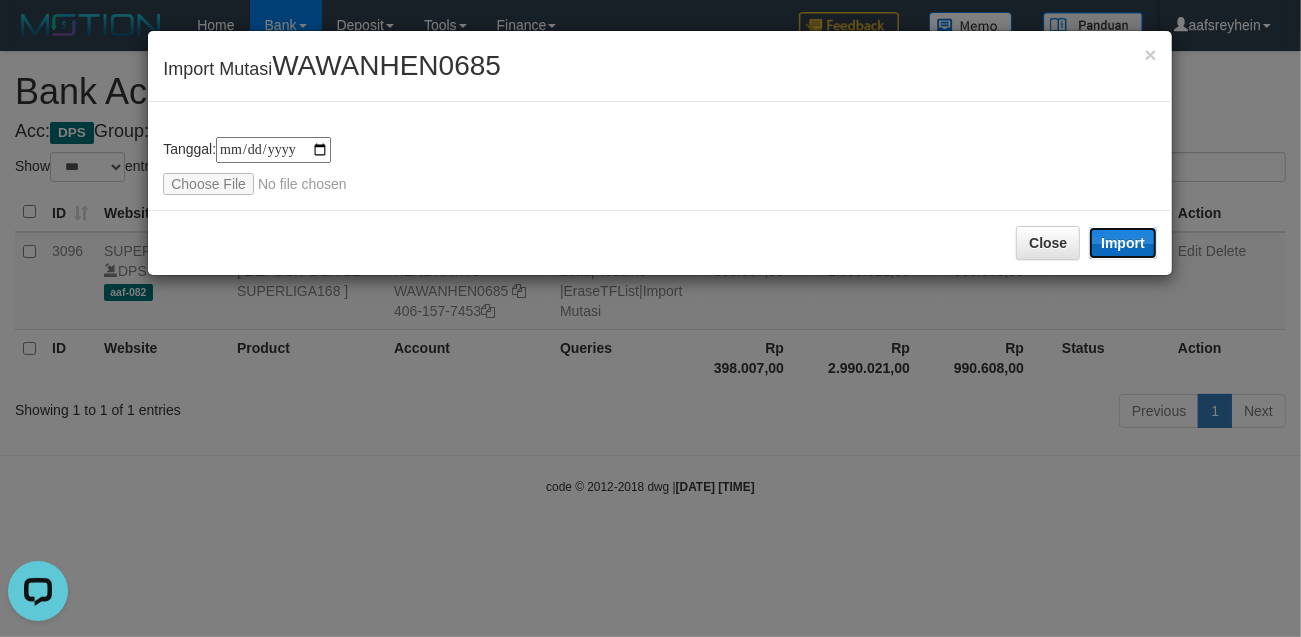 click on "Import" at bounding box center (1123, 243) 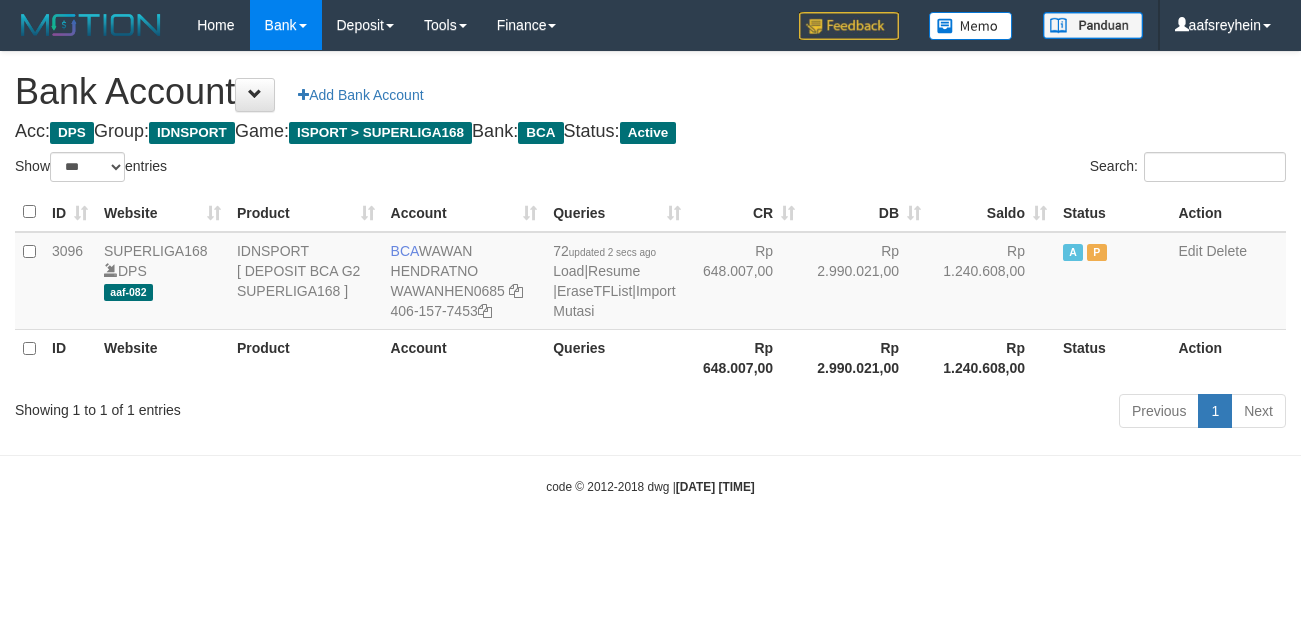 select on "***" 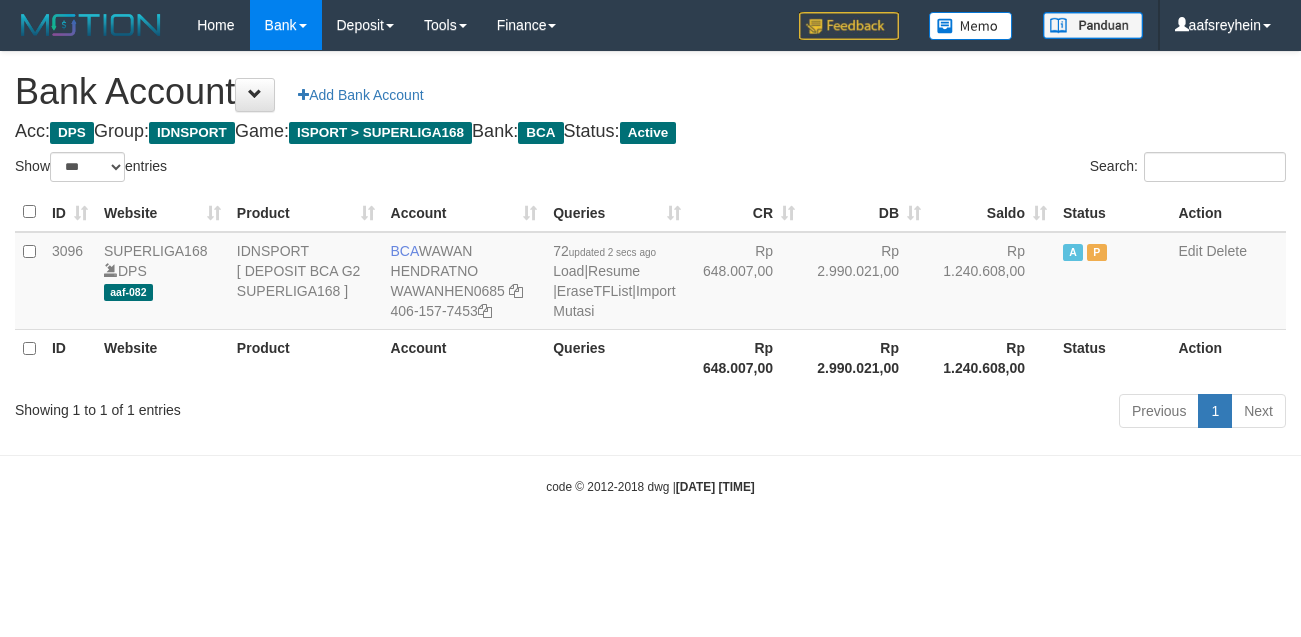 scroll, scrollTop: 0, scrollLeft: 0, axis: both 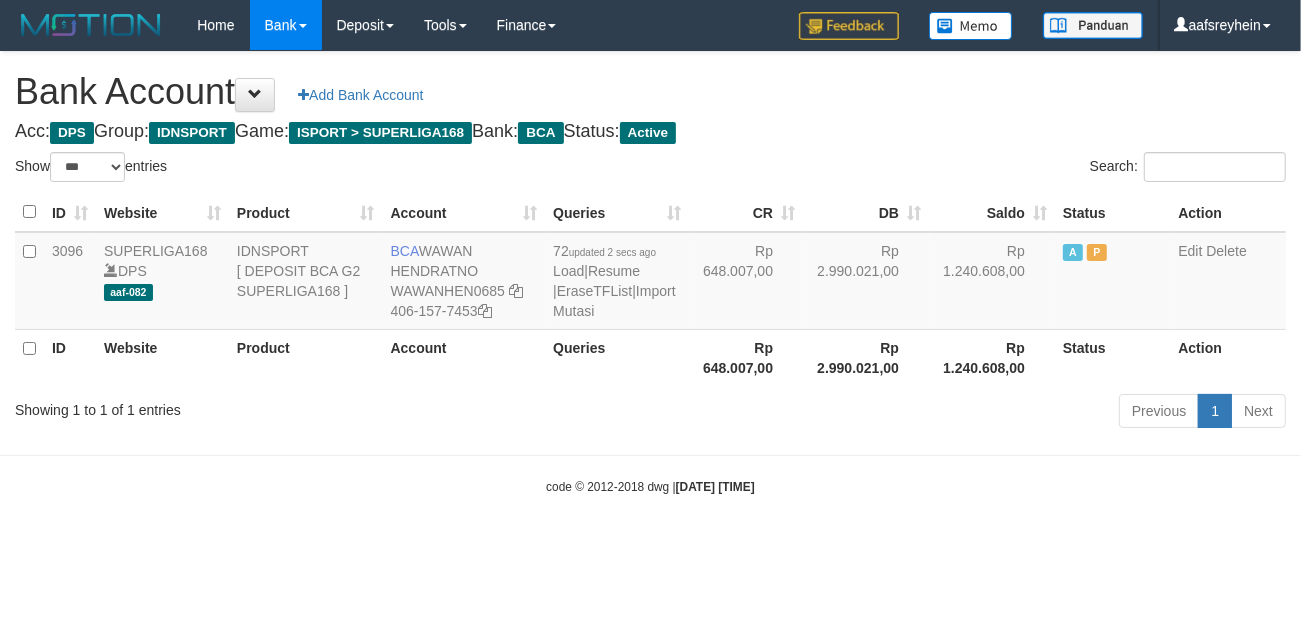 drag, startPoint x: 525, startPoint y: 430, endPoint x: 646, endPoint y: 421, distance: 121.33425 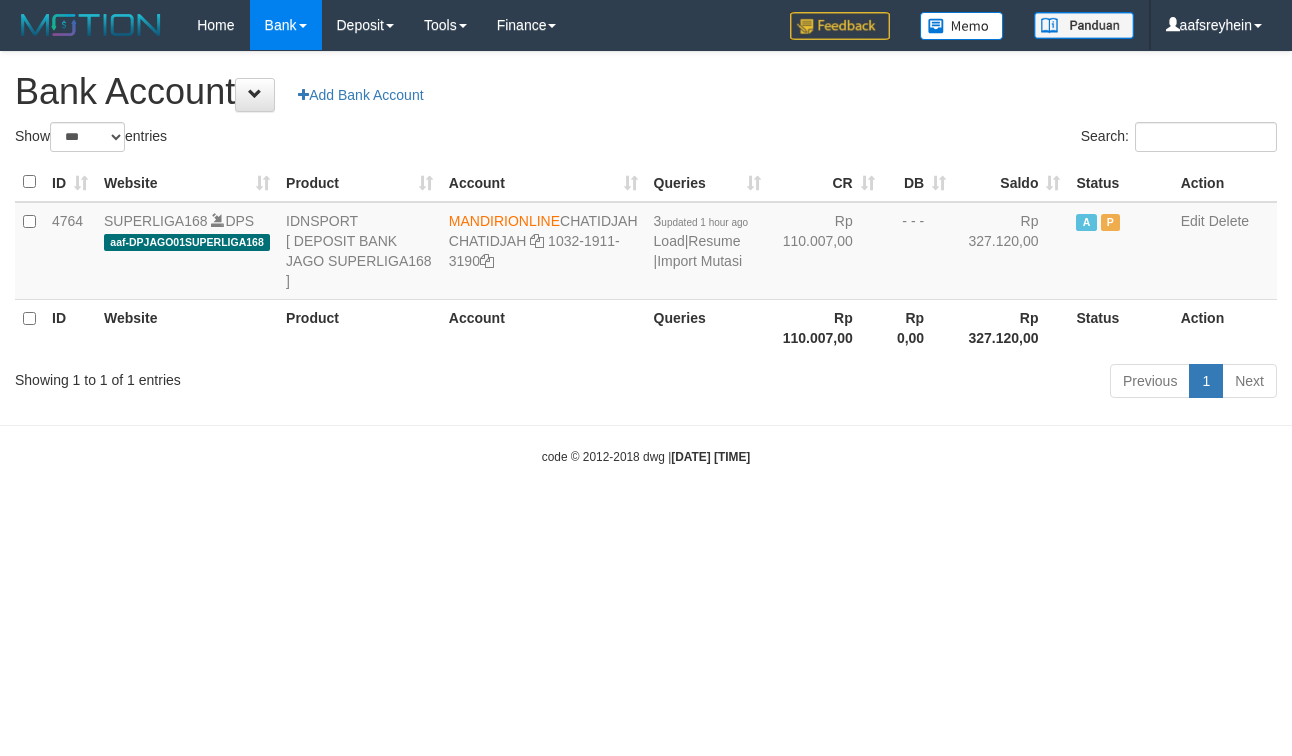select on "***" 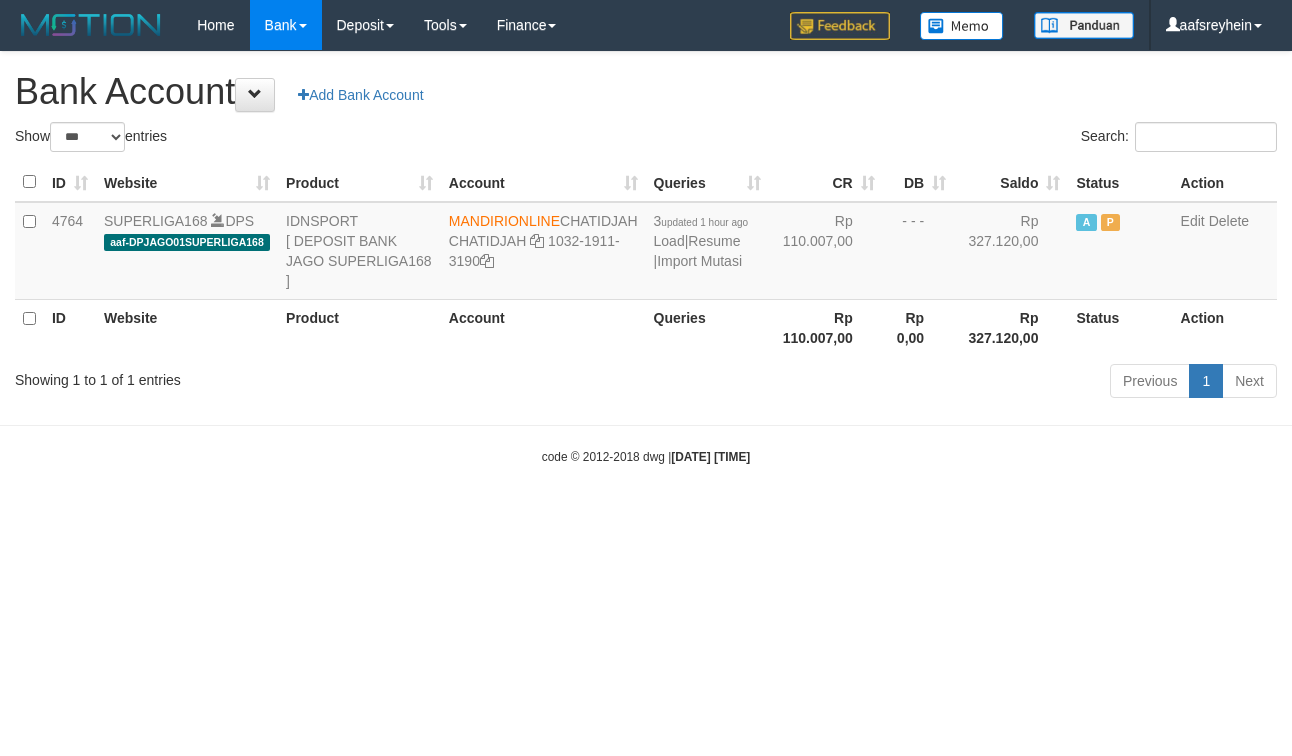 scroll, scrollTop: 0, scrollLeft: 0, axis: both 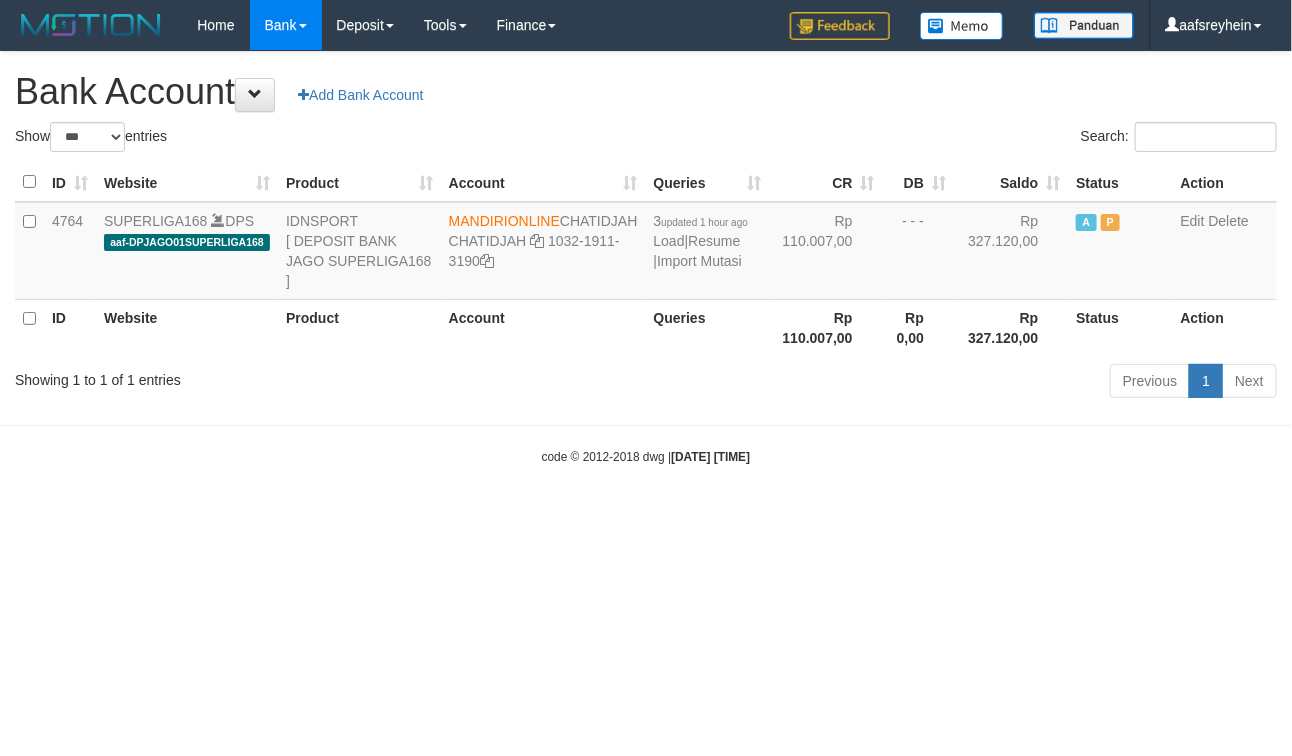 drag, startPoint x: 425, startPoint y: 531, endPoint x: 341, endPoint y: 578, distance: 96.25487 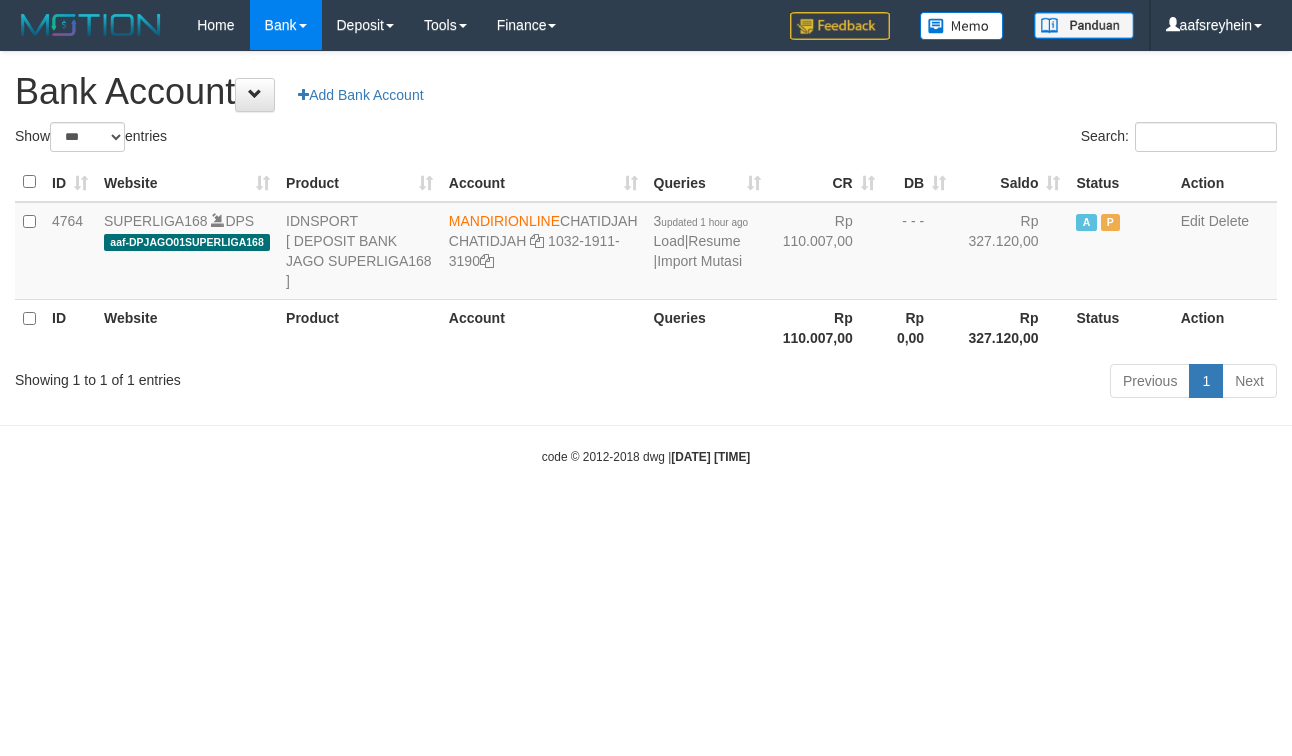 select on "***" 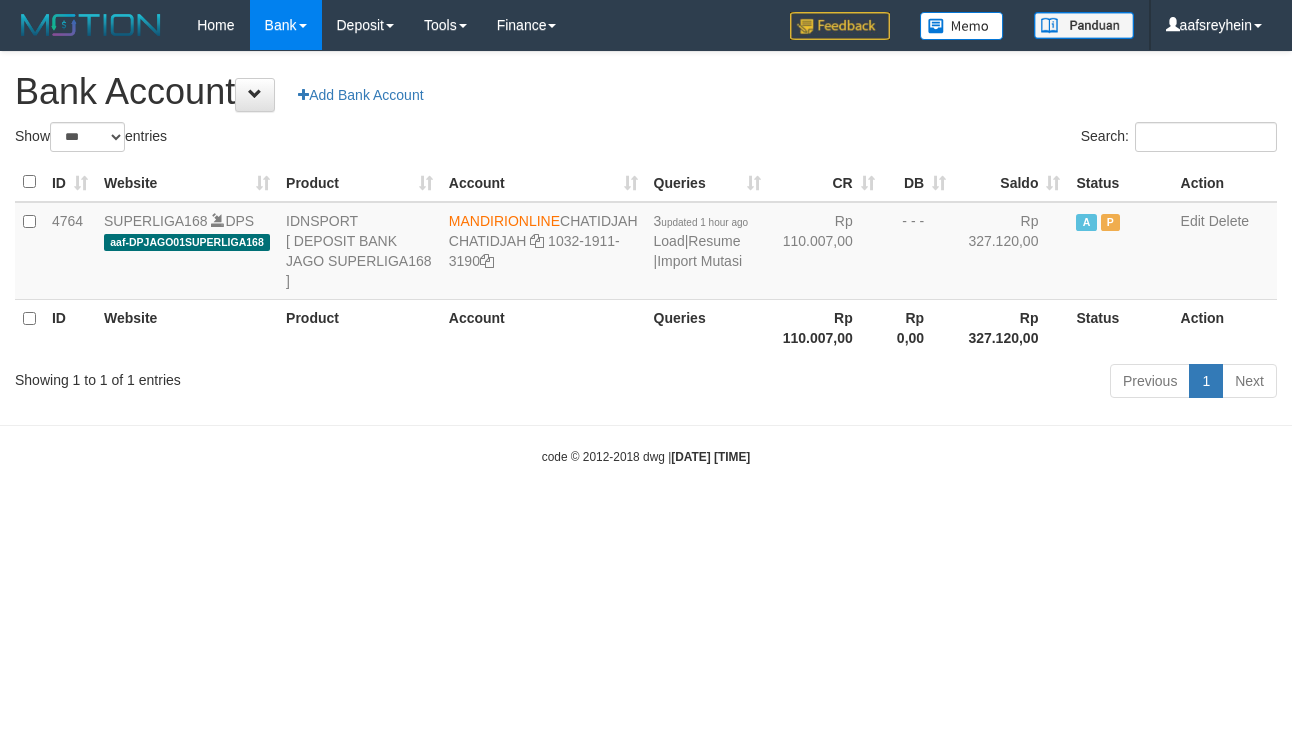 scroll, scrollTop: 0, scrollLeft: 0, axis: both 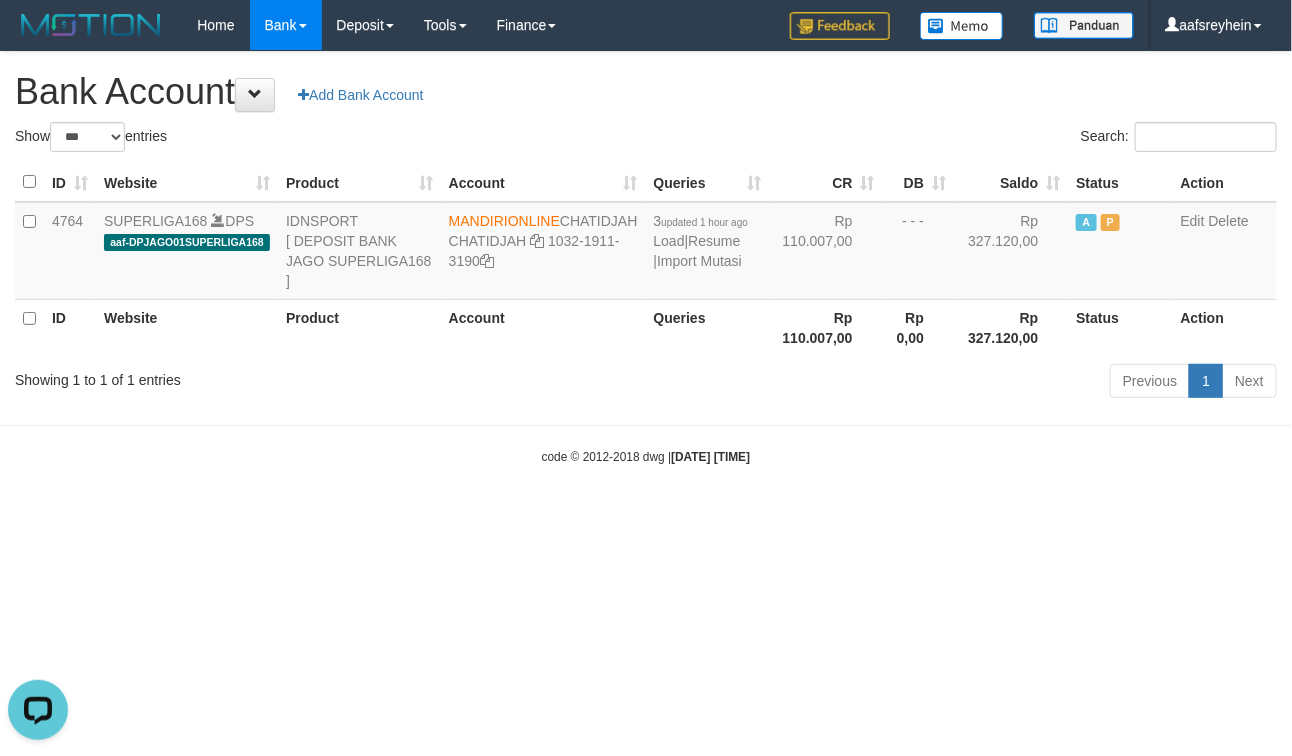 click on "Toggle navigation
Home
Bank
Account List
Load
By Website
Group
[ISPORT]													SUPERLIGA168
By Load Group (DPS)" at bounding box center (646, 258) 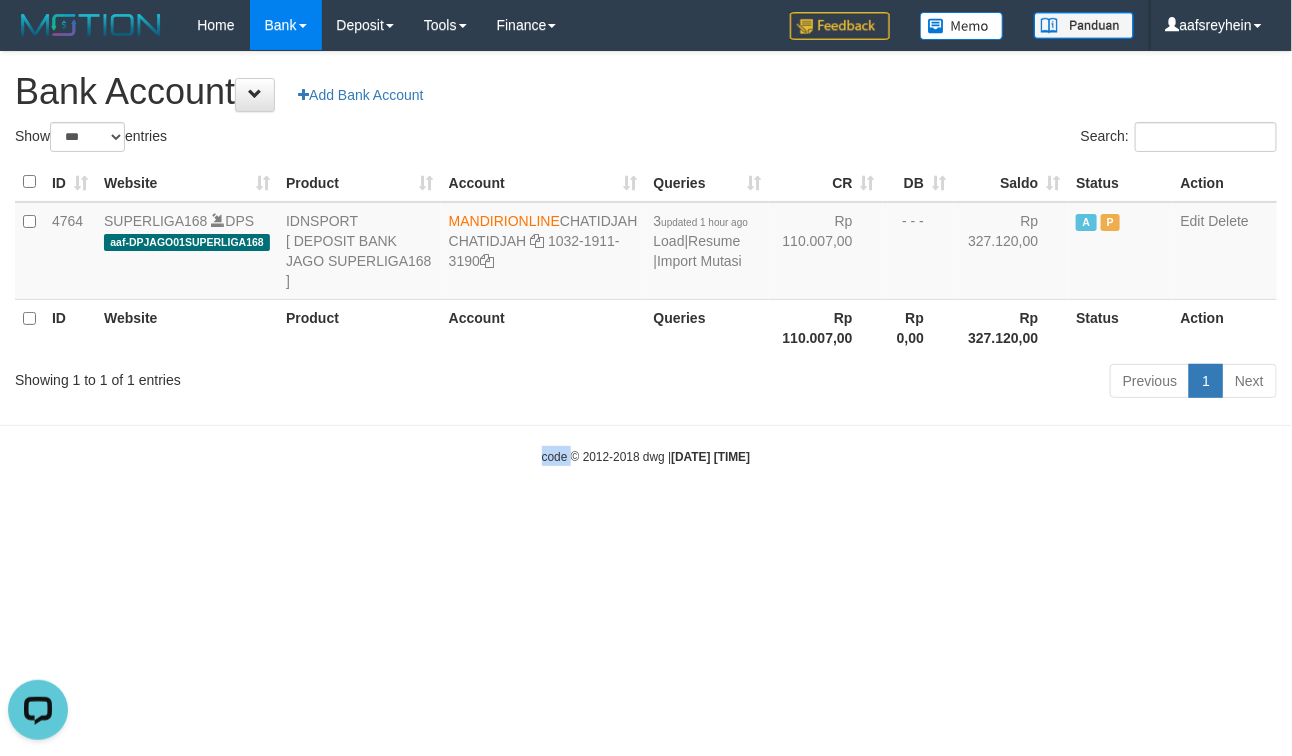 click on "Toggle navigation
Home
Bank
Account List
Load
By Website
Group
[ISPORT]													SUPERLIGA168
By Load Group (DPS)" at bounding box center (646, 258) 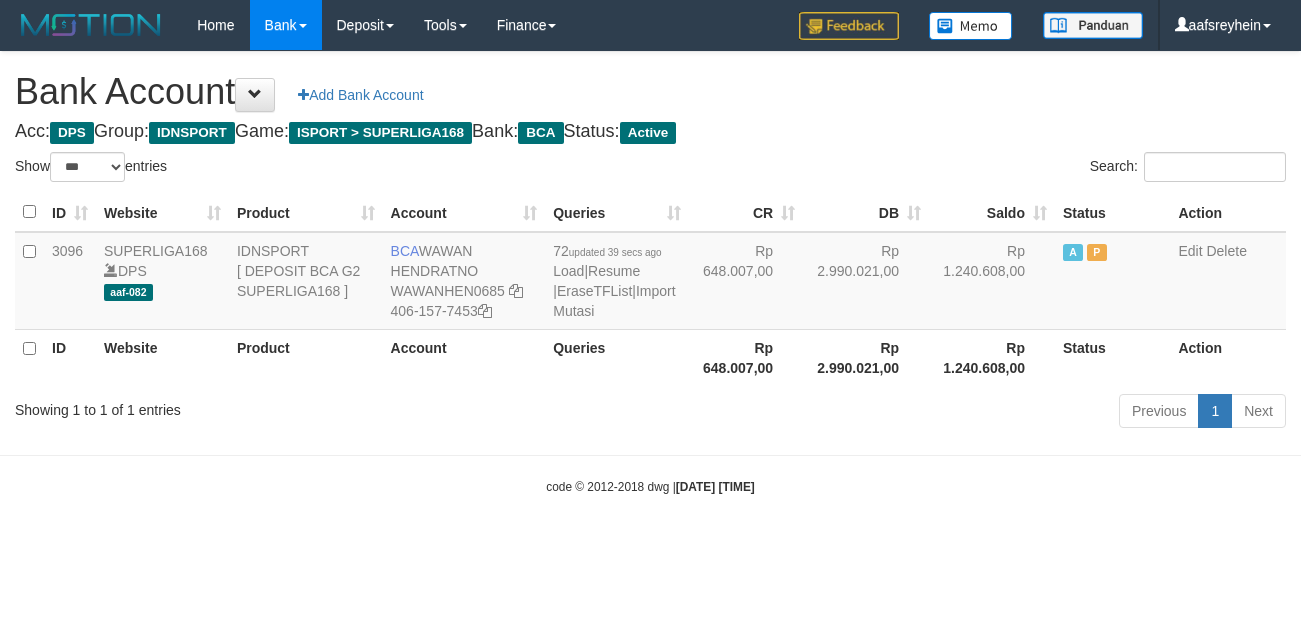 select on "***" 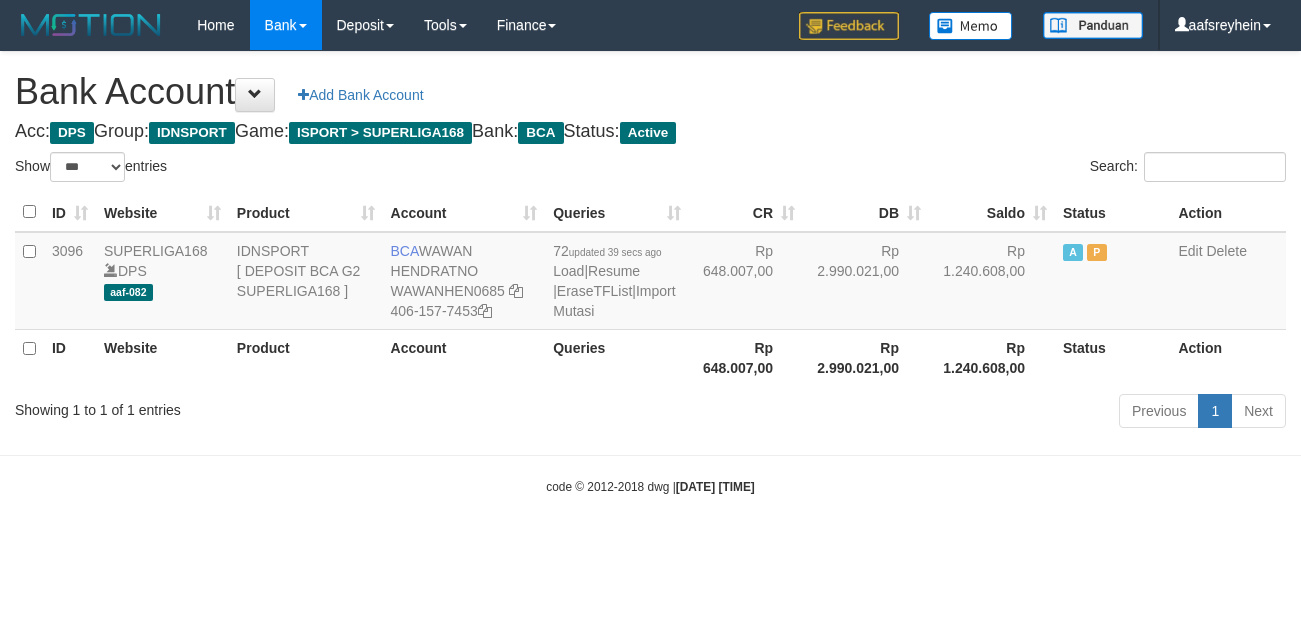 scroll, scrollTop: 0, scrollLeft: 0, axis: both 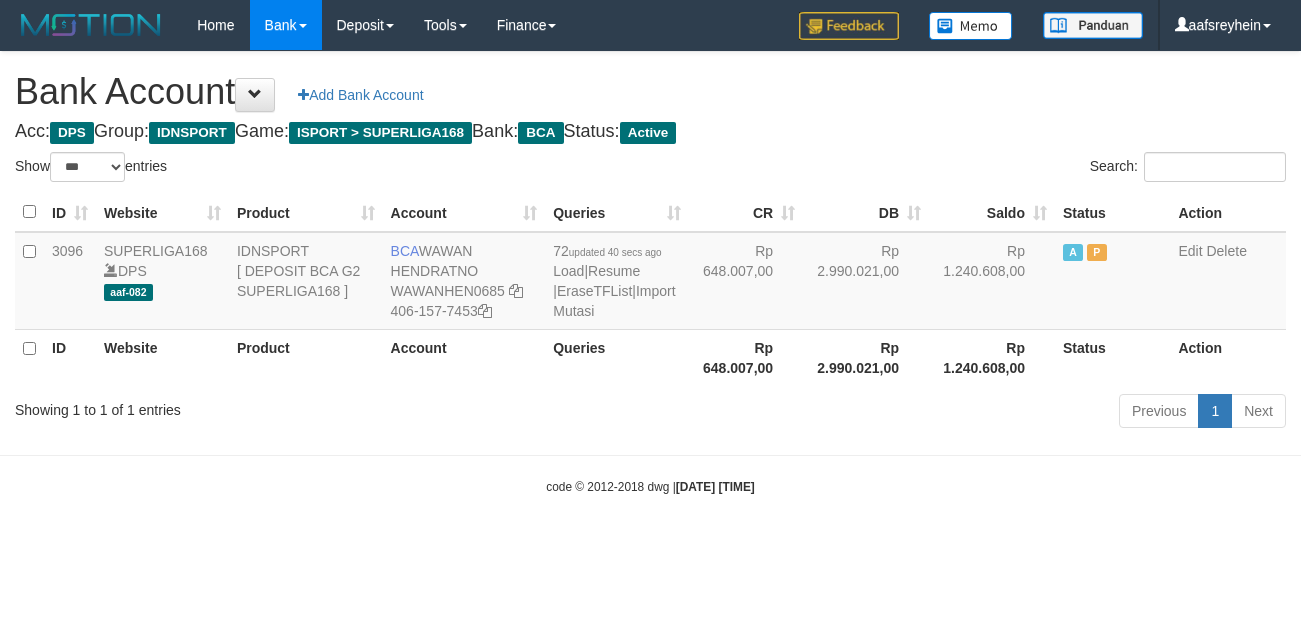 select on "***" 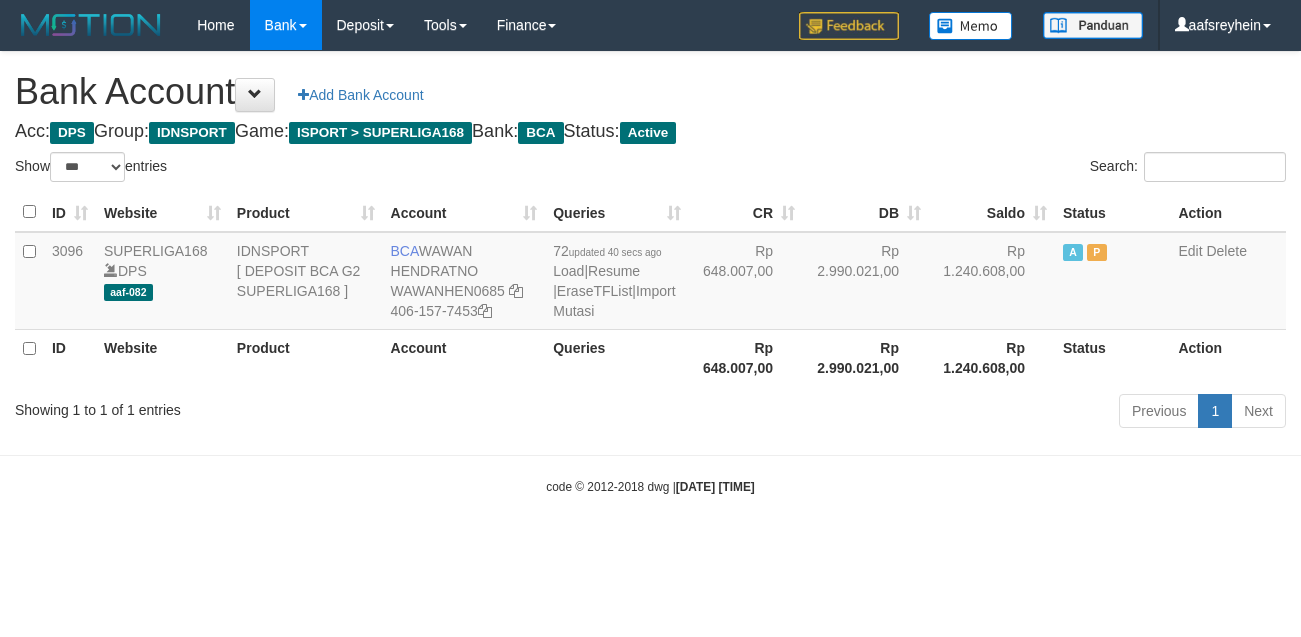 scroll, scrollTop: 0, scrollLeft: 0, axis: both 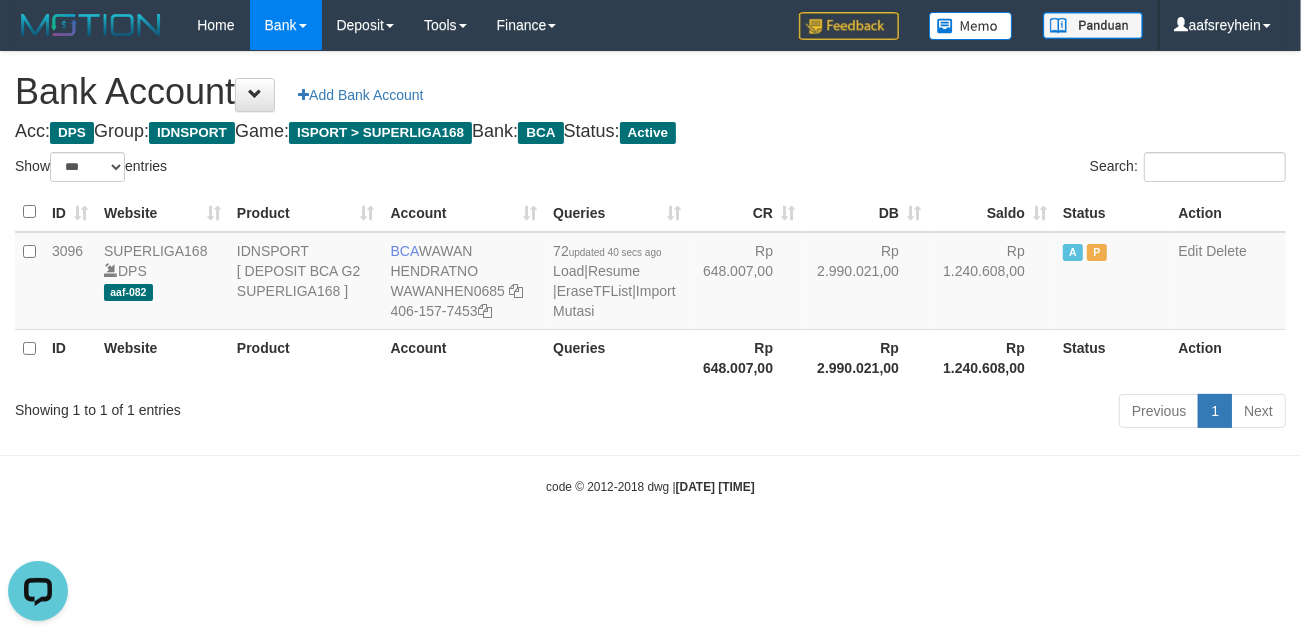click on "Previous 1 Next" at bounding box center (921, 413) 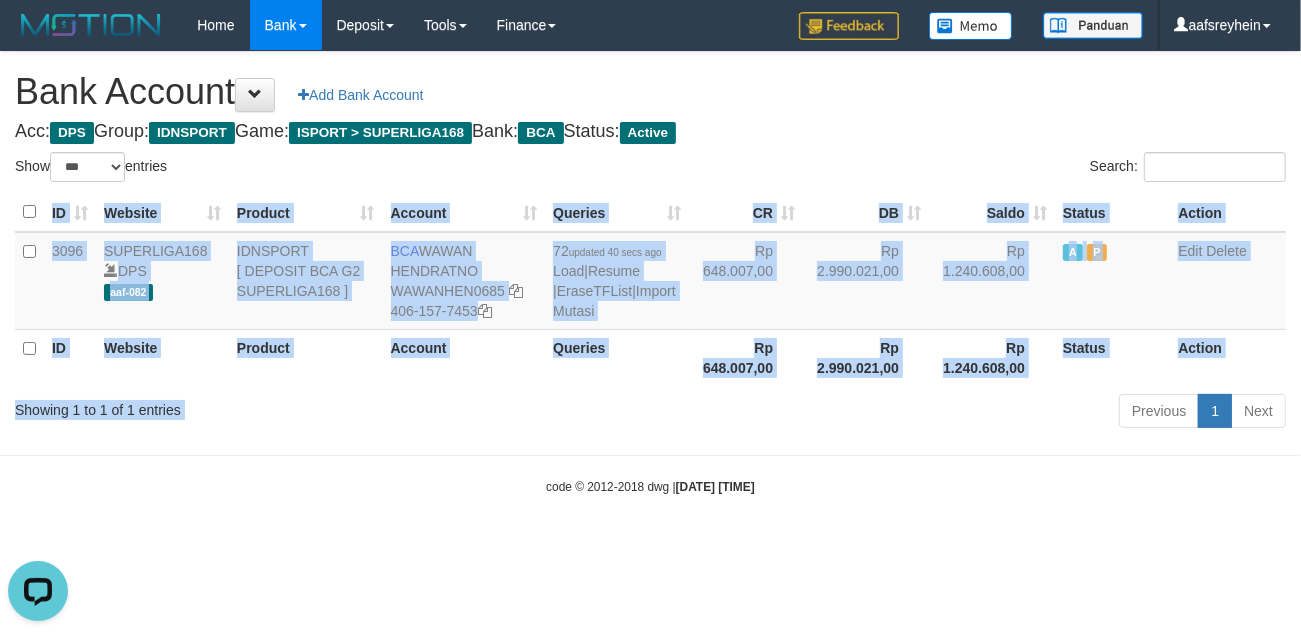 click on "Show  ** ** ** *** ***  entries Search:
ID Website Product Account Queries CR DB Saldo Status Action
3096
SUPERLIGA168
DPS
aaf-082
IDNSPORT
[ DEPOSIT BCA G2 SUPERLIGA168 ]
BCA
WAWAN HENDRATNO
WAWANHEN0685
406-157-7453
72  updated 40 secs ago
Load
|
Resume
|
EraseTFList
|
Import Mutasi
Rp 648.007,00
Rp 2.990.021,00
Rp 1.240.608,00
A
P
Edit
Delete
ID Website Product Account Queries" at bounding box center [650, 293] 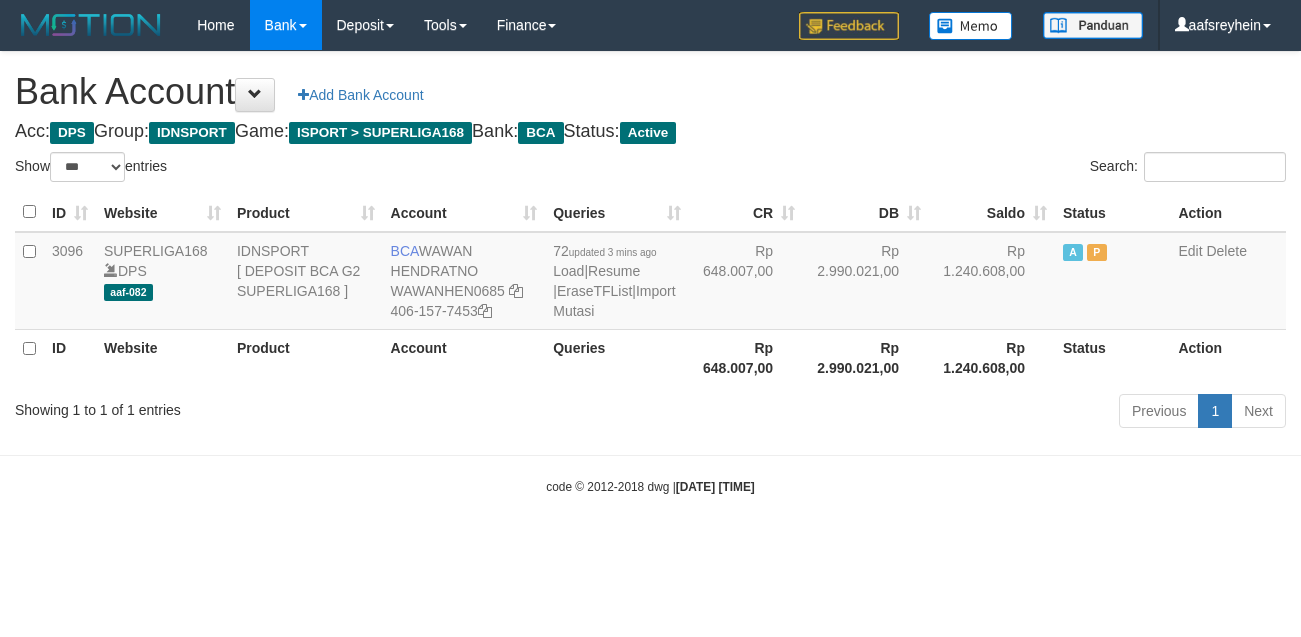 select on "***" 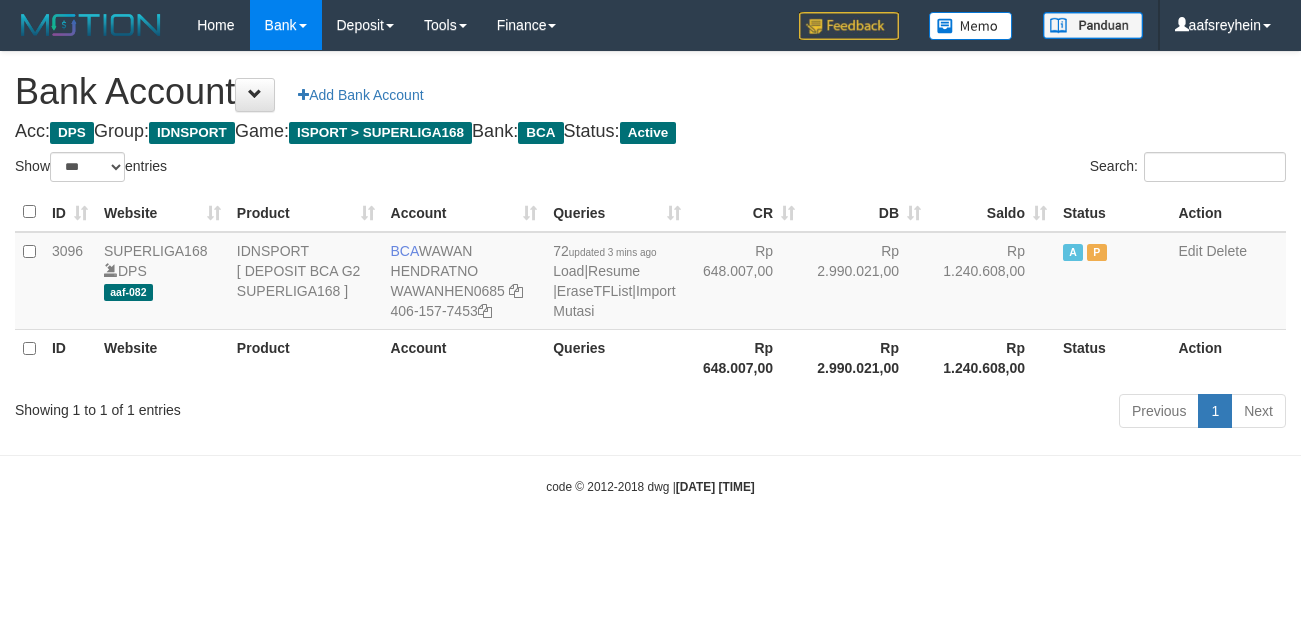 scroll, scrollTop: 0, scrollLeft: 0, axis: both 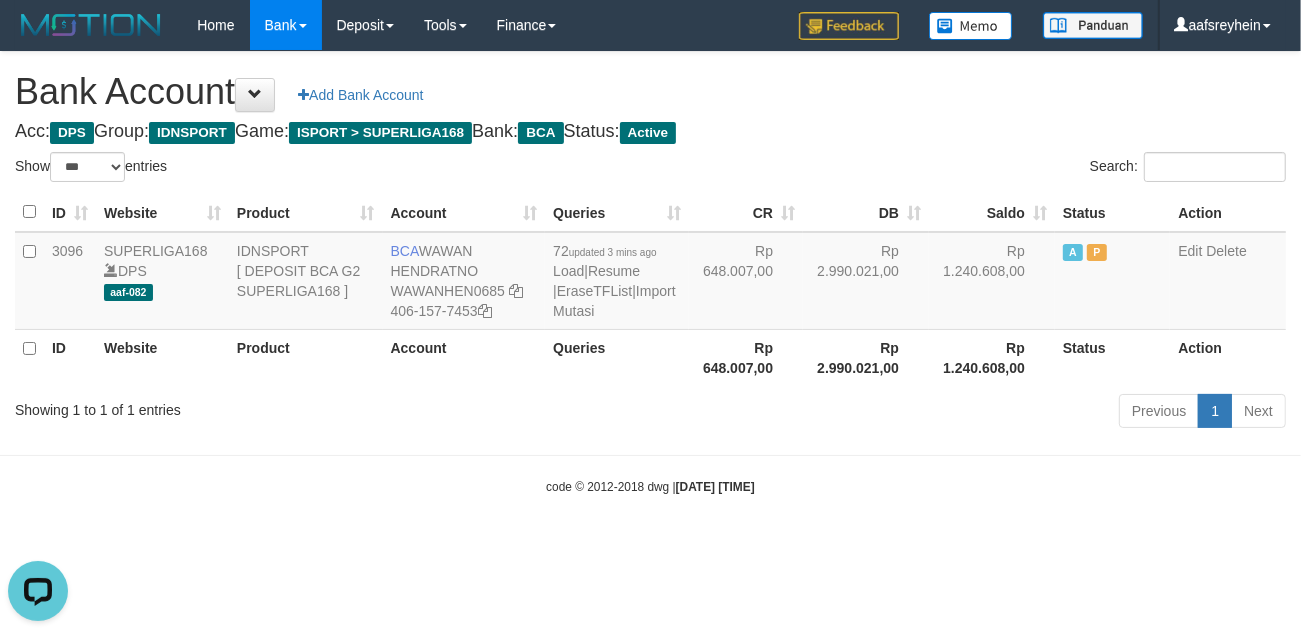 click on "code © 2012-2018 dwg |  2025/07/12 02:08:12" at bounding box center [650, 486] 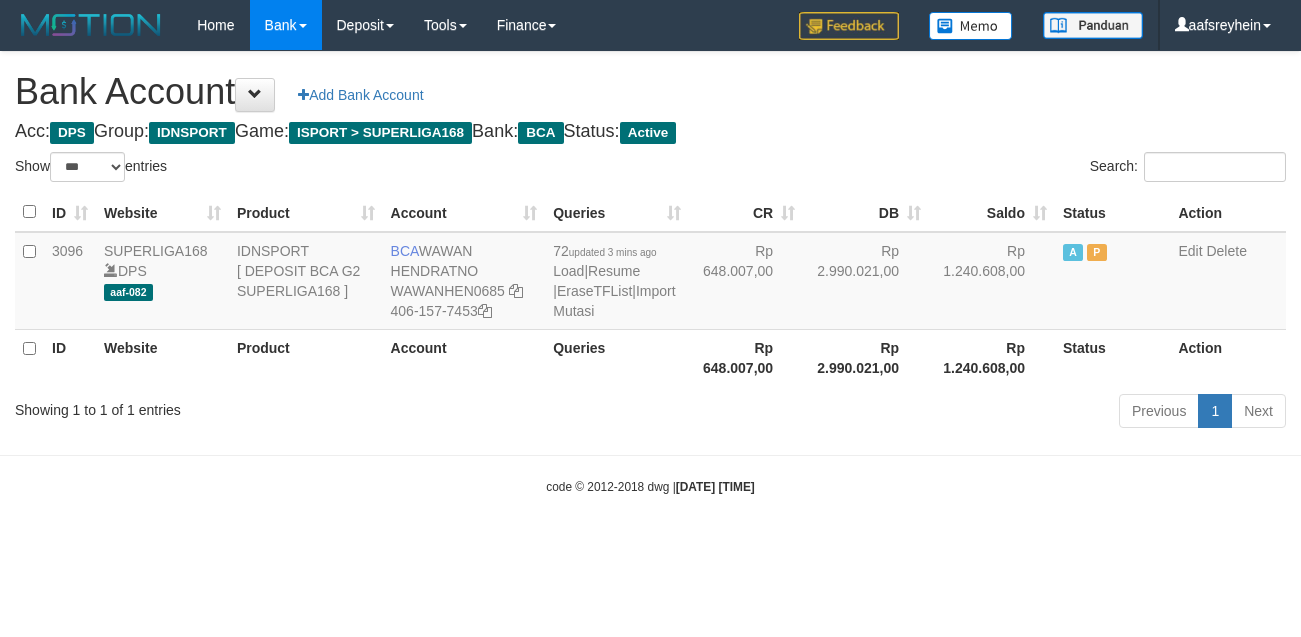 select on "***" 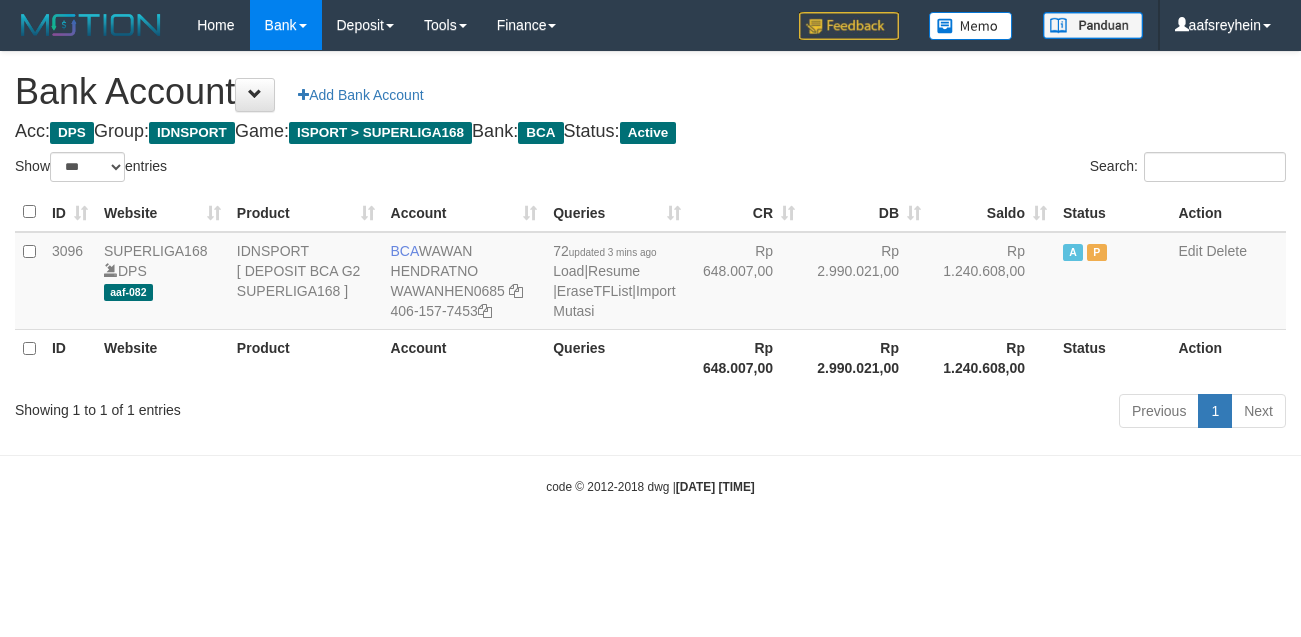 scroll, scrollTop: 0, scrollLeft: 0, axis: both 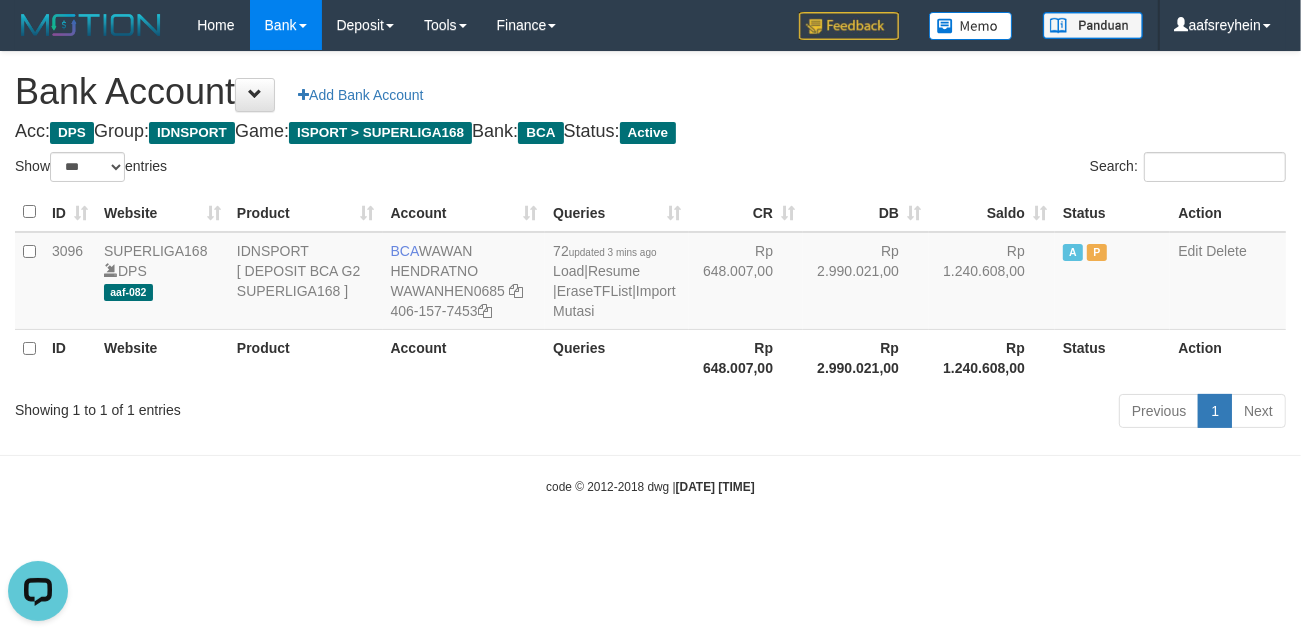 click on "Toggle navigation
Home
Bank
Account List
Load
By Website
Group
[ISPORT]													SUPERLIGA168
By Load Group (DPS)
-" at bounding box center (650, 273) 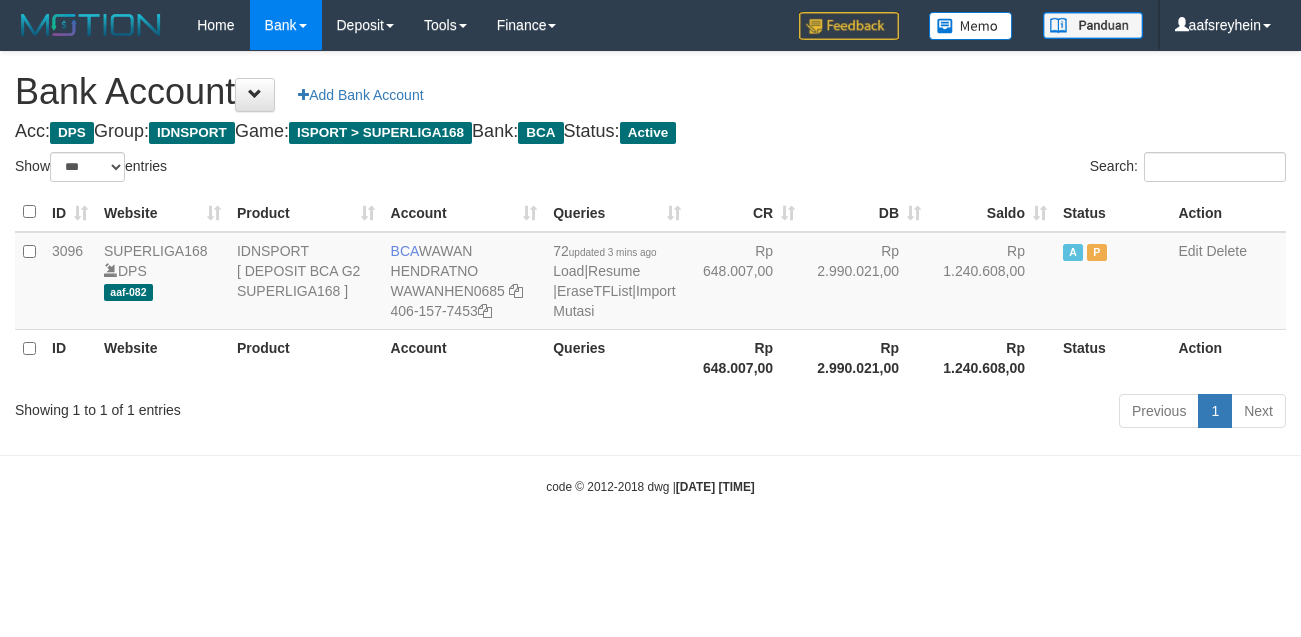 select on "***" 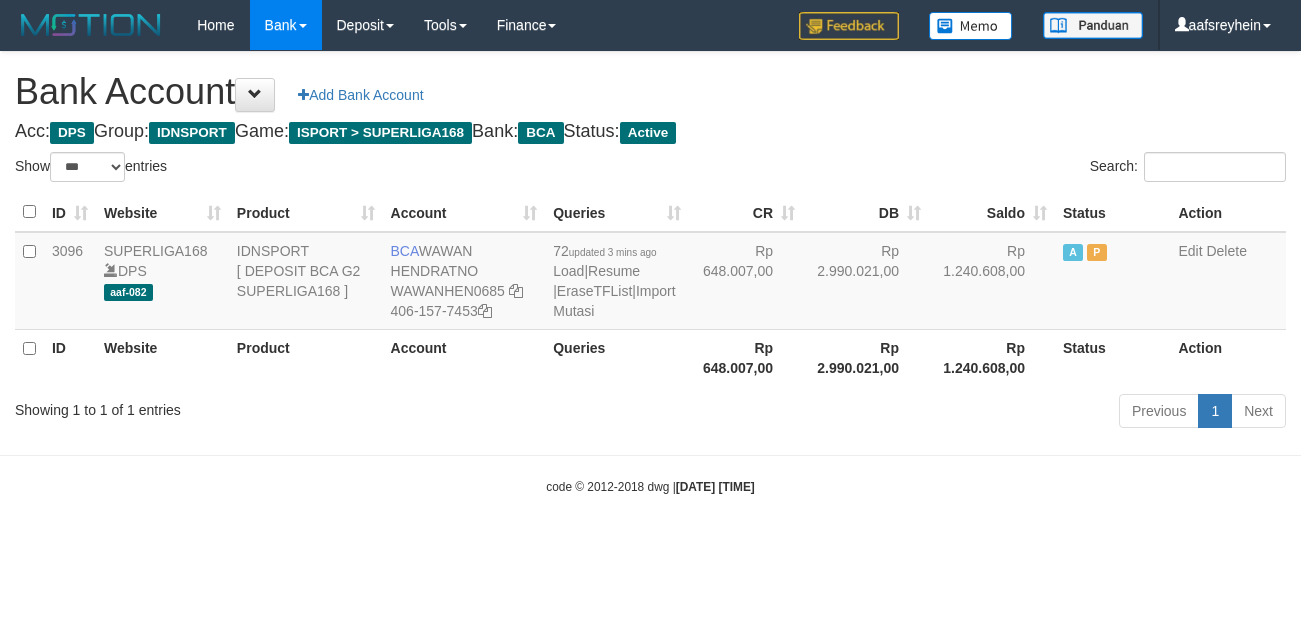 scroll, scrollTop: 0, scrollLeft: 0, axis: both 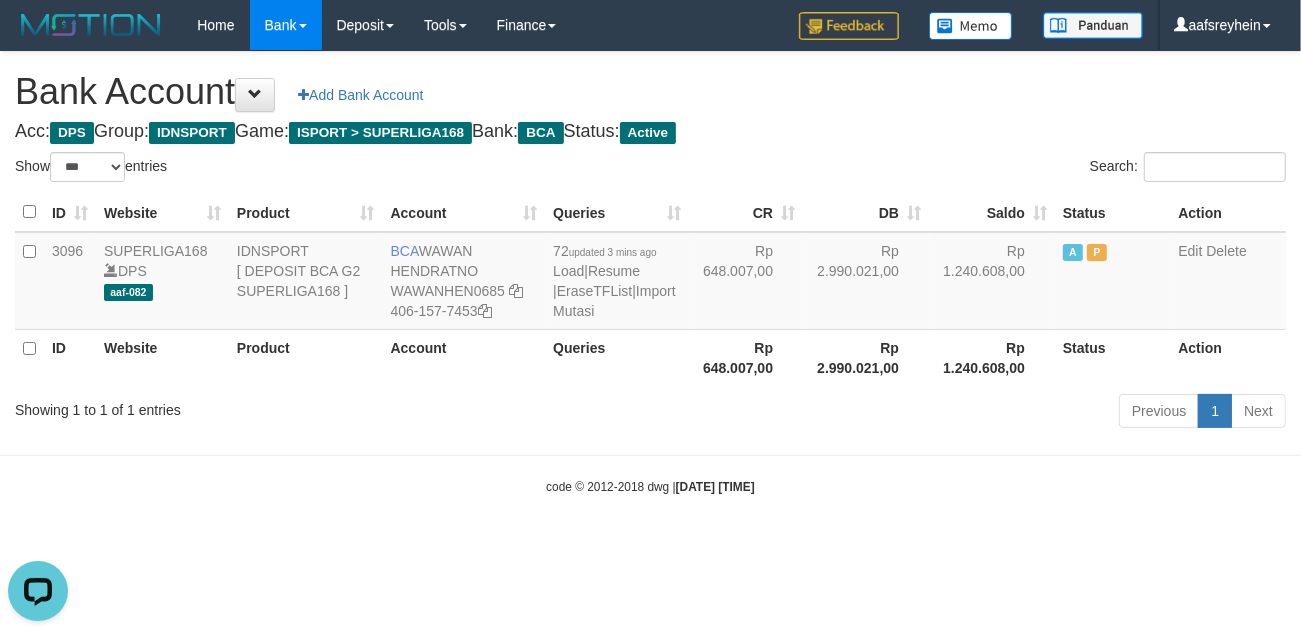 click on "Bank Account
Add Bank Account" at bounding box center [650, 92] 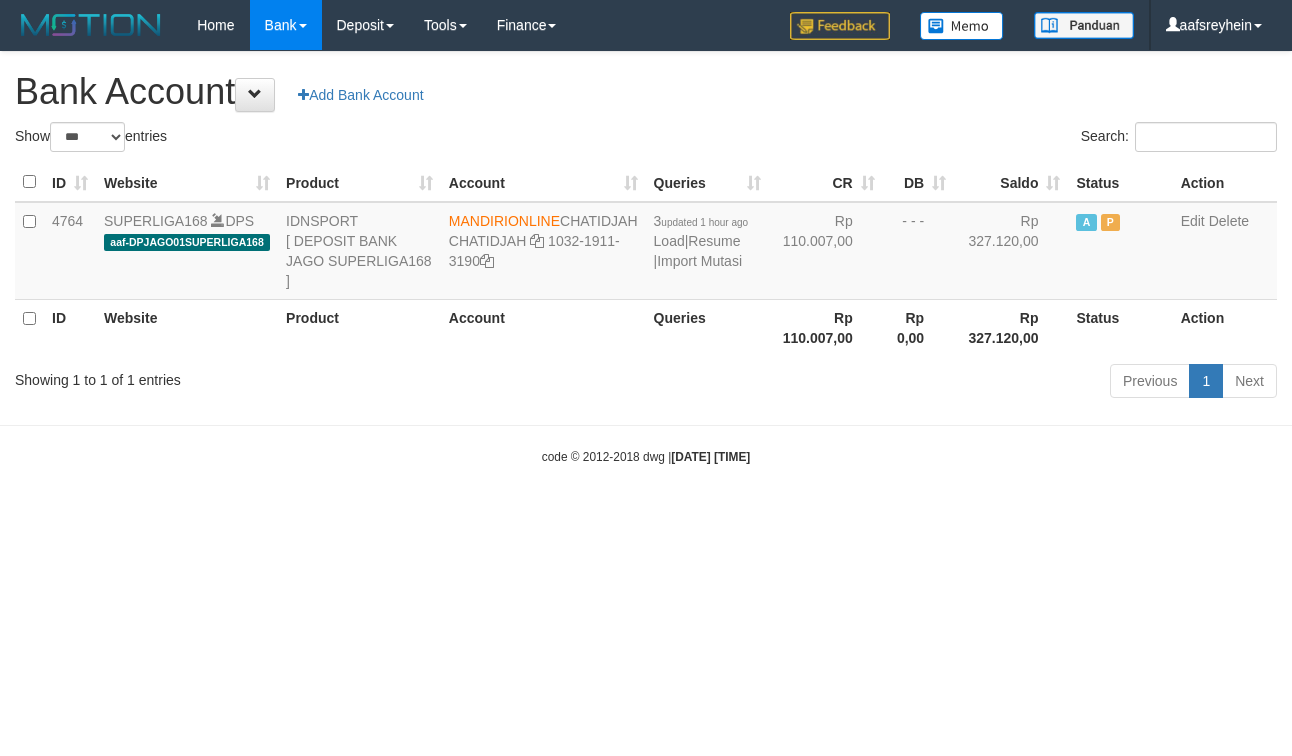 select on "***" 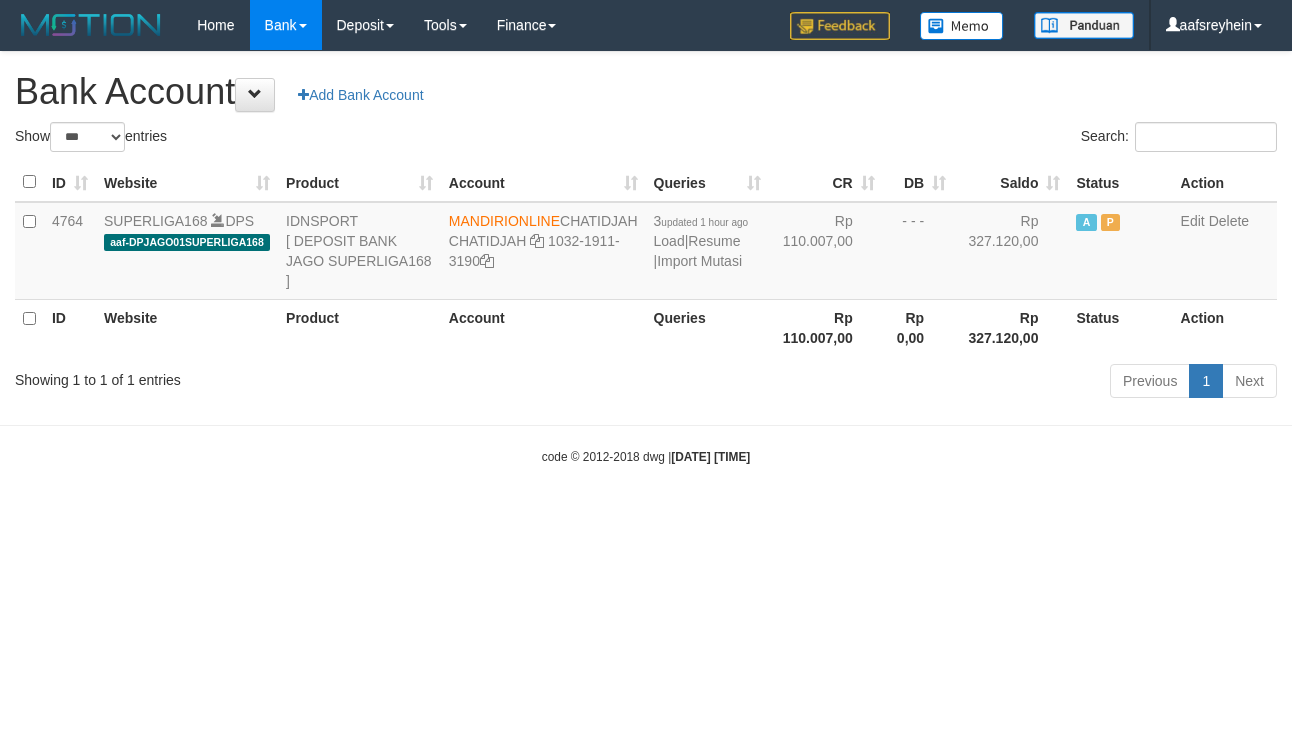scroll, scrollTop: 0, scrollLeft: 0, axis: both 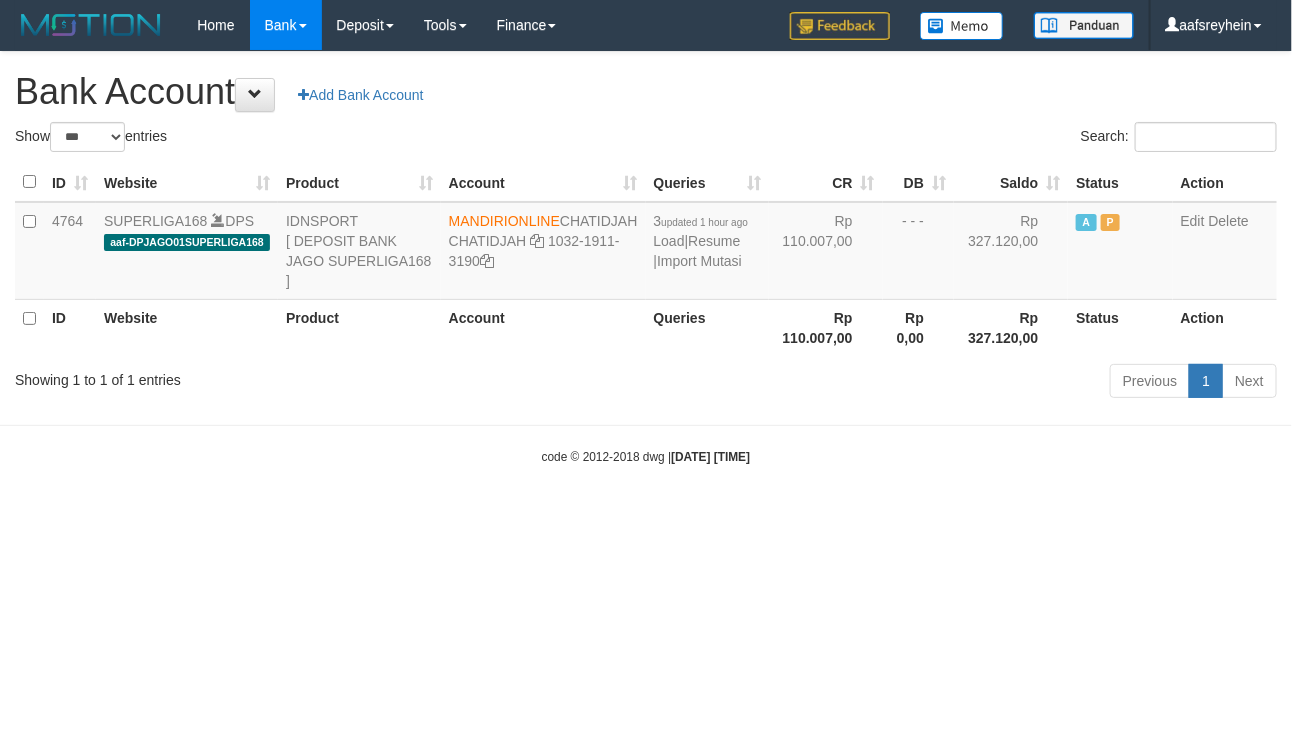 drag, startPoint x: 630, startPoint y: 610, endPoint x: 880, endPoint y: 558, distance: 255.35074 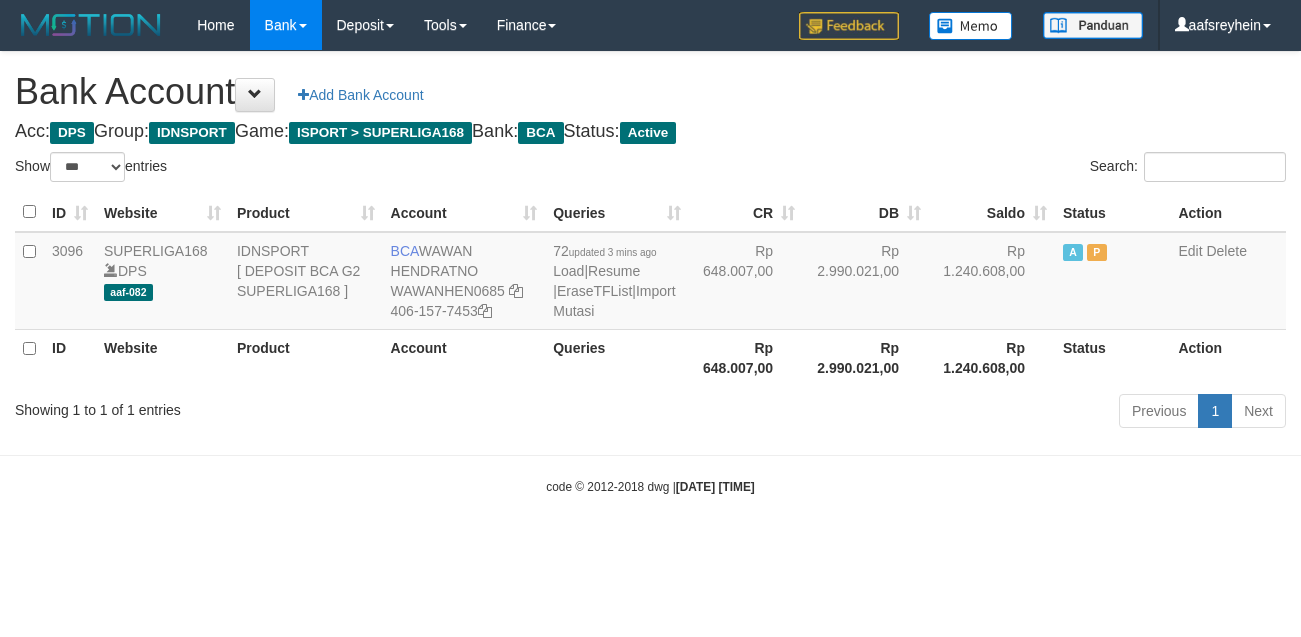 select on "***" 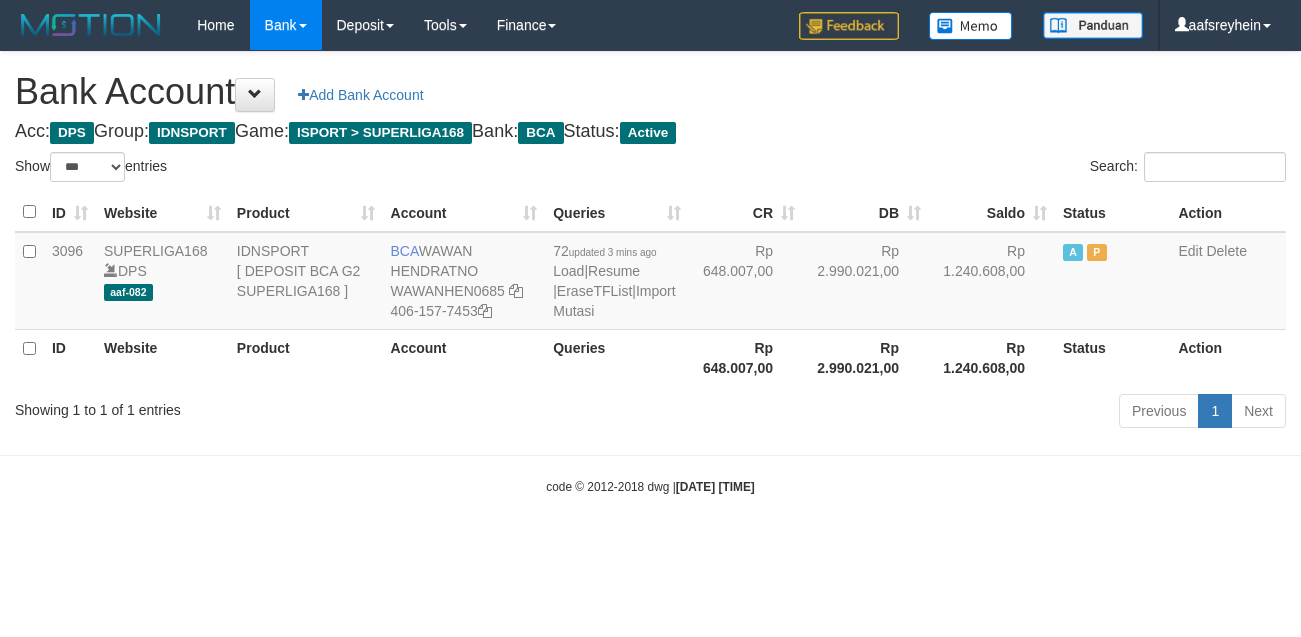 scroll, scrollTop: 0, scrollLeft: 0, axis: both 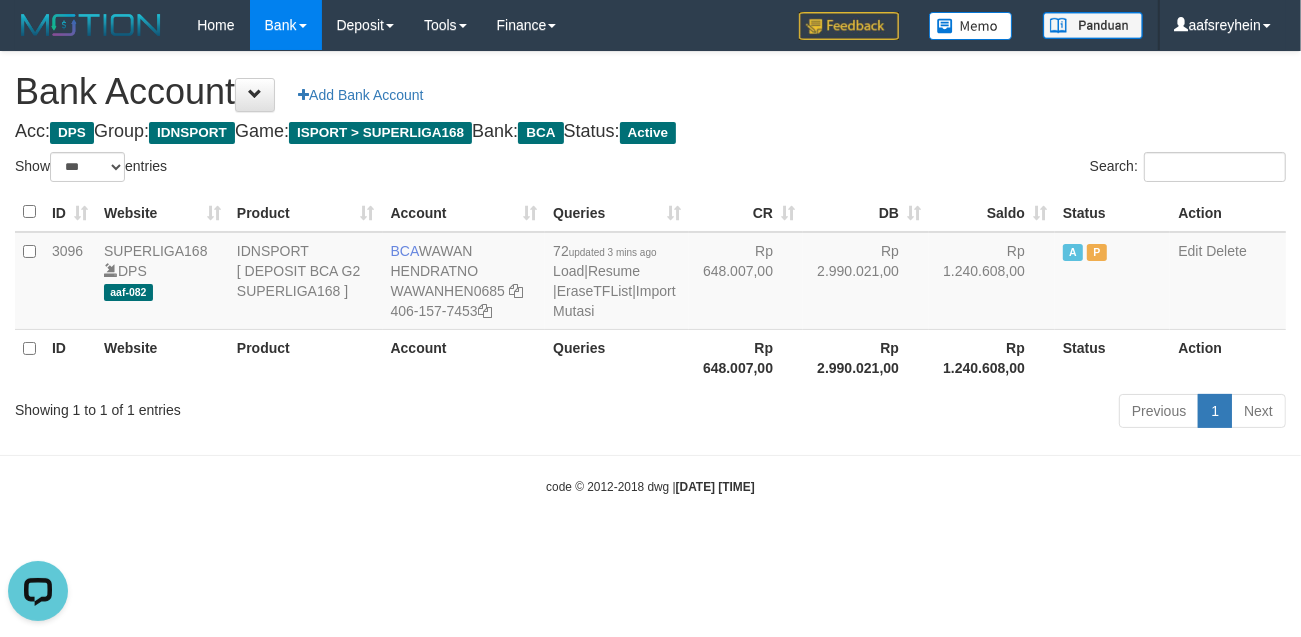 drag, startPoint x: 902, startPoint y: 117, endPoint x: 1298, endPoint y: 128, distance: 396.15274 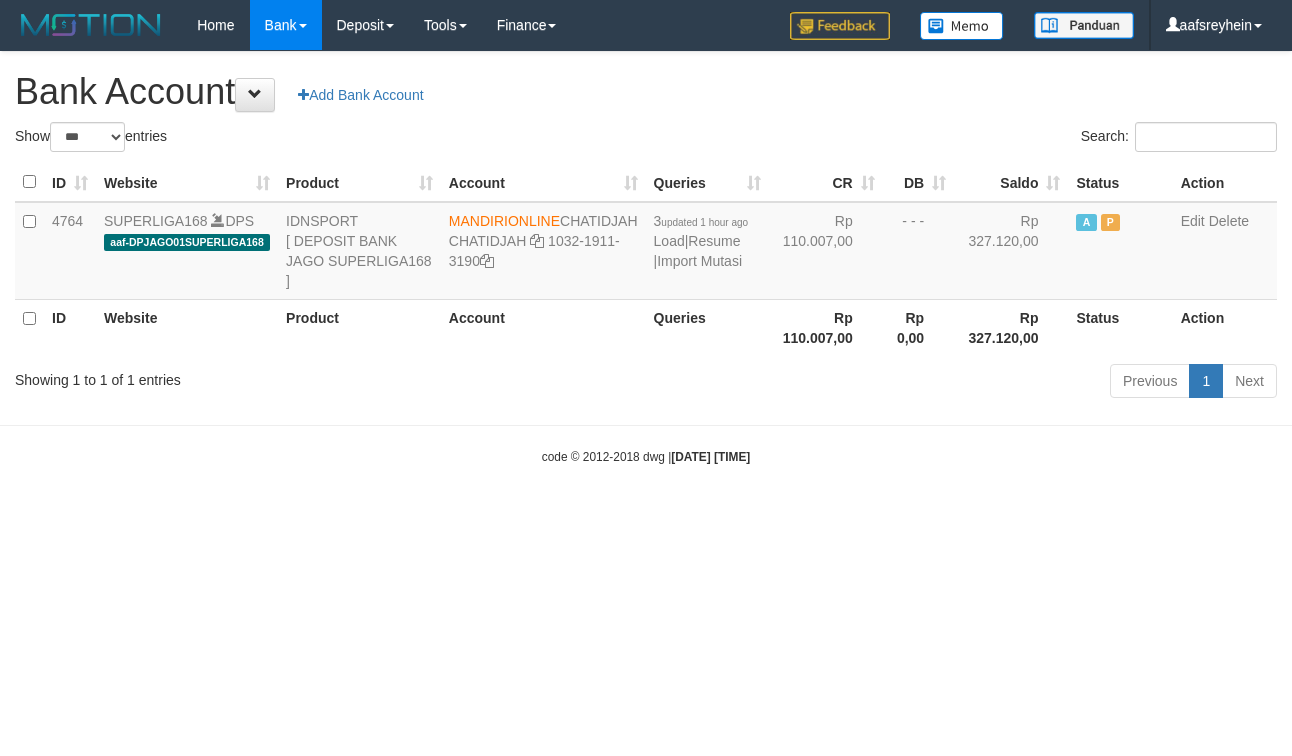 select on "***" 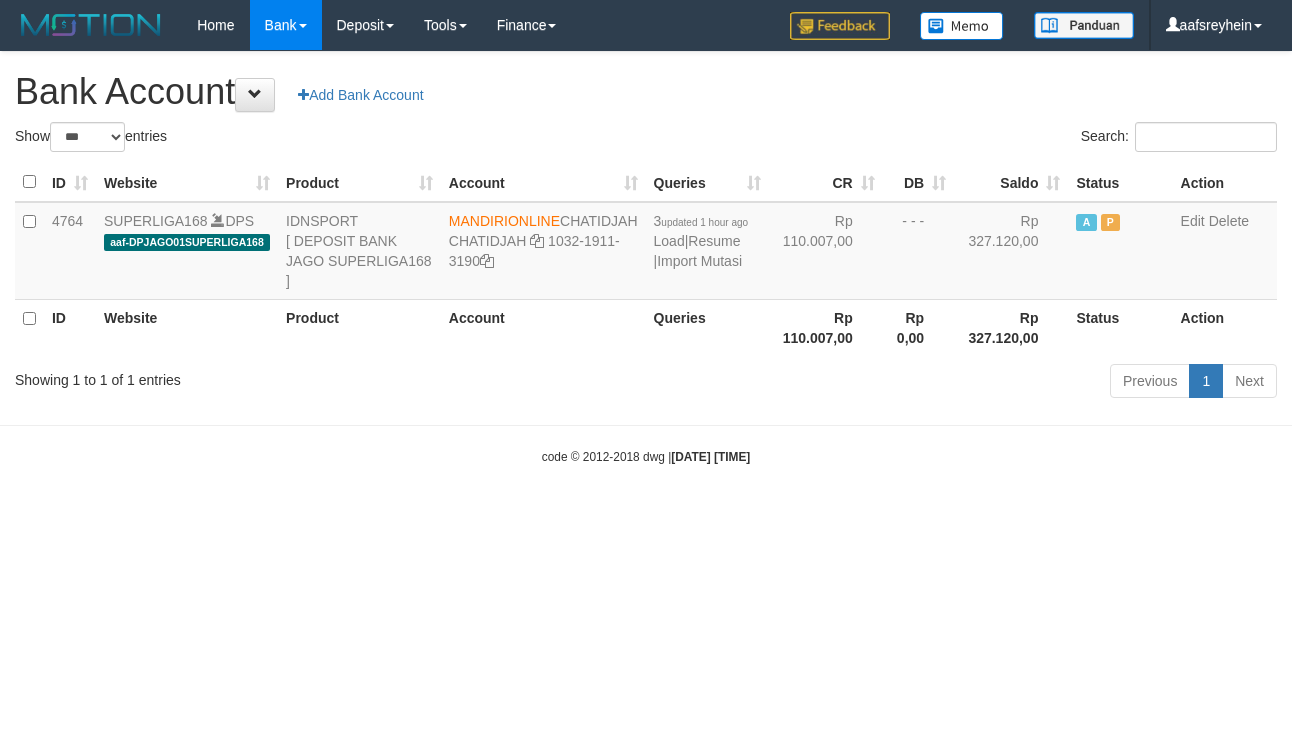 scroll, scrollTop: 0, scrollLeft: 0, axis: both 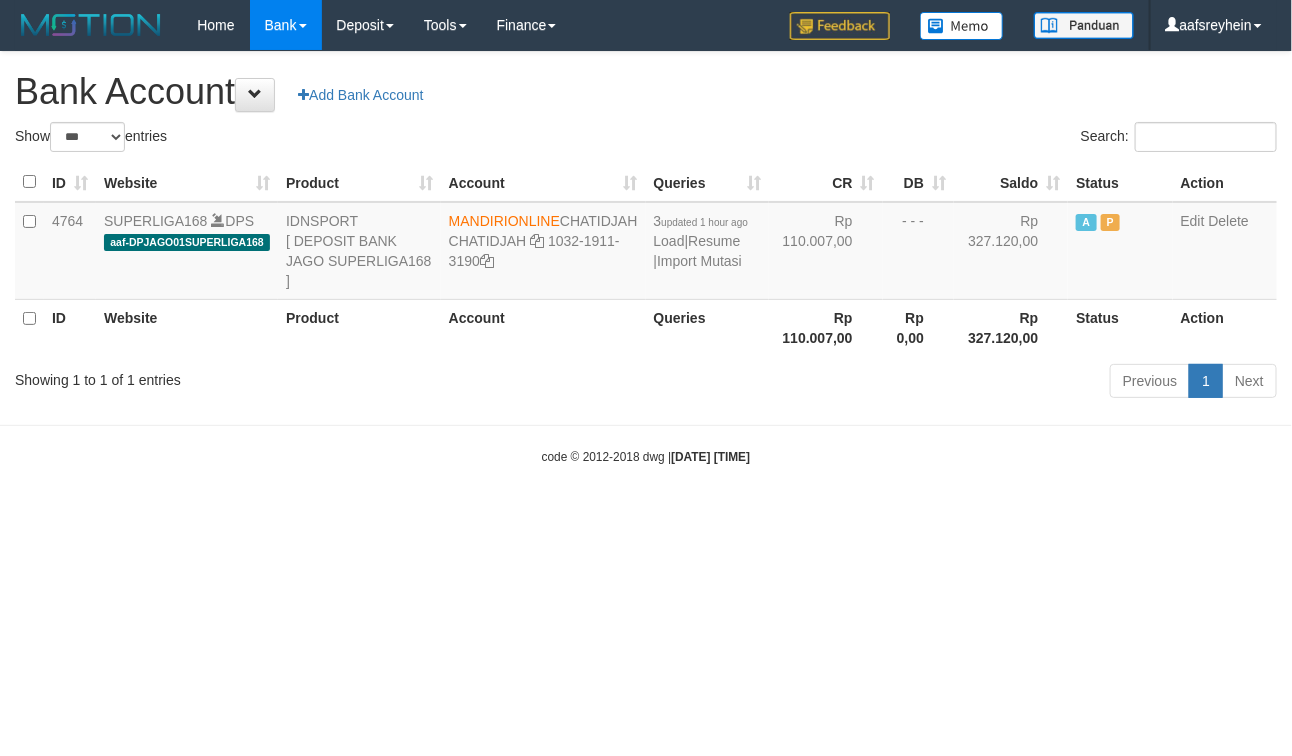 click on "Toggle navigation
Home
Bank
Account List
Load
By Website
Group
[ISPORT]													SUPERLIGA168
By Load Group (DPS)" at bounding box center [646, 258] 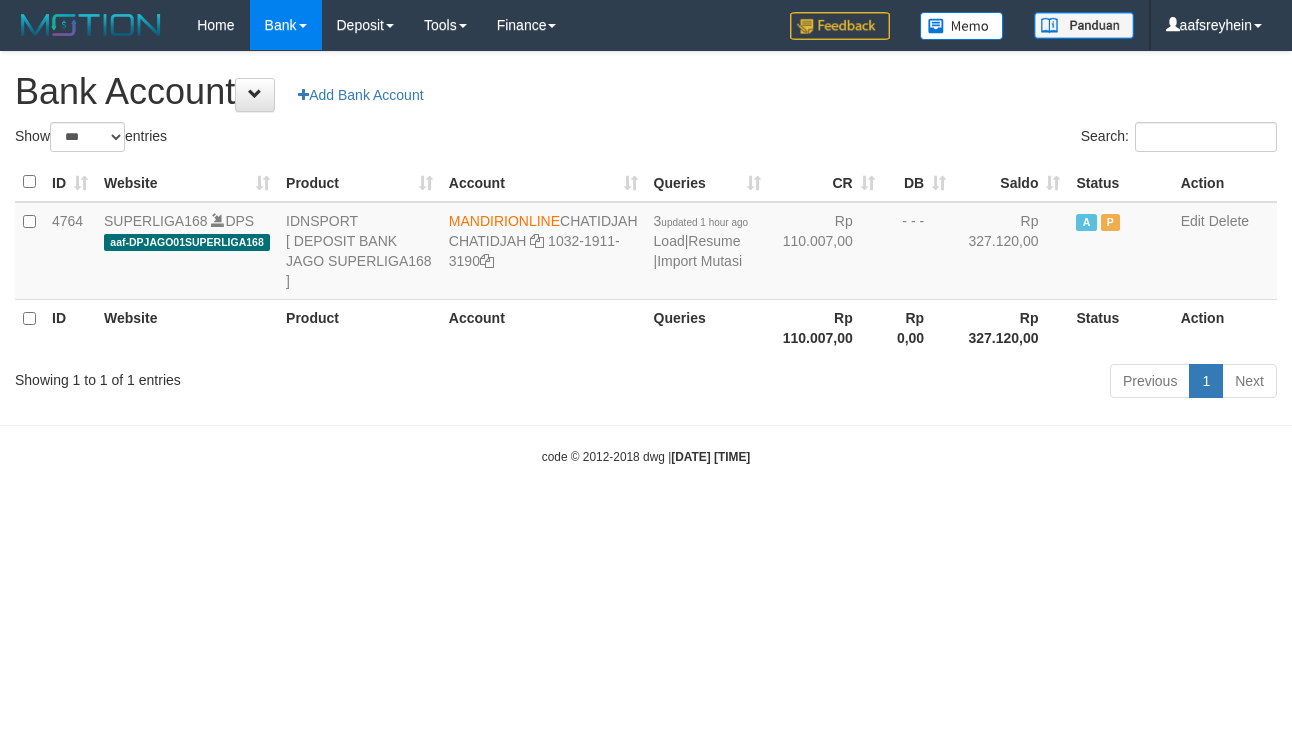 select on "***" 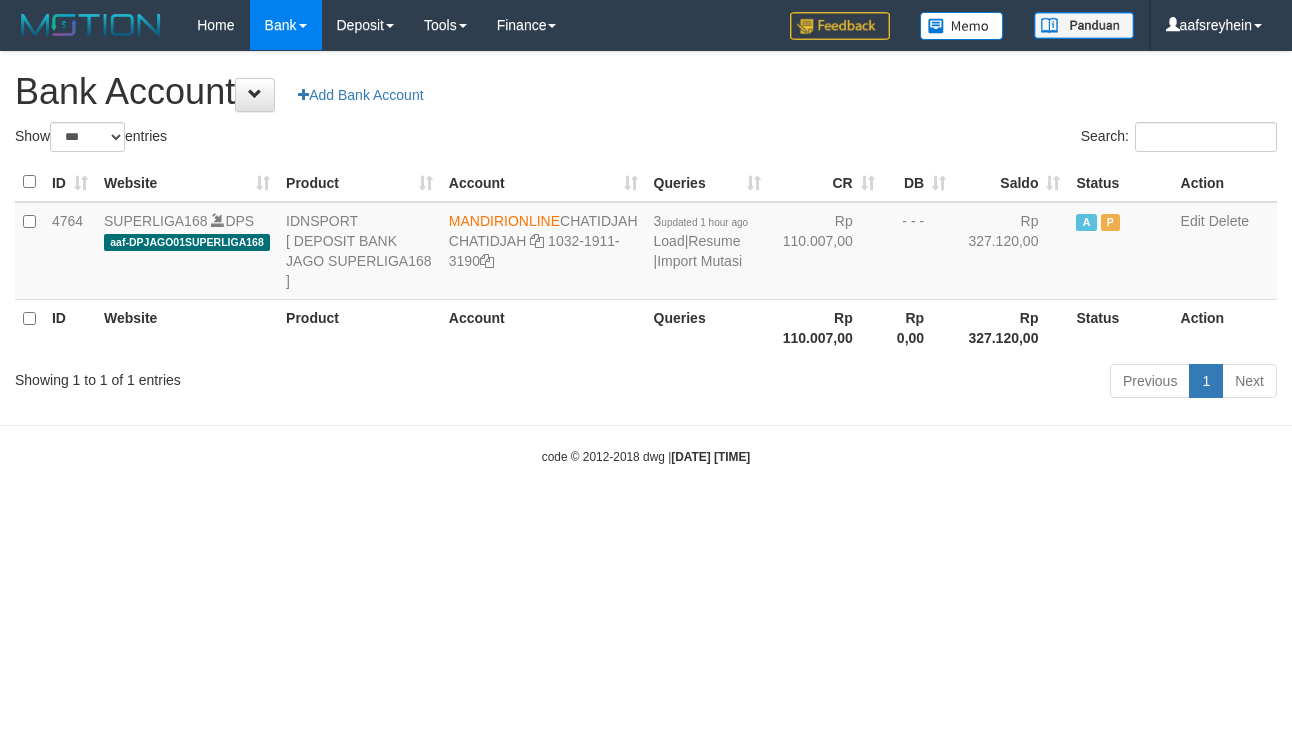 scroll, scrollTop: 0, scrollLeft: 0, axis: both 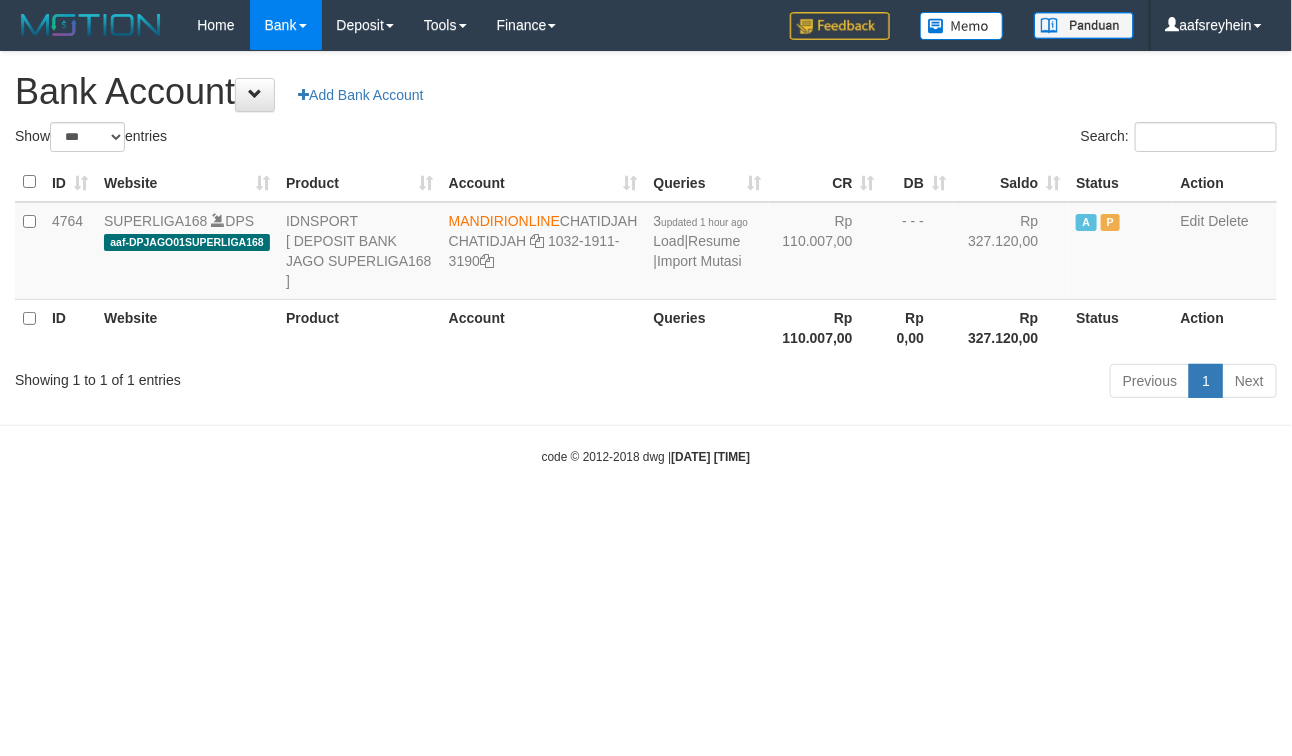 click on "Toggle navigation
Home
Bank
Account List
Load
By Website
Group
[ISPORT]													SUPERLIGA168
By Load Group (DPS)" at bounding box center (646, 258) 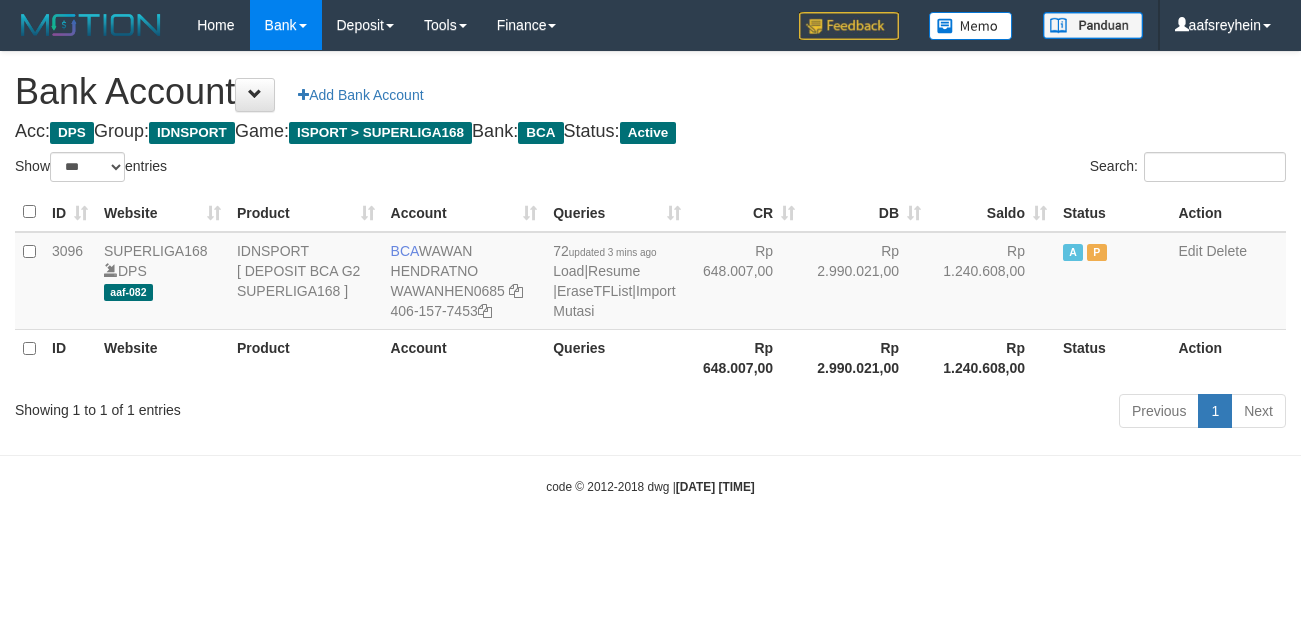 select on "***" 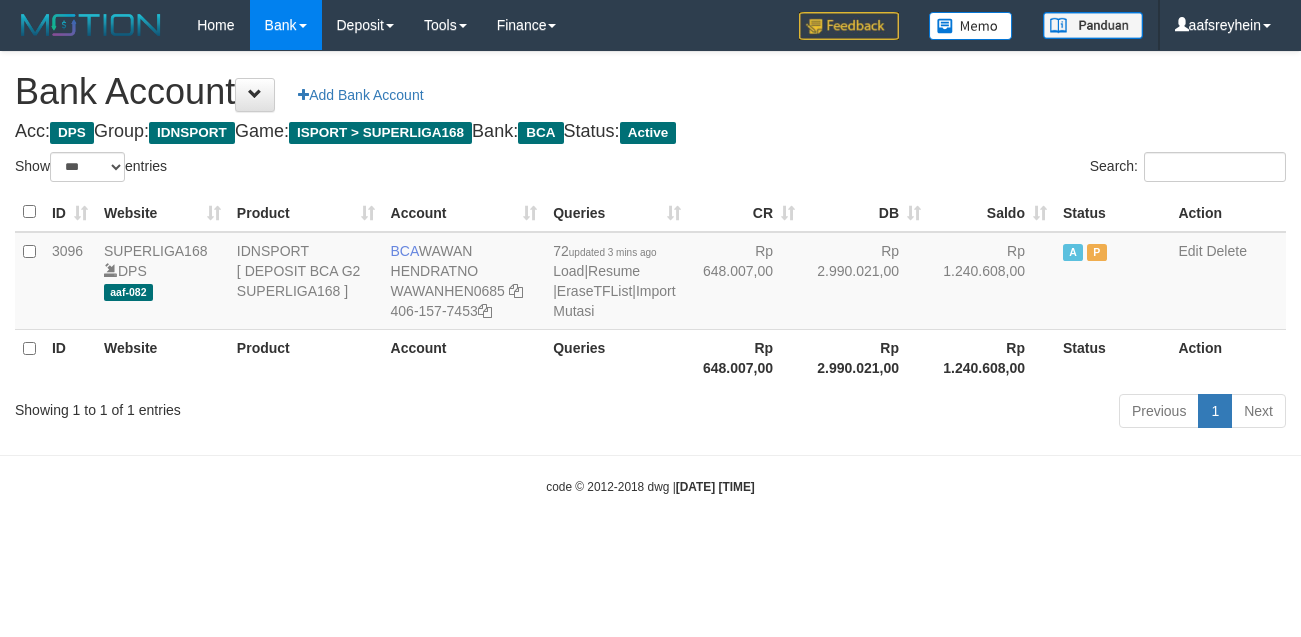 scroll, scrollTop: 0, scrollLeft: 0, axis: both 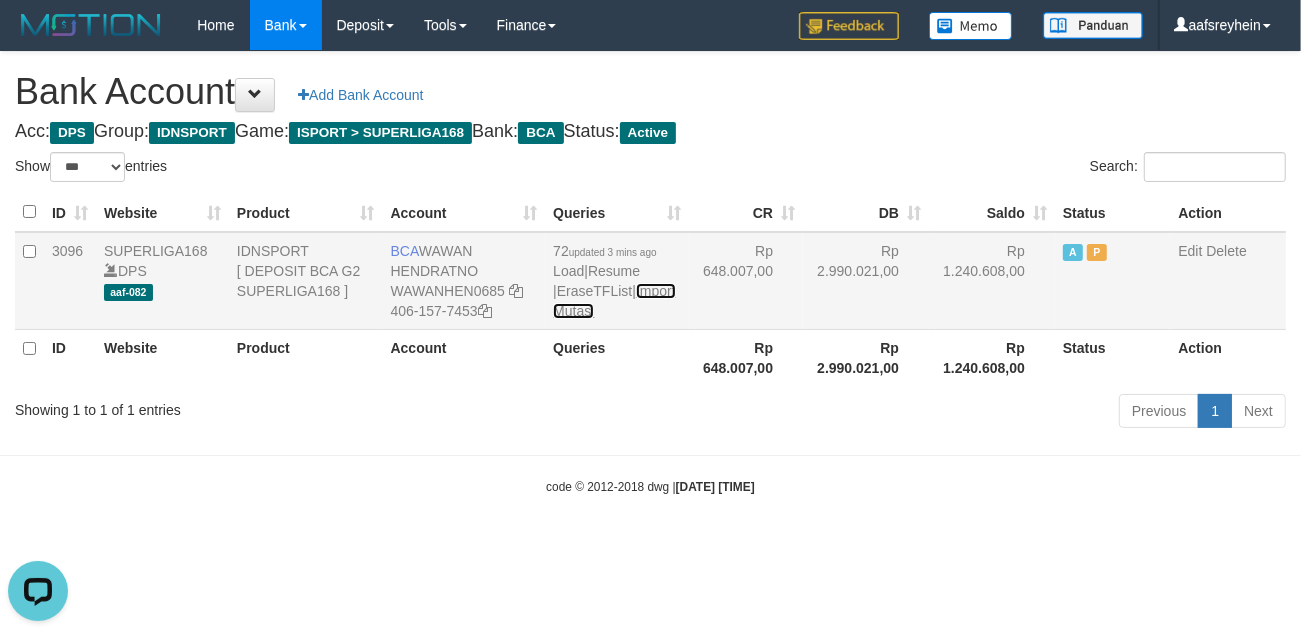 click on "Import Mutasi" at bounding box center [614, 301] 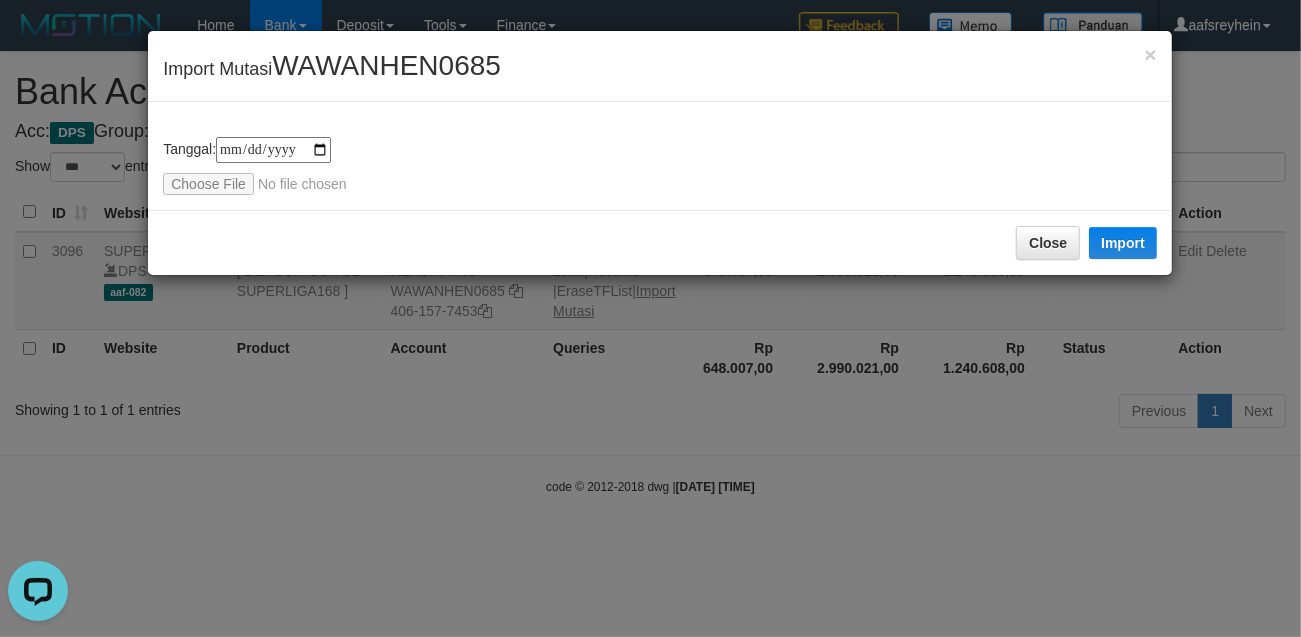 type on "**********" 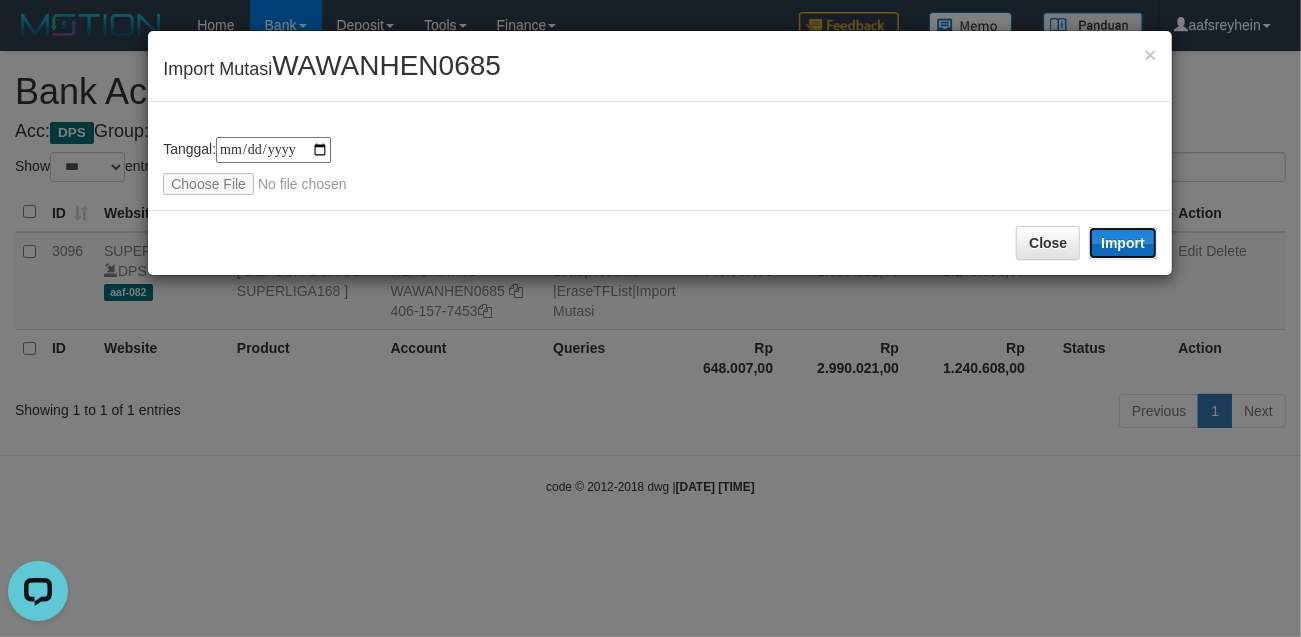 click on "Import" at bounding box center [1123, 243] 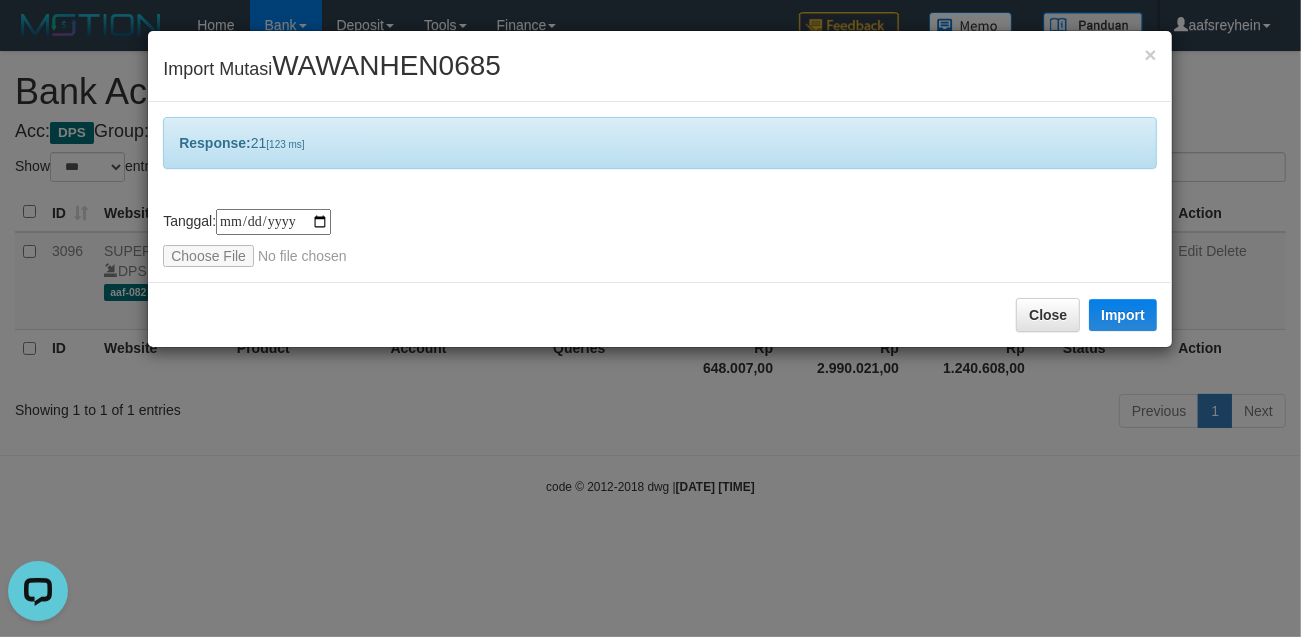 click on "**********" at bounding box center (650, 318) 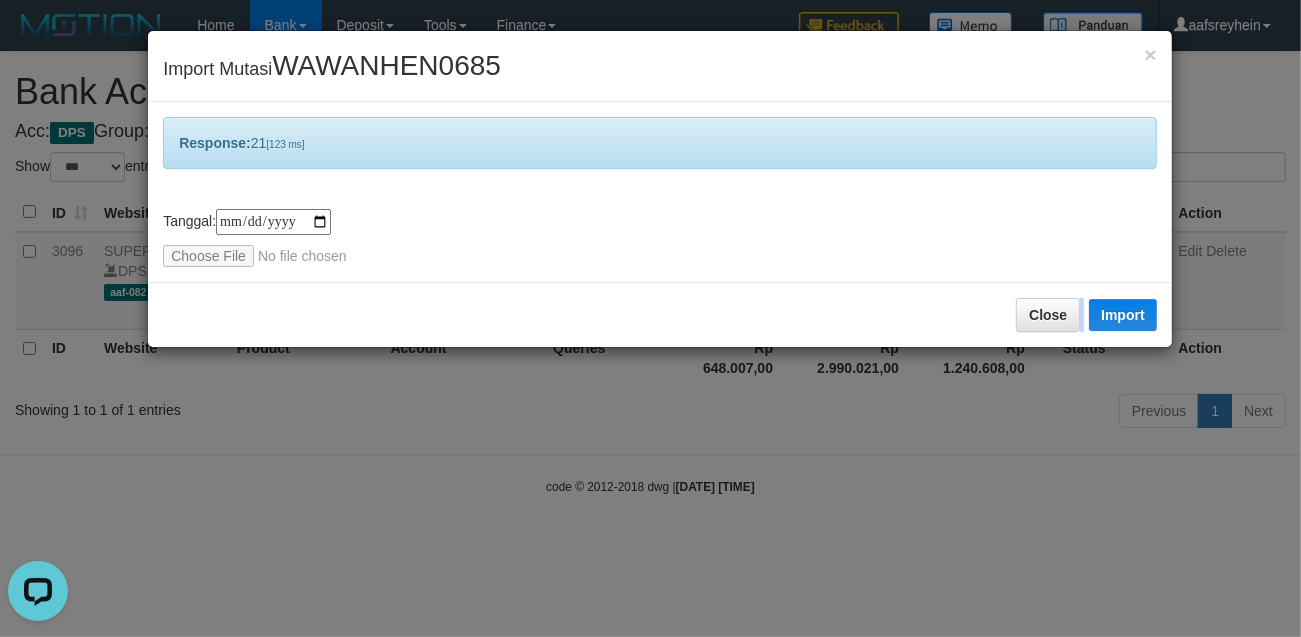 click on "**********" at bounding box center (650, 318) 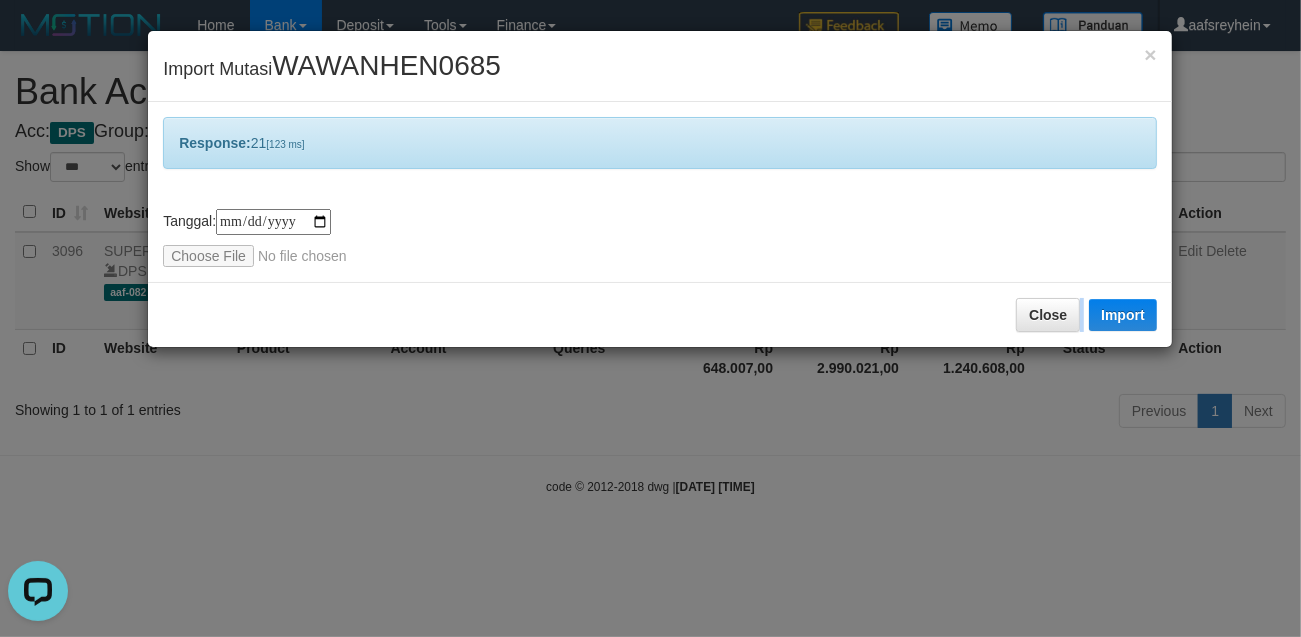 click on "**********" at bounding box center [650, 318] 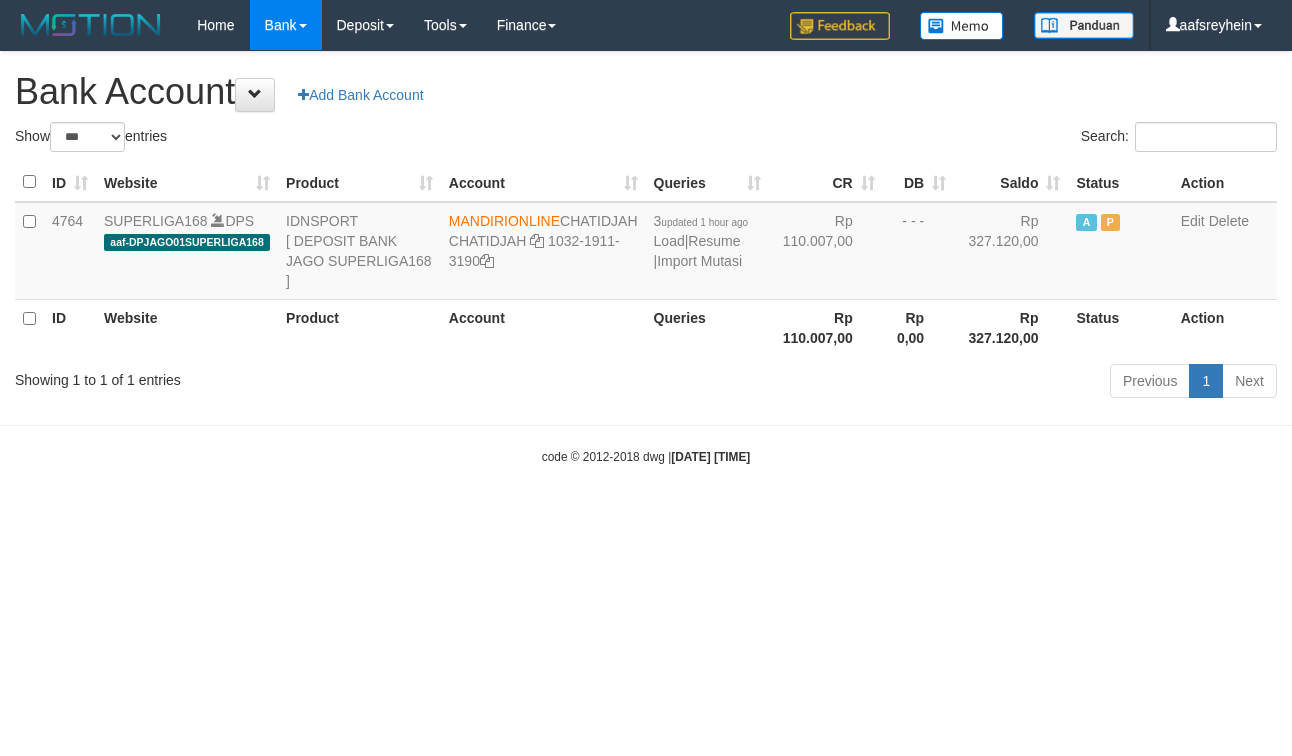 select on "***" 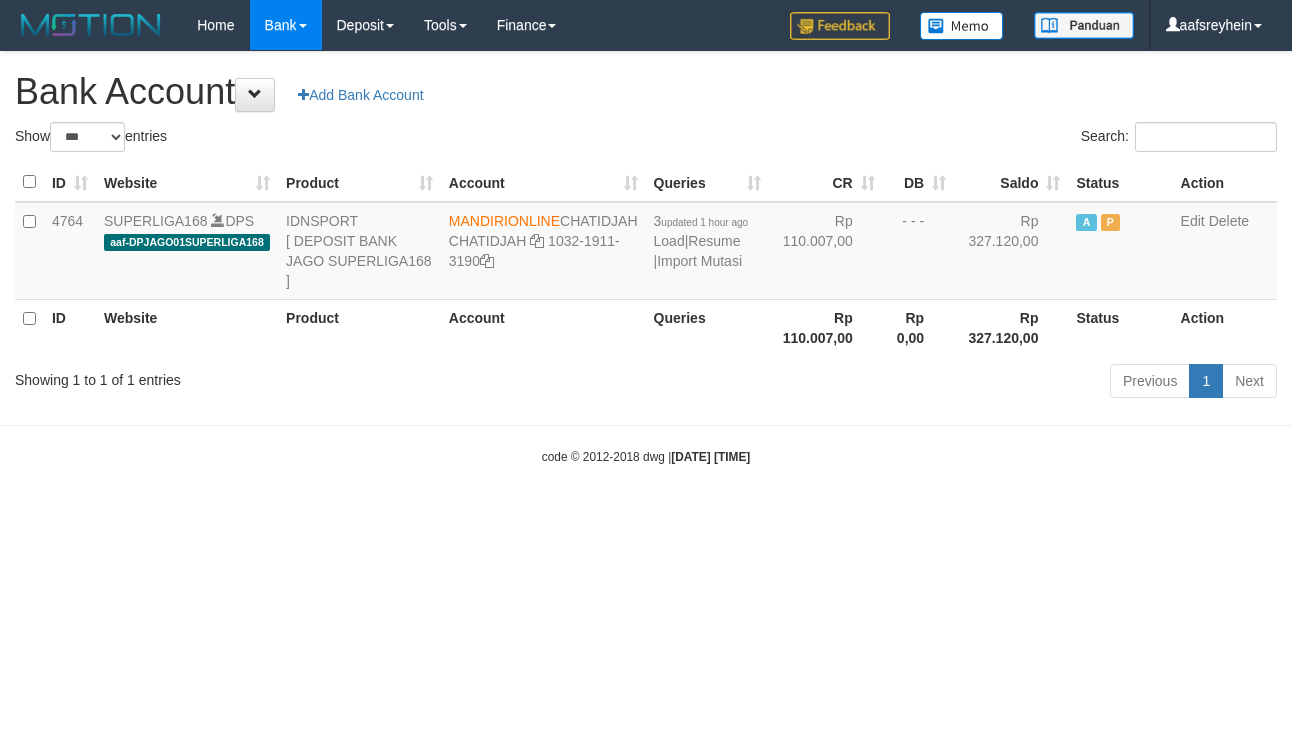 scroll, scrollTop: 0, scrollLeft: 0, axis: both 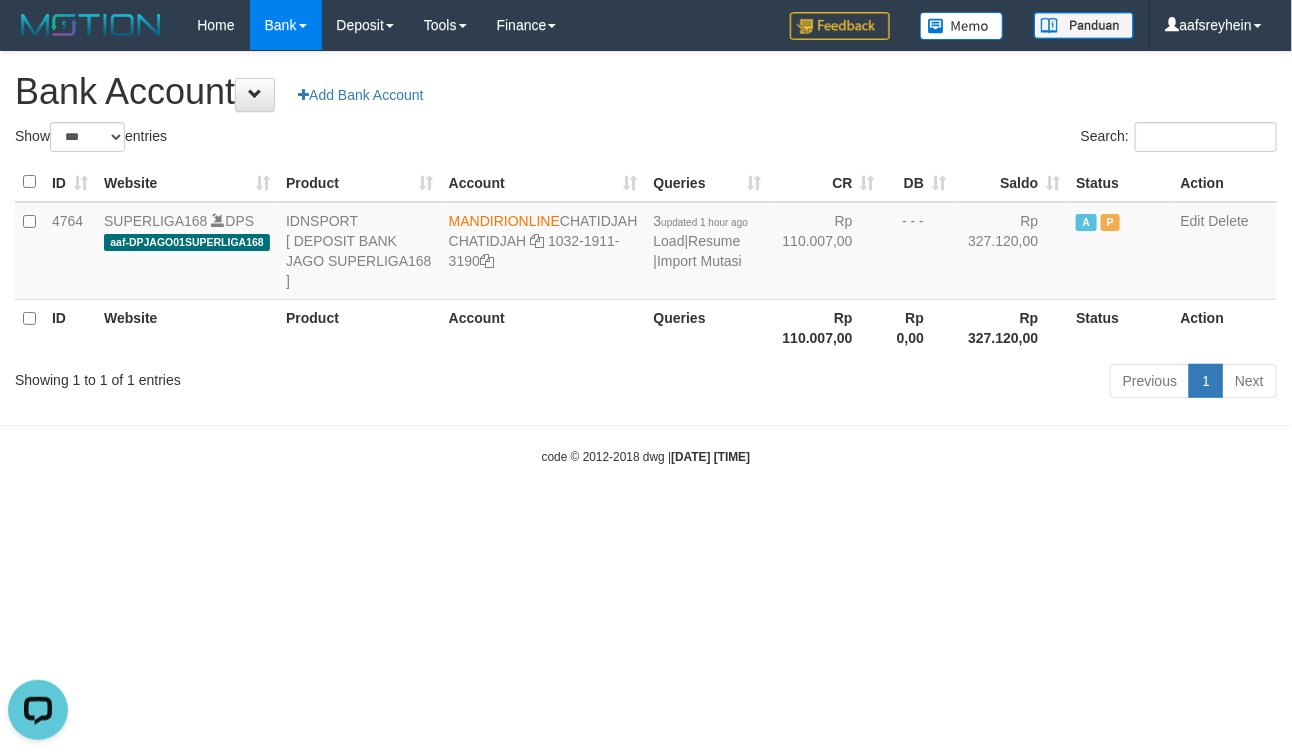 click on "Bank Account
Add Bank Account" at bounding box center [646, 92] 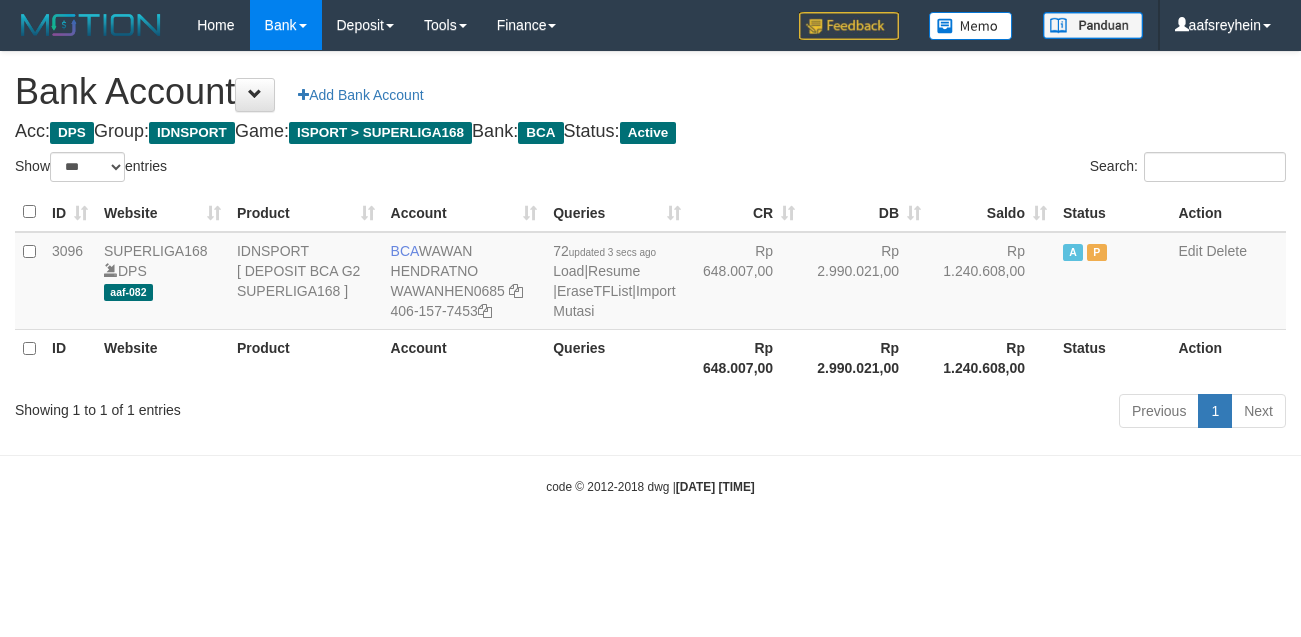 select on "***" 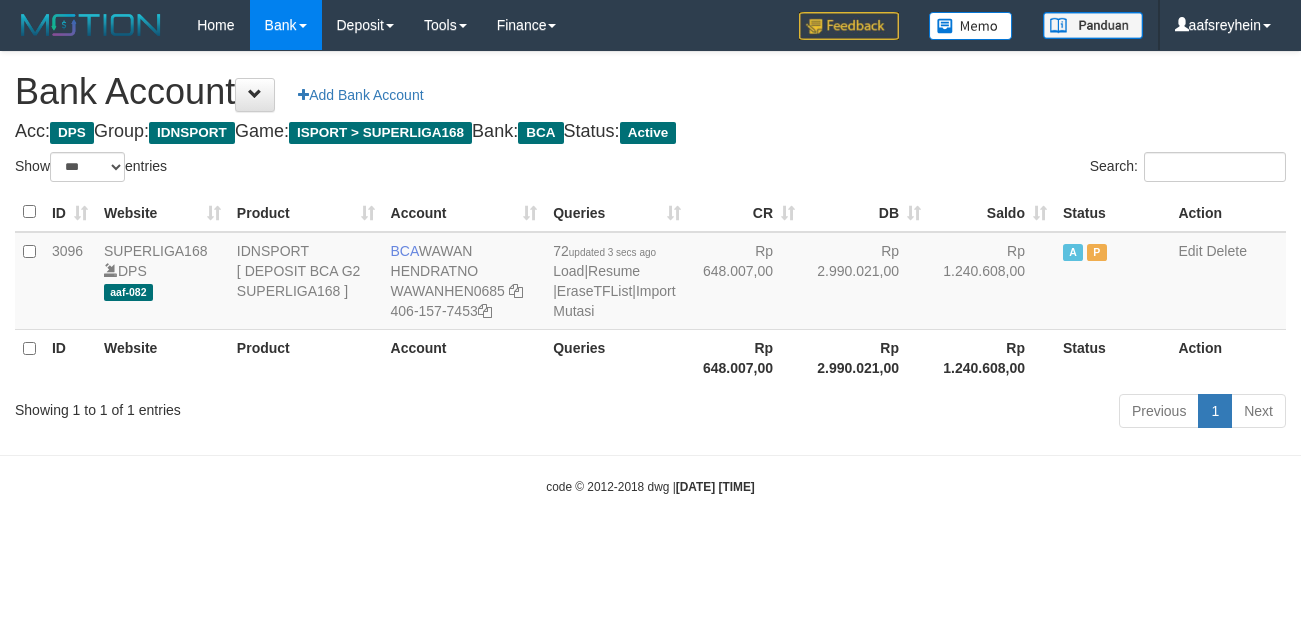 scroll, scrollTop: 0, scrollLeft: 0, axis: both 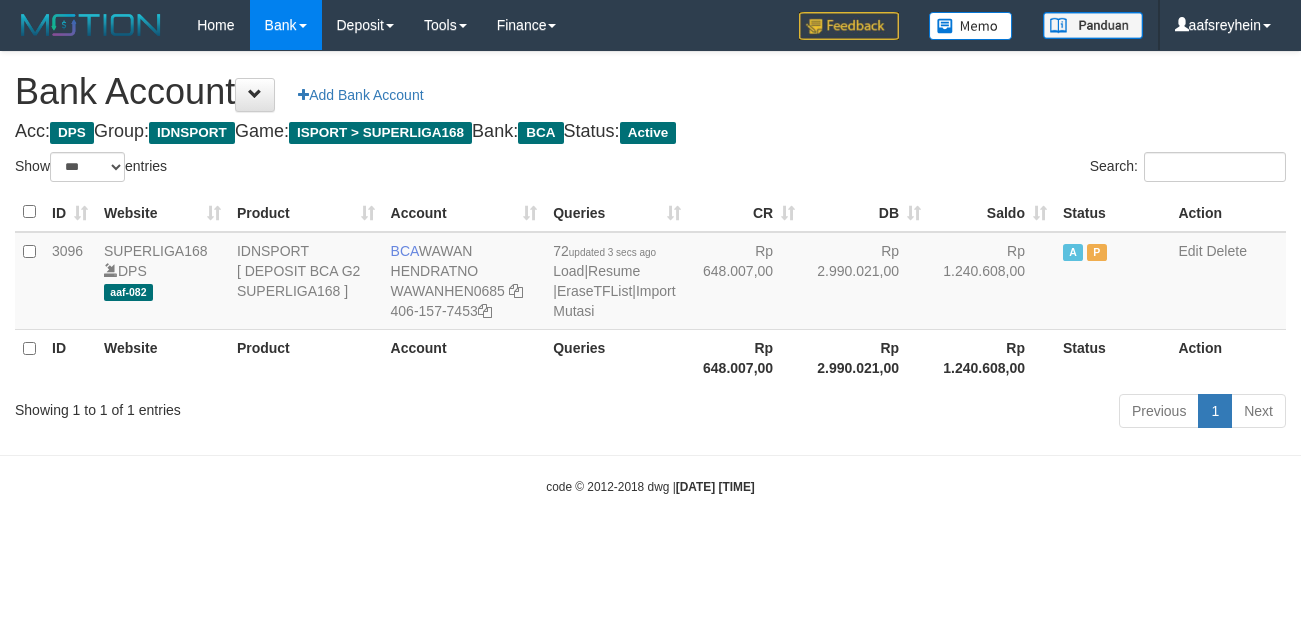 select on "***" 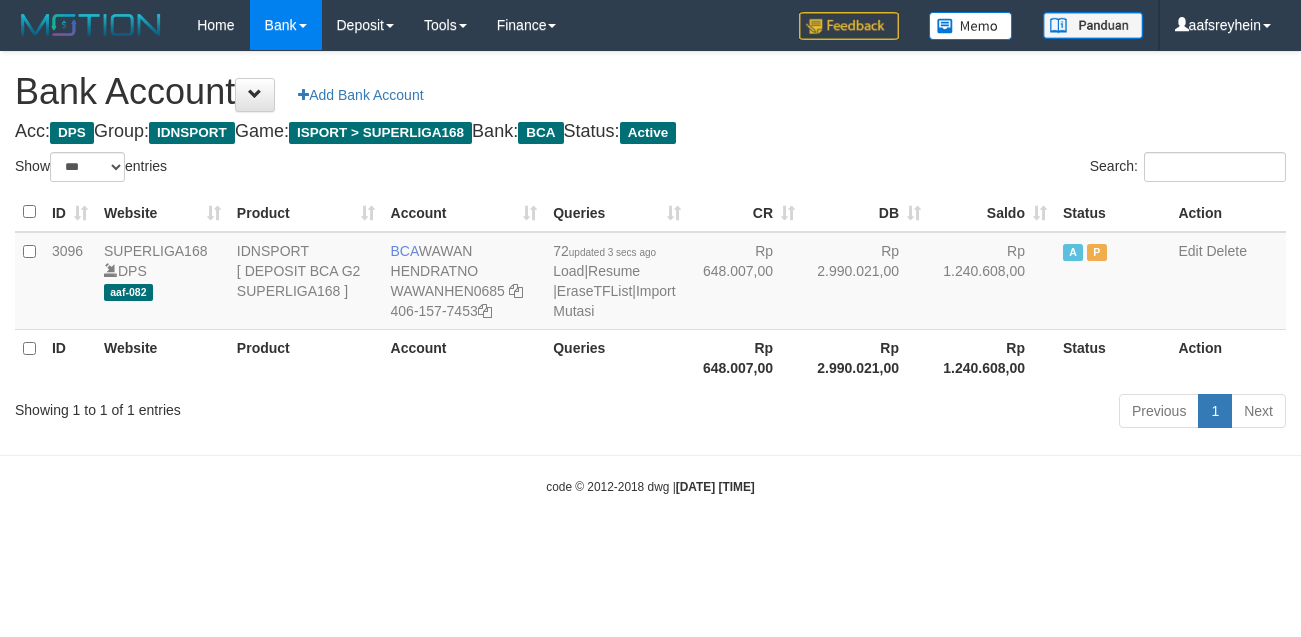 scroll, scrollTop: 0, scrollLeft: 0, axis: both 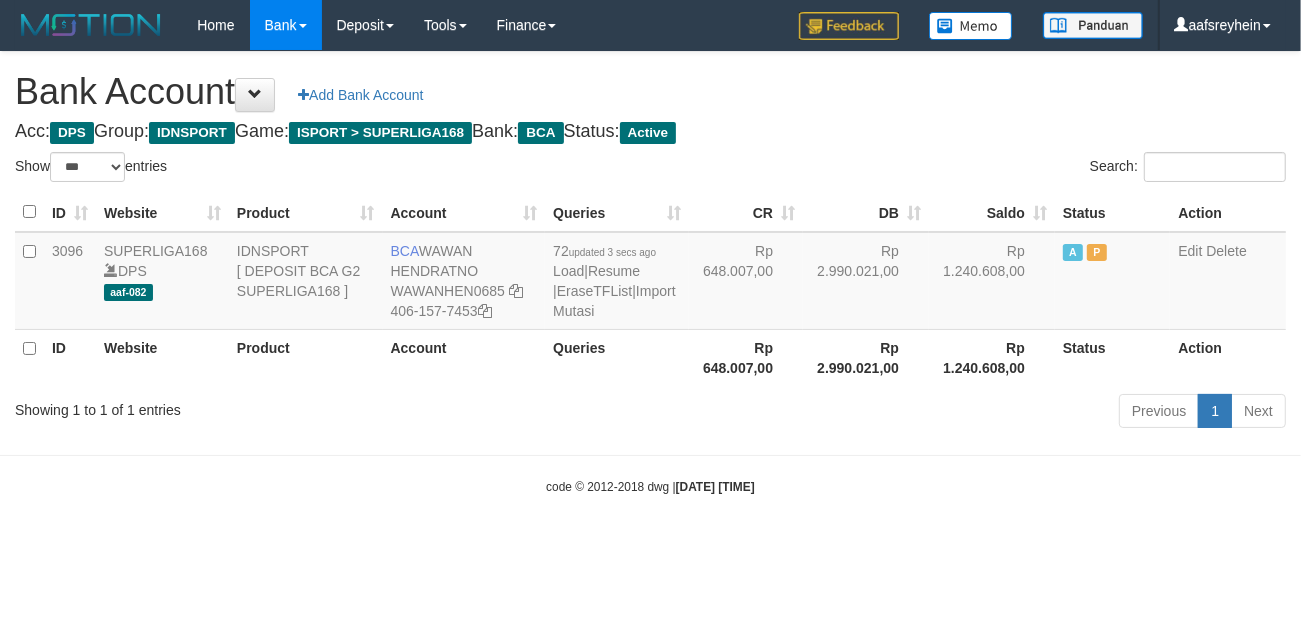 click on "Toggle navigation
Home
Bank
Account List
Load
By Website
Group
[ISPORT]													SUPERLIGA168
By Load Group (DPS)
-" at bounding box center (650, 273) 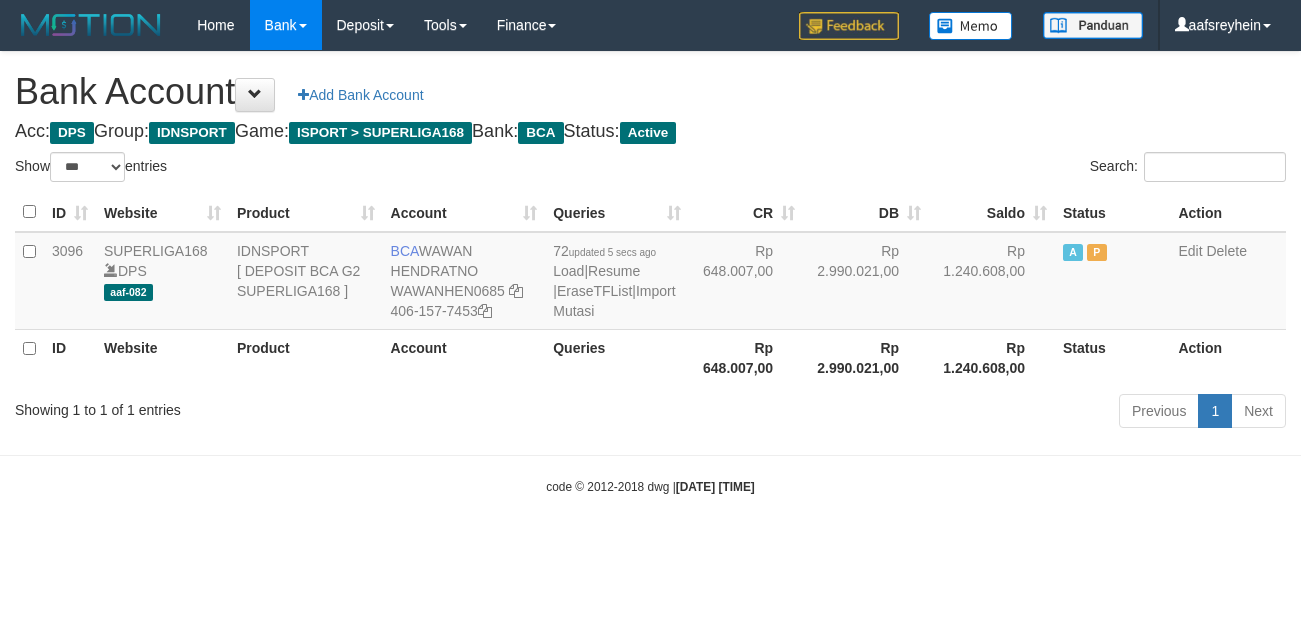 select on "***" 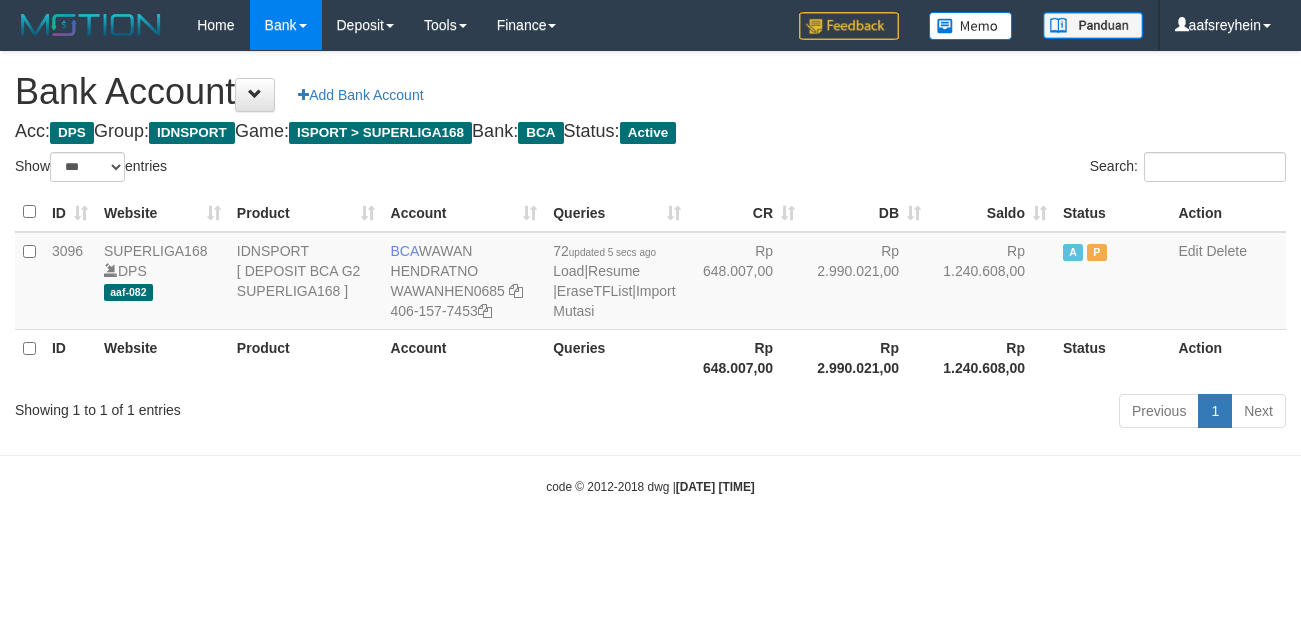 scroll, scrollTop: 0, scrollLeft: 0, axis: both 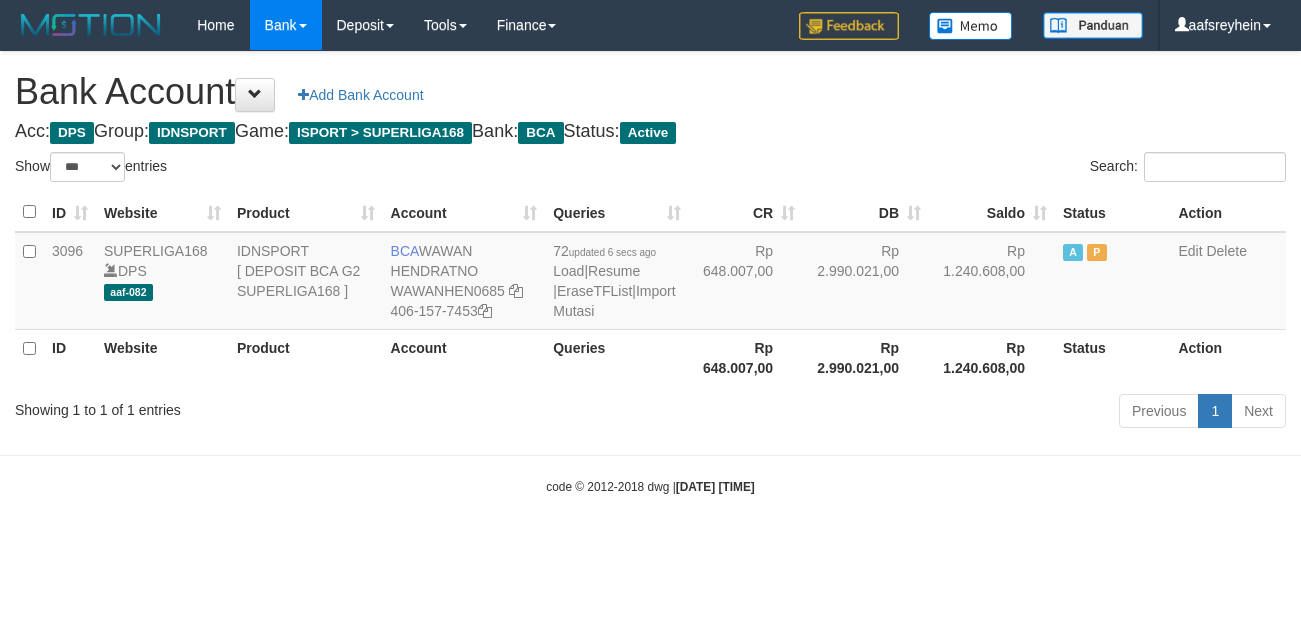 select on "***" 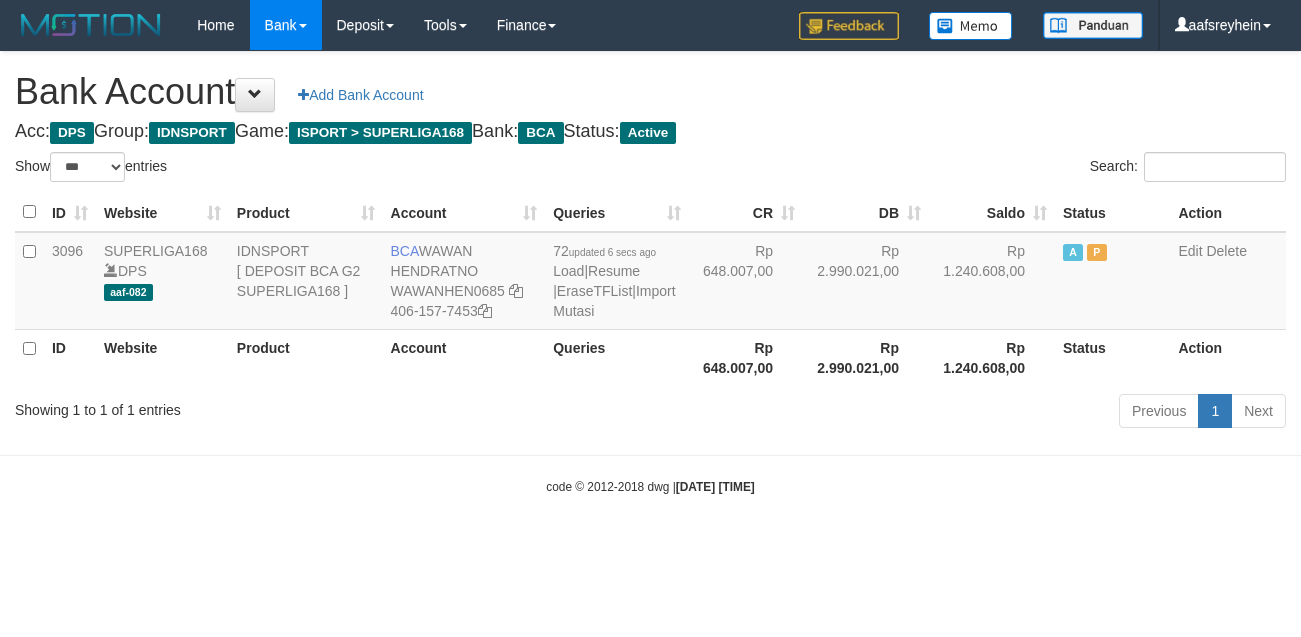 scroll, scrollTop: 0, scrollLeft: 0, axis: both 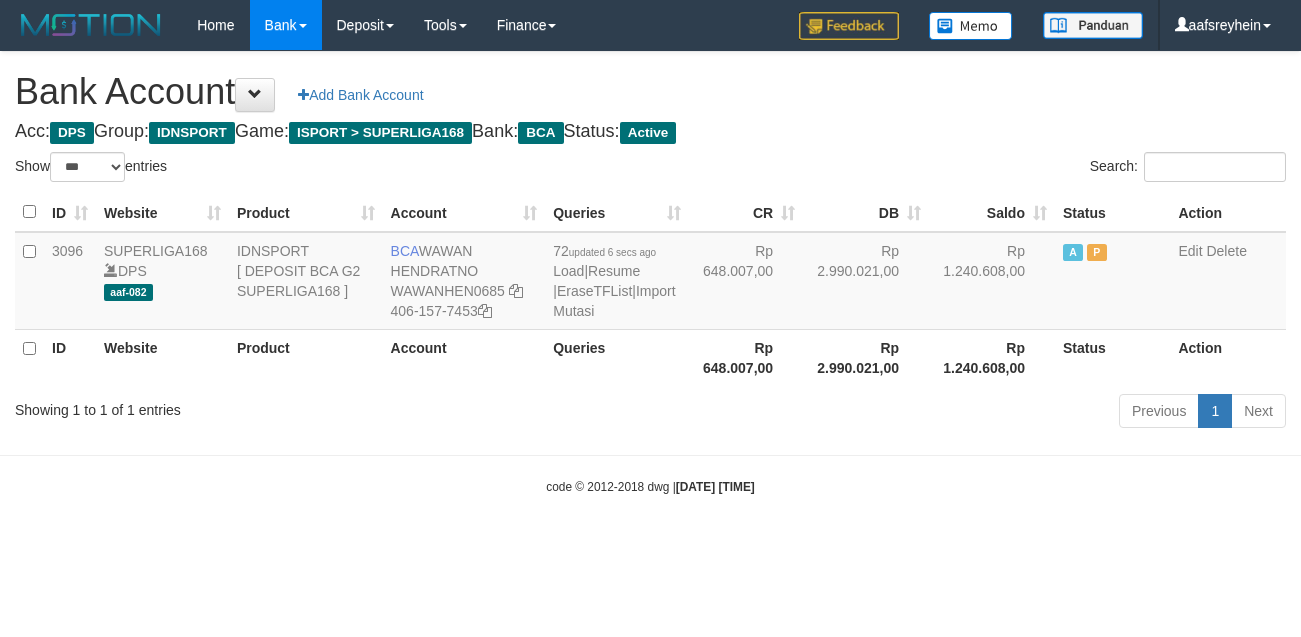 select on "***" 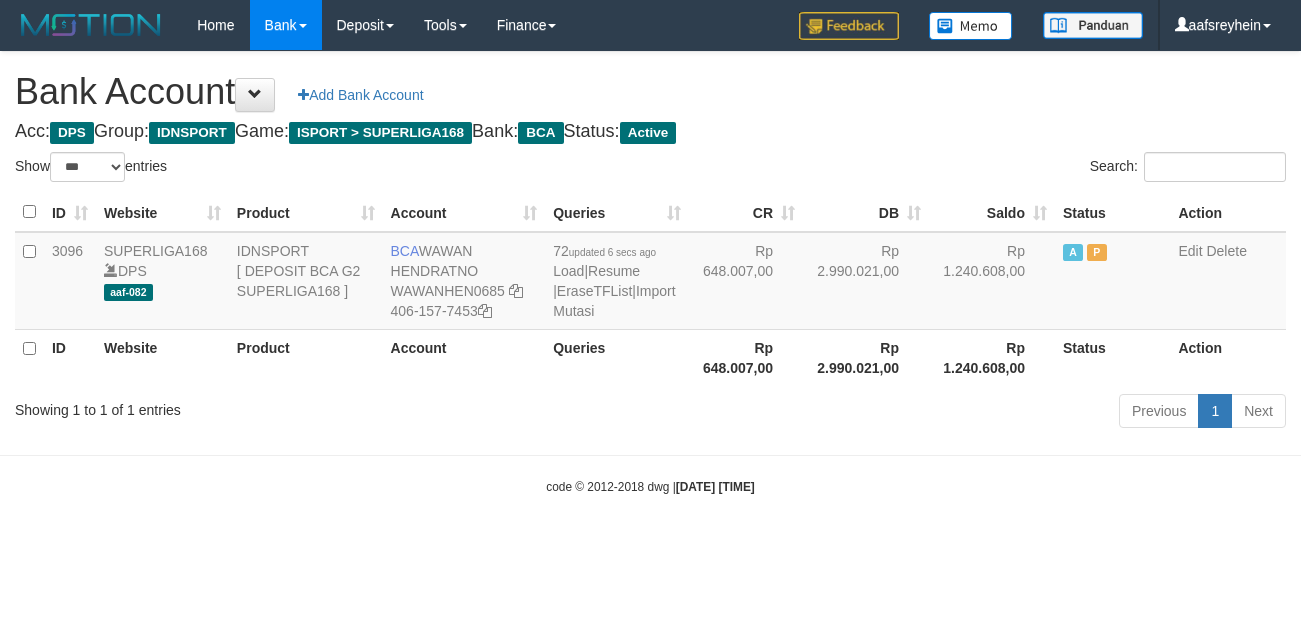 scroll, scrollTop: 0, scrollLeft: 0, axis: both 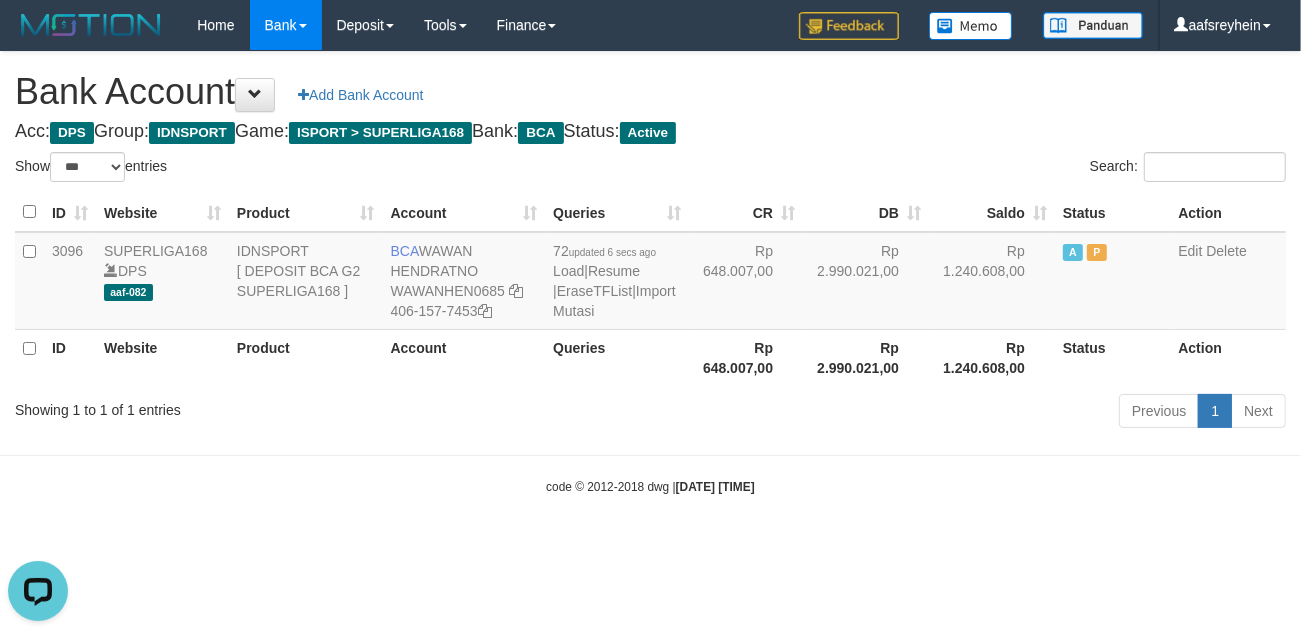 click on "Toggle navigation
Home
Bank
Account List
Load
By Website
Group
[ISPORT]													SUPERLIGA168
By Load Group (DPS)
-" at bounding box center [650, 273] 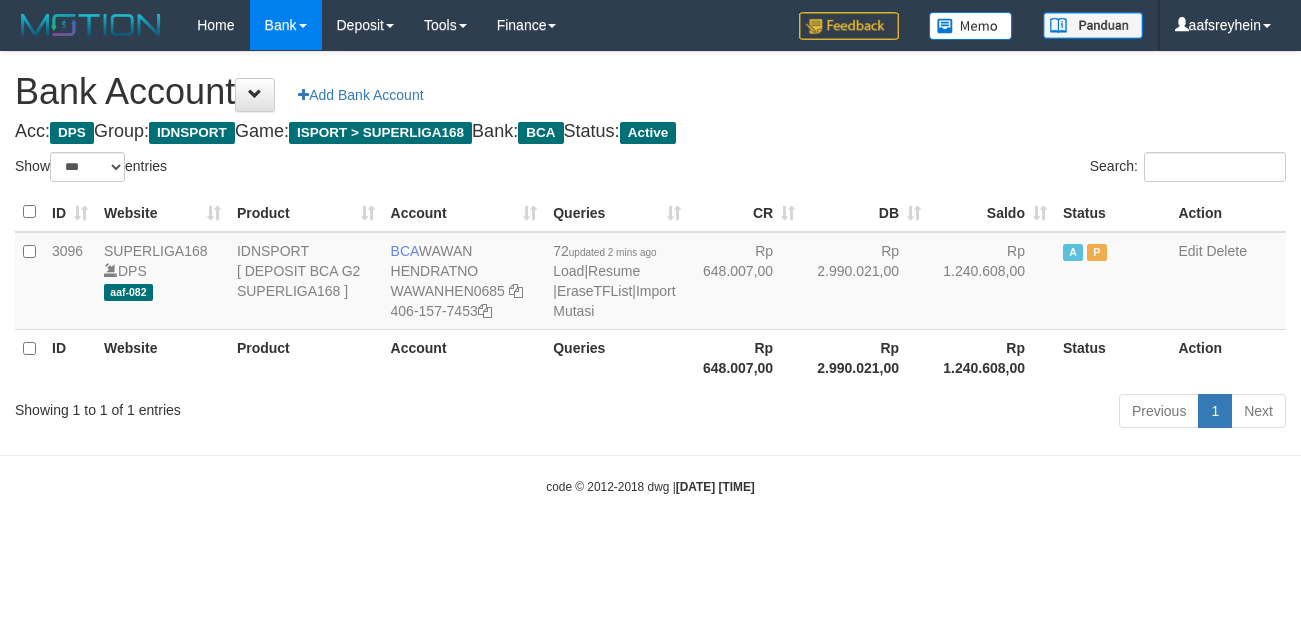 select on "***" 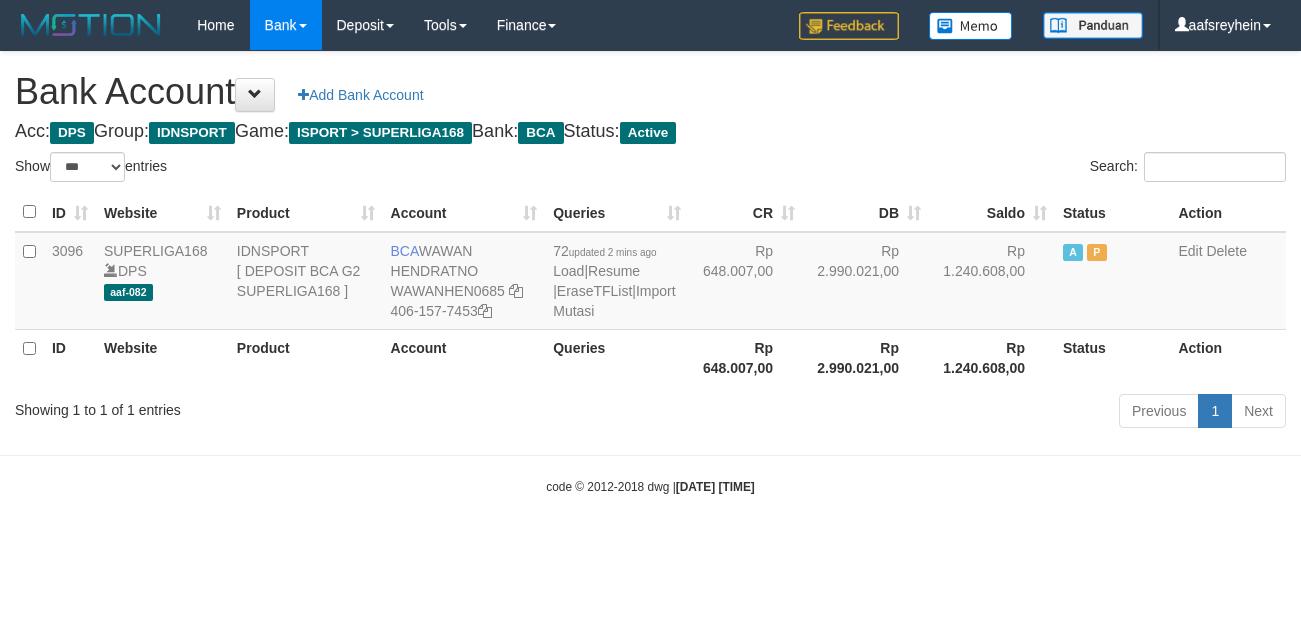 scroll, scrollTop: 0, scrollLeft: 0, axis: both 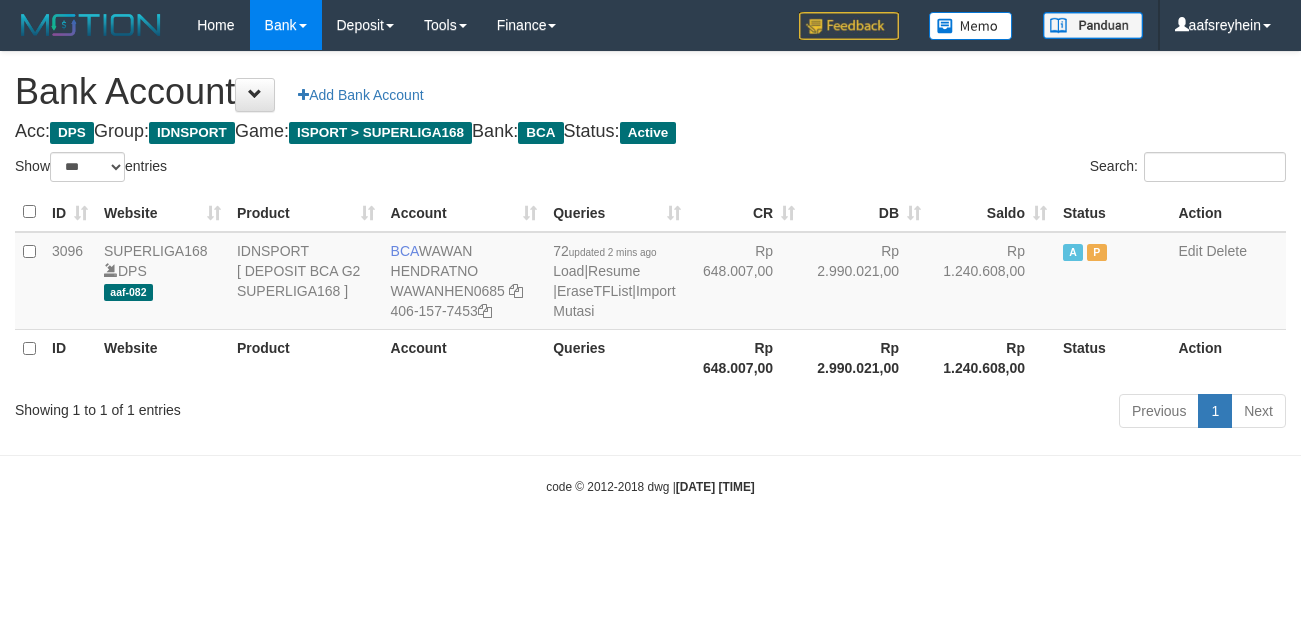 select on "***" 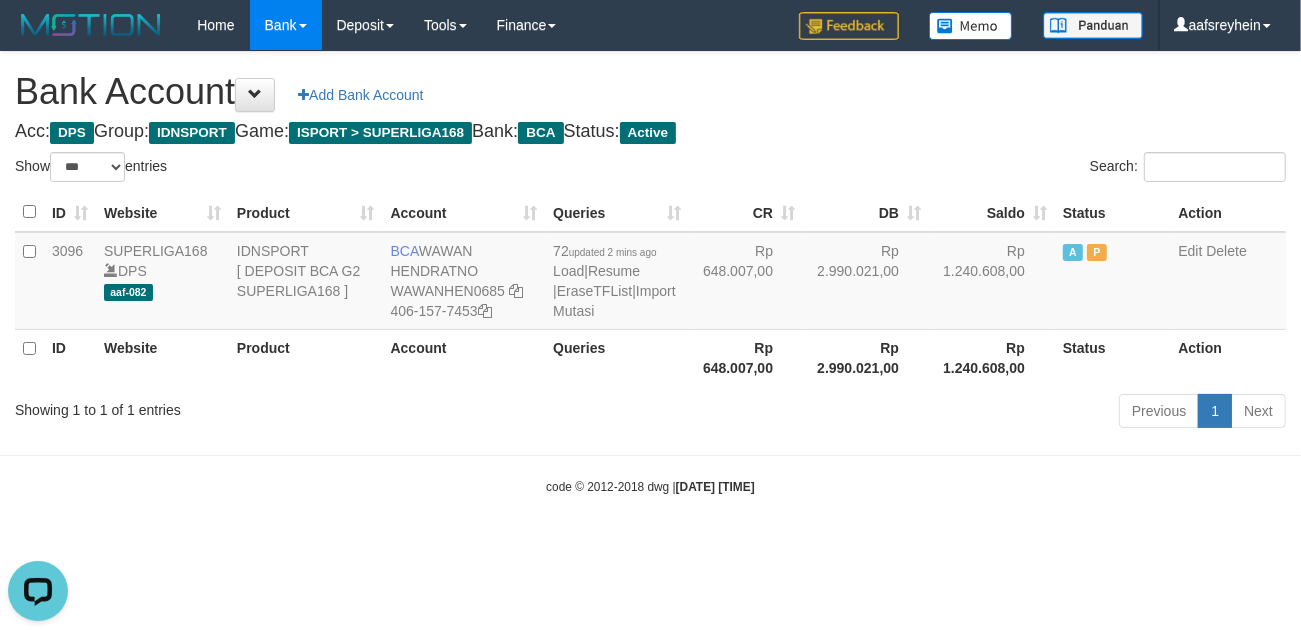 scroll, scrollTop: 0, scrollLeft: 0, axis: both 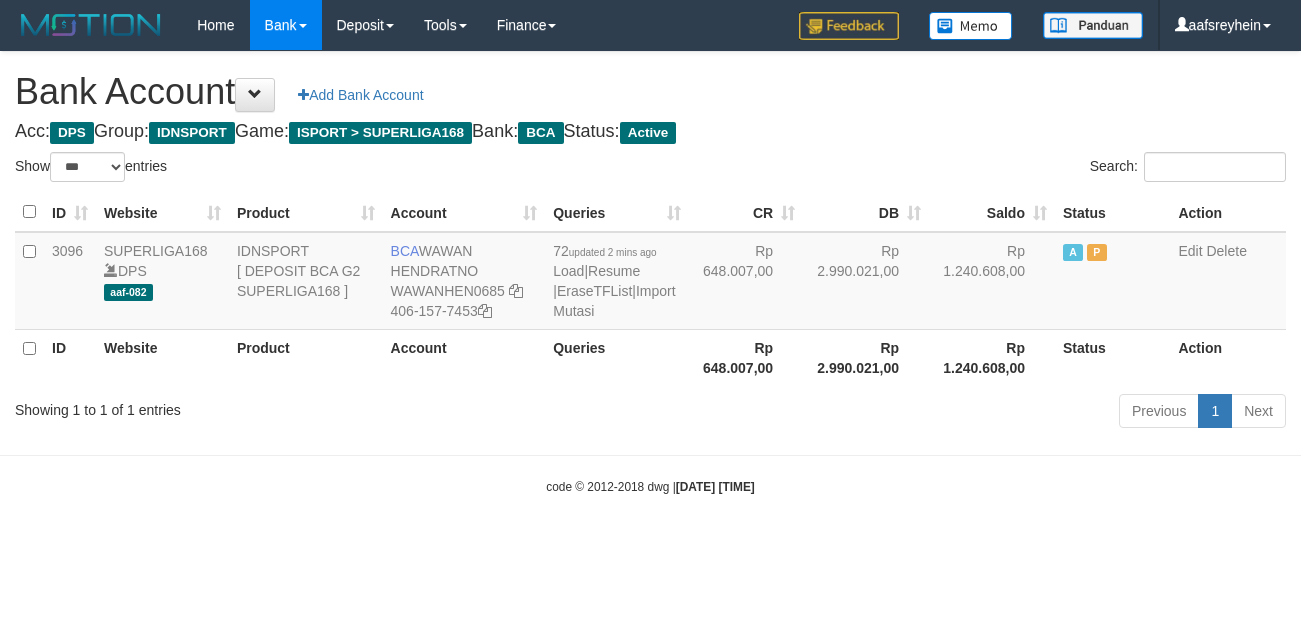 select on "***" 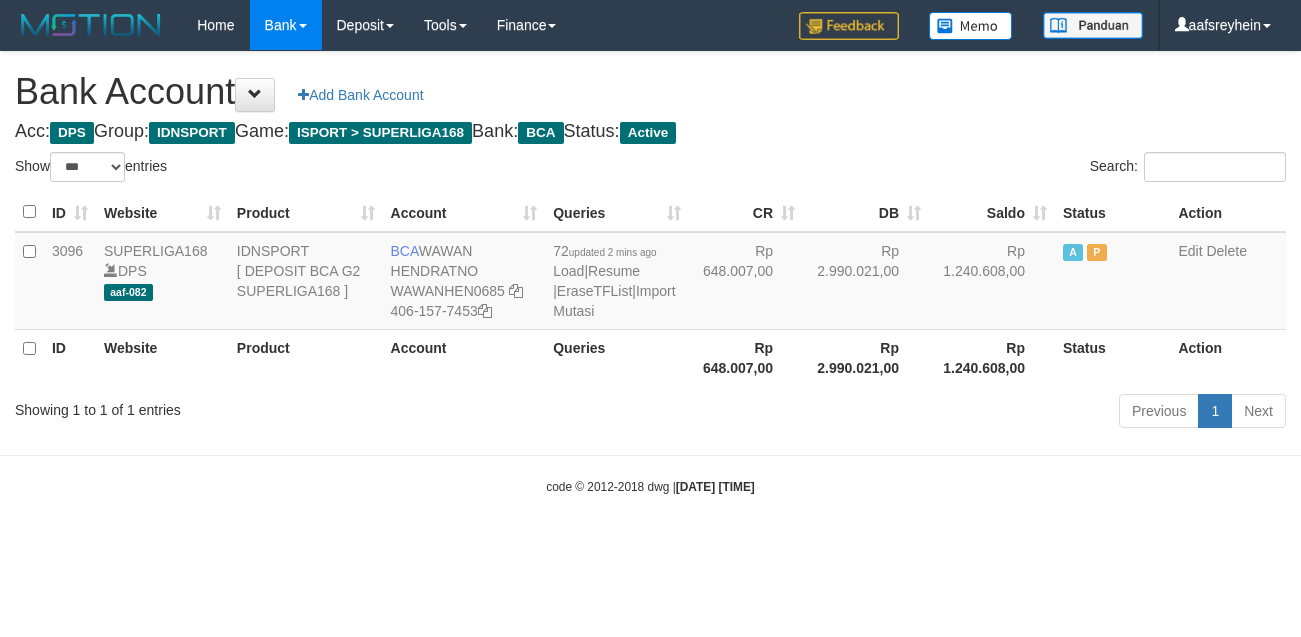 scroll, scrollTop: 0, scrollLeft: 0, axis: both 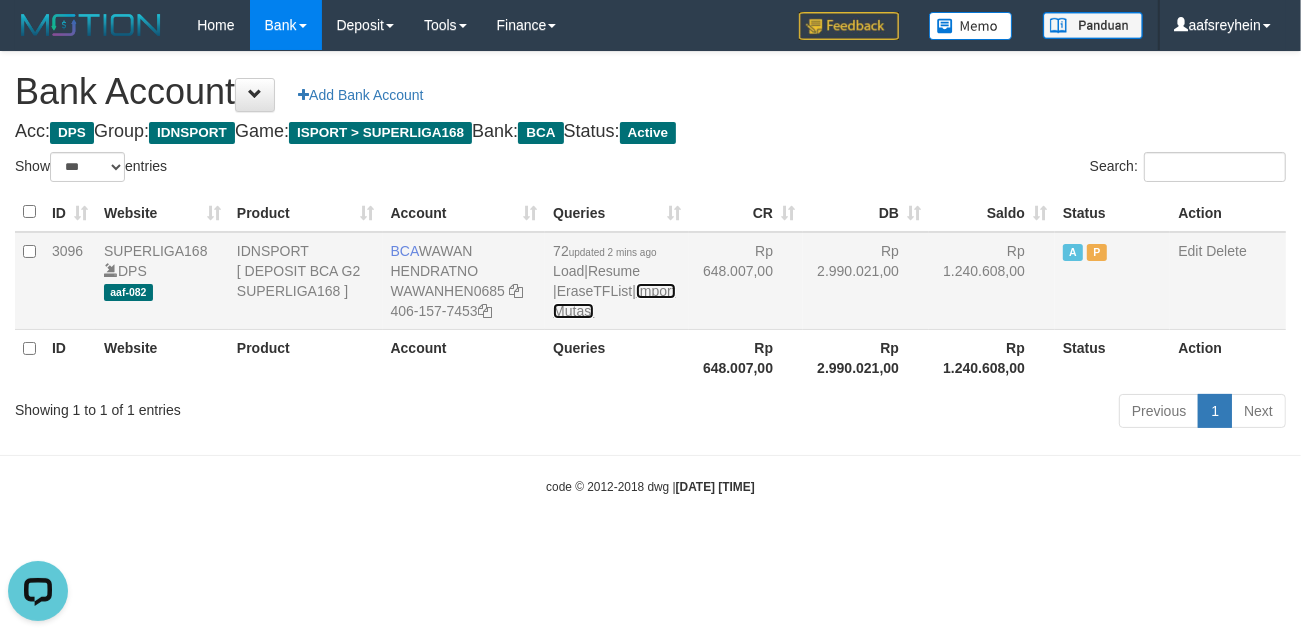 click on "Import Mutasi" at bounding box center [614, 301] 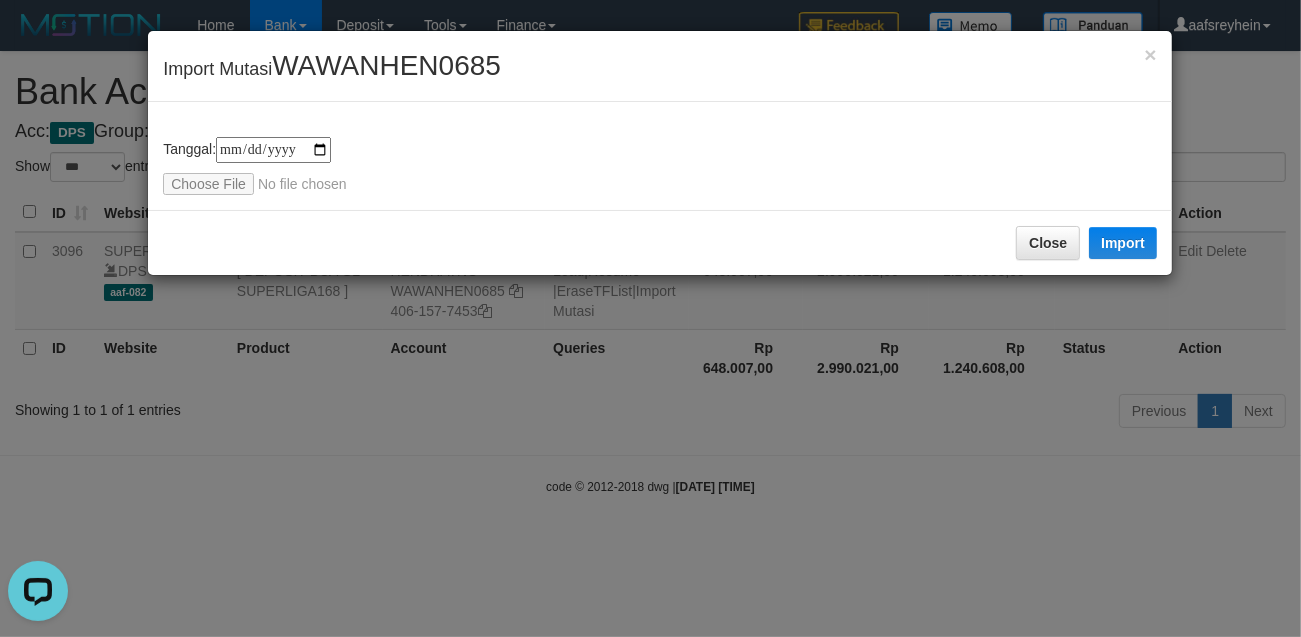 type on "**********" 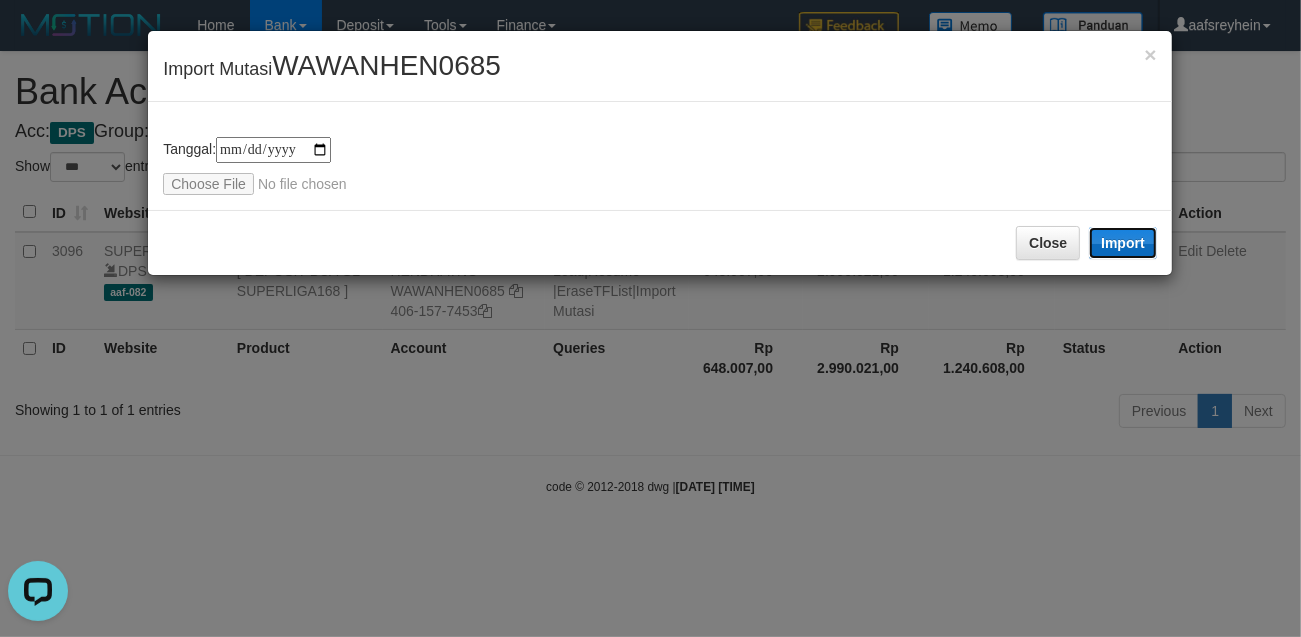 click on "Import" at bounding box center (1123, 243) 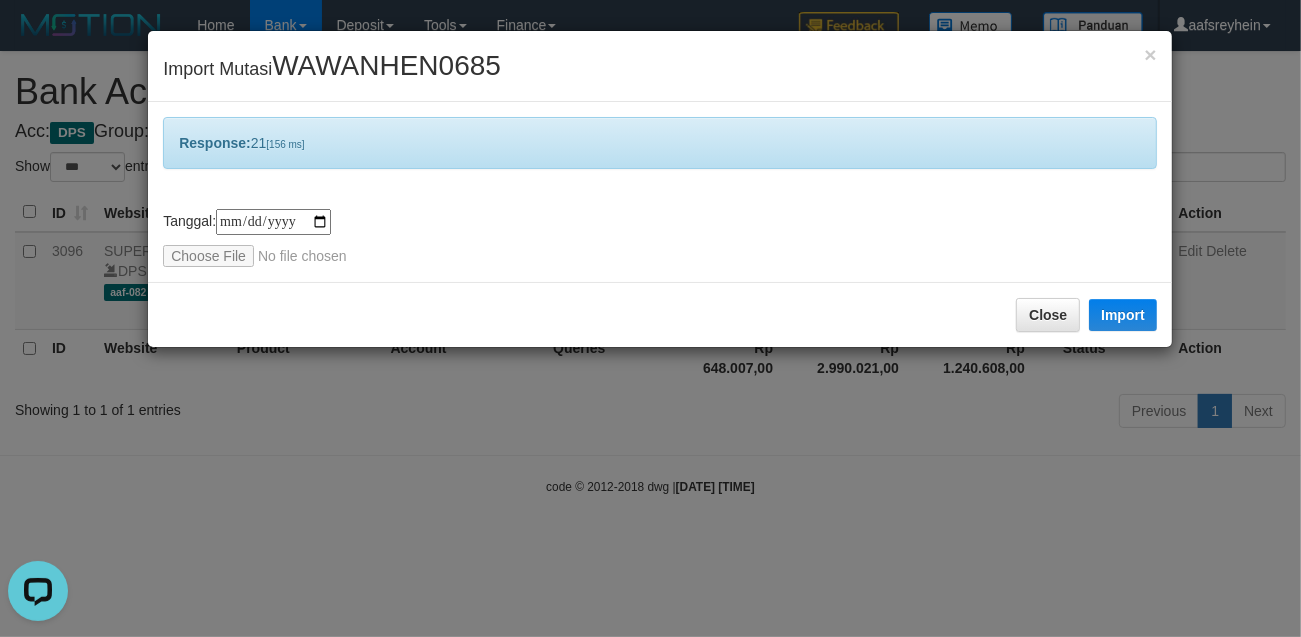 drag, startPoint x: 1047, startPoint y: 481, endPoint x: 1042, endPoint y: 467, distance: 14.866069 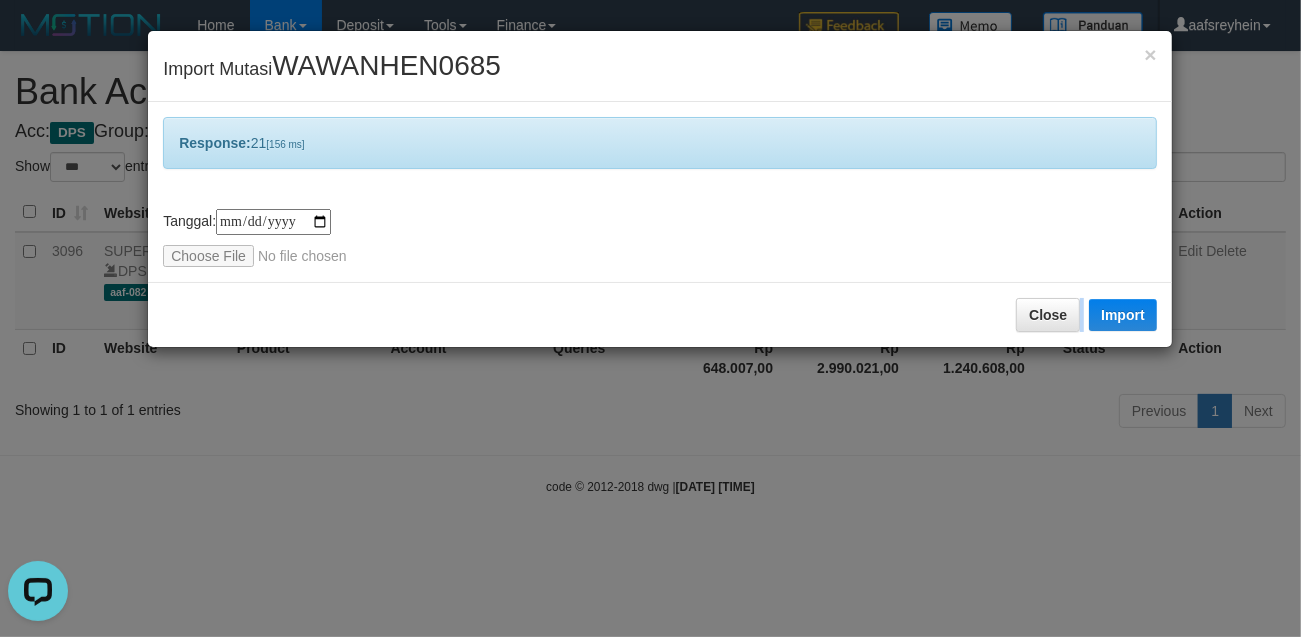 drag, startPoint x: 1035, startPoint y: 458, endPoint x: 1297, endPoint y: 411, distance: 266.18228 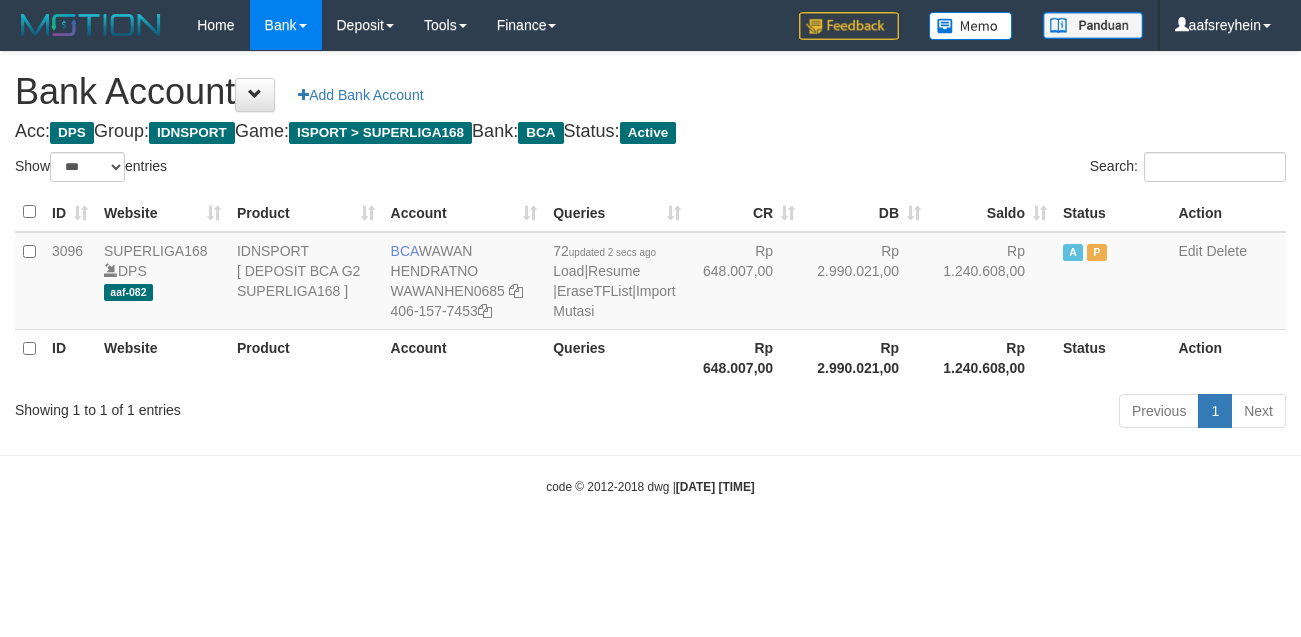 select on "***" 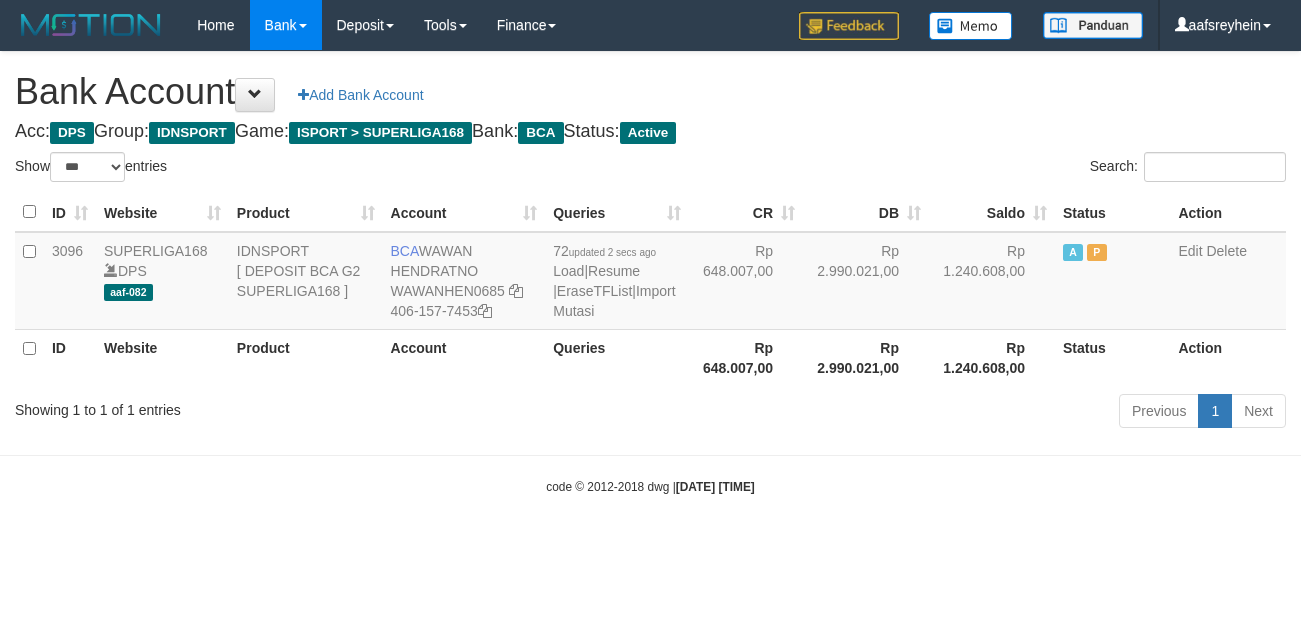 scroll, scrollTop: 0, scrollLeft: 0, axis: both 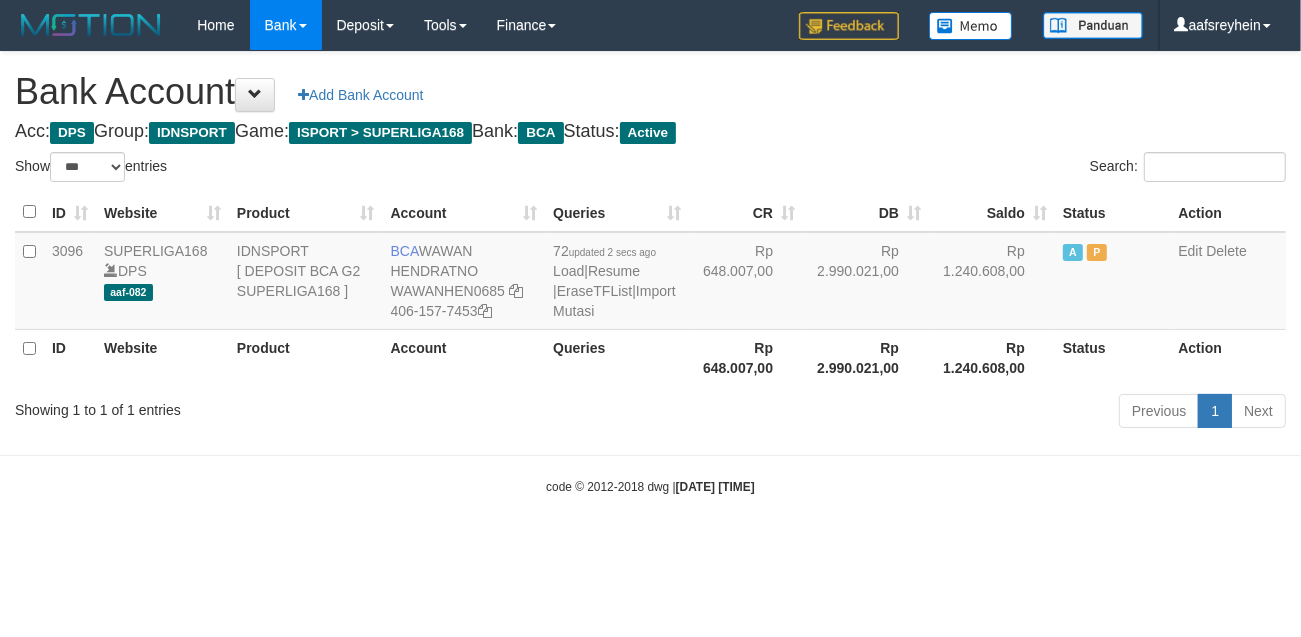 drag, startPoint x: 0, startPoint y: 0, endPoint x: 1020, endPoint y: 576, distance: 1171.3992 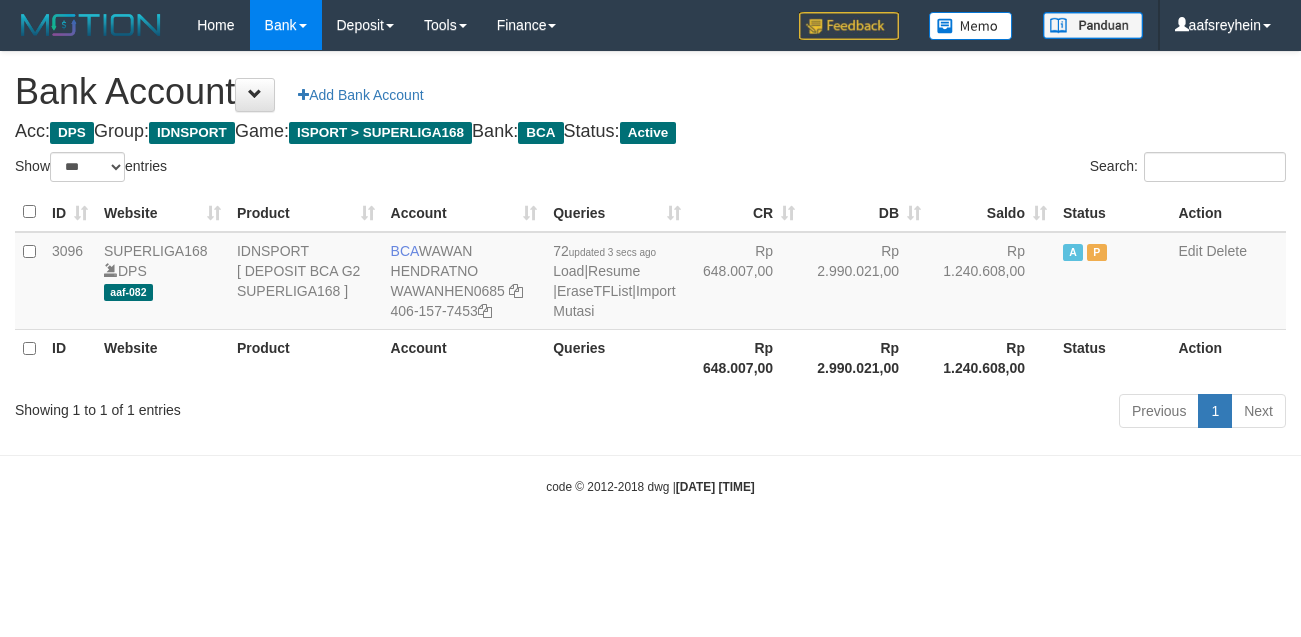 select on "***" 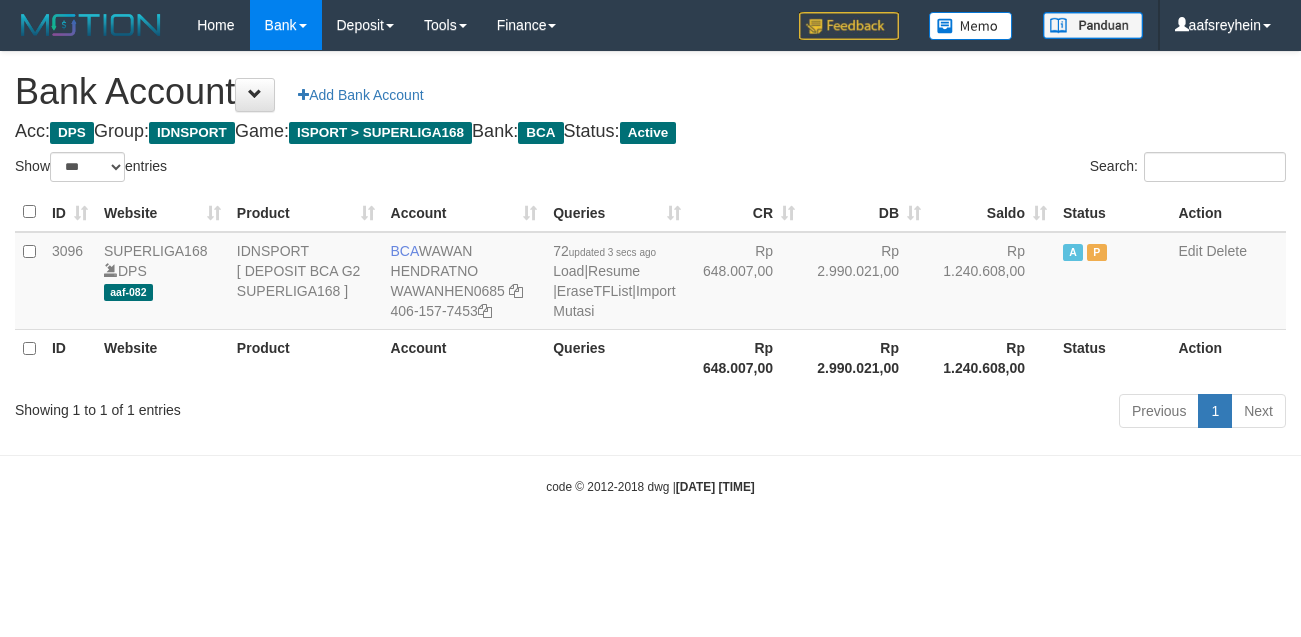 scroll, scrollTop: 0, scrollLeft: 0, axis: both 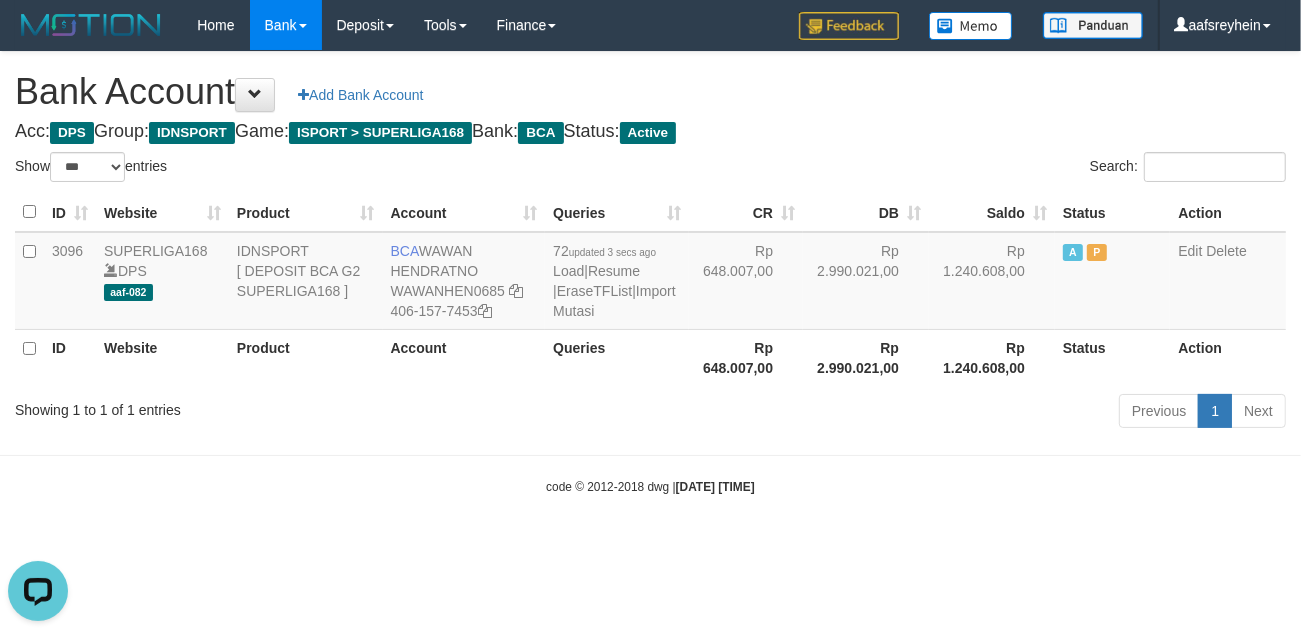 click on "Toggle navigation
Home
Bank
Account List
Load
By Website
Group
[ISPORT]													SUPERLIGA168
By Load Group (DPS)" at bounding box center [650, 273] 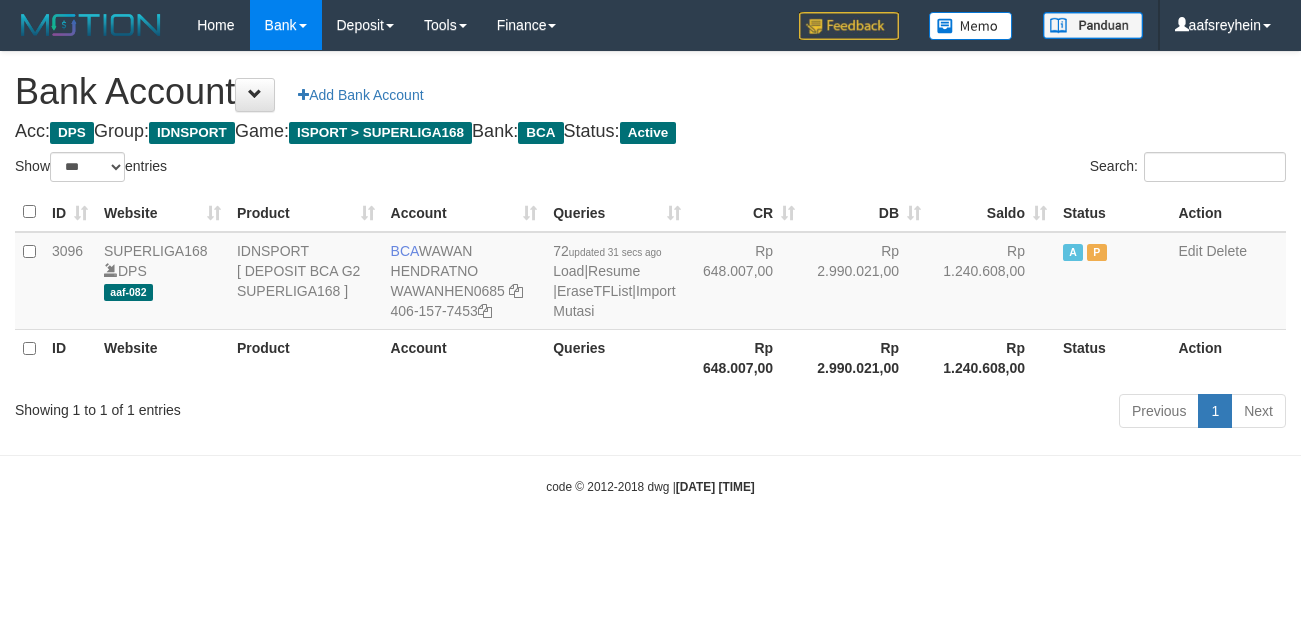 select on "***" 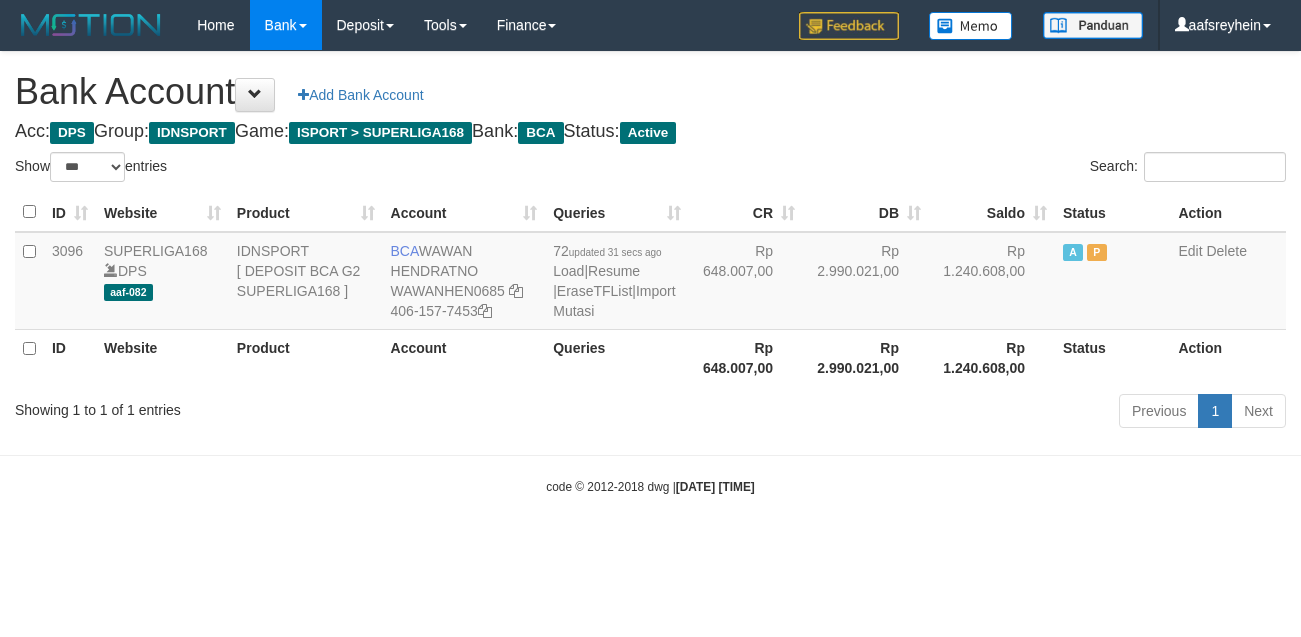 scroll, scrollTop: 0, scrollLeft: 0, axis: both 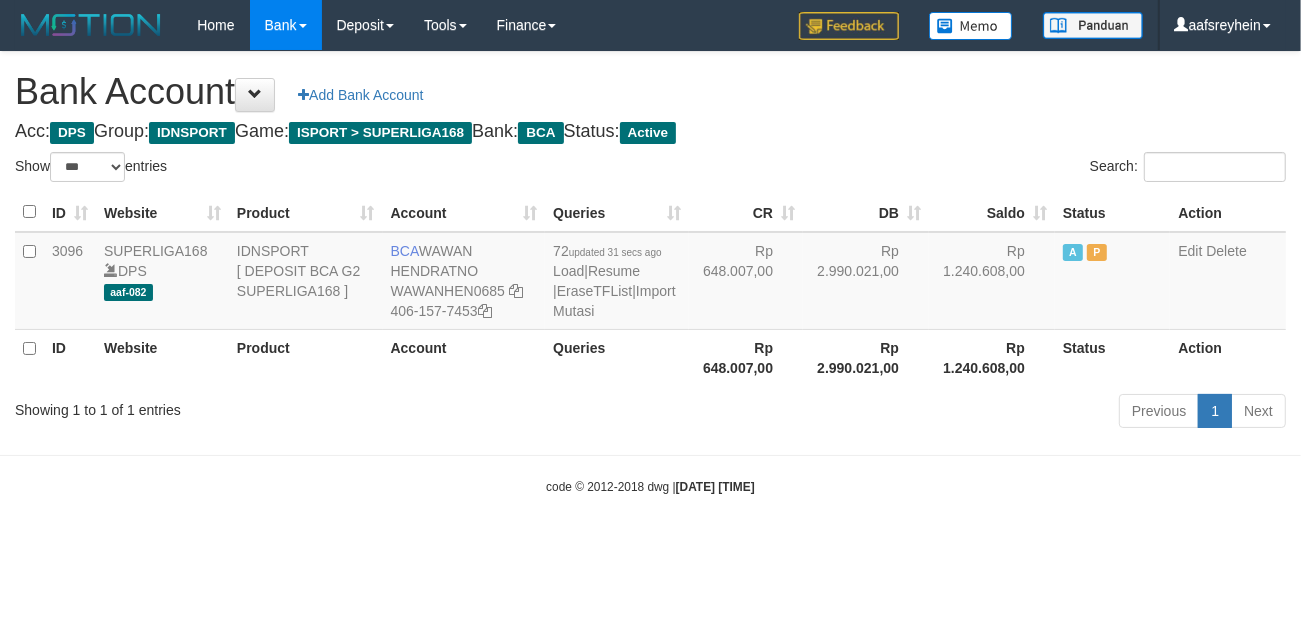 click on "Toggle navigation
Home
Bank
Account List
Load
By Website
Group
[ISPORT]													SUPERLIGA168
By Load Group (DPS)
-" at bounding box center [650, 273] 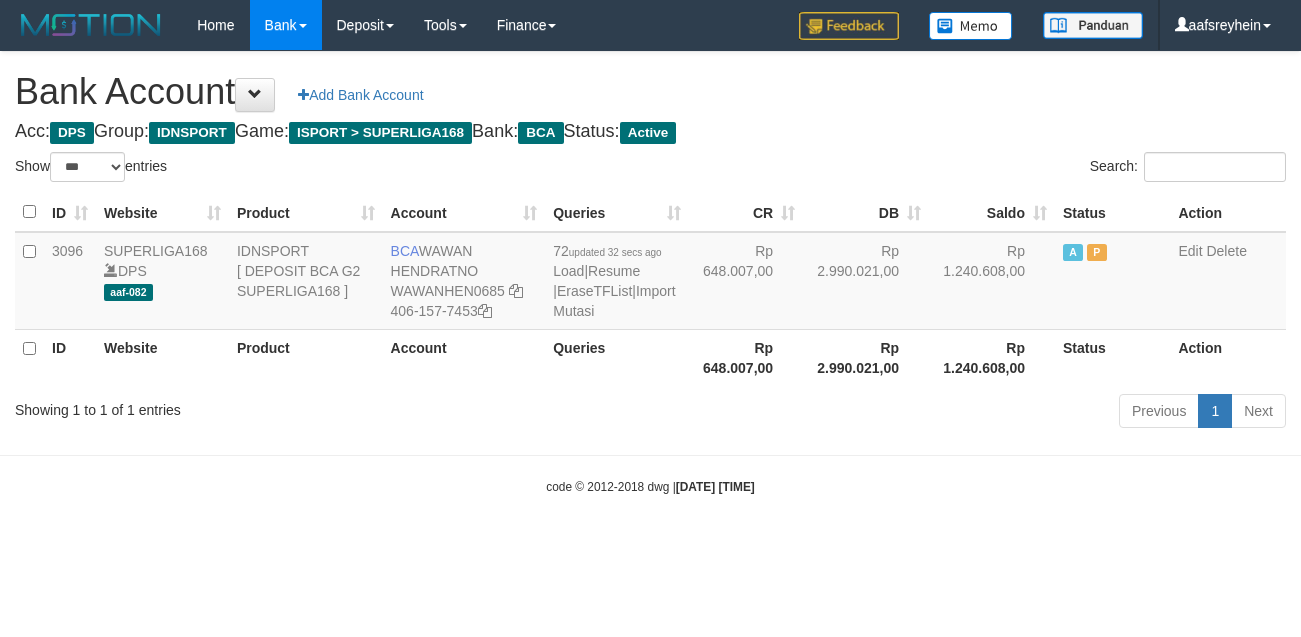 select on "***" 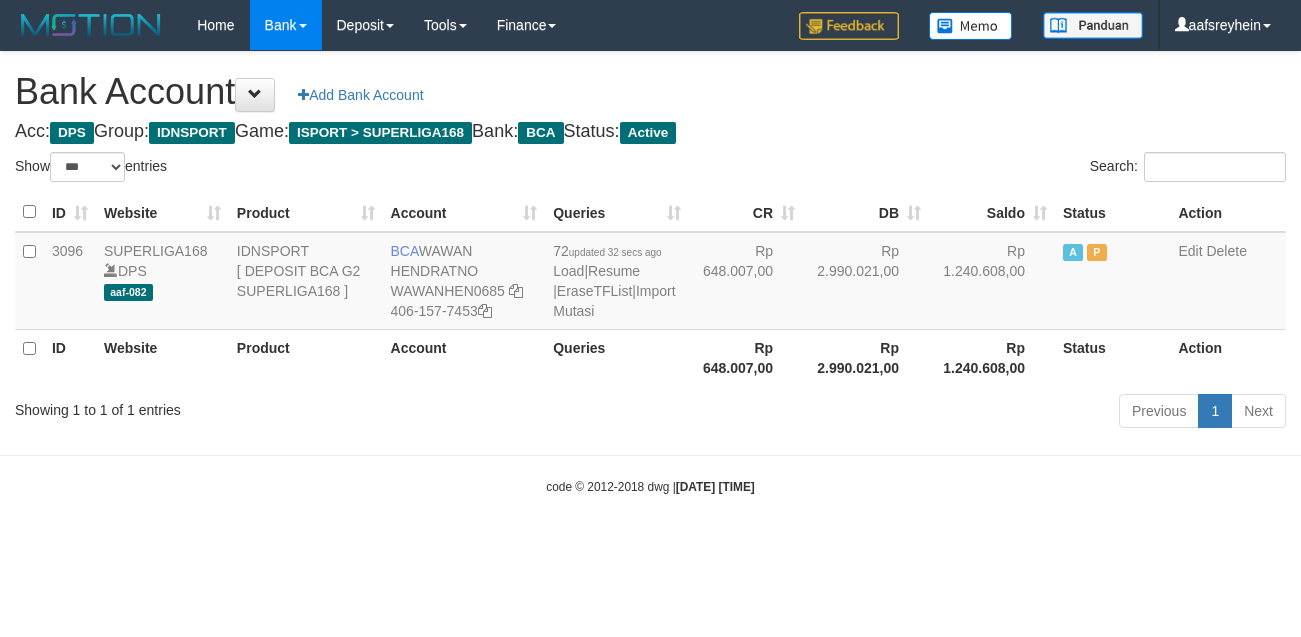 scroll, scrollTop: 0, scrollLeft: 0, axis: both 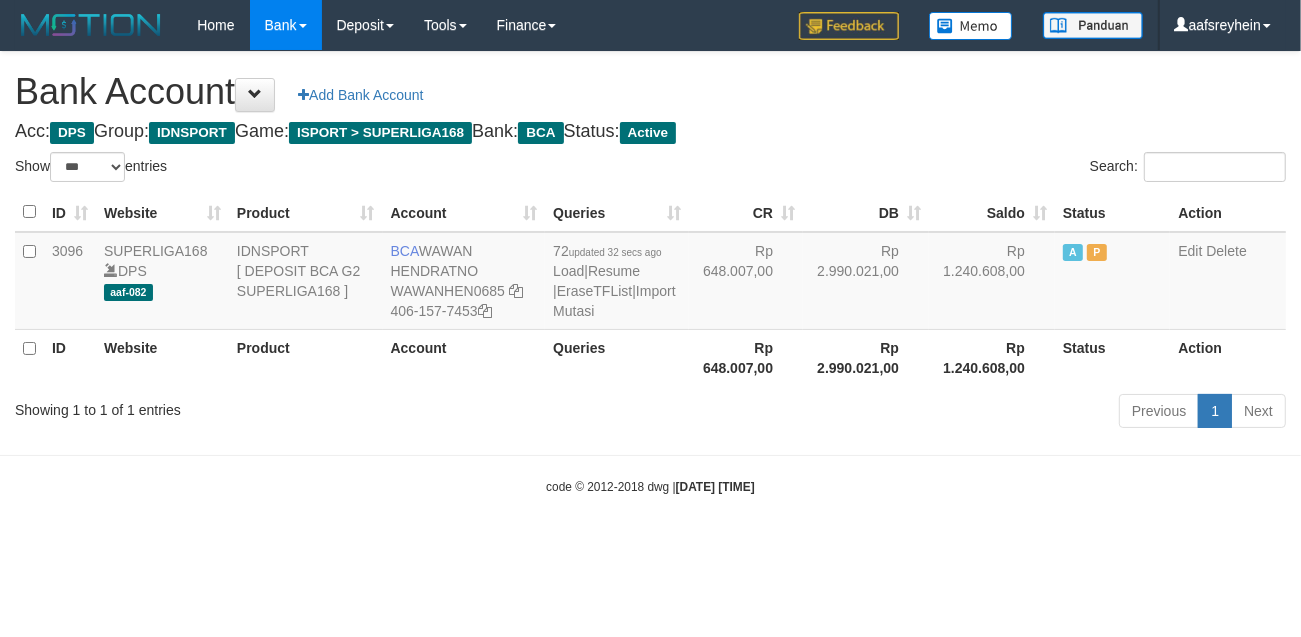 click on "Toggle navigation
Home
Bank
Account List
Load
By Website
Group
[ISPORT]													SUPERLIGA168
By Load Group (DPS)
-" at bounding box center (650, 273) 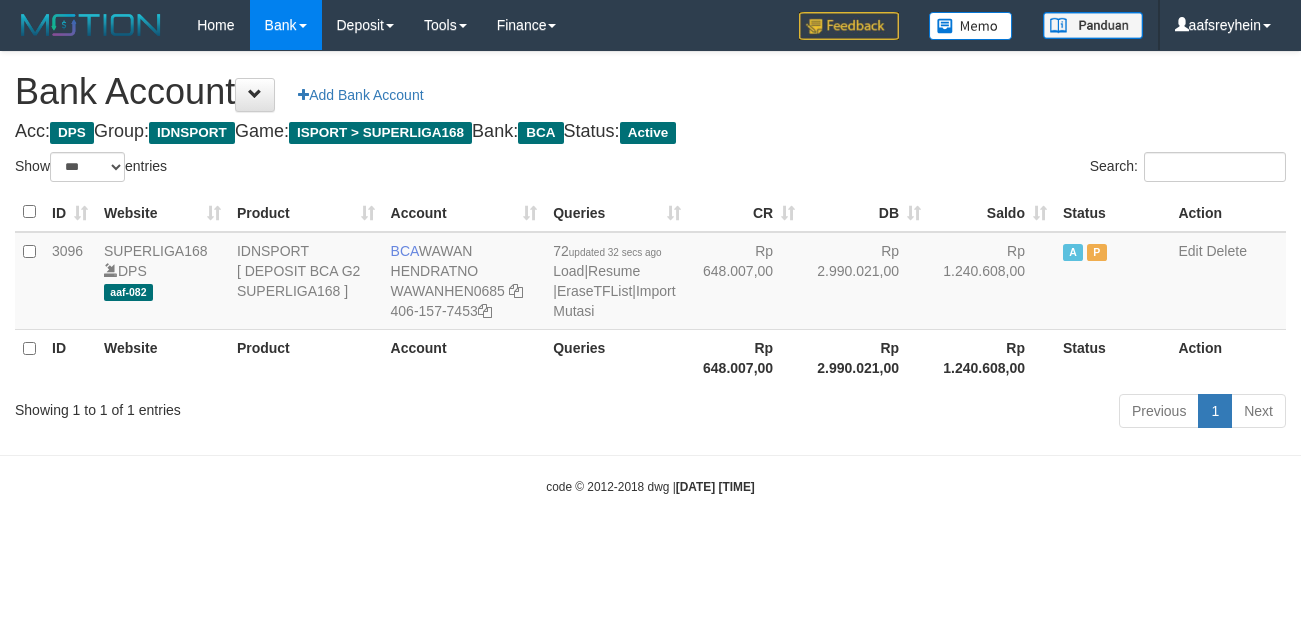 select on "***" 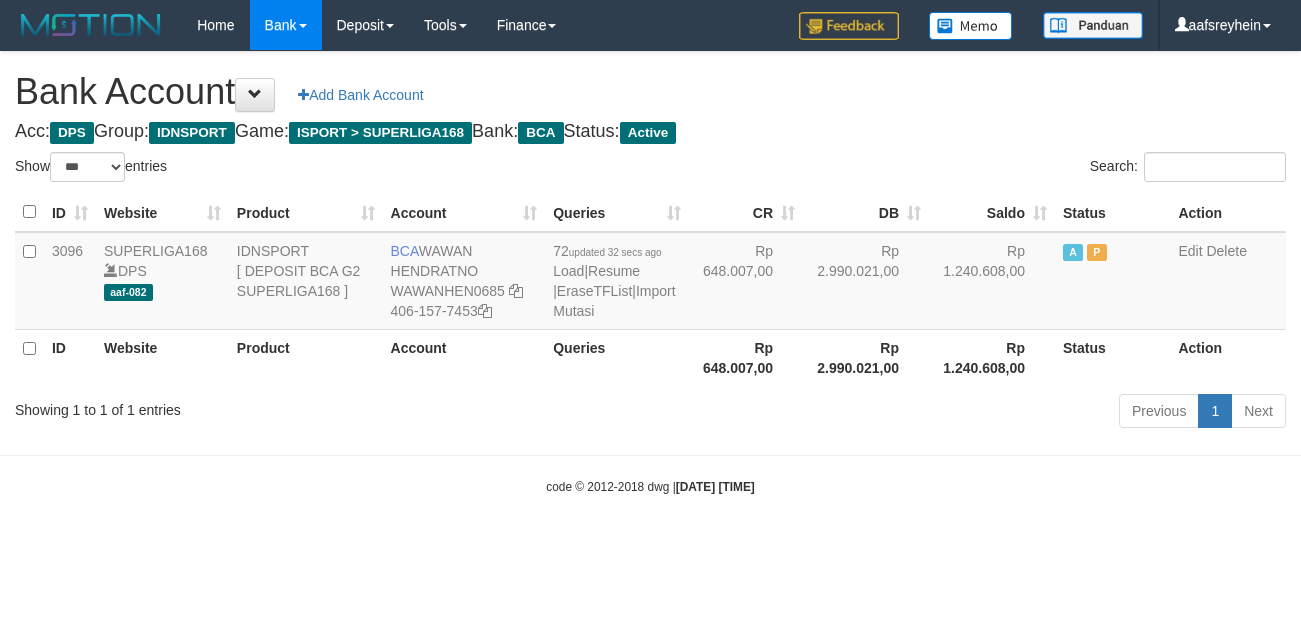 scroll, scrollTop: 0, scrollLeft: 0, axis: both 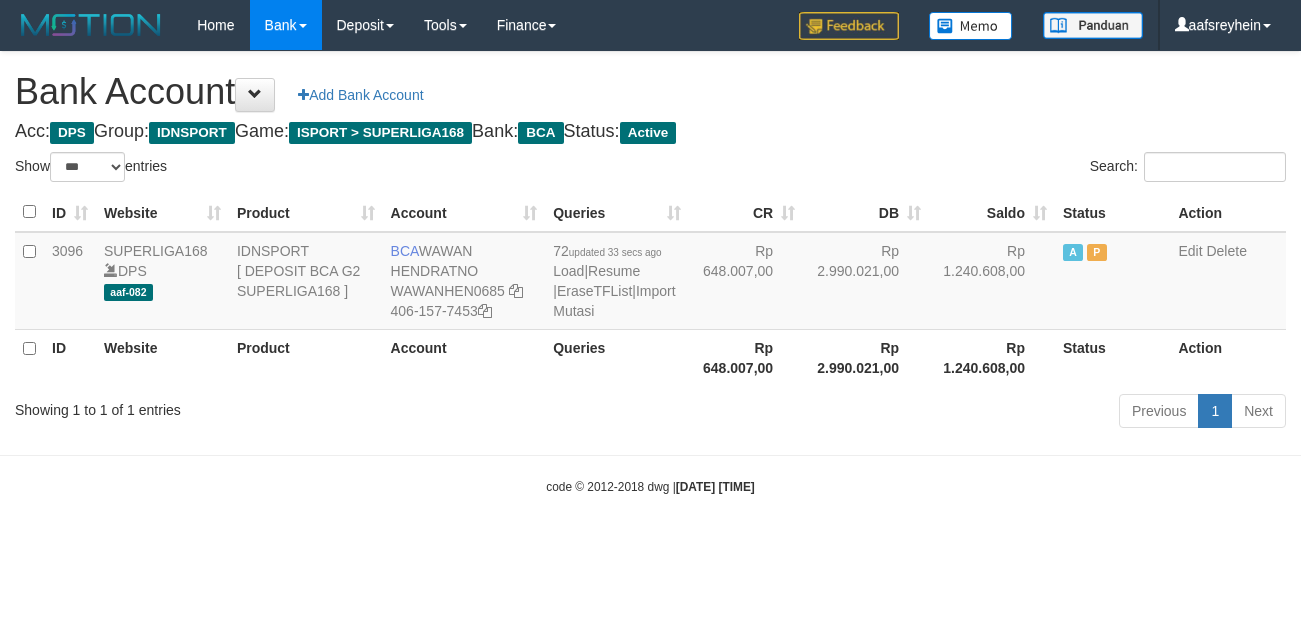 select on "***" 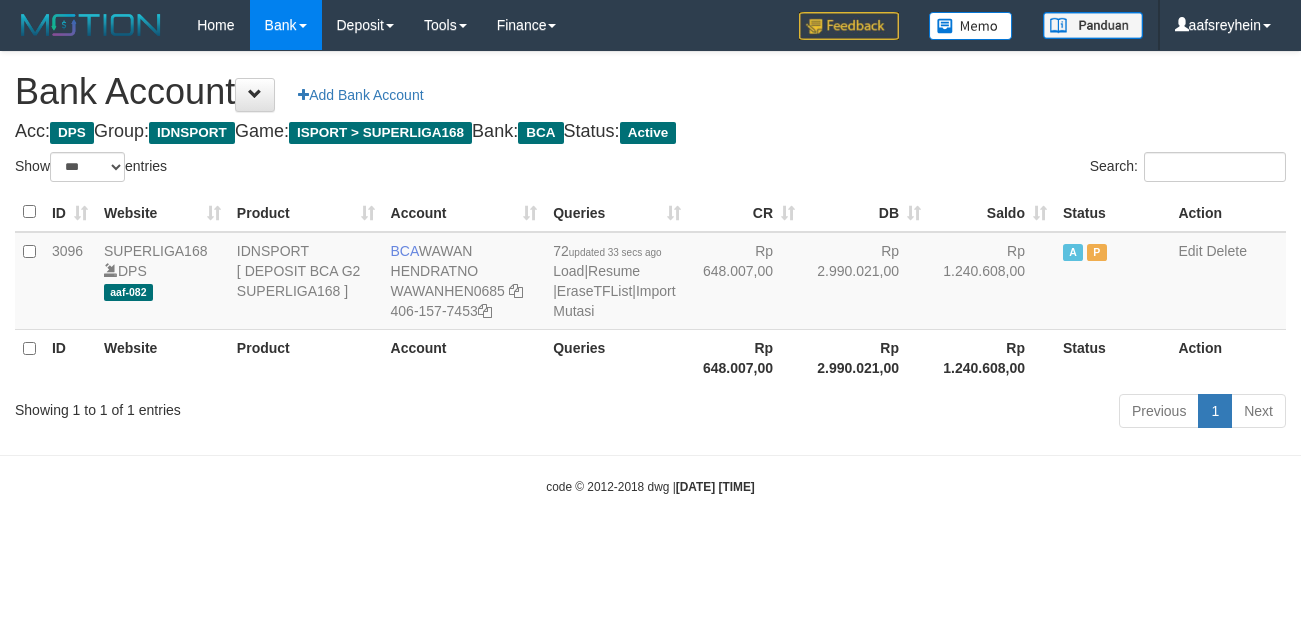 scroll, scrollTop: 0, scrollLeft: 0, axis: both 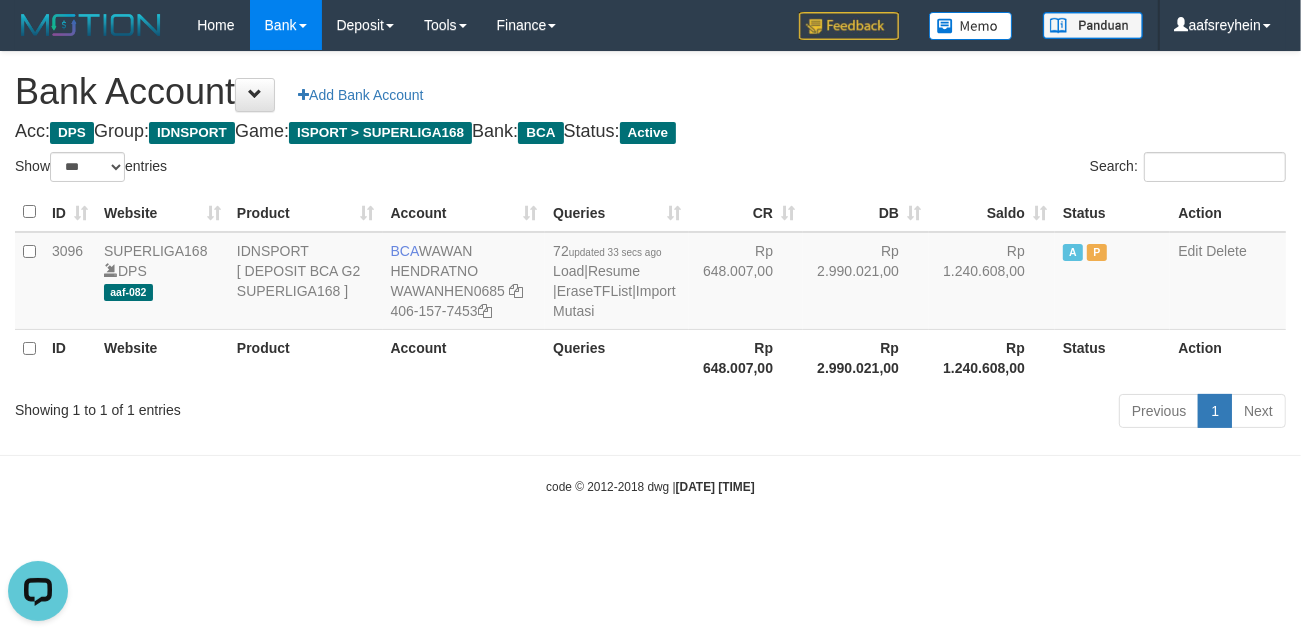 click on "Toggle navigation
Home
Bank
Account List
Load
By Website
Group
[ISPORT]													SUPERLIGA168
By Load Group (DPS)" at bounding box center (650, 273) 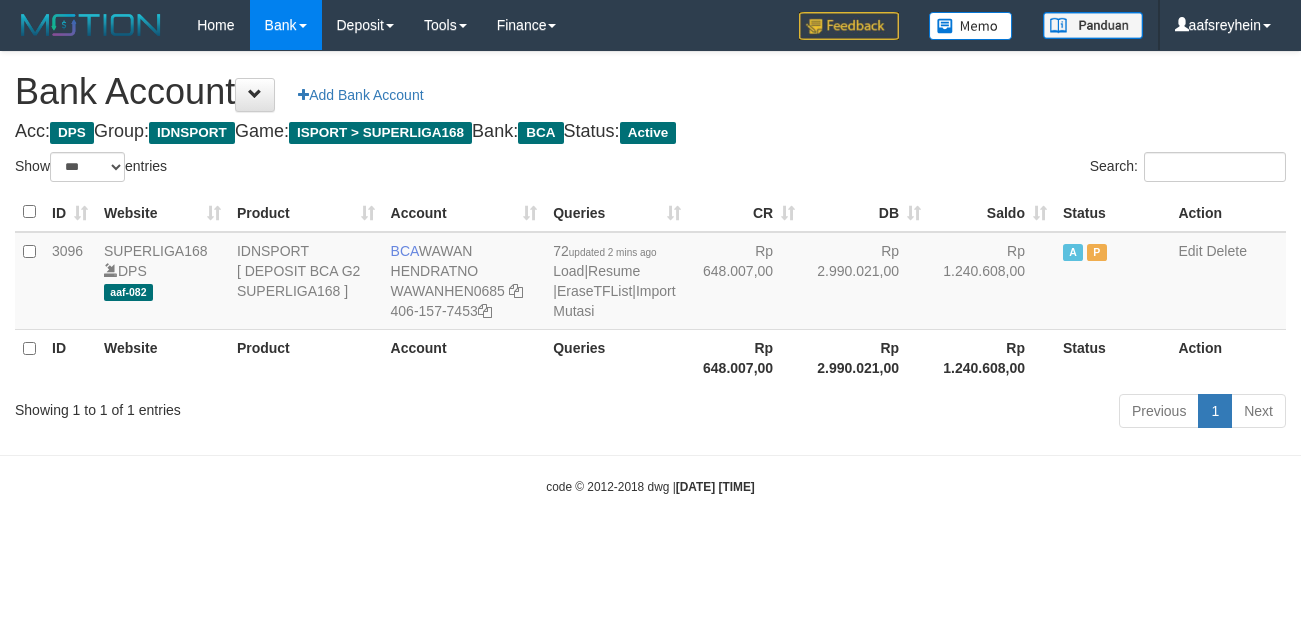 select on "***" 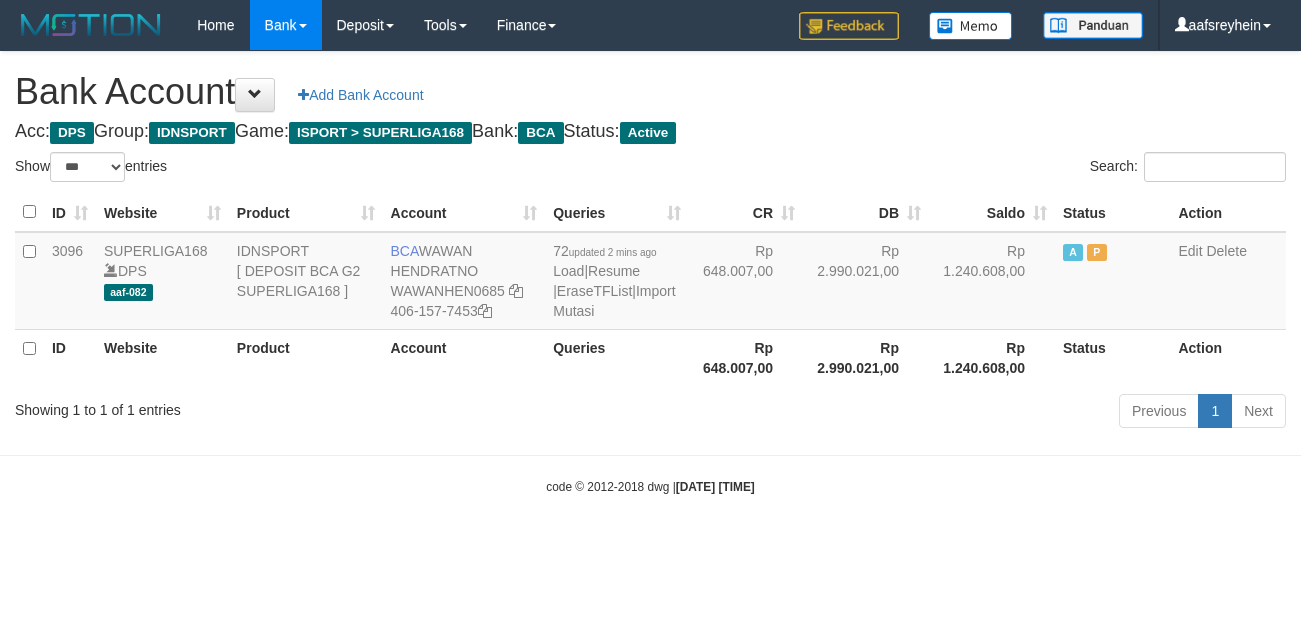 scroll, scrollTop: 0, scrollLeft: 0, axis: both 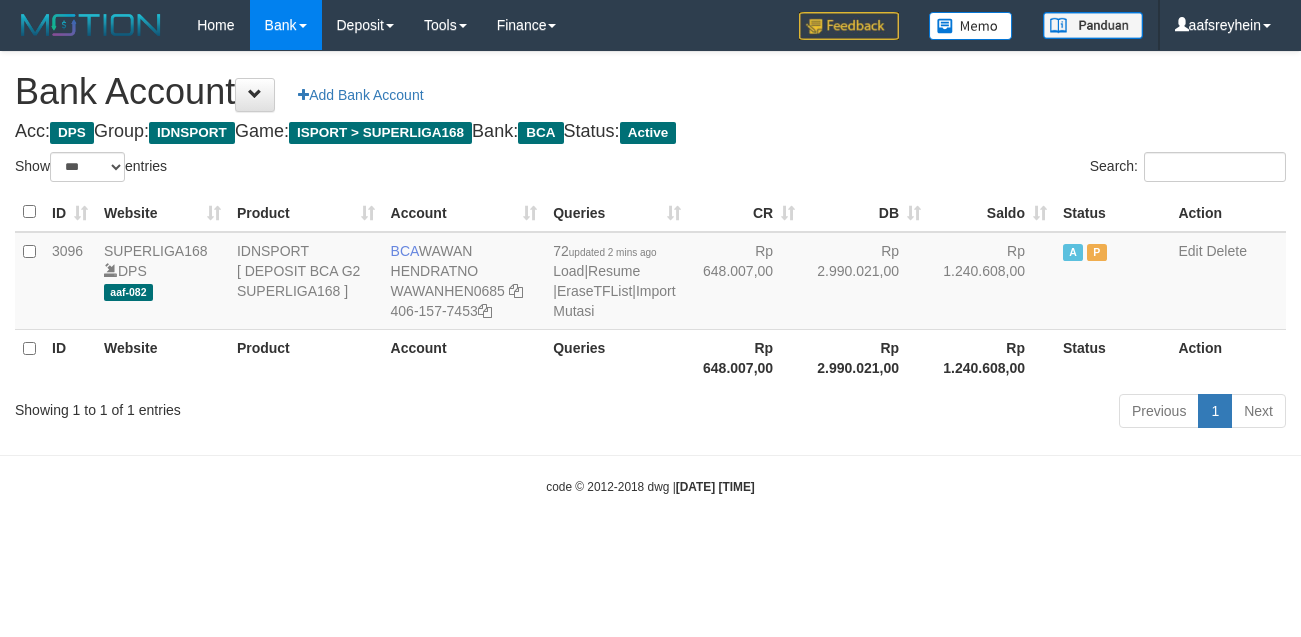 select on "***" 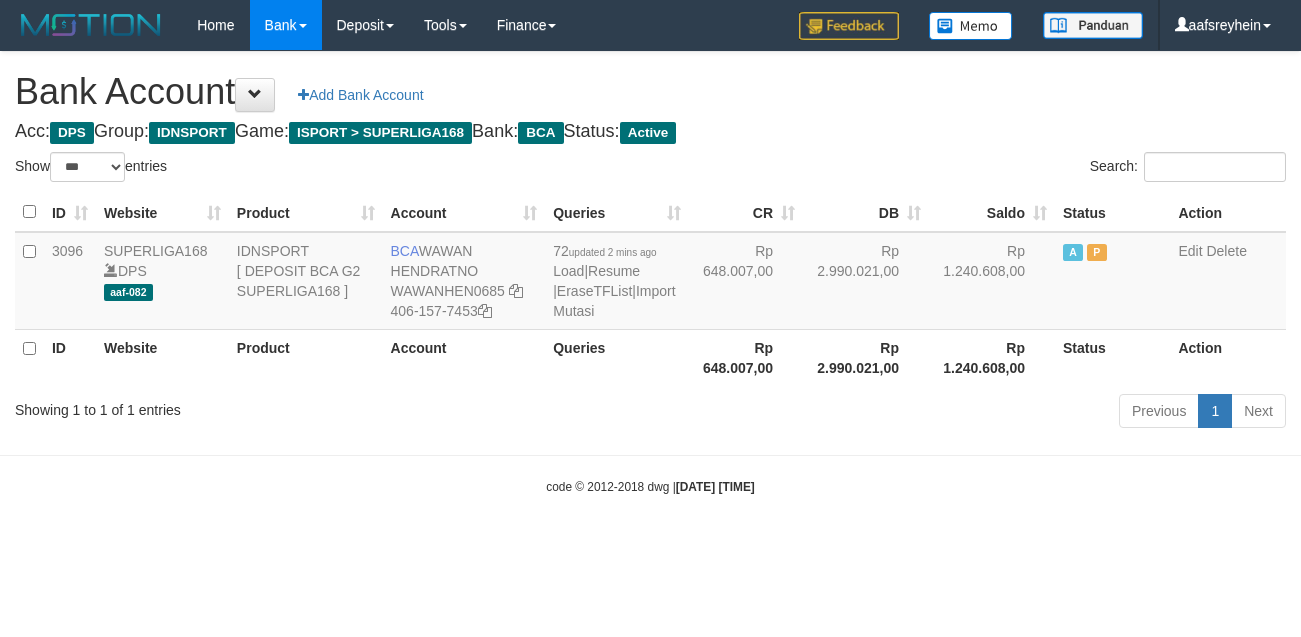 scroll, scrollTop: 0, scrollLeft: 0, axis: both 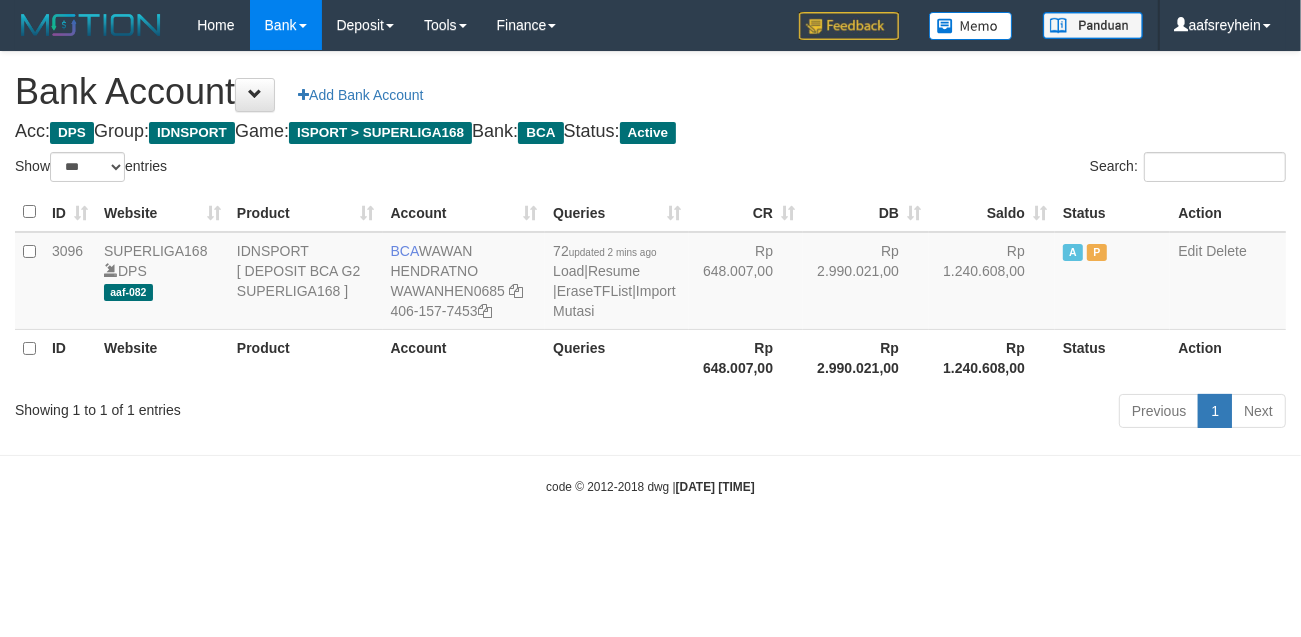 click on "Toggle navigation
Home
Bank
Account List
Load
By Website
Group
[ISPORT]													SUPERLIGA168
By Load Group (DPS)
-" at bounding box center (650, 273) 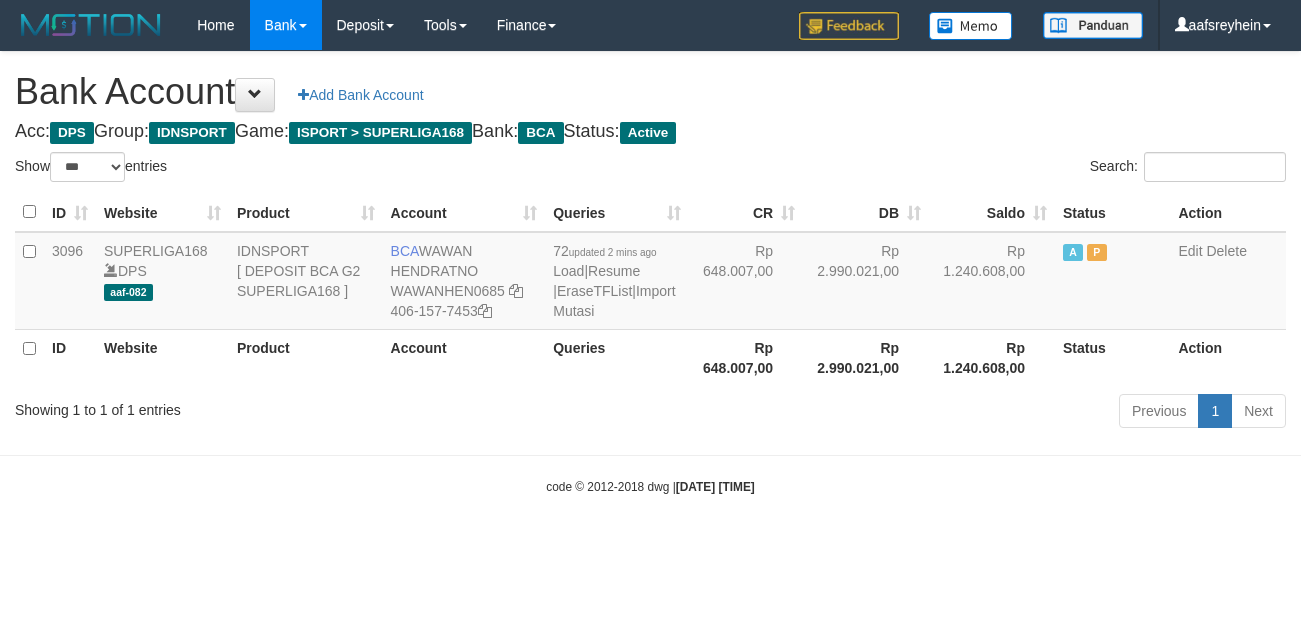 select on "***" 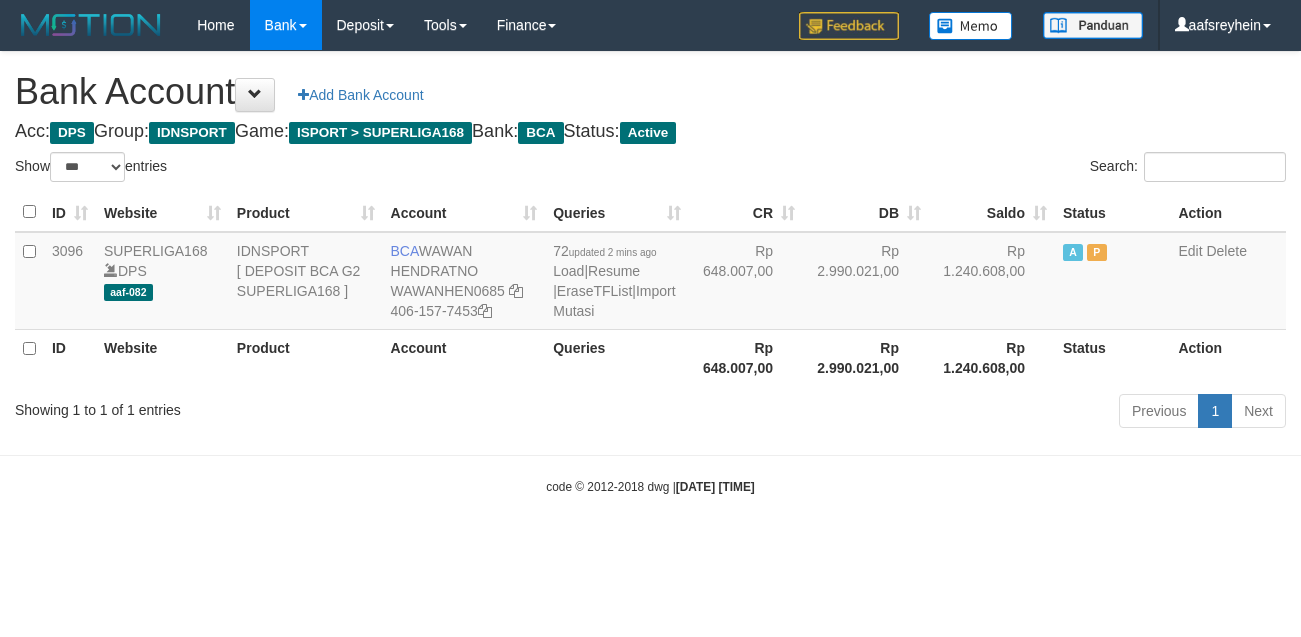 scroll, scrollTop: 0, scrollLeft: 0, axis: both 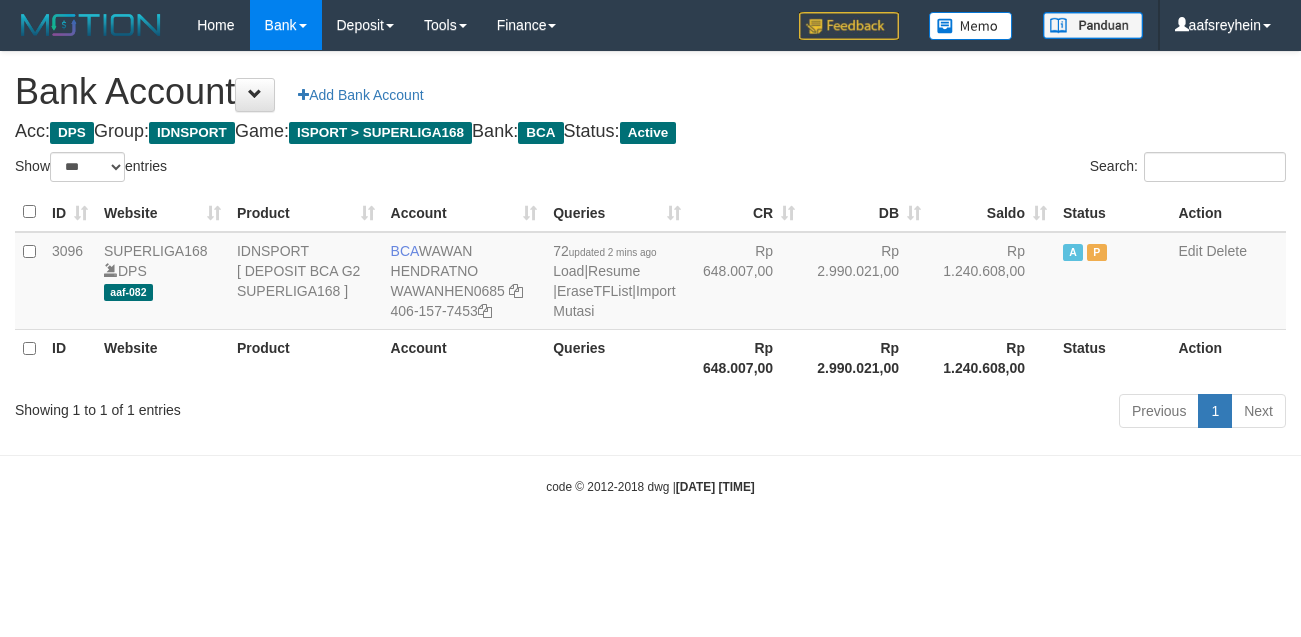select on "***" 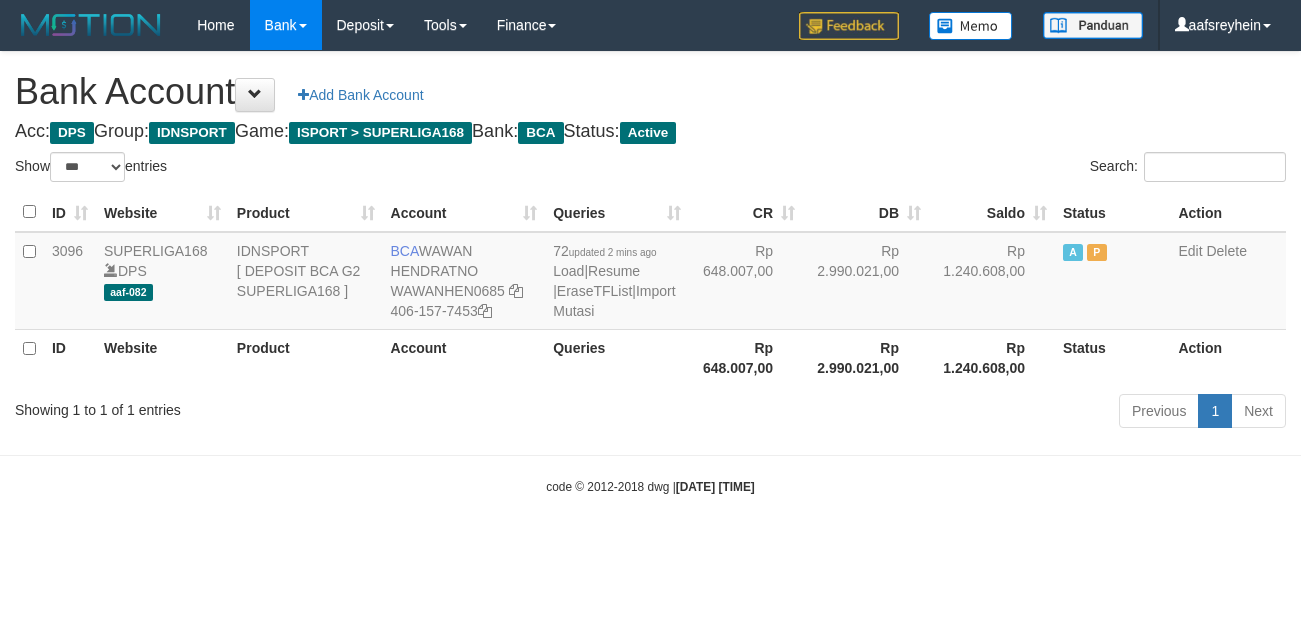 scroll, scrollTop: 0, scrollLeft: 0, axis: both 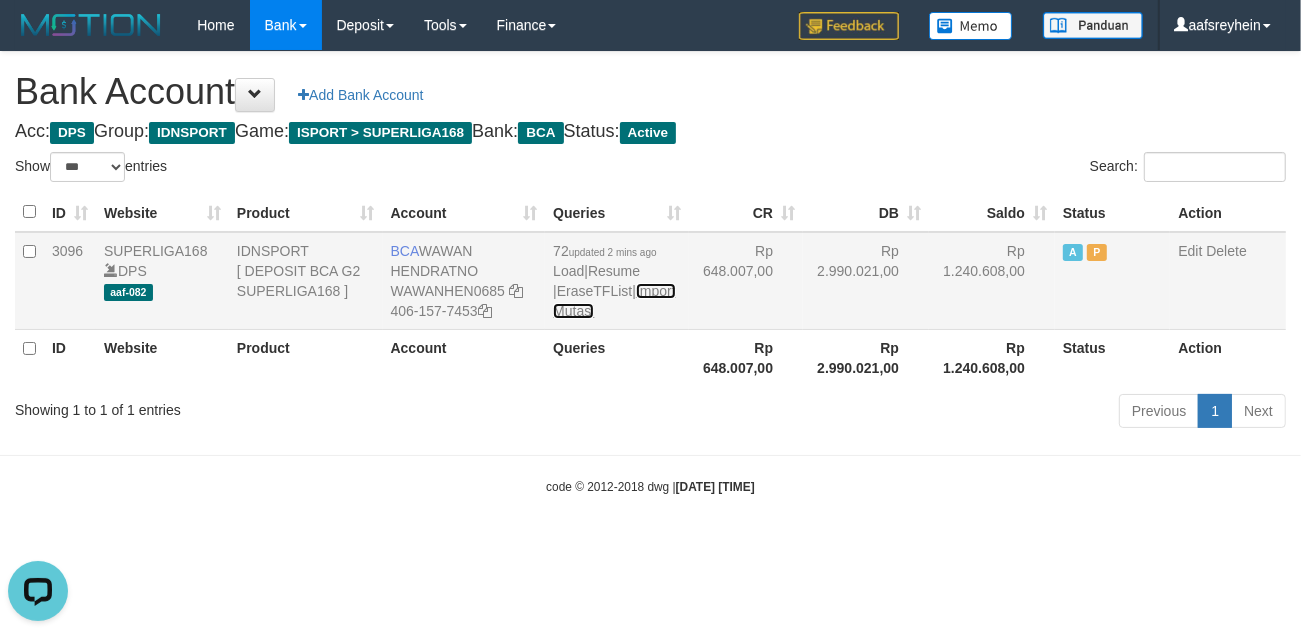 click on "Import Mutasi" at bounding box center (614, 301) 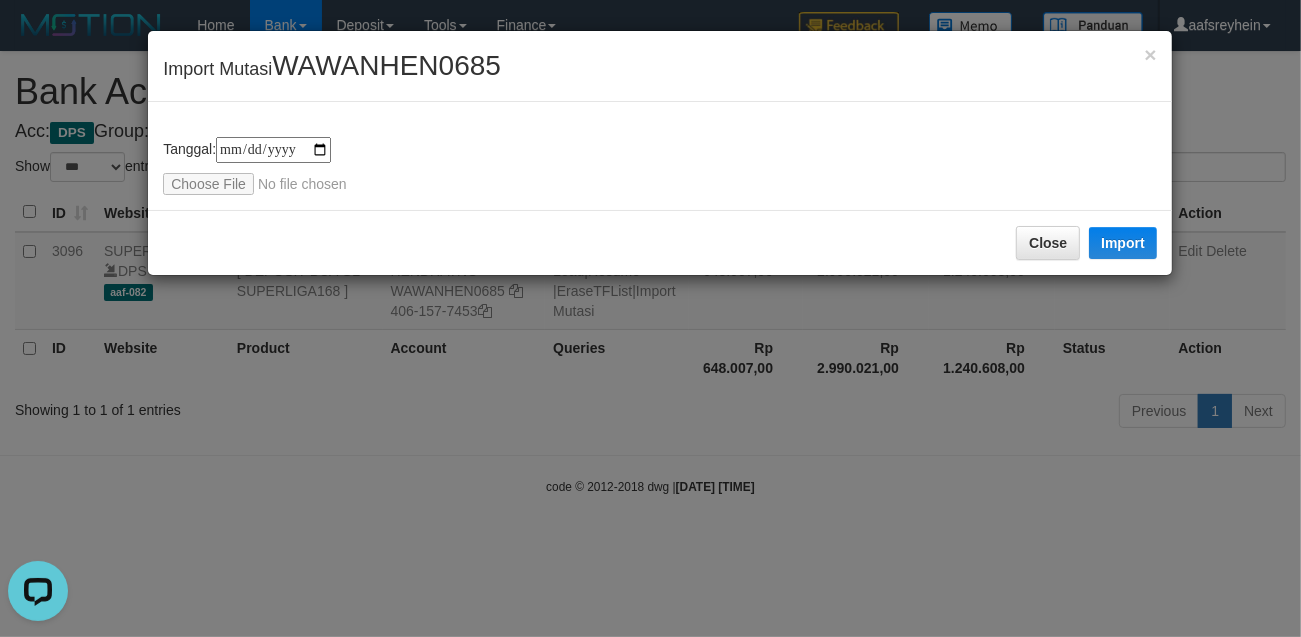 type on "**********" 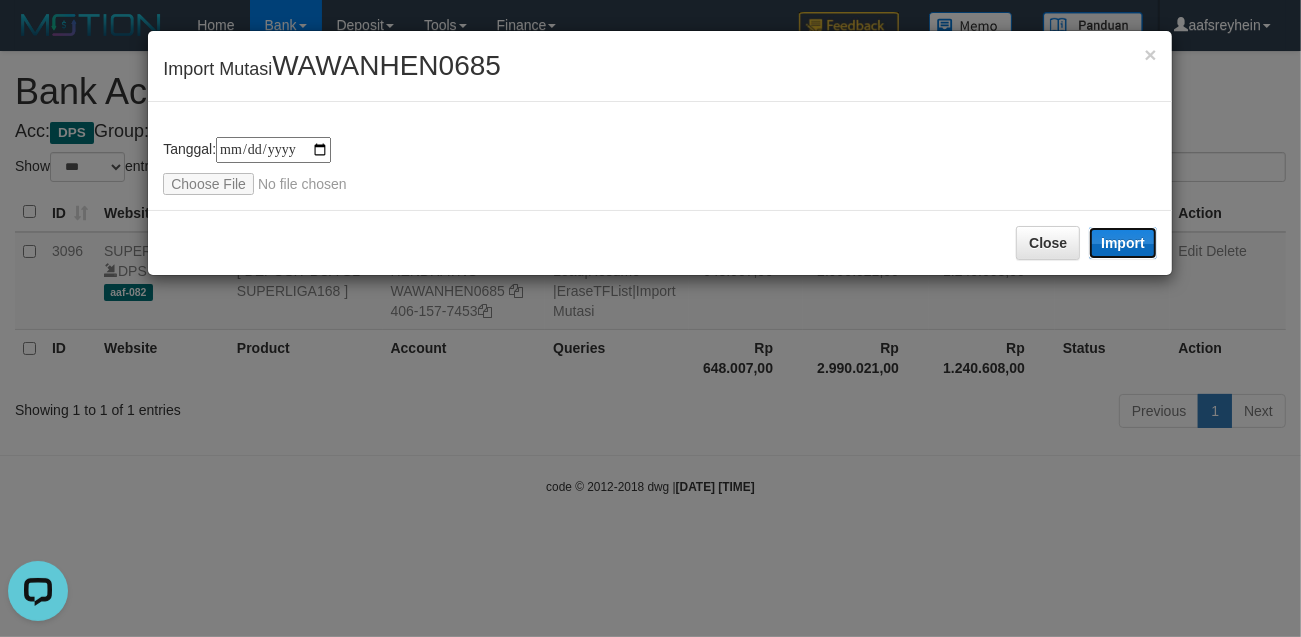 click on "Import" at bounding box center [1123, 243] 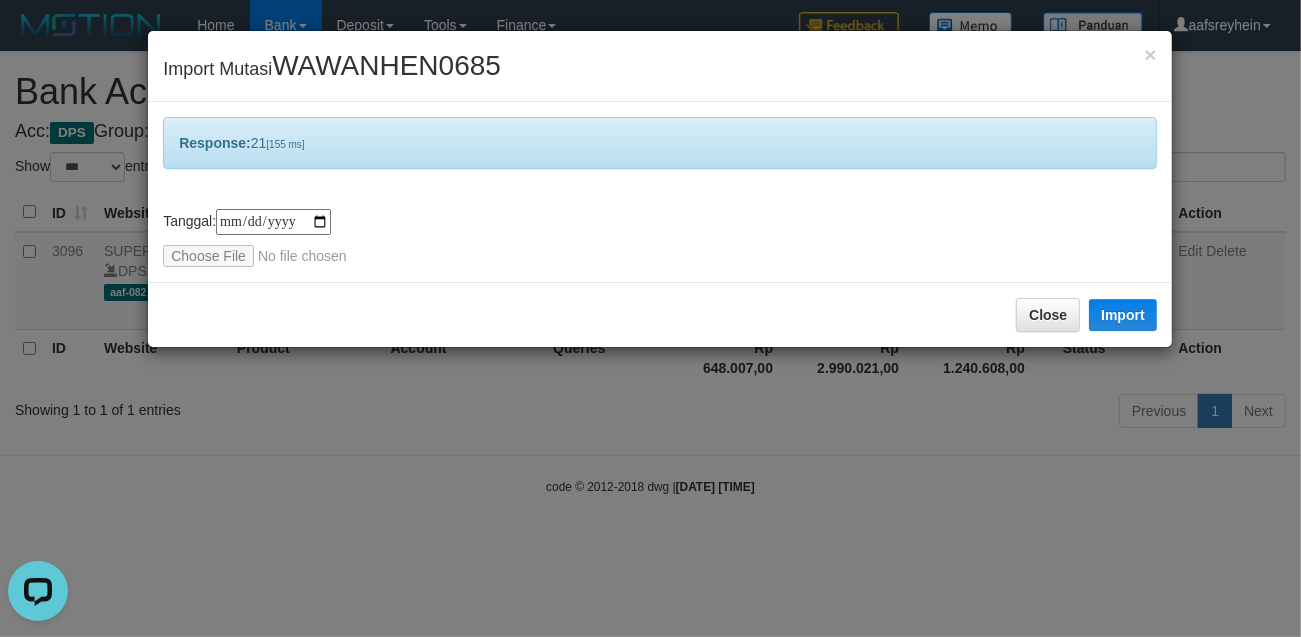 click on "**********" at bounding box center (650, 318) 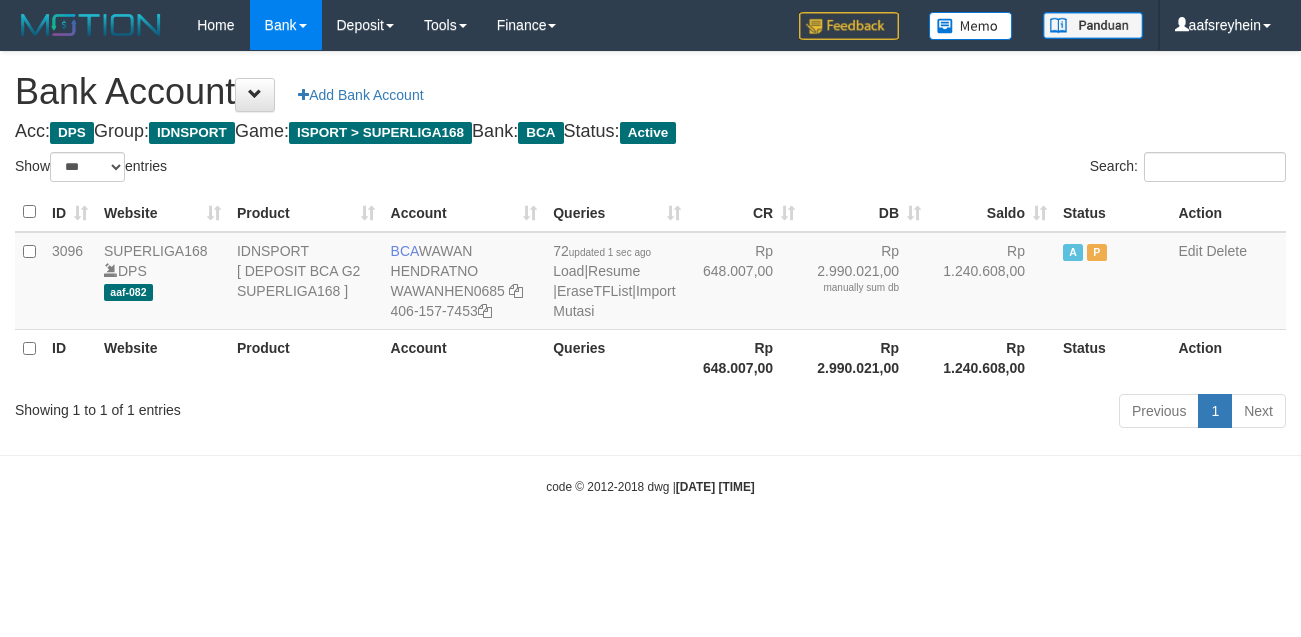 select on "***" 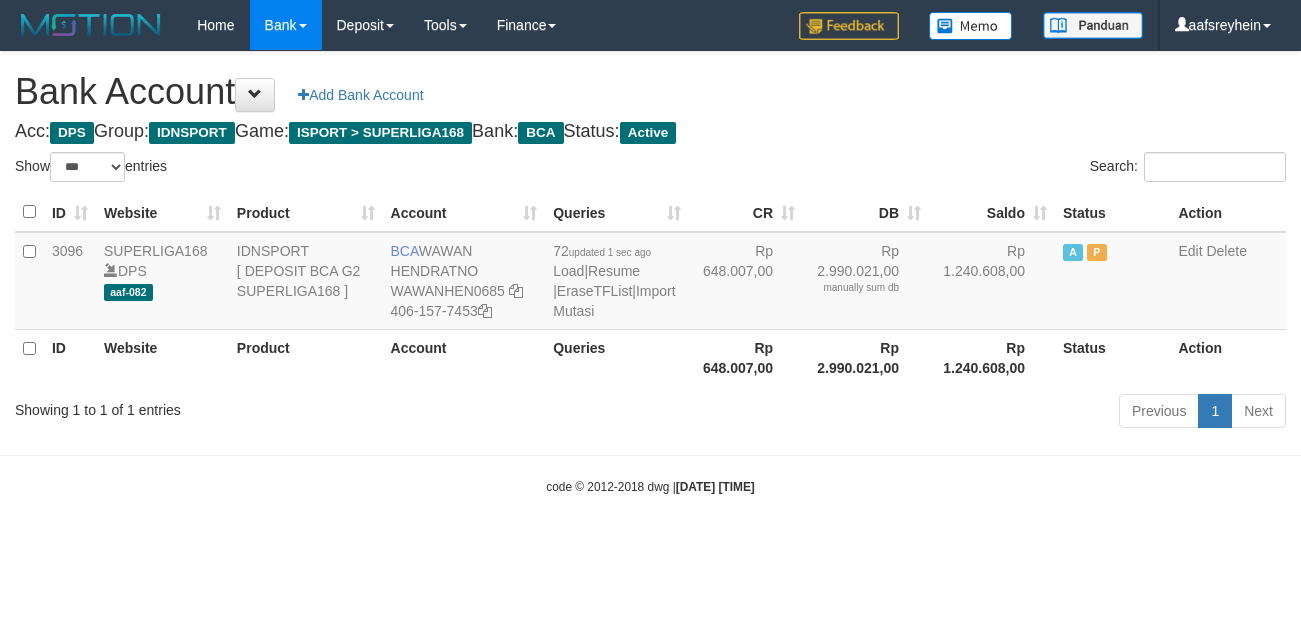 scroll, scrollTop: 0, scrollLeft: 0, axis: both 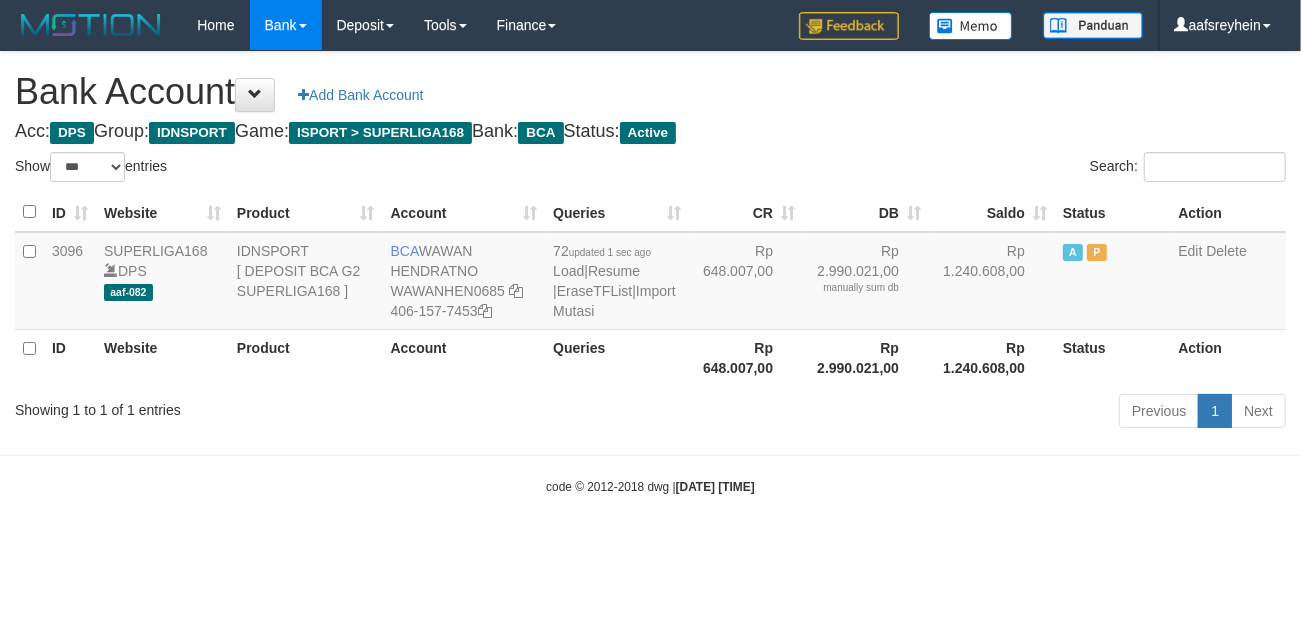 click on "code © 2012-2018 dwg |  2025/07/12 02:12:53" at bounding box center (650, 486) 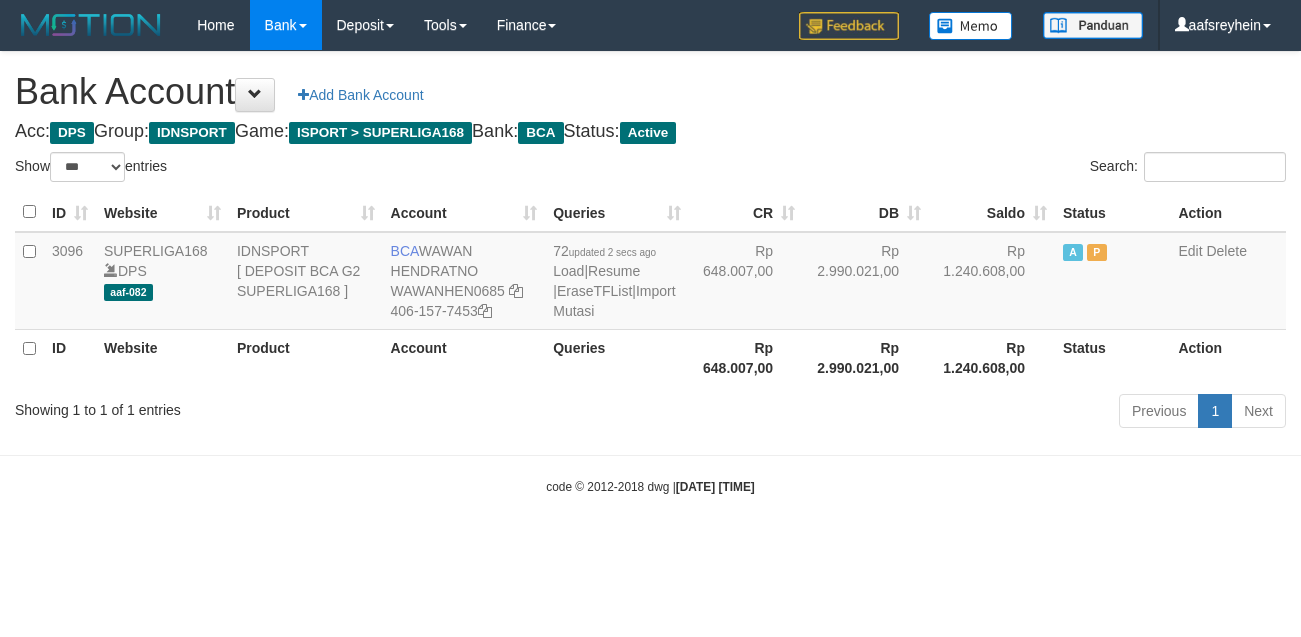 select on "***" 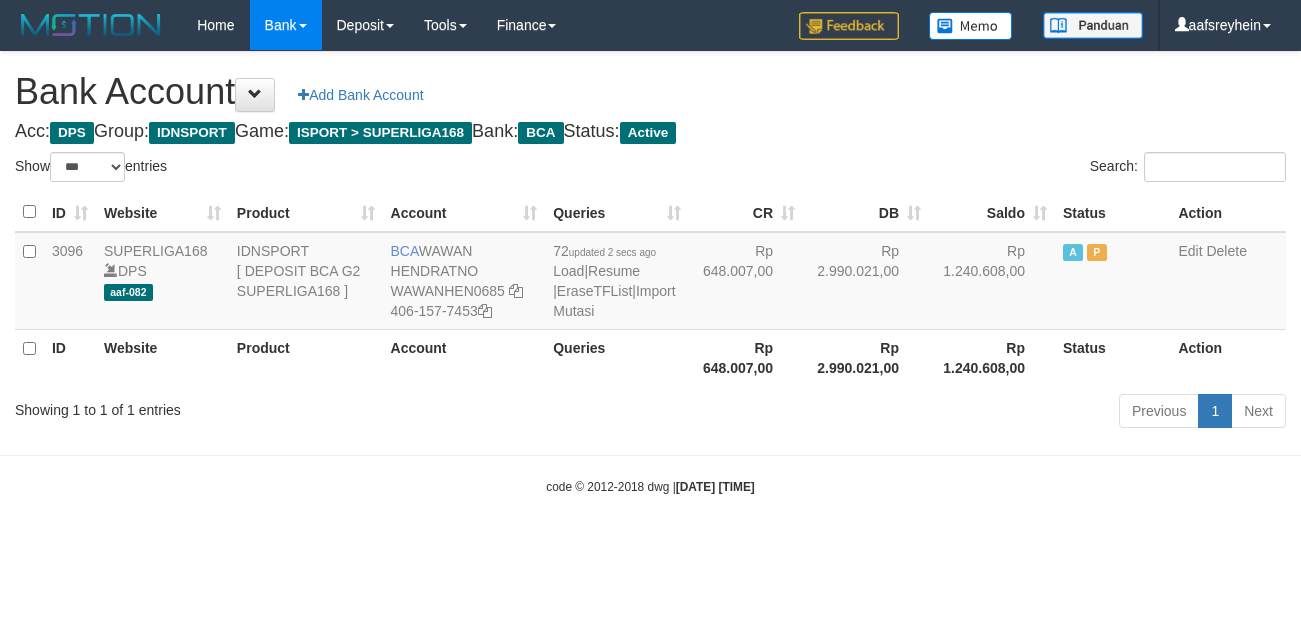 scroll, scrollTop: 0, scrollLeft: 0, axis: both 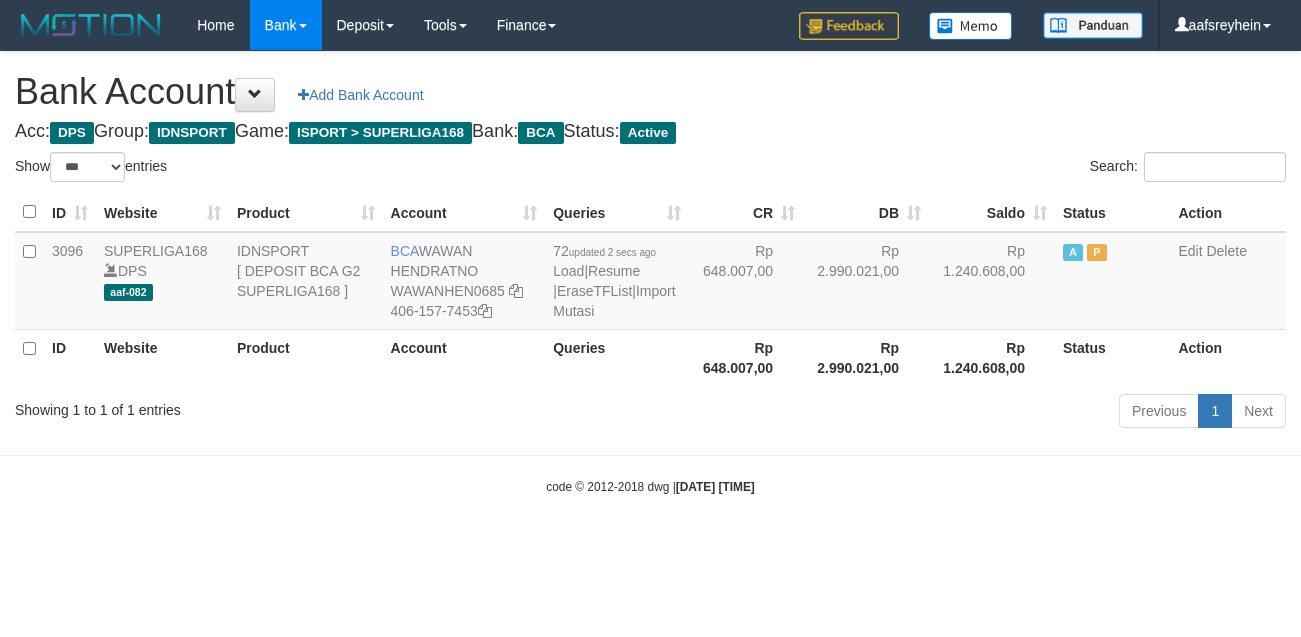 select on "***" 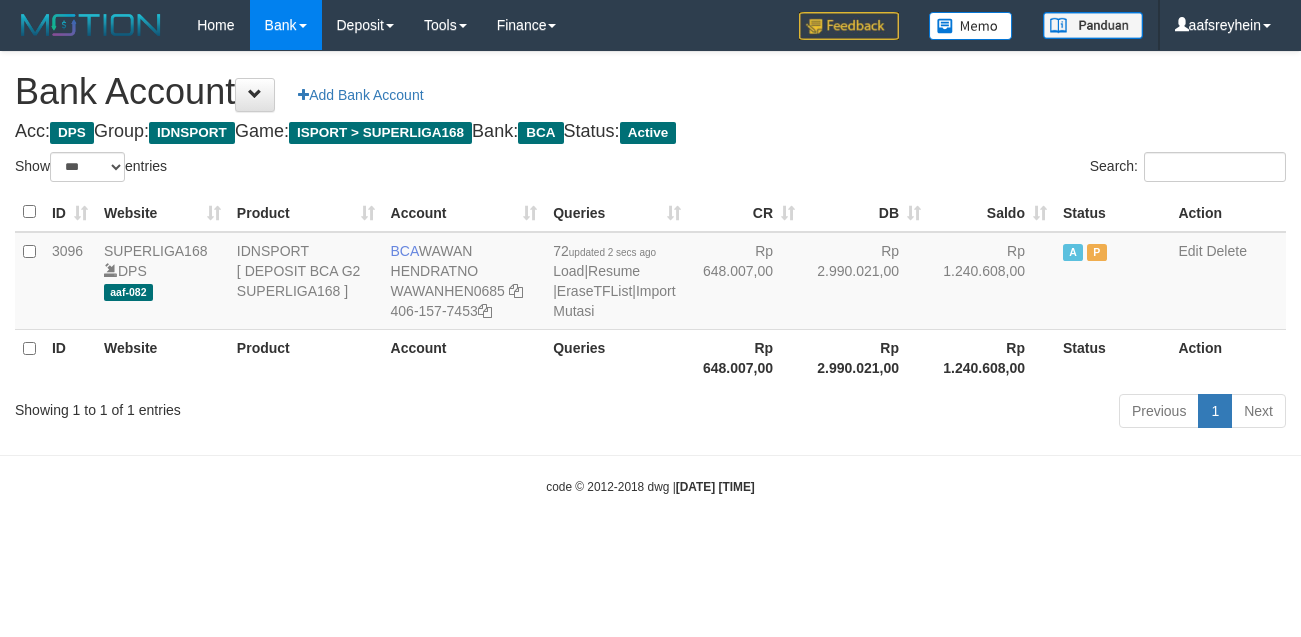 scroll, scrollTop: 0, scrollLeft: 0, axis: both 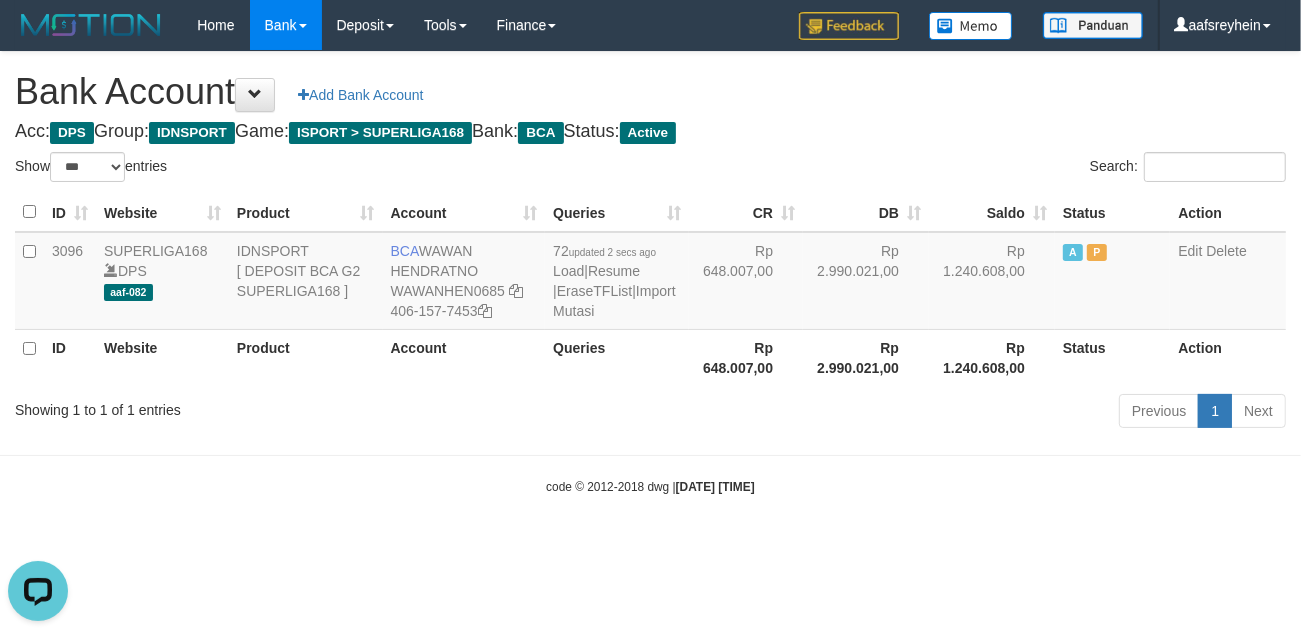 click on "Toggle navigation
Home
Bank
Account List
Load
By Website
Group
[ISPORT]													SUPERLIGA168
By Load Group (DPS)
-" at bounding box center [650, 273] 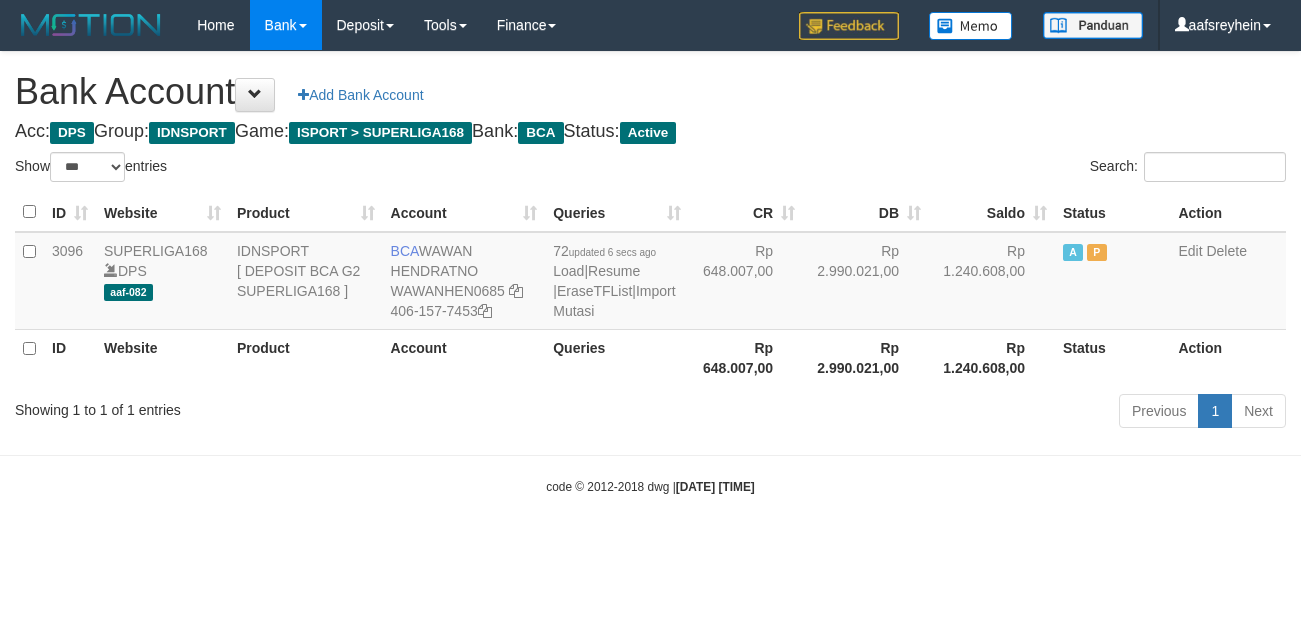 select on "***" 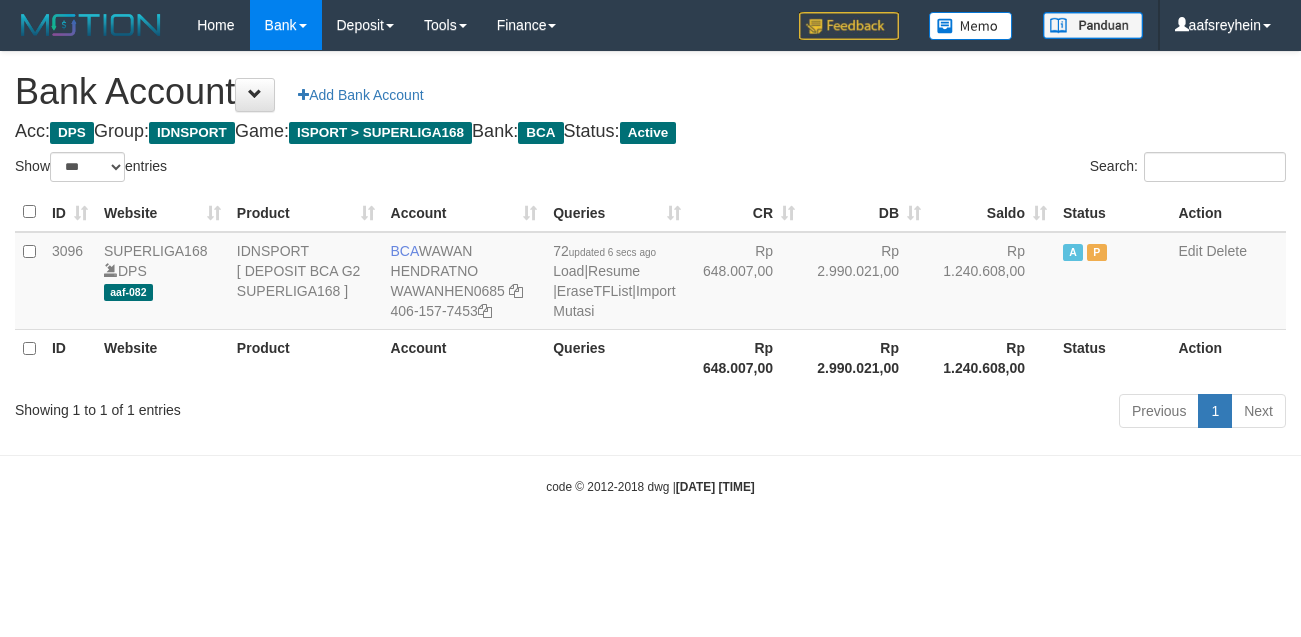 scroll, scrollTop: 0, scrollLeft: 0, axis: both 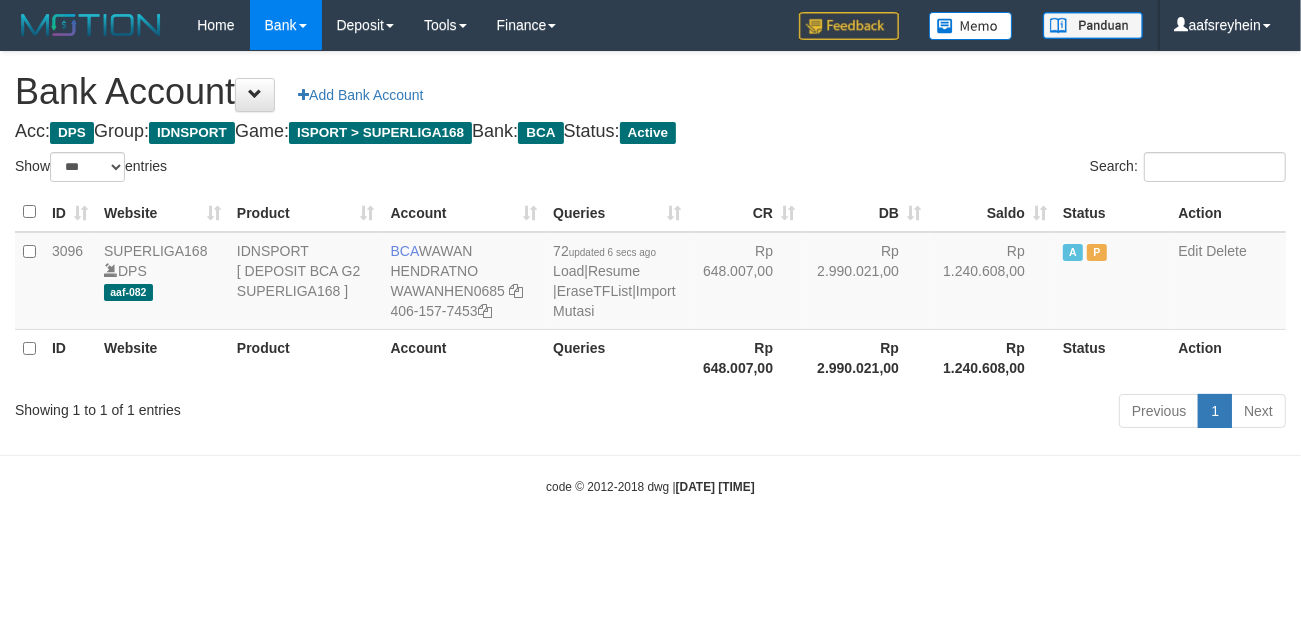 click on "Previous 1 Next" at bounding box center [921, 413] 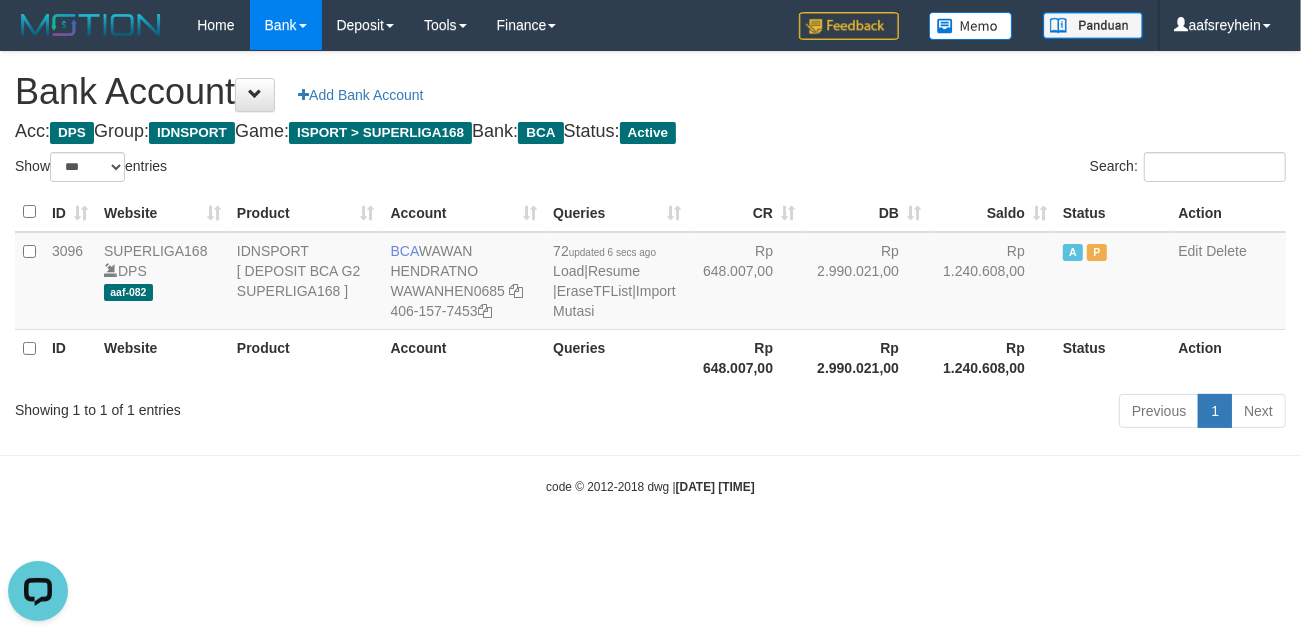 scroll, scrollTop: 0, scrollLeft: 0, axis: both 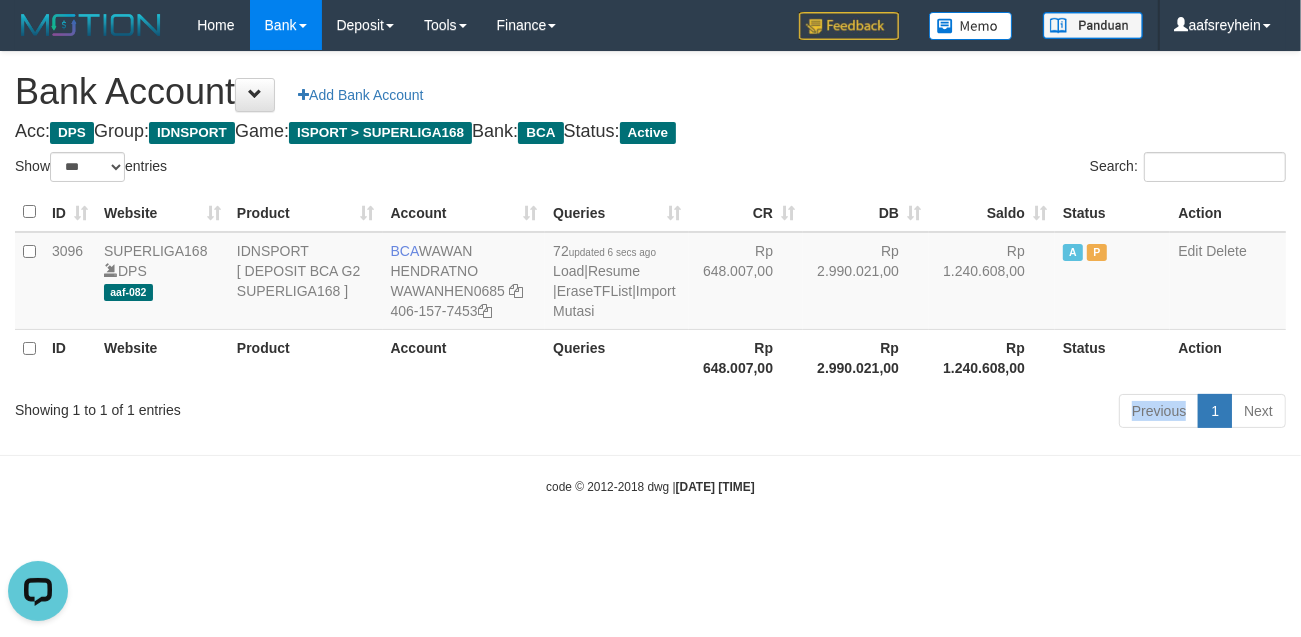 click on "Previous 1 Next" at bounding box center [921, 413] 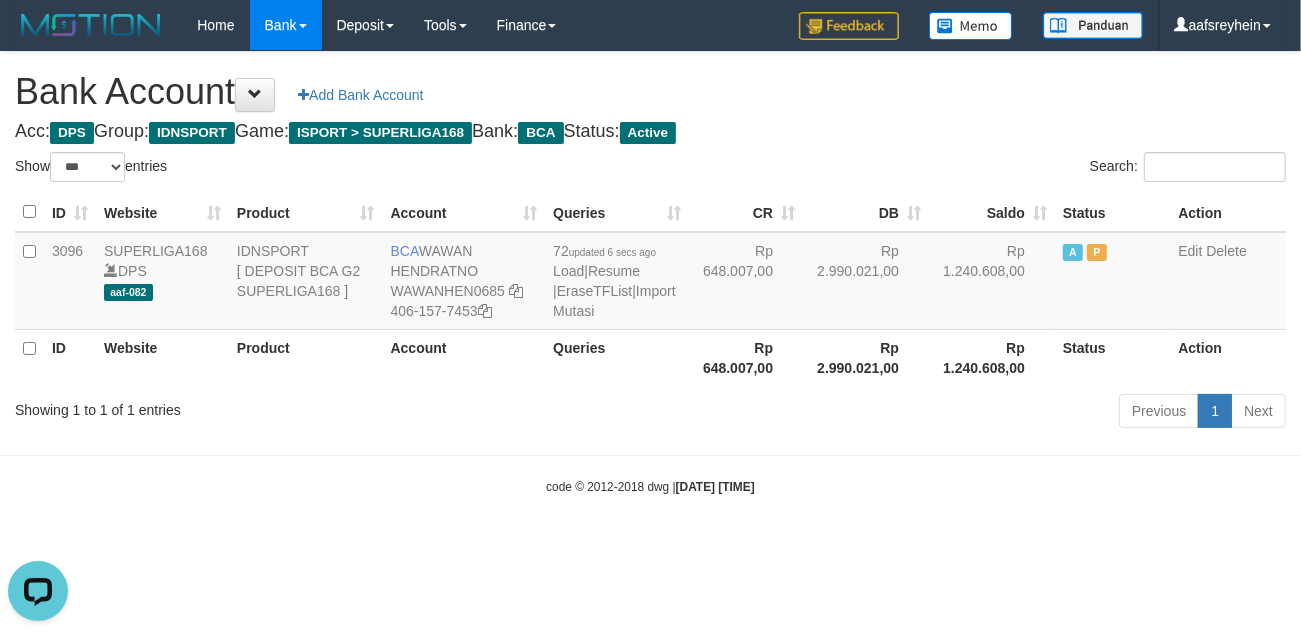 click on "Previous 1 Next" at bounding box center [921, 413] 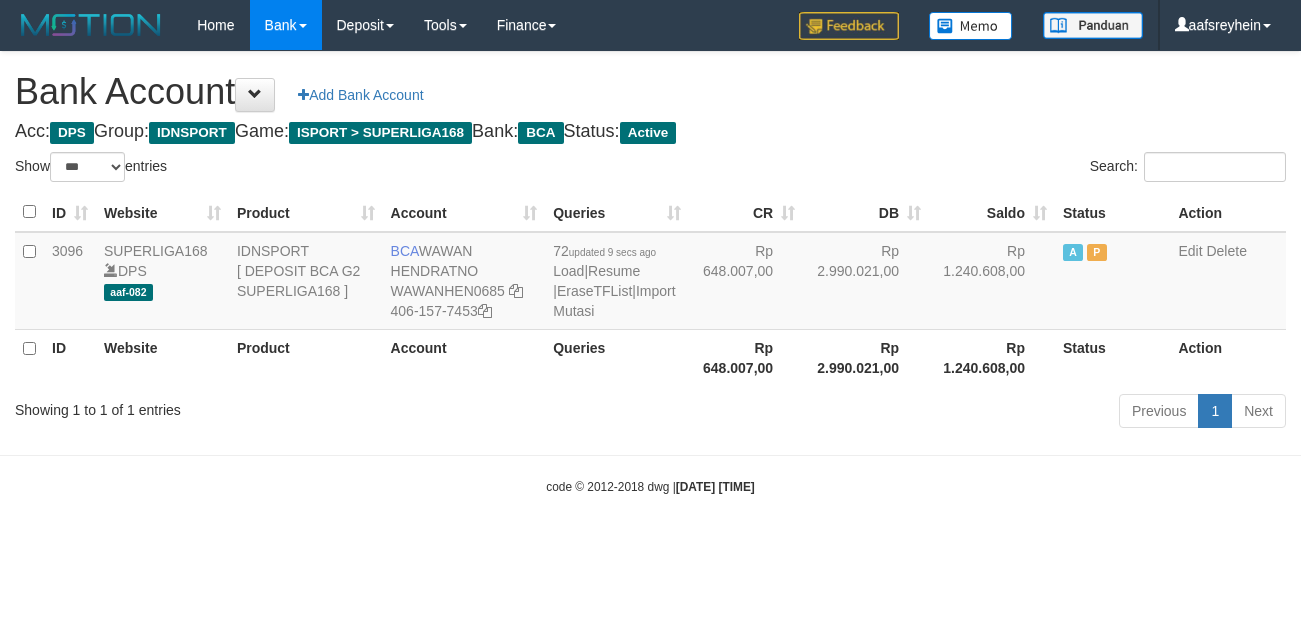 select on "***" 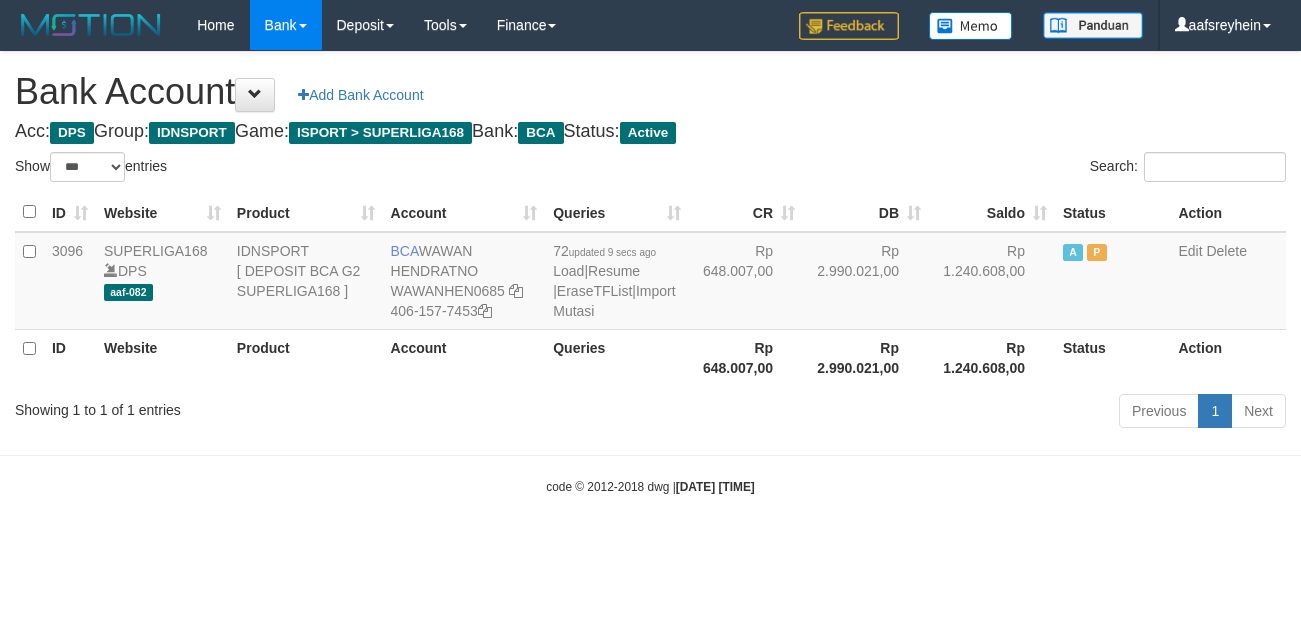 scroll, scrollTop: 0, scrollLeft: 0, axis: both 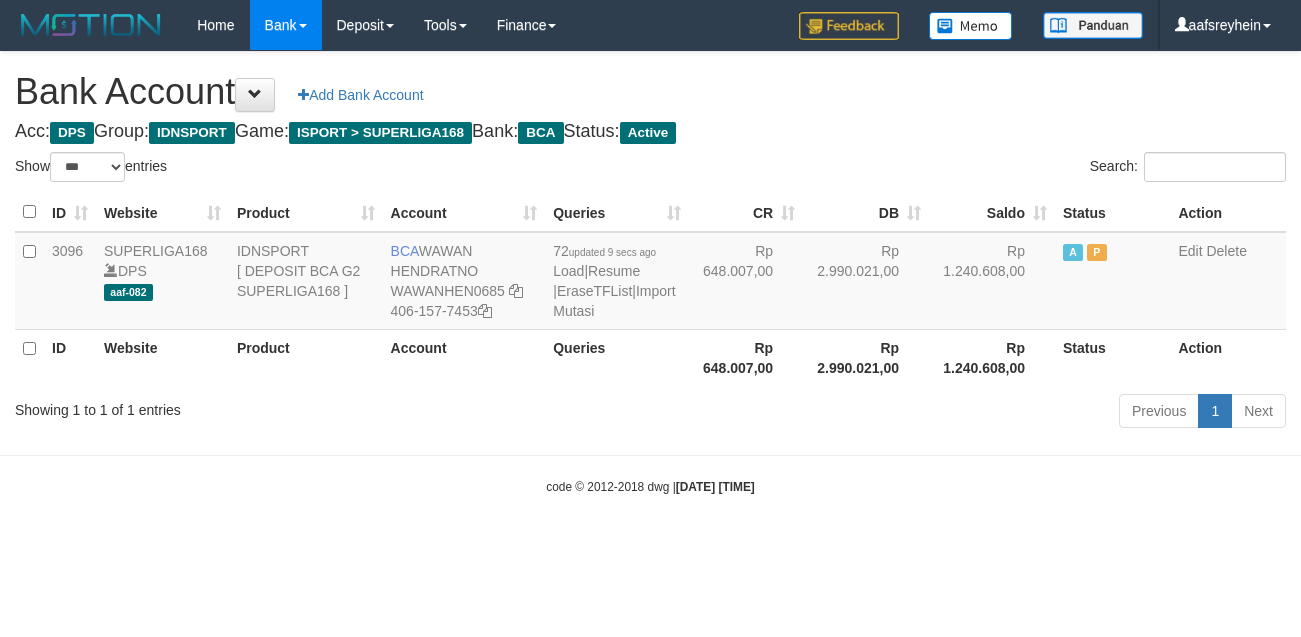 select on "***" 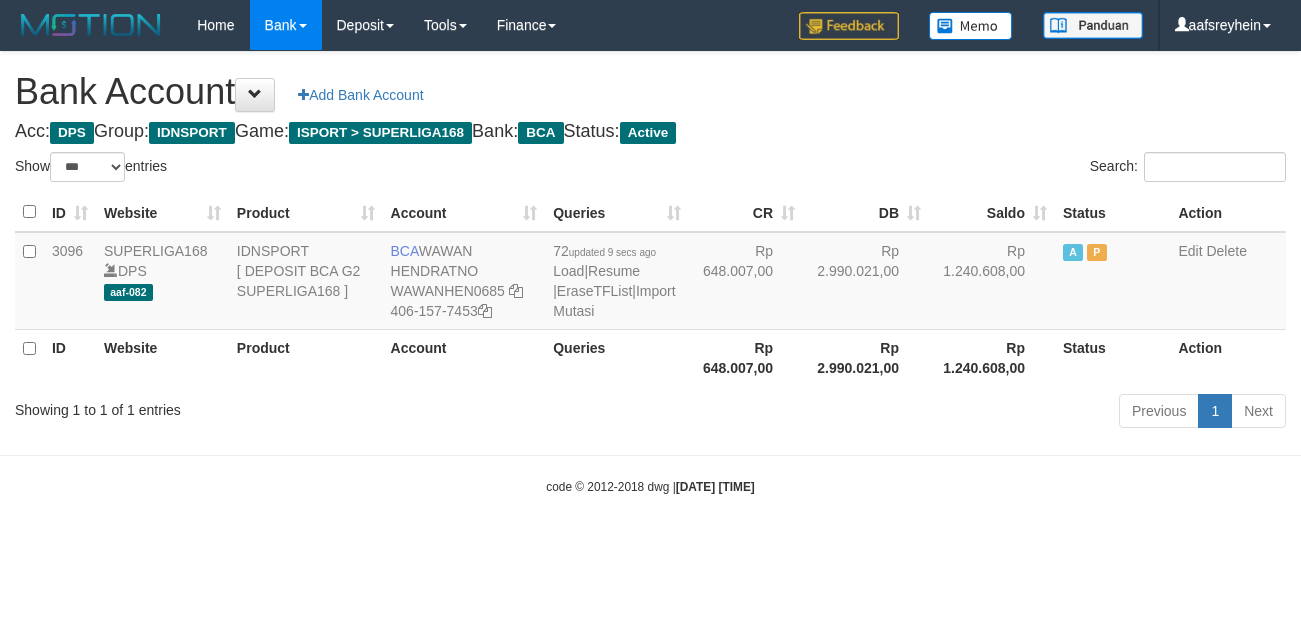 scroll, scrollTop: 0, scrollLeft: 0, axis: both 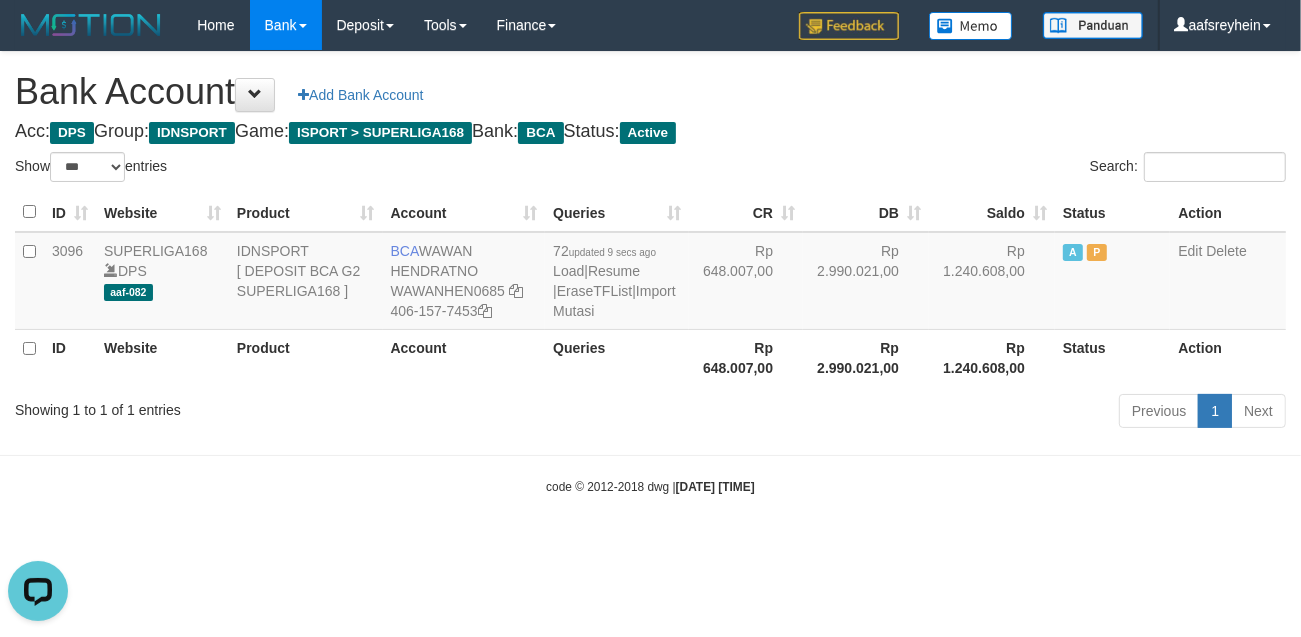 click on "Toggle navigation
Home
Bank
Account List
Load
By Website
Group
[ISPORT]													SUPERLIGA168
By Load Group (DPS)" at bounding box center [650, 273] 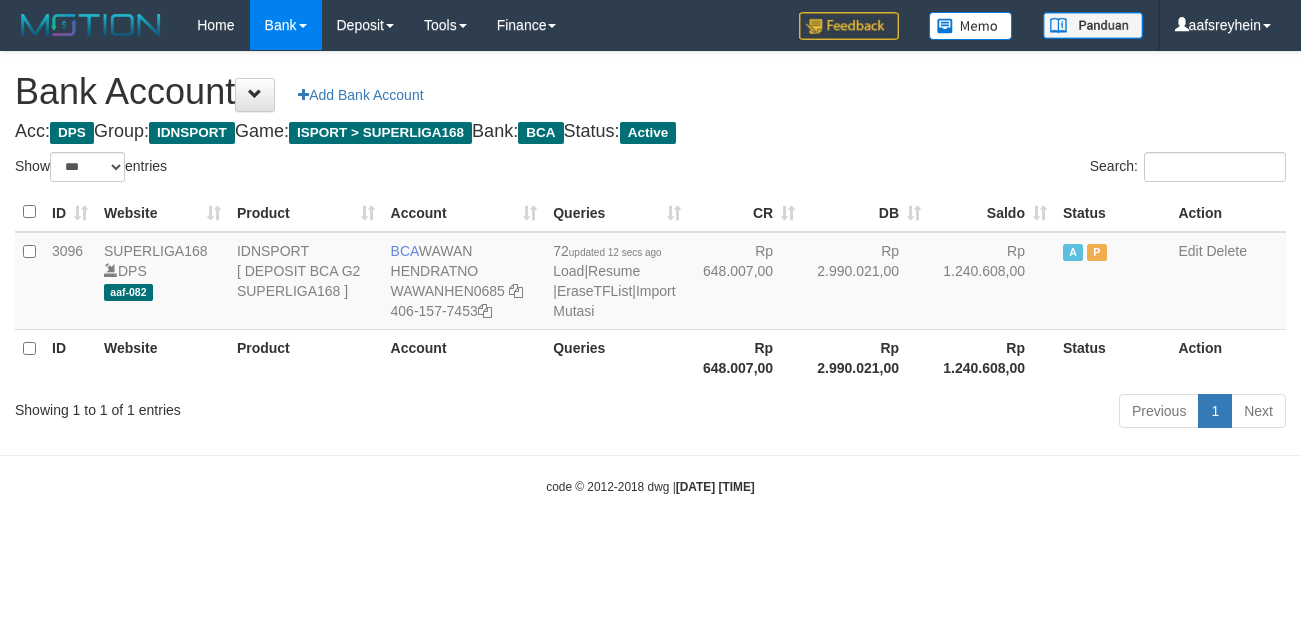 select on "***" 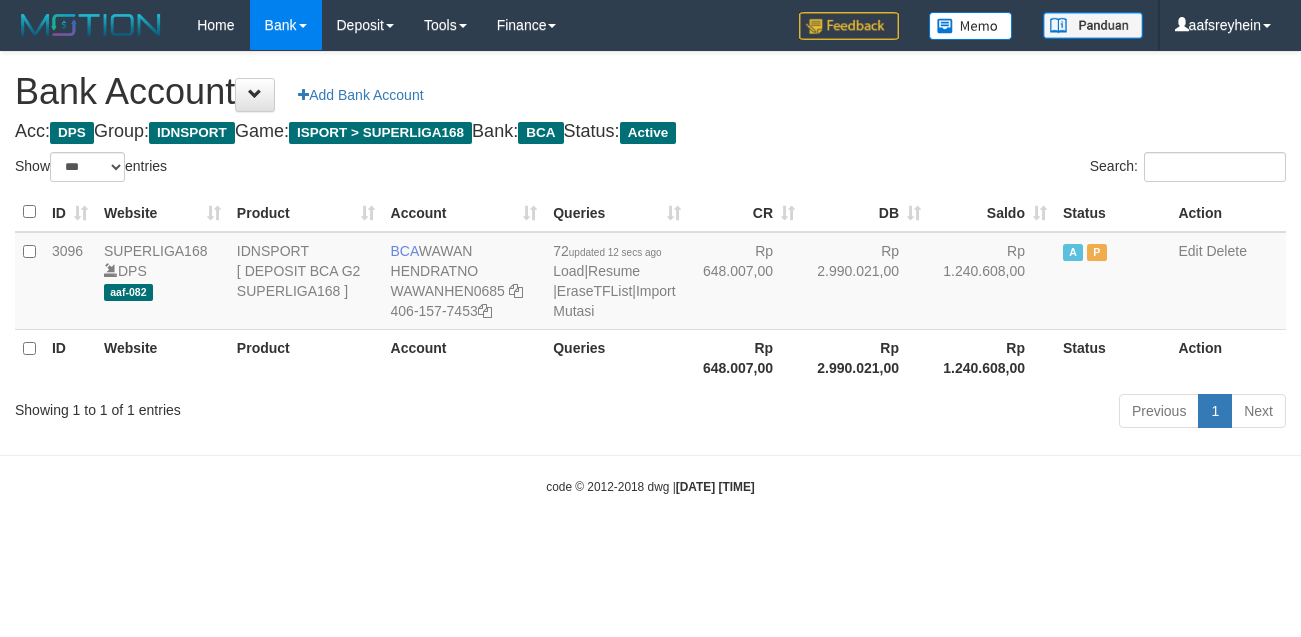 scroll, scrollTop: 0, scrollLeft: 0, axis: both 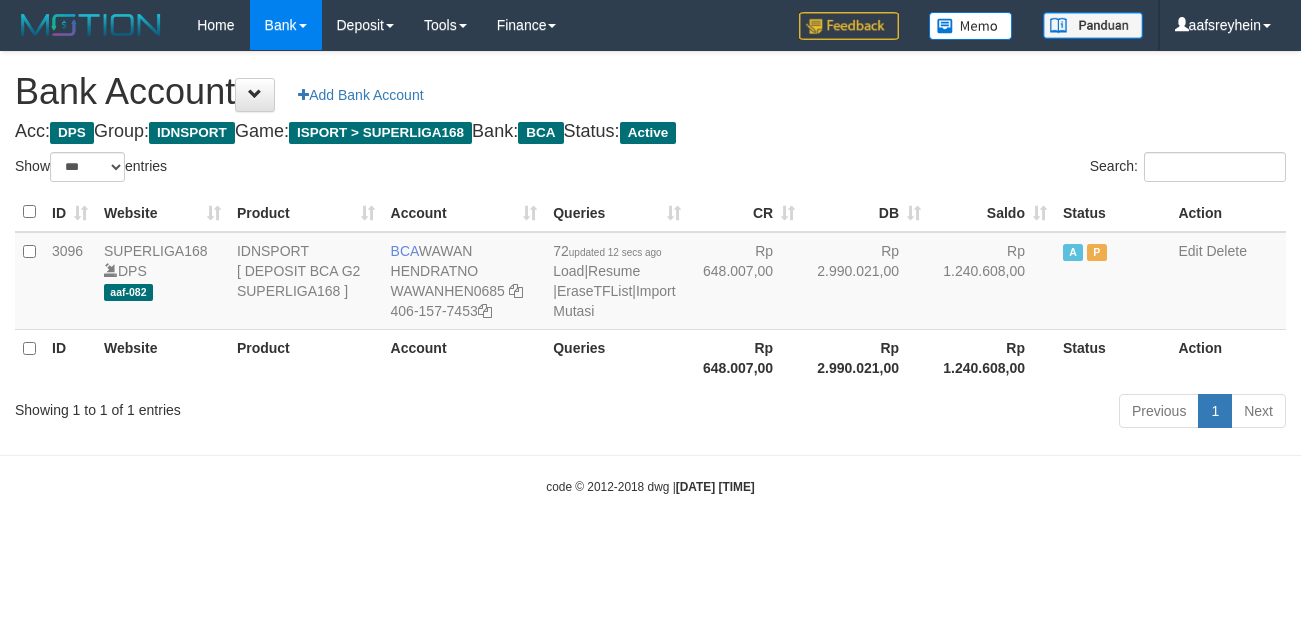 select on "***" 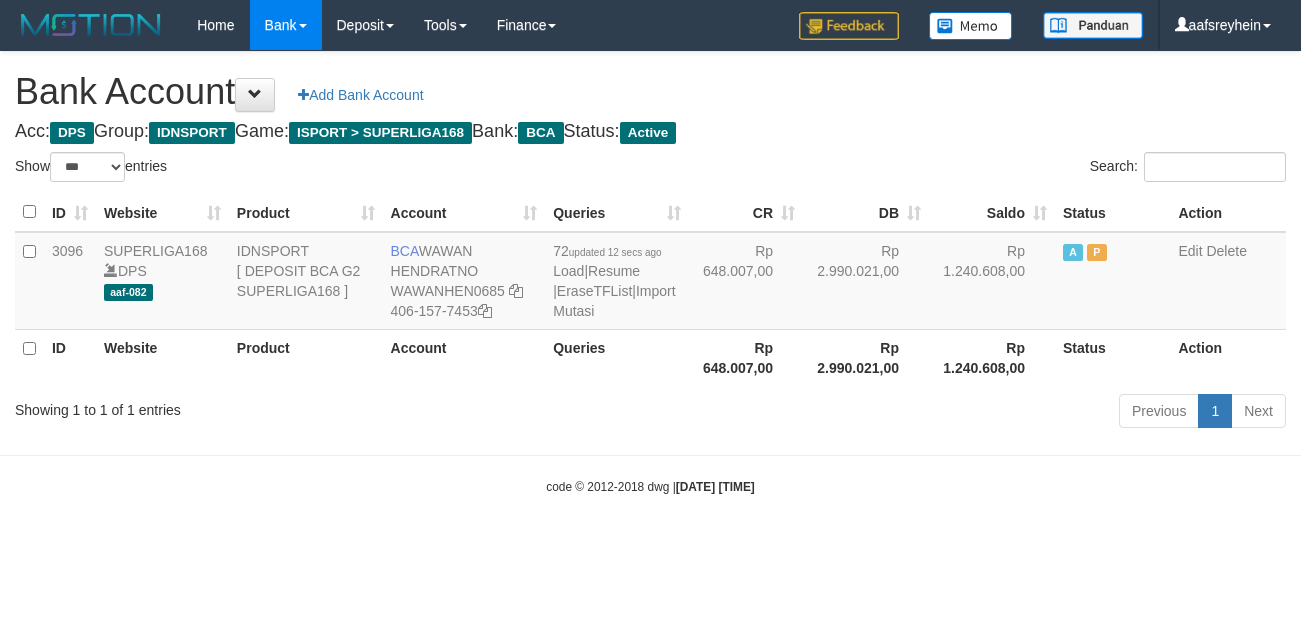 scroll, scrollTop: 0, scrollLeft: 0, axis: both 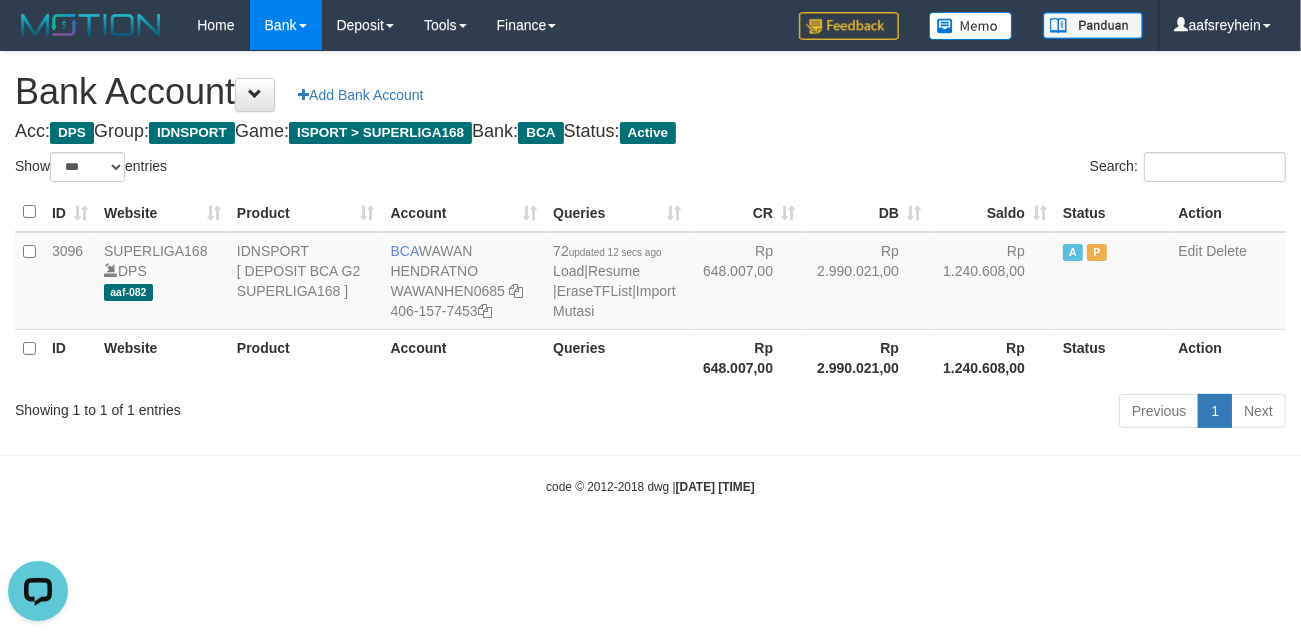 click on "Toggle navigation
Home
Bank
Account List
Load
By Website
Group
[ISPORT]													SUPERLIGA168
By Load Group (DPS)
-" at bounding box center (650, 273) 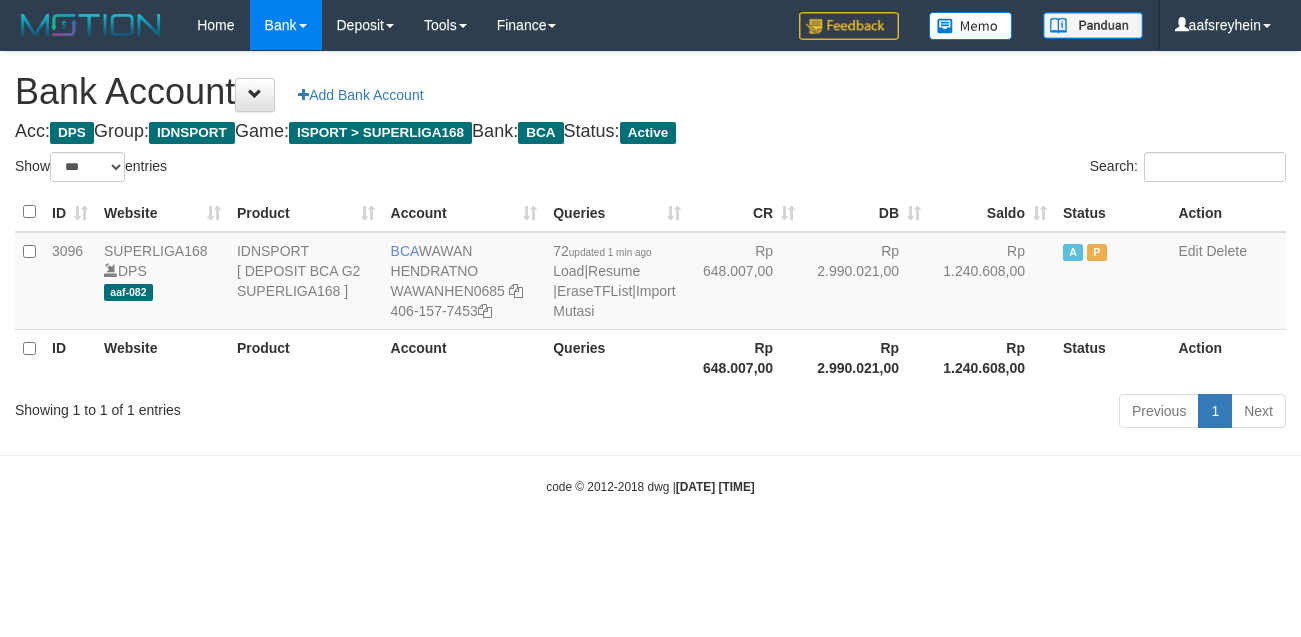 select on "***" 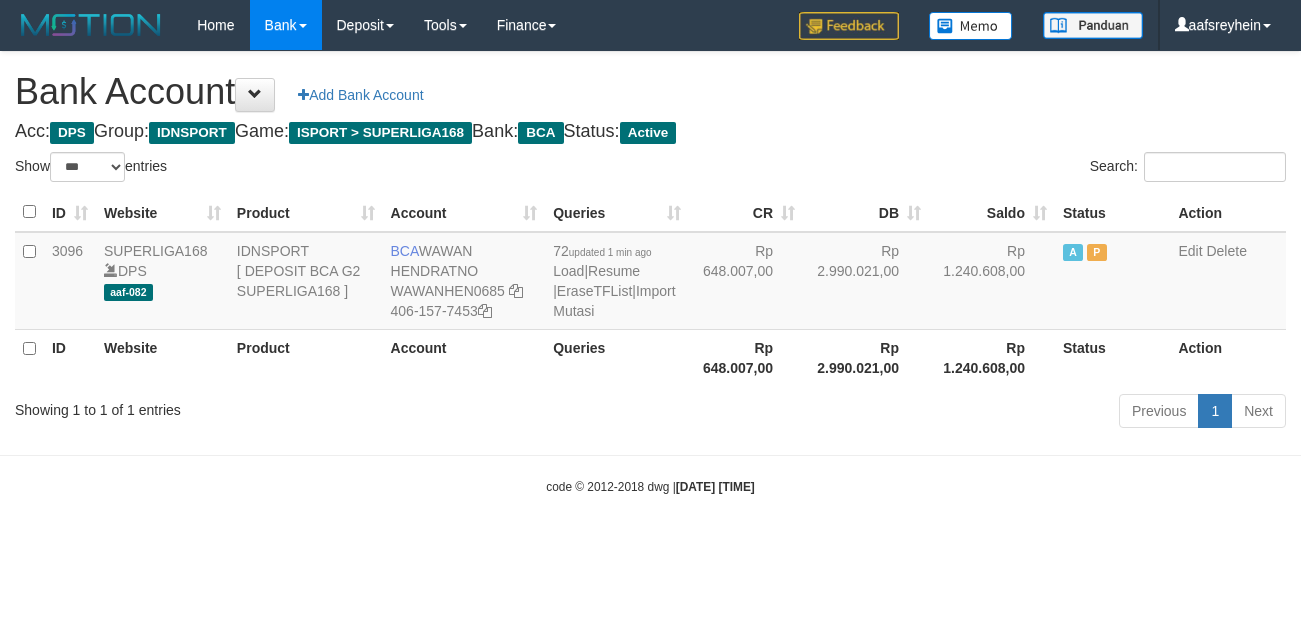 scroll, scrollTop: 0, scrollLeft: 0, axis: both 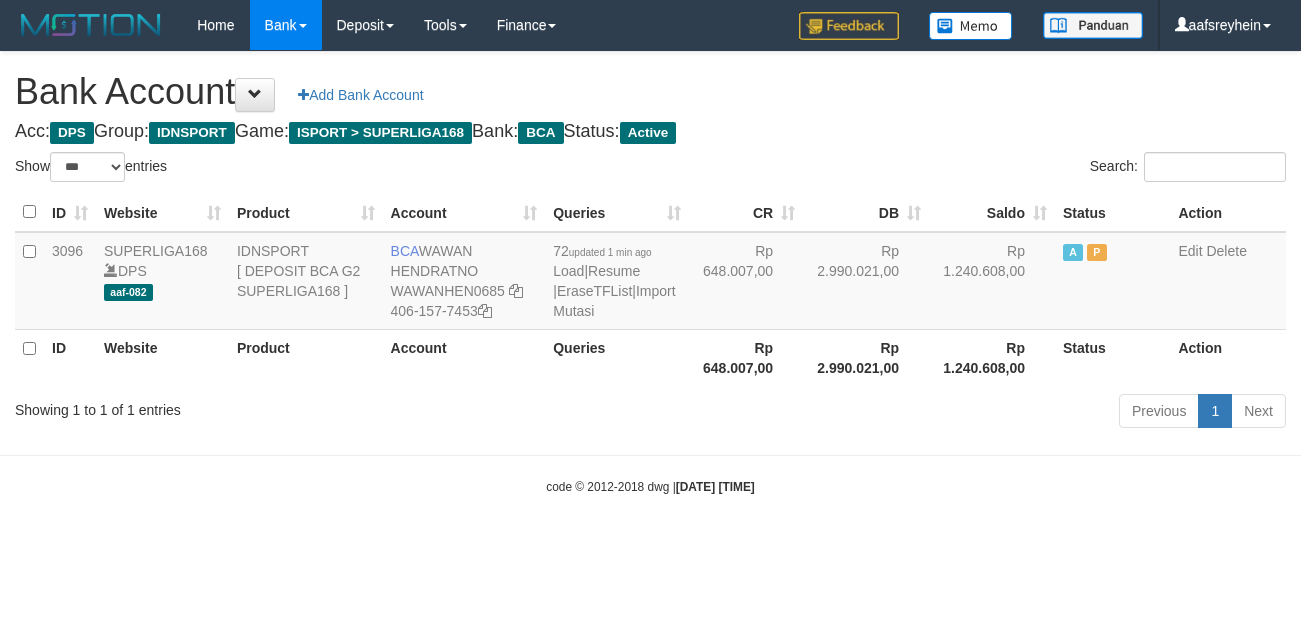 select on "***" 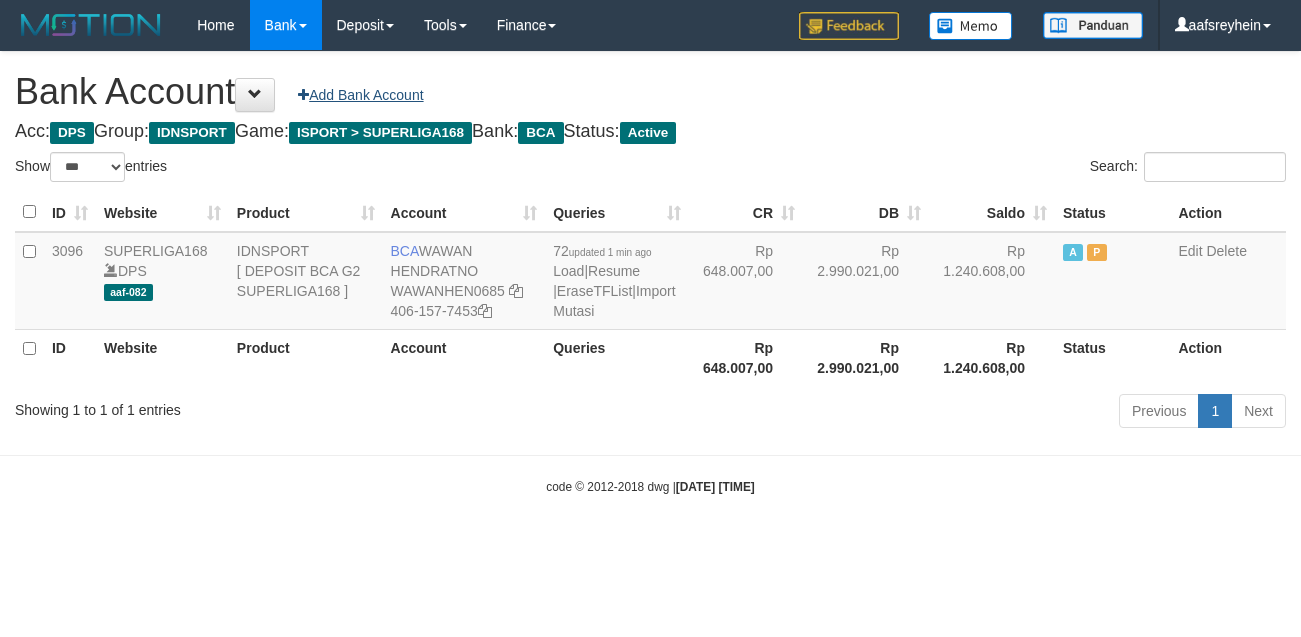 scroll, scrollTop: 0, scrollLeft: 0, axis: both 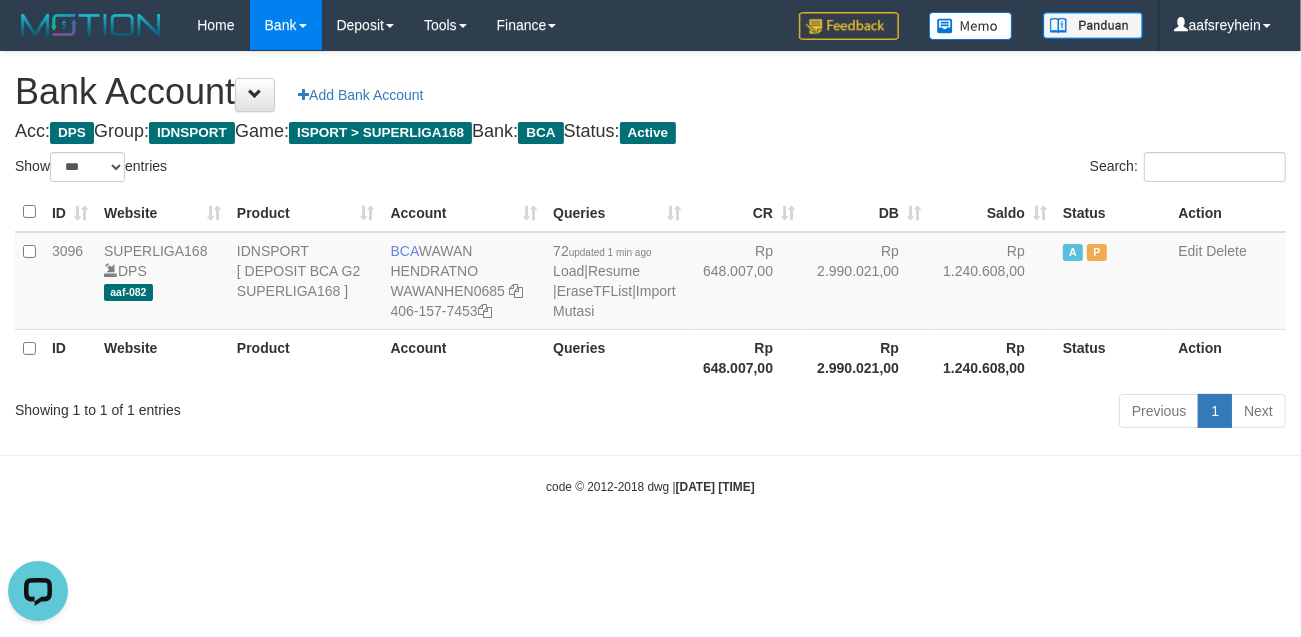 click on "Toggle navigation
Home
Bank
Account List
Load
By Website
Group
[ISPORT]													SUPERLIGA168
By Load Group (DPS)
-" at bounding box center [650, 273] 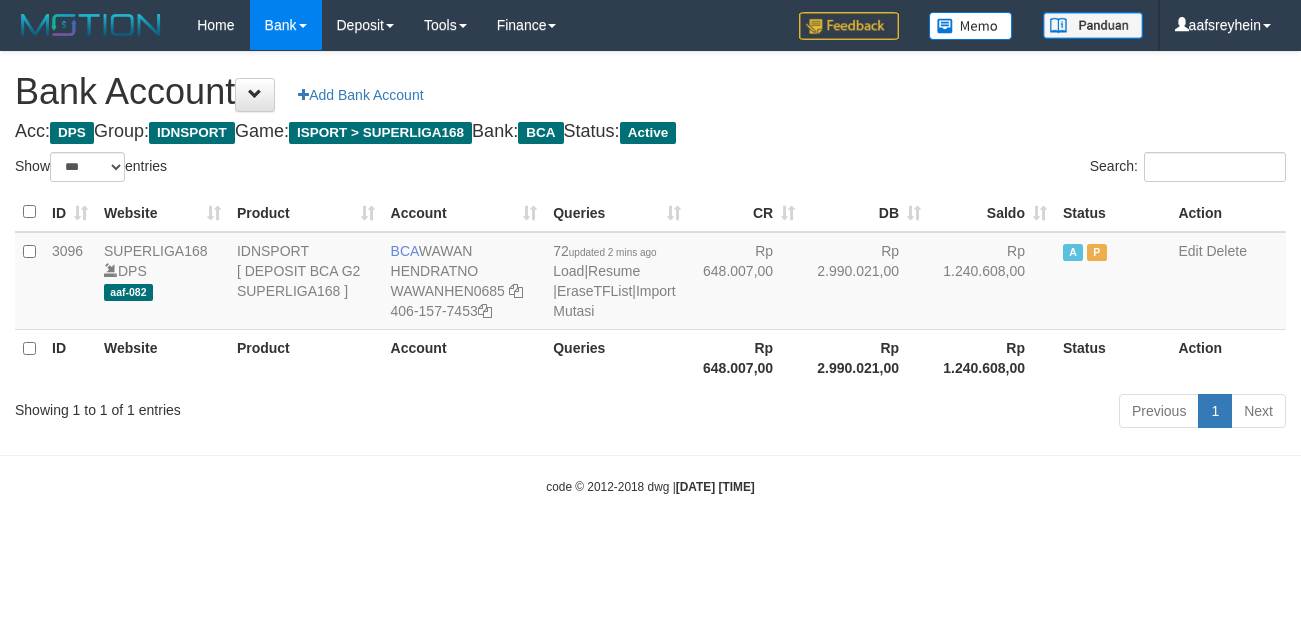 select on "***" 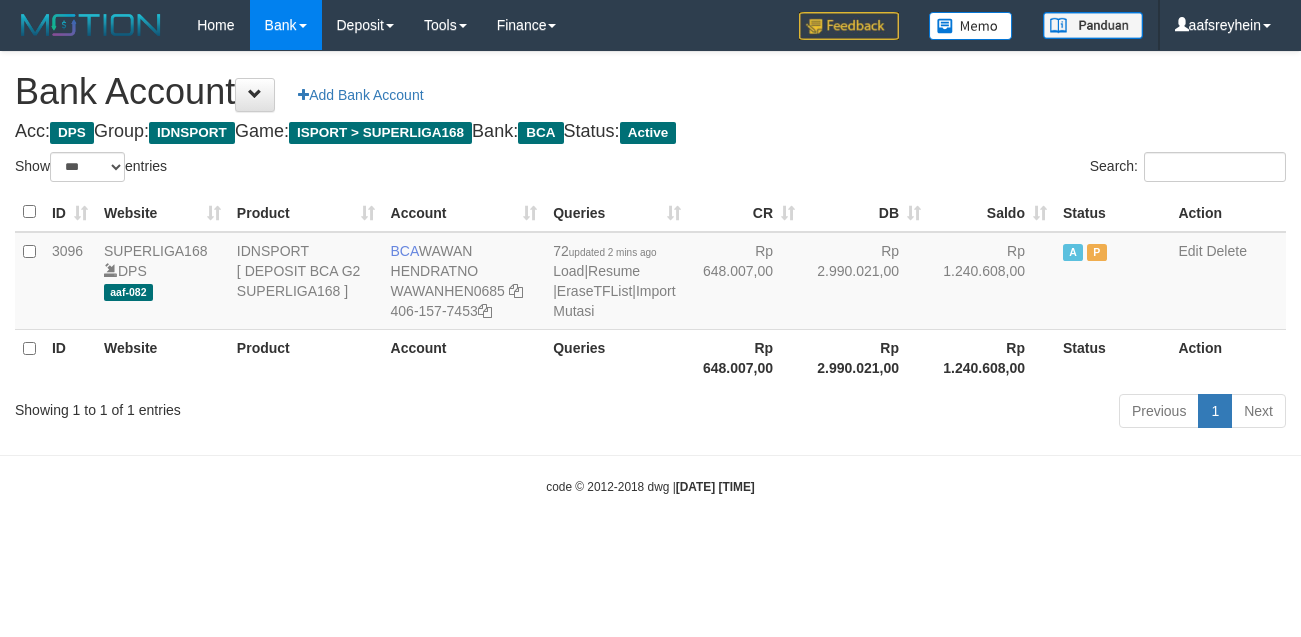 scroll, scrollTop: 0, scrollLeft: 0, axis: both 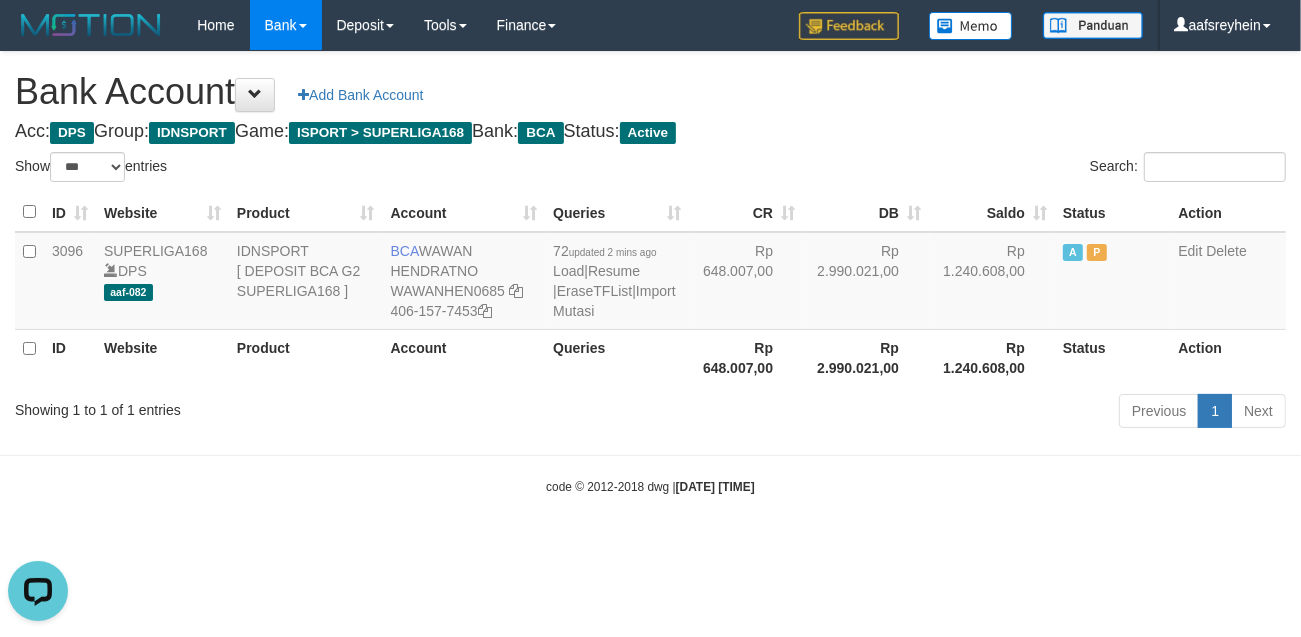 drag, startPoint x: 1031, startPoint y: 422, endPoint x: 1021, endPoint y: 423, distance: 10.049875 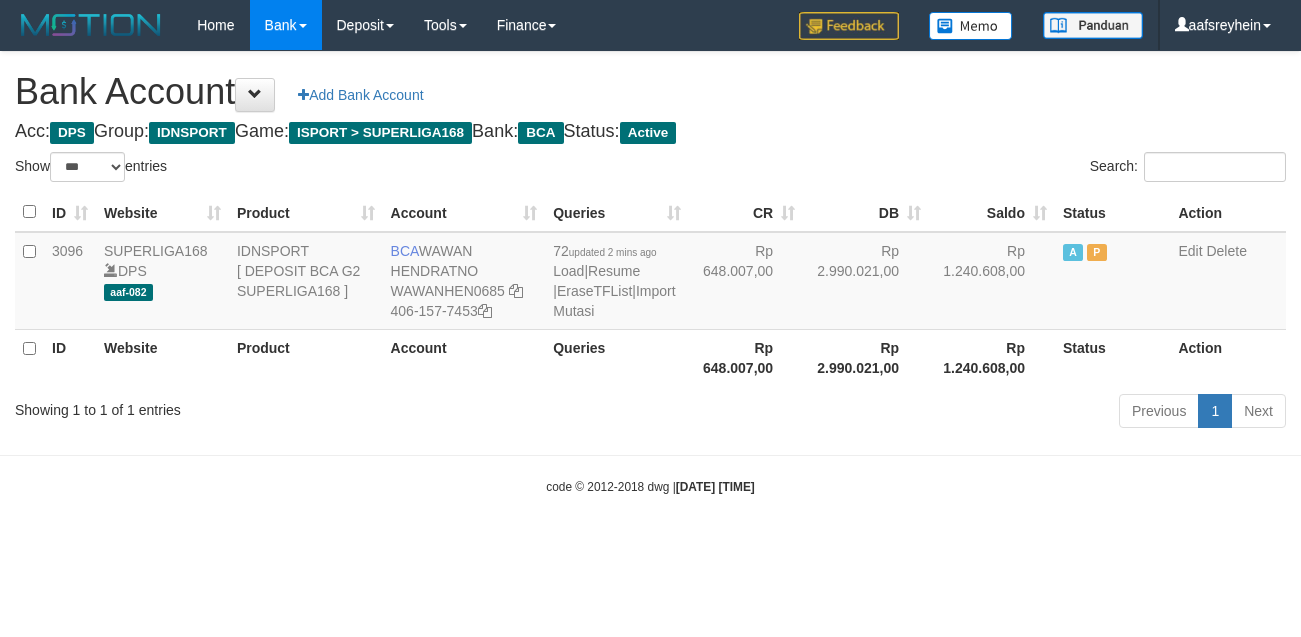 select on "***" 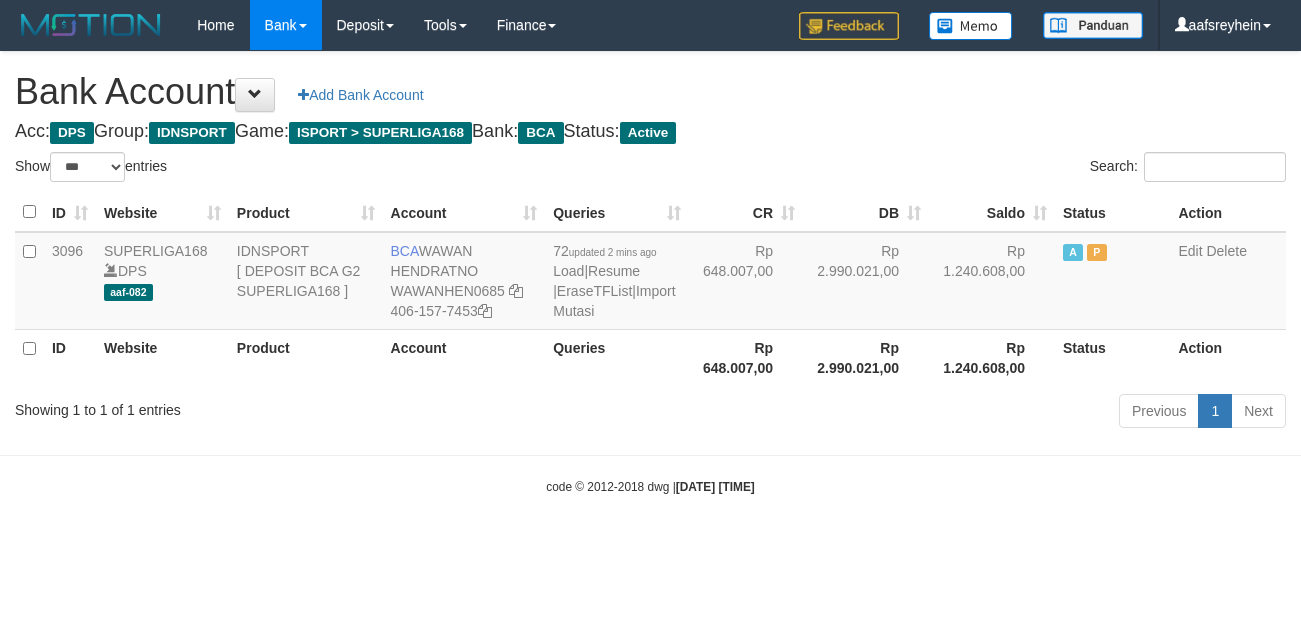scroll, scrollTop: 0, scrollLeft: 0, axis: both 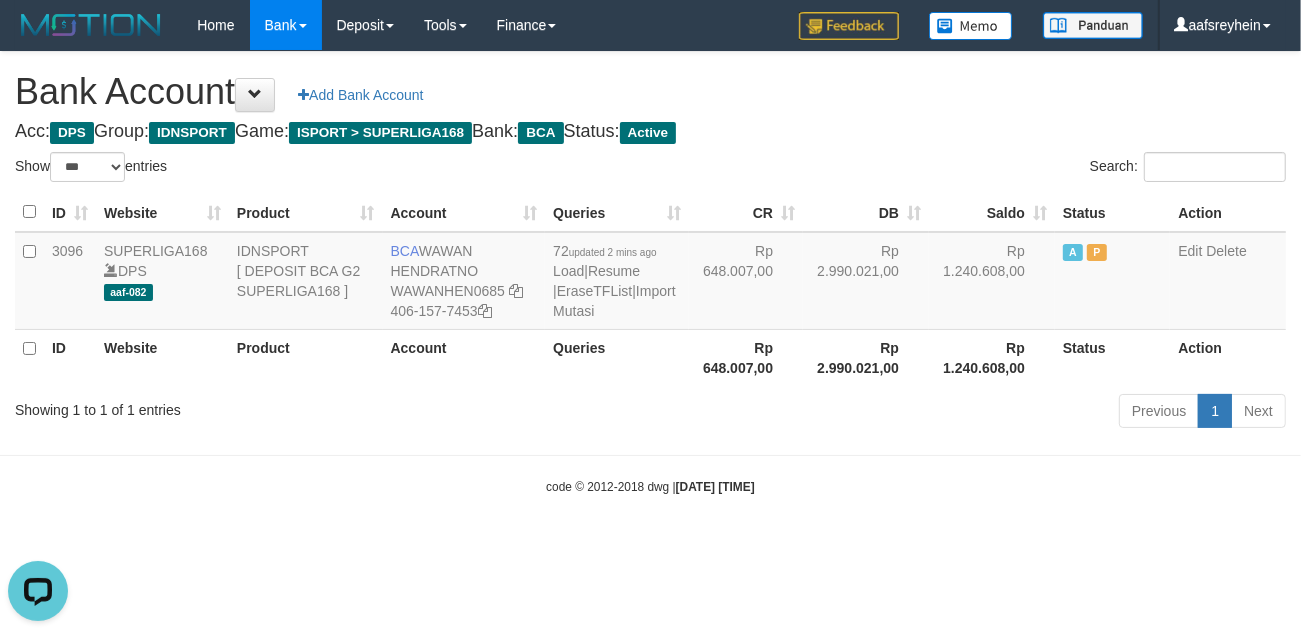 click on "2025/07/12 02:14:45" at bounding box center [715, 487] 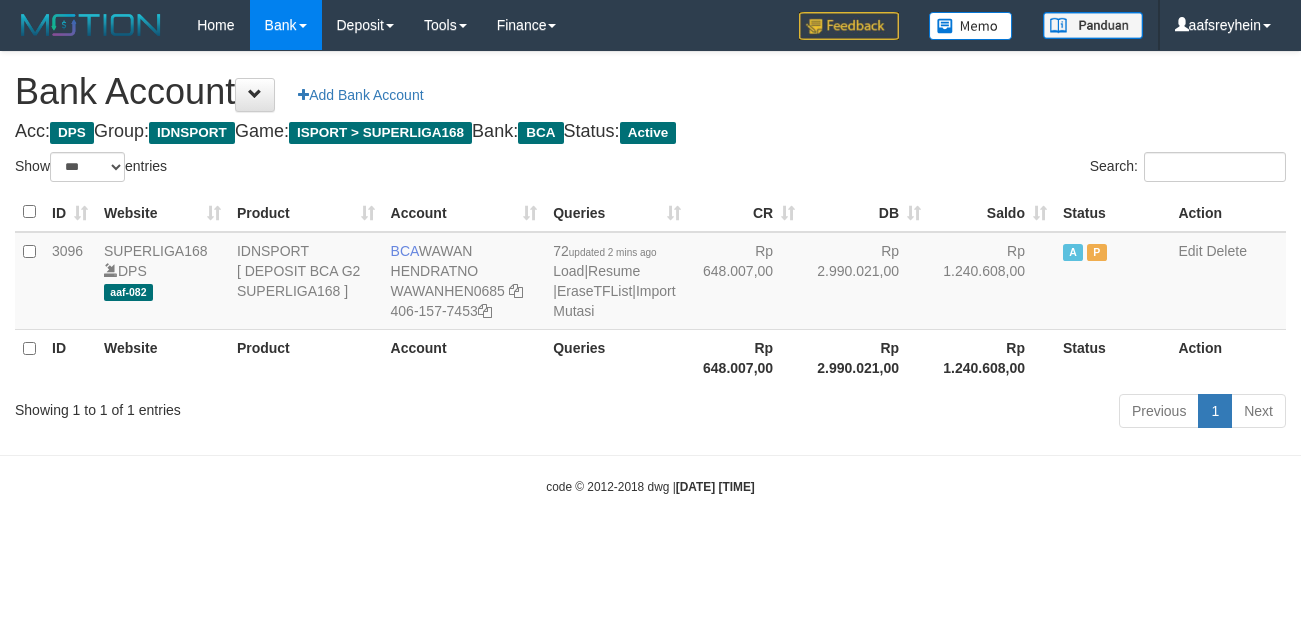 select on "***" 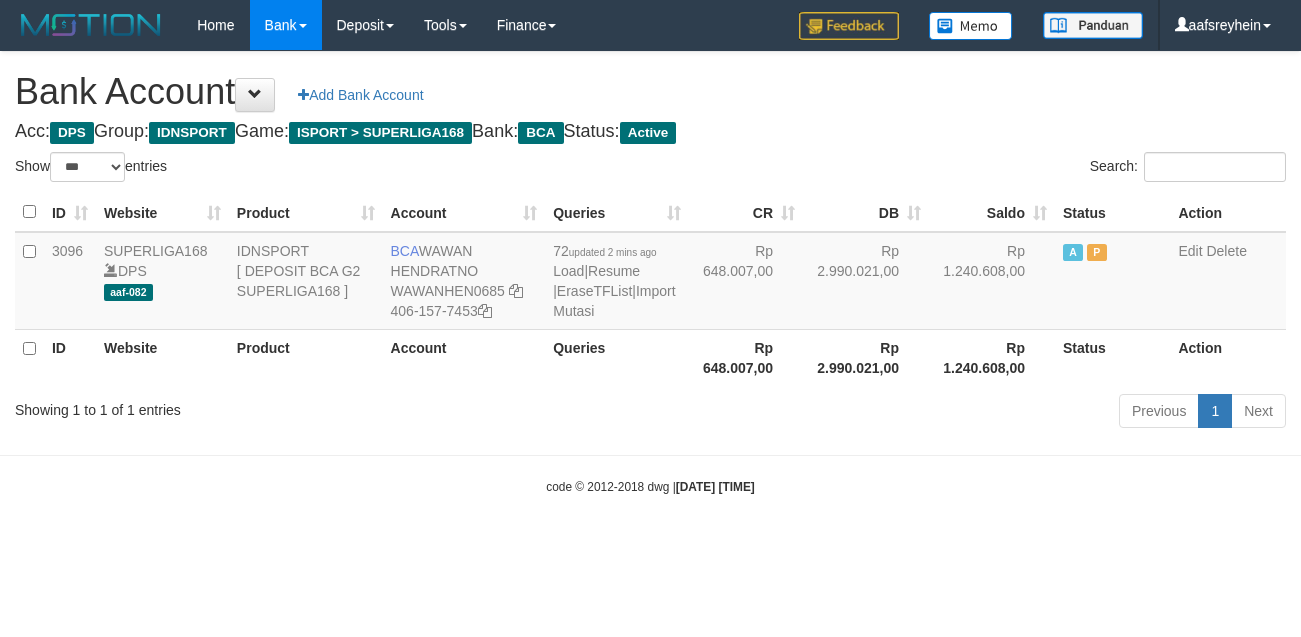 scroll, scrollTop: 0, scrollLeft: 0, axis: both 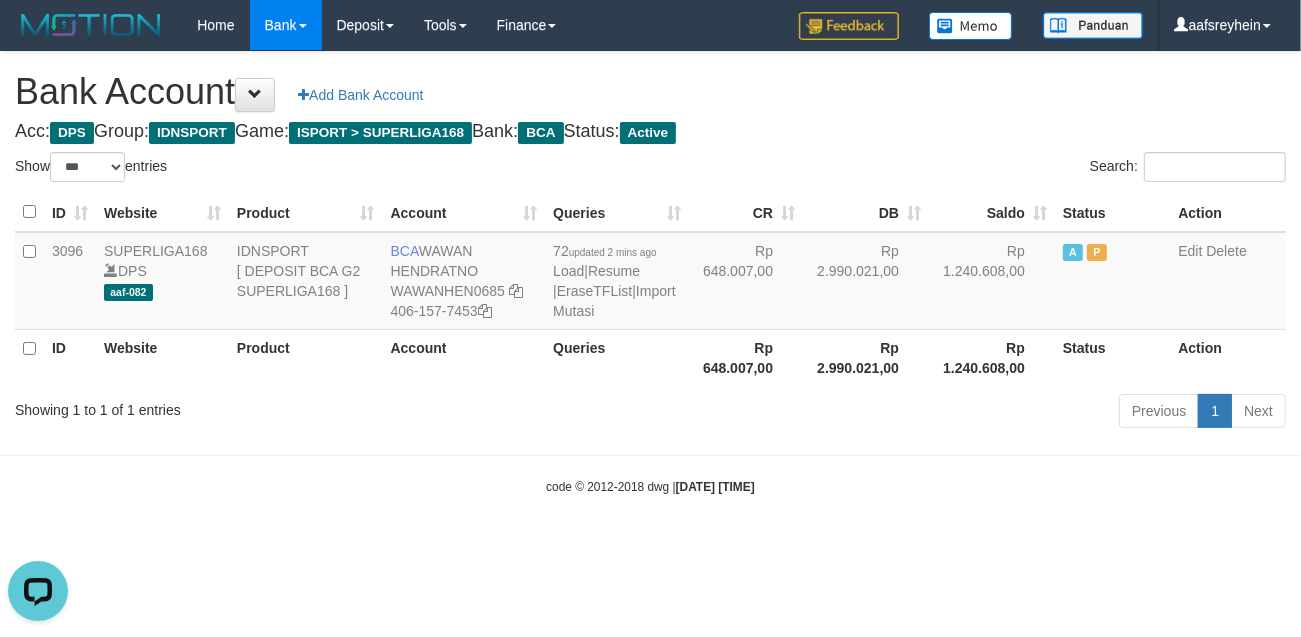 click on "Toggle navigation
Home
Bank
Account List
Load
By Website
Group
[ISPORT]													SUPERLIGA168
By Load Group (DPS)
-" at bounding box center (650, 273) 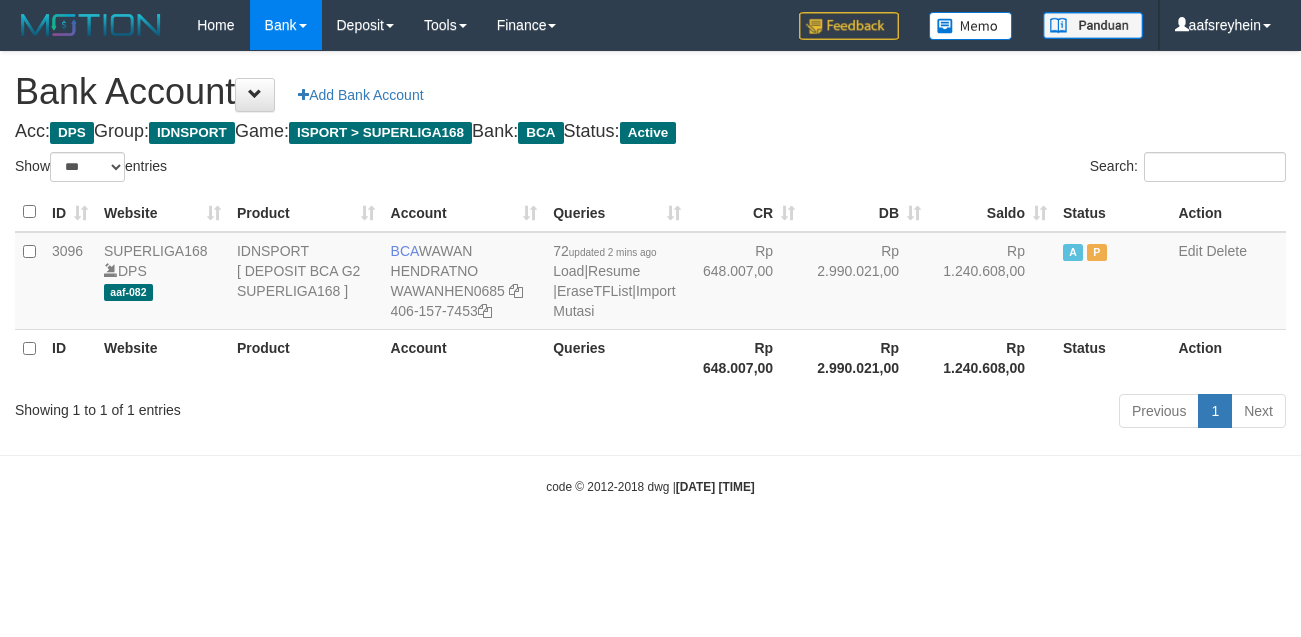 select on "***" 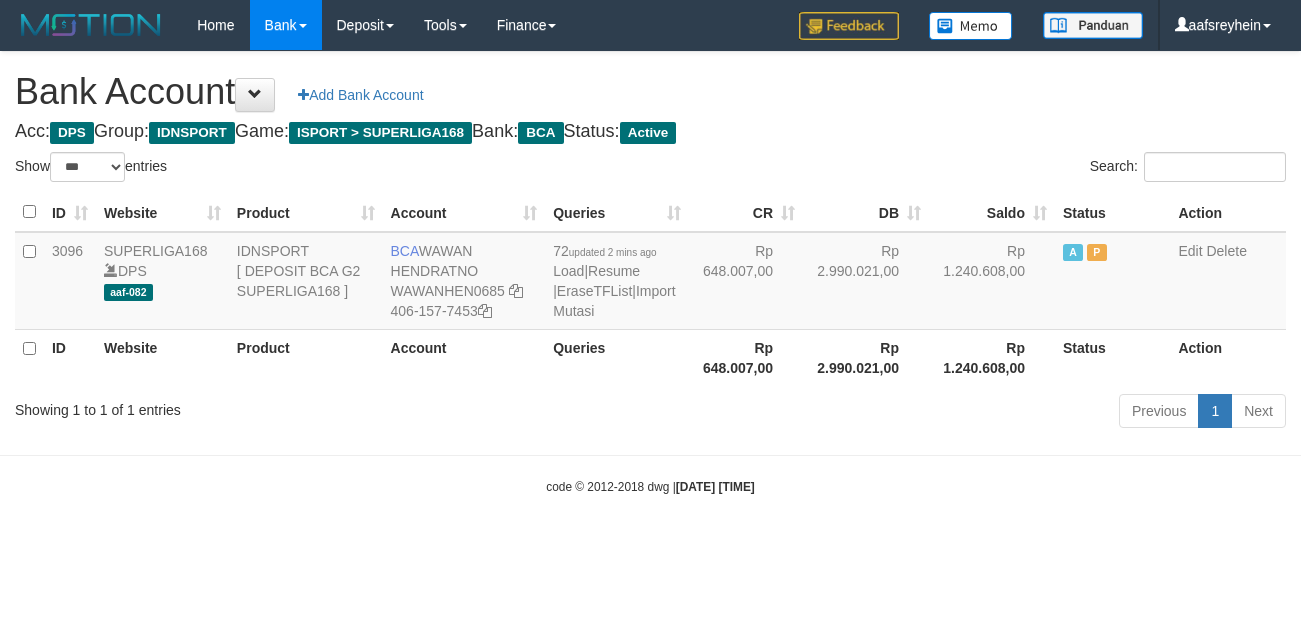 scroll, scrollTop: 0, scrollLeft: 0, axis: both 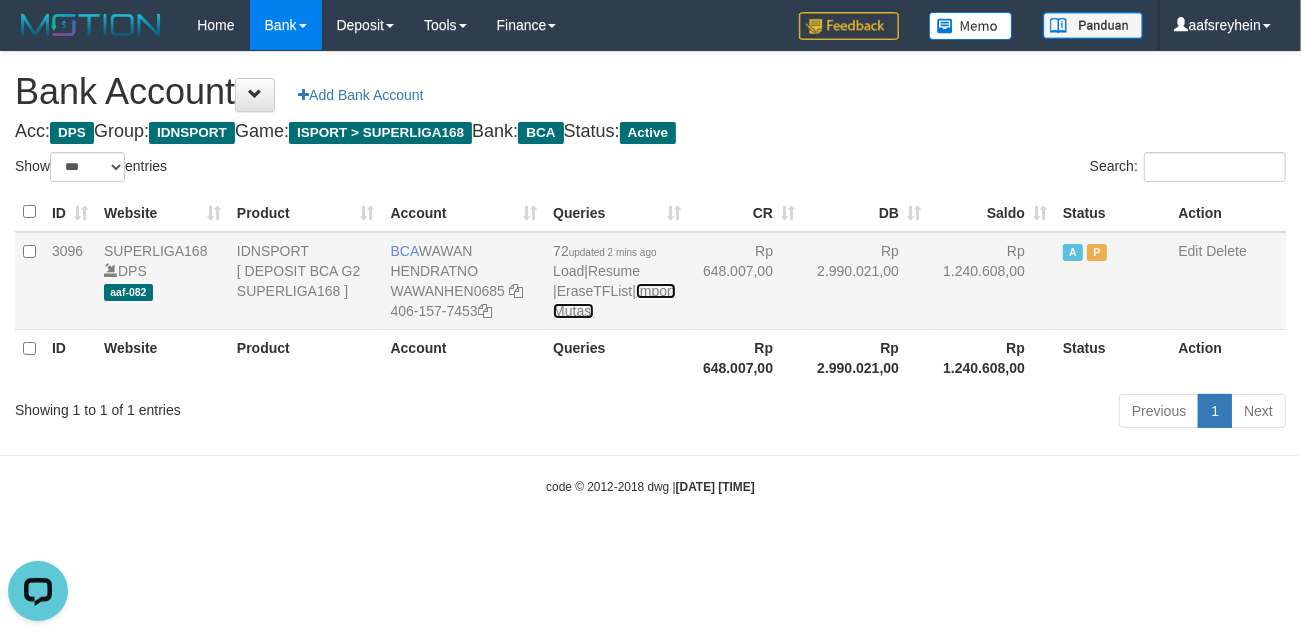 click on "Import Mutasi" at bounding box center [614, 301] 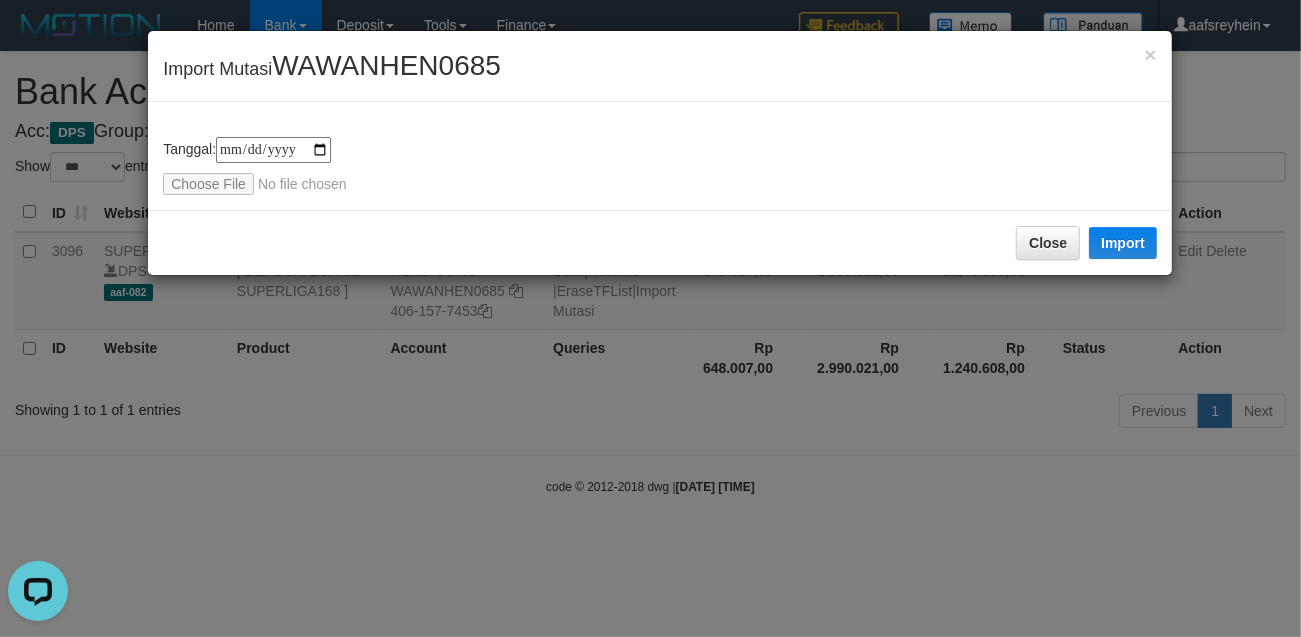 type on "**********" 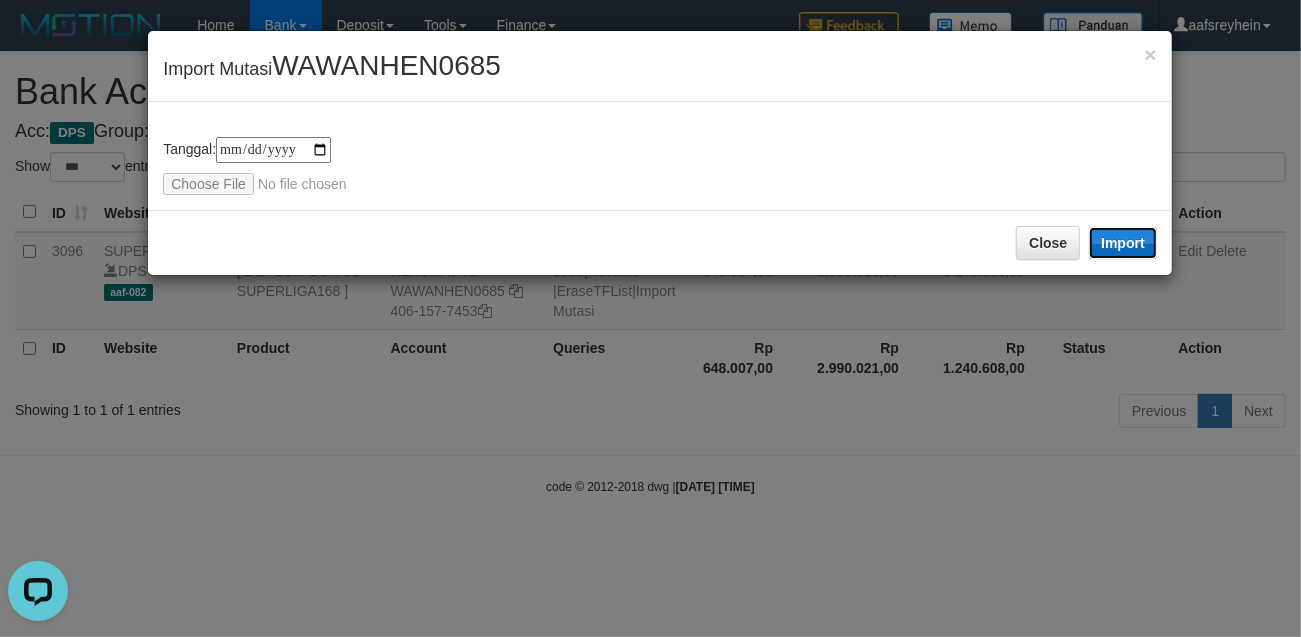click on "Import" at bounding box center (1123, 243) 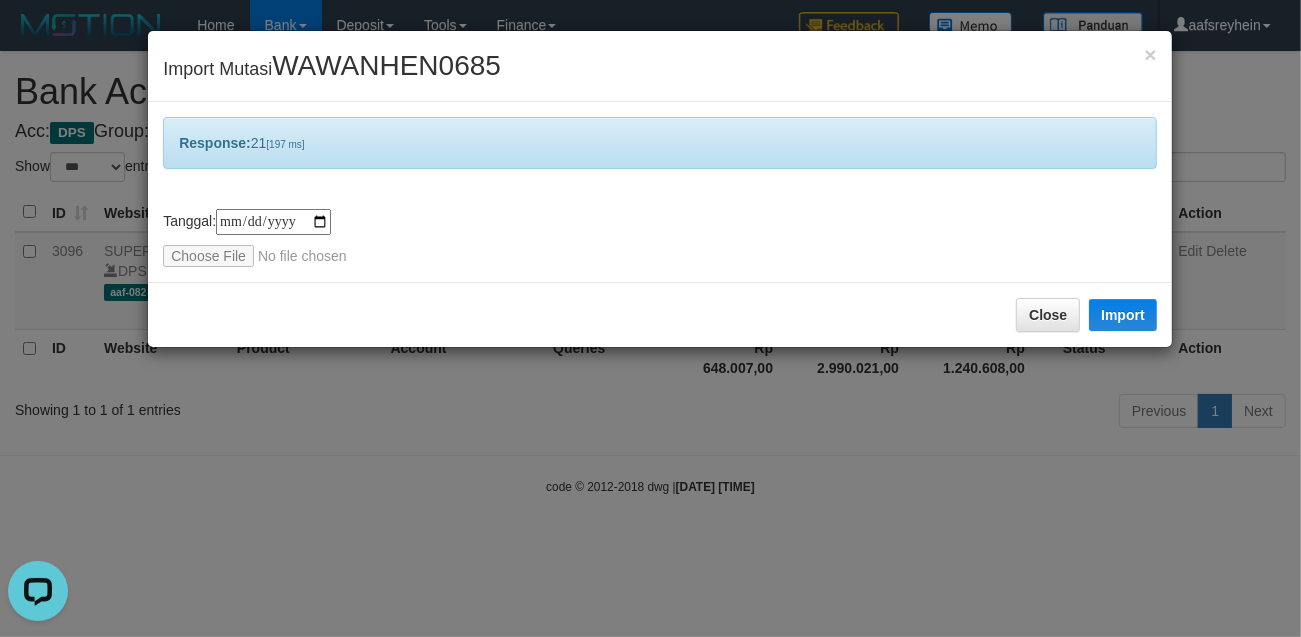 click on "**********" at bounding box center [650, 318] 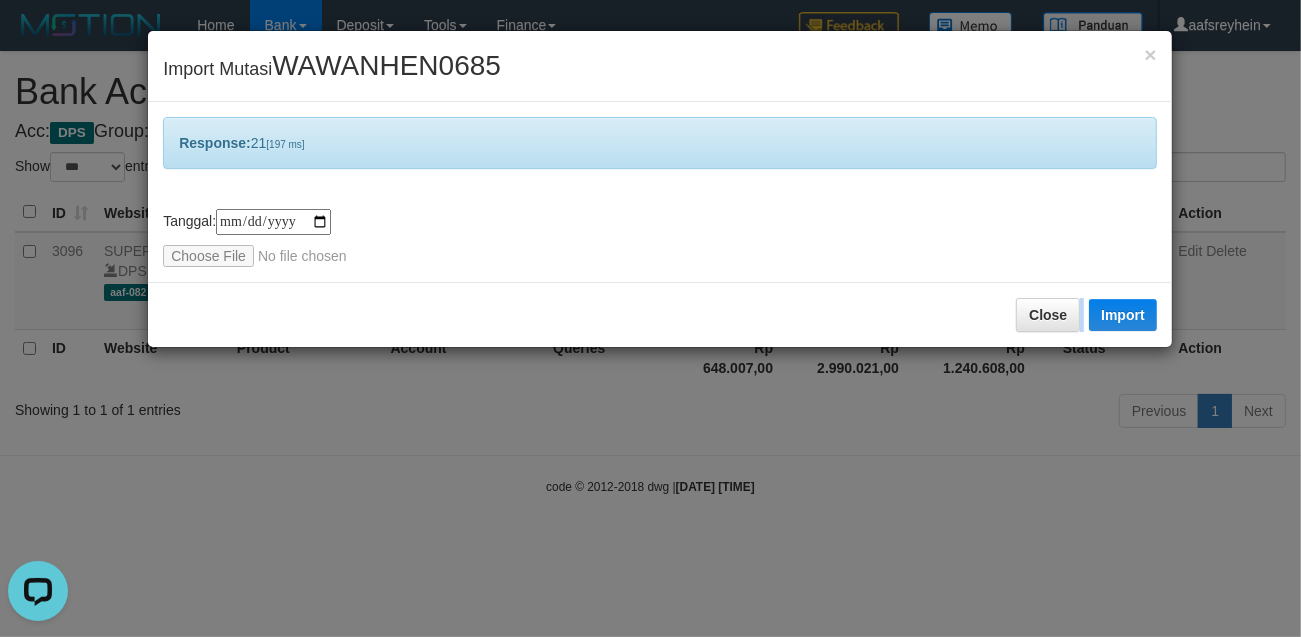 click on "**********" at bounding box center (650, 318) 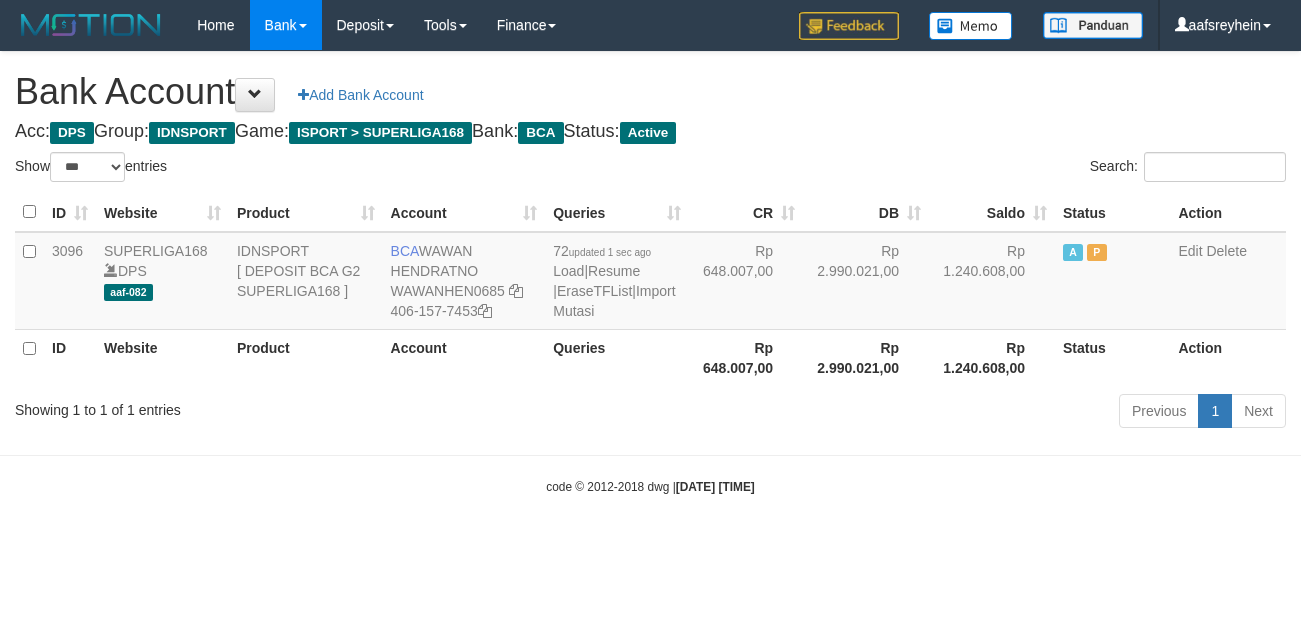 select on "***" 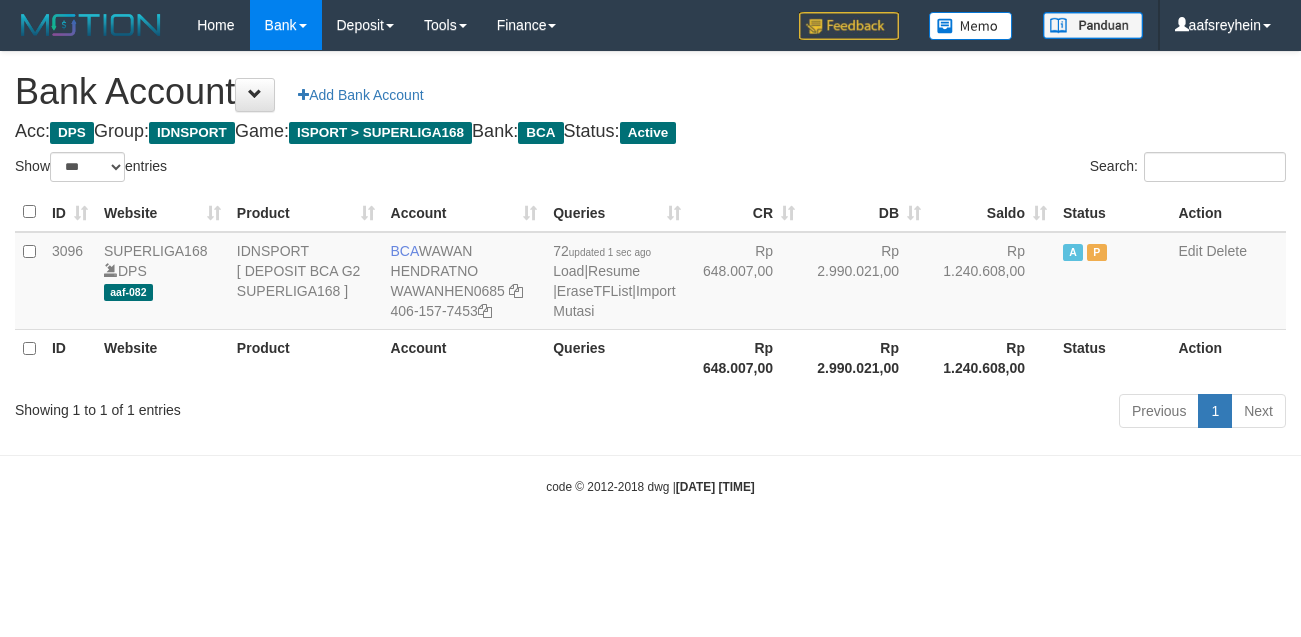 scroll, scrollTop: 0, scrollLeft: 0, axis: both 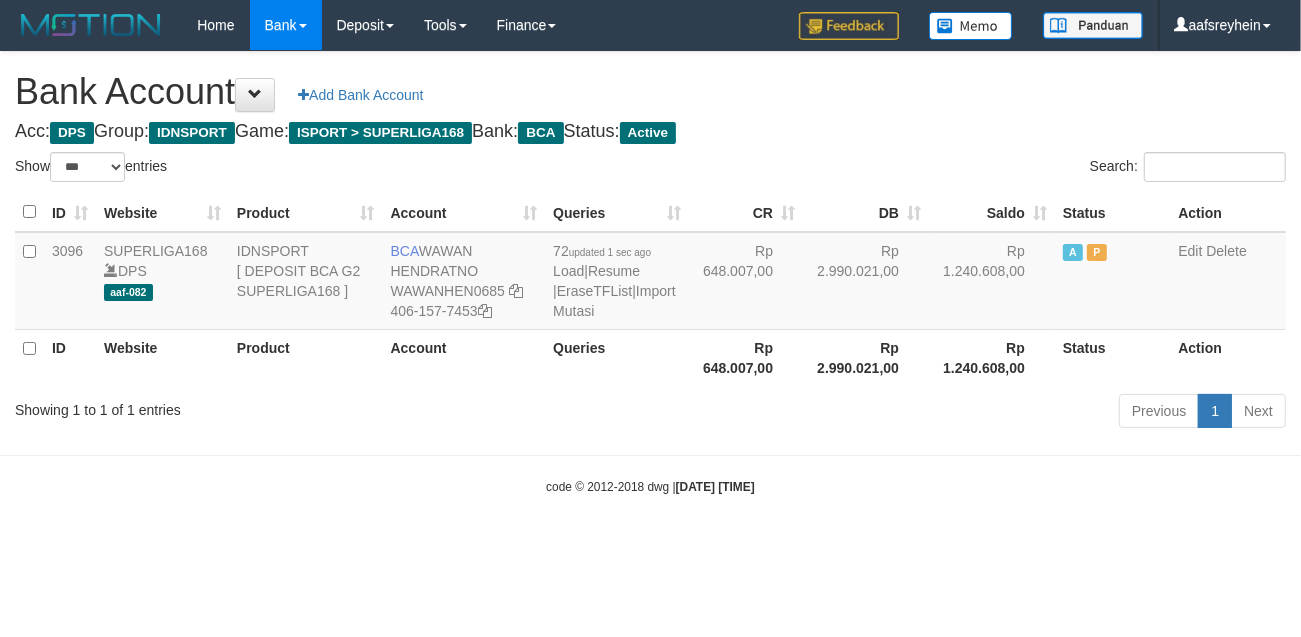 click on "Toggle navigation
Home
Bank
Account List
Load
By Website
Group
[ISPORT]													SUPERLIGA168
By Load Group (DPS)
-" at bounding box center (650, 273) 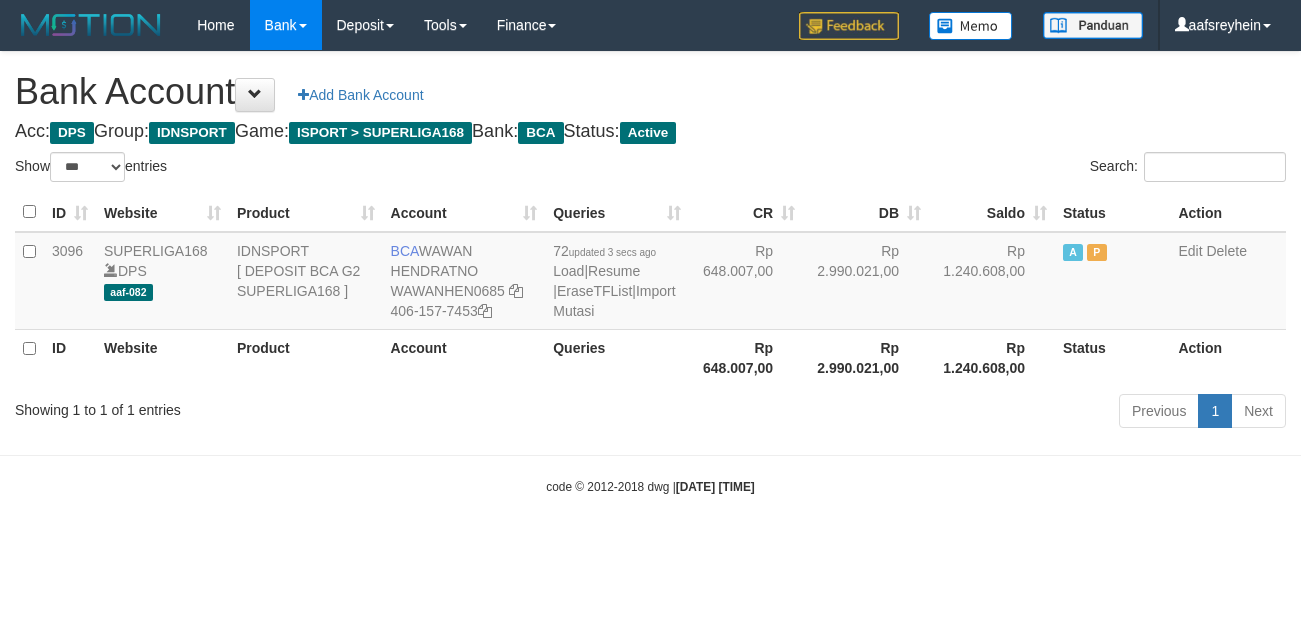 select on "***" 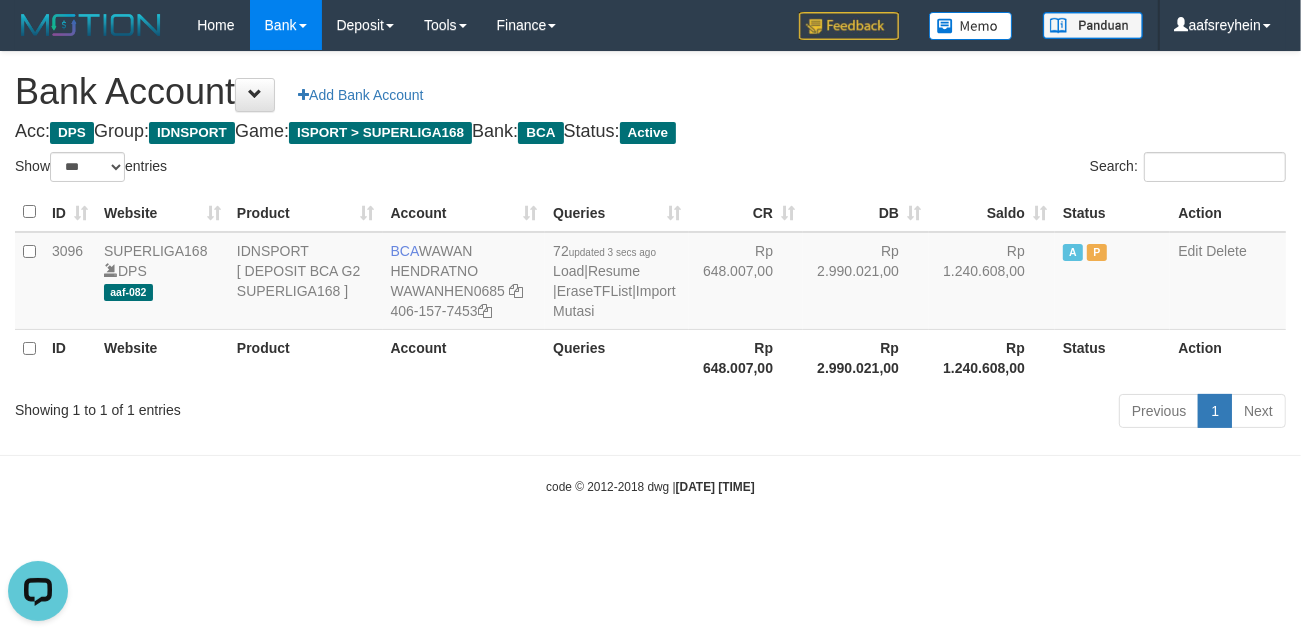 scroll, scrollTop: 0, scrollLeft: 0, axis: both 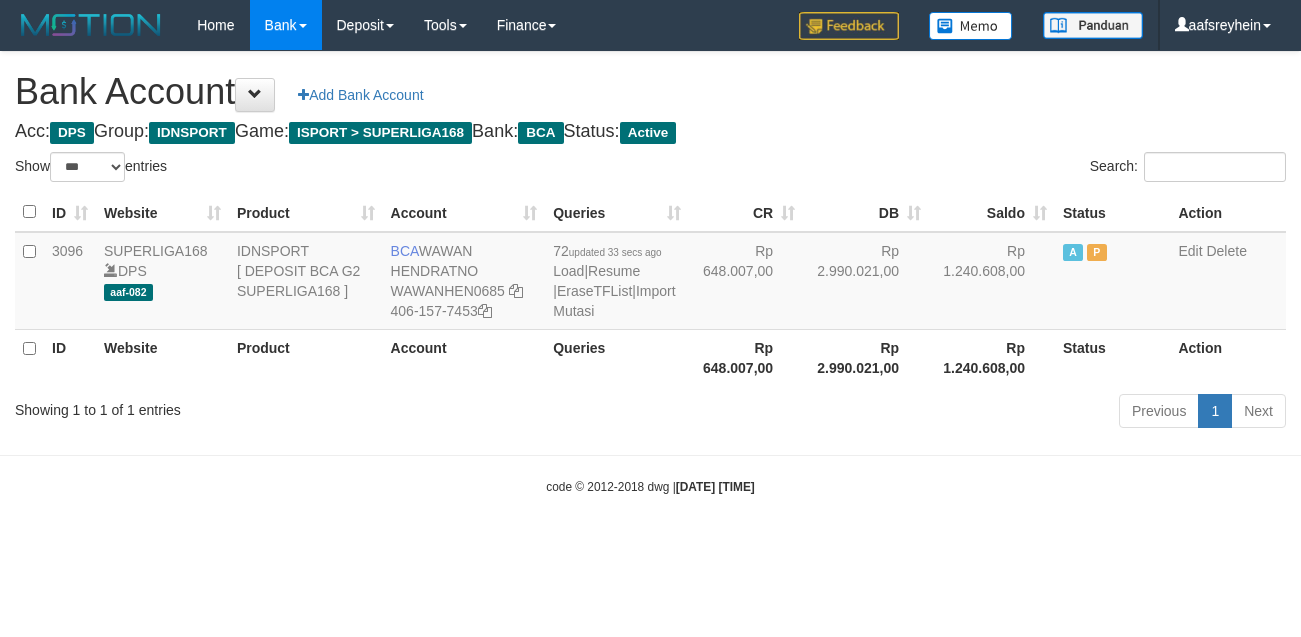 select on "***" 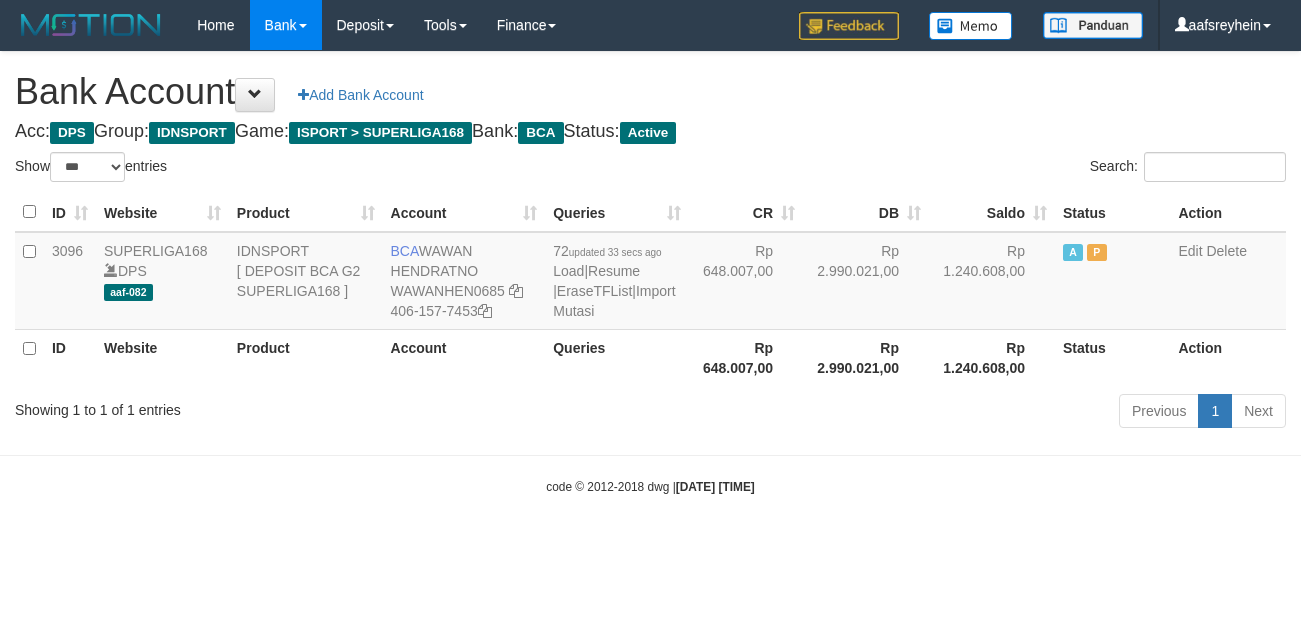 scroll, scrollTop: 0, scrollLeft: 0, axis: both 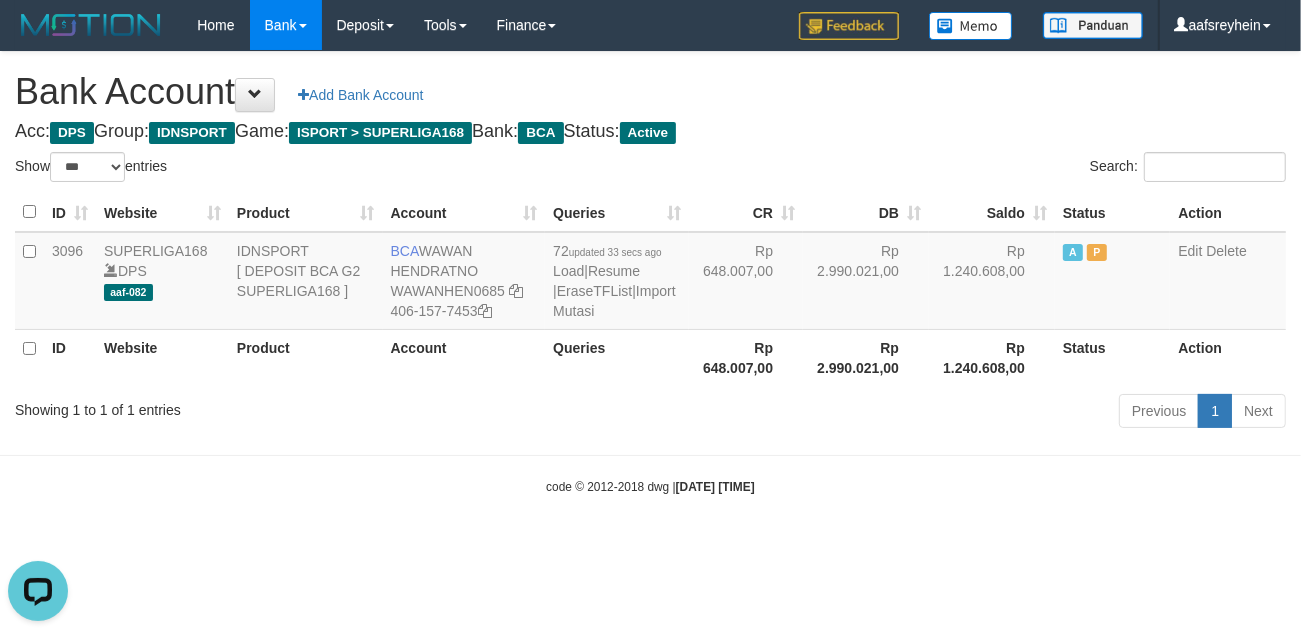click on "Toggle navigation
Home
Bank
Account List
Load
By Website
Group
[ISPORT]													SUPERLIGA168
By Load Group (DPS)
-" at bounding box center (650, 273) 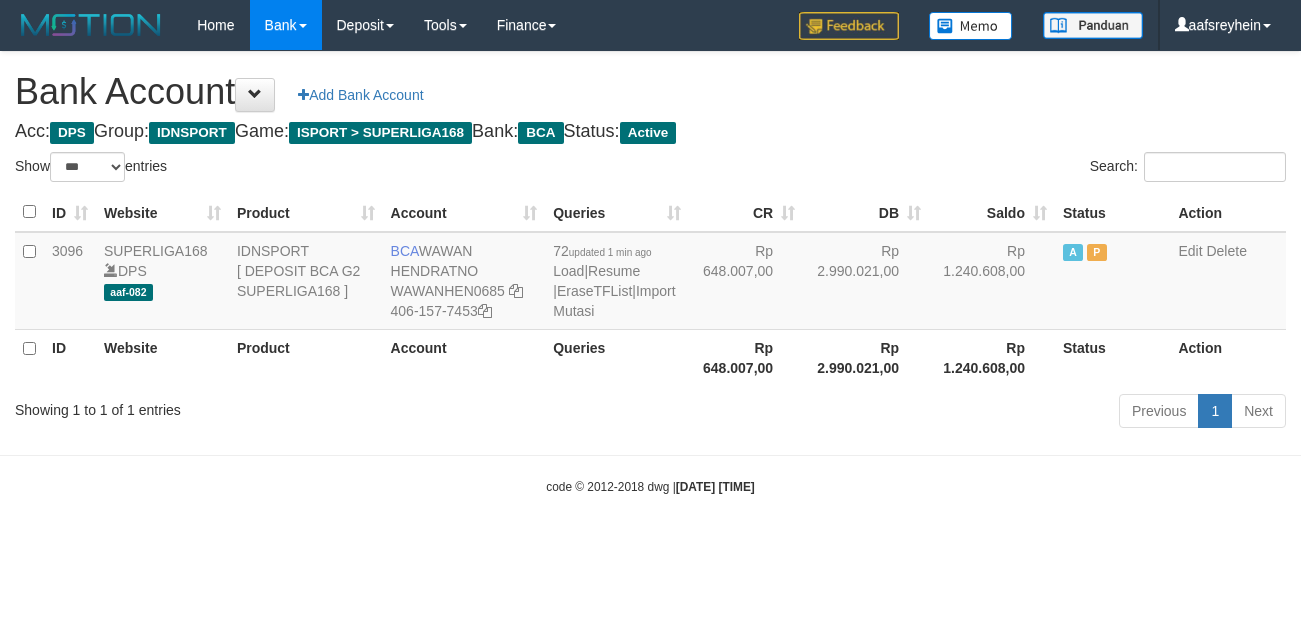 select on "***" 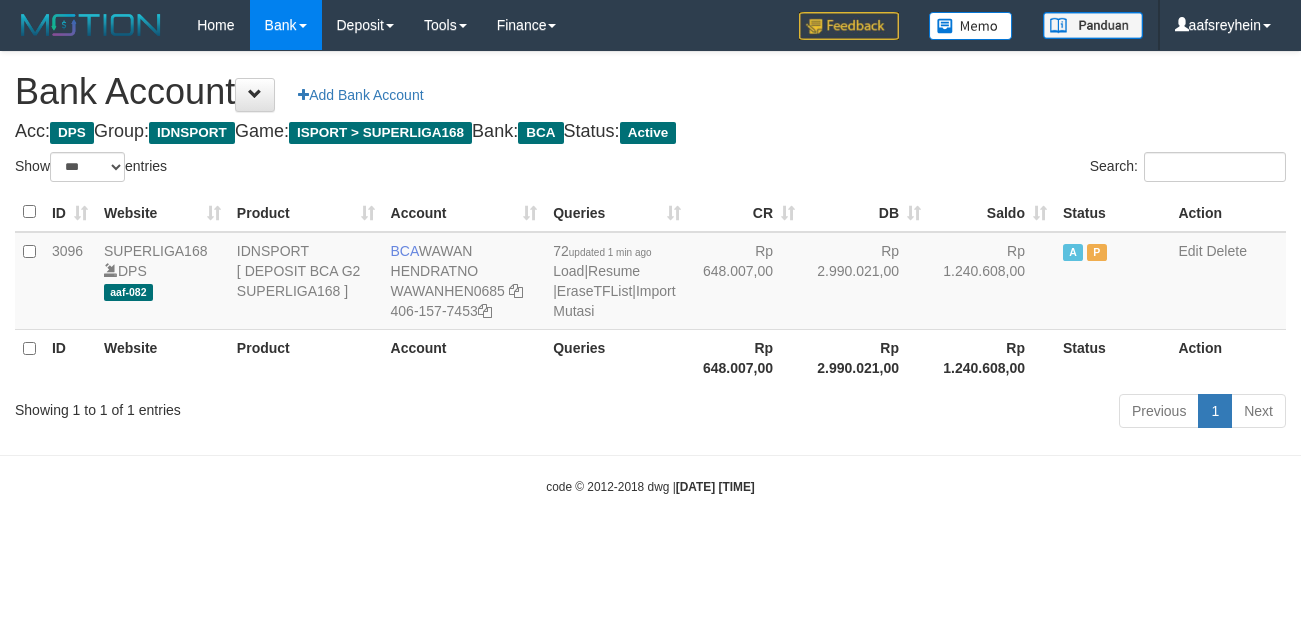 scroll, scrollTop: 0, scrollLeft: 0, axis: both 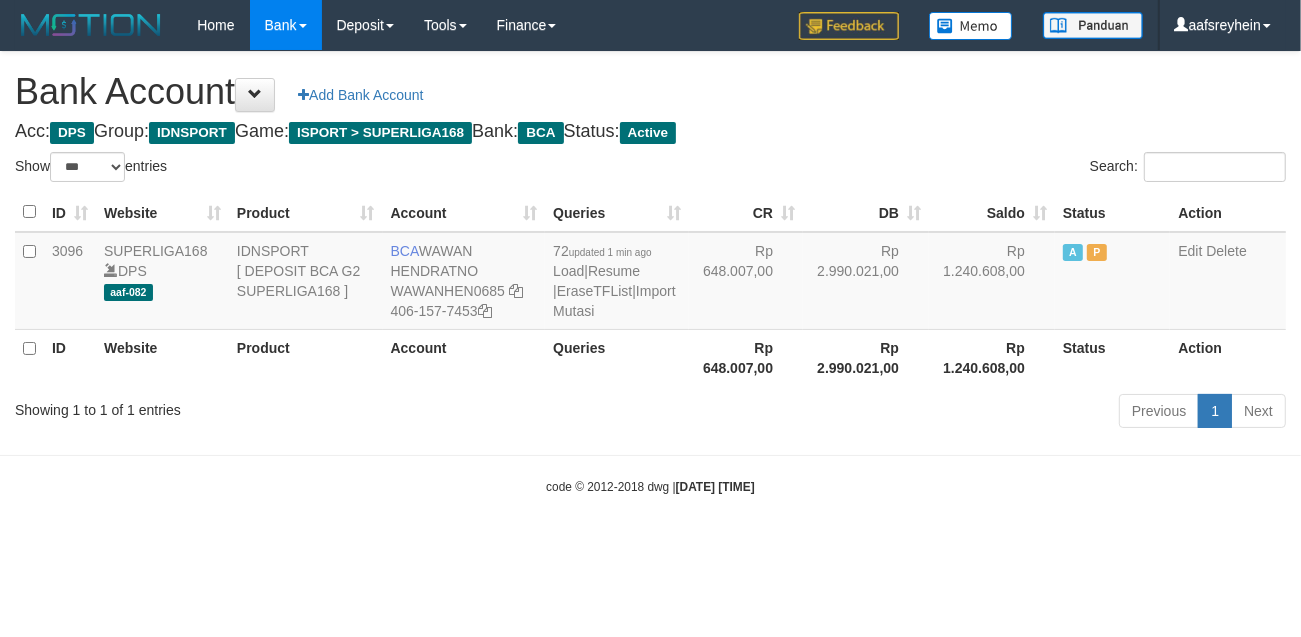 drag, startPoint x: 931, startPoint y: 422, endPoint x: 951, endPoint y: 427, distance: 20.615528 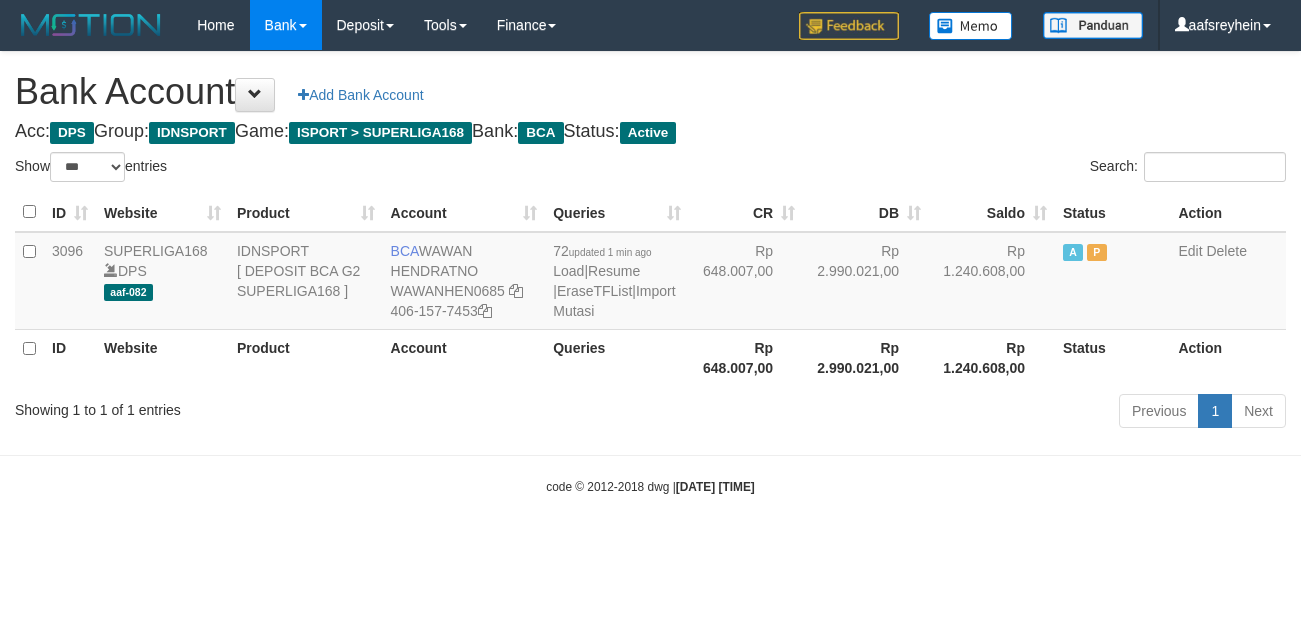 select on "***" 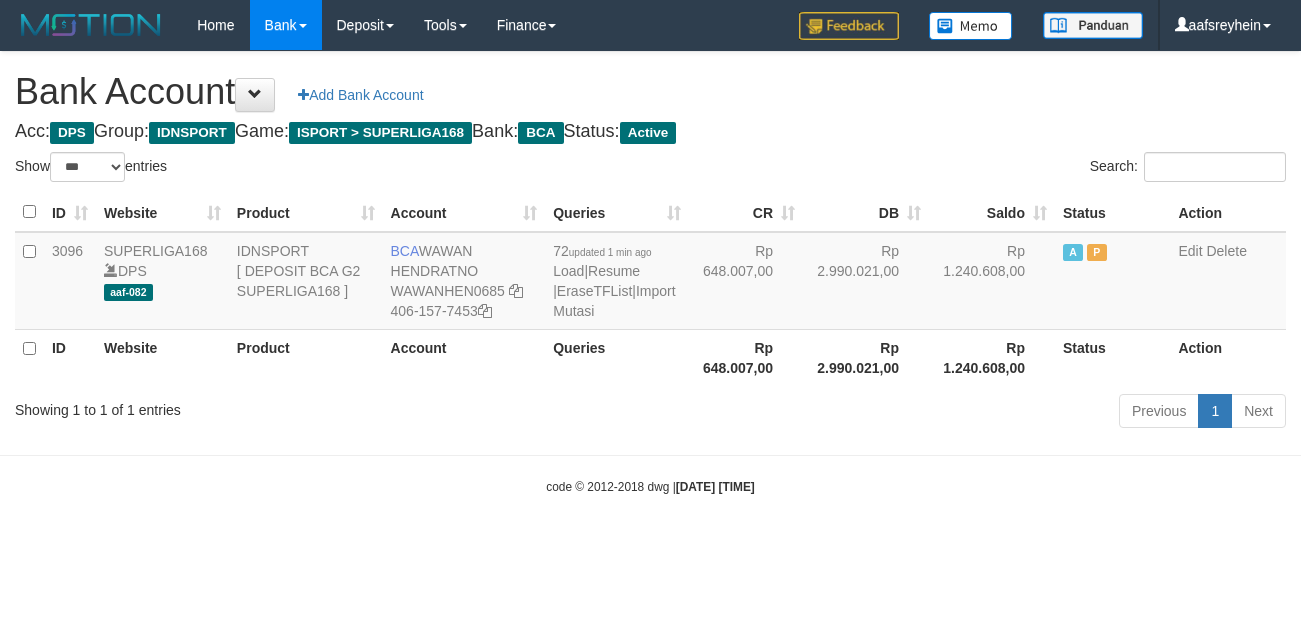 scroll, scrollTop: 0, scrollLeft: 0, axis: both 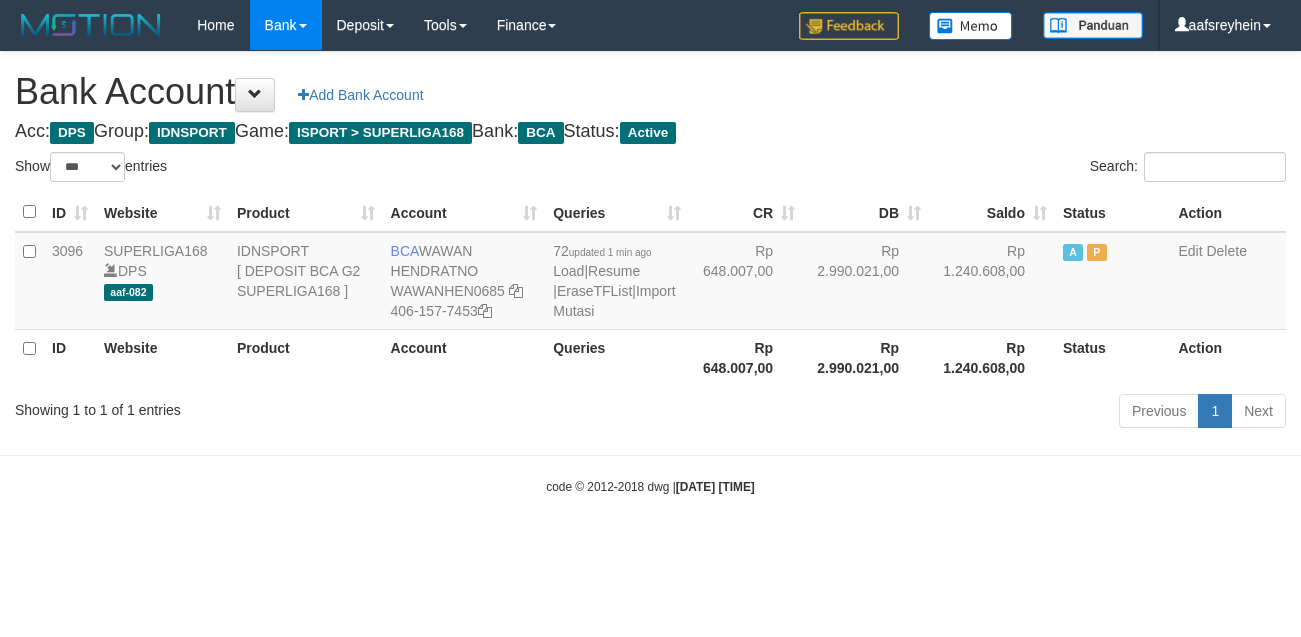 select on "***" 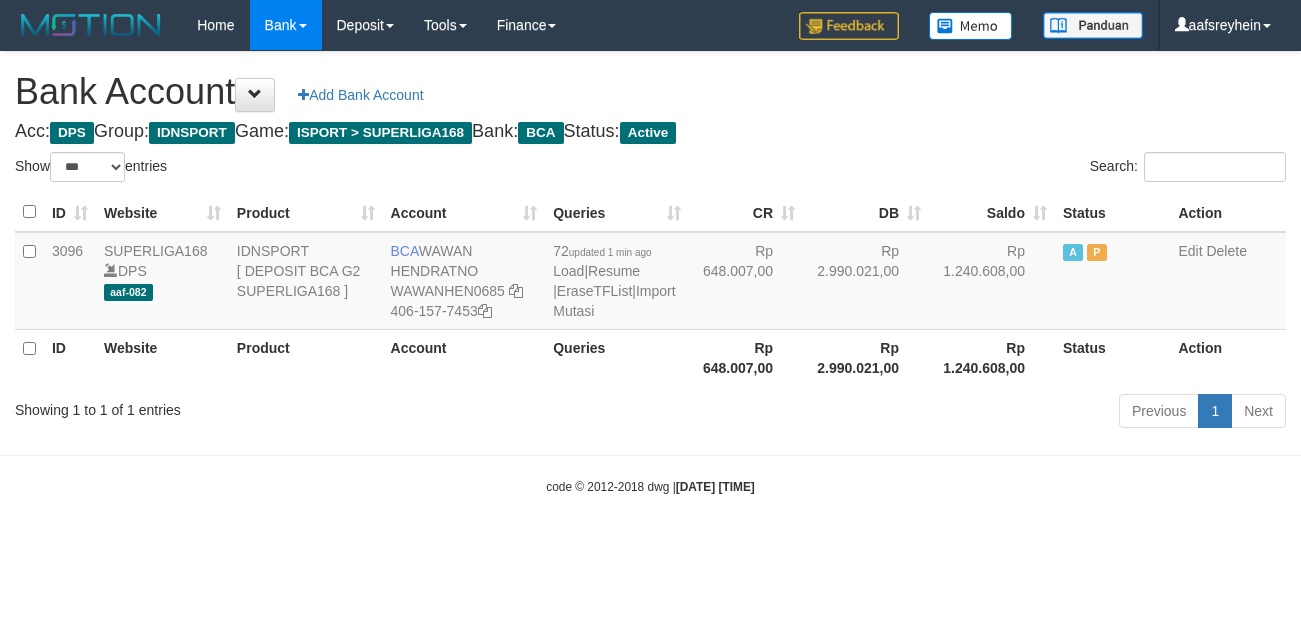 scroll, scrollTop: 0, scrollLeft: 0, axis: both 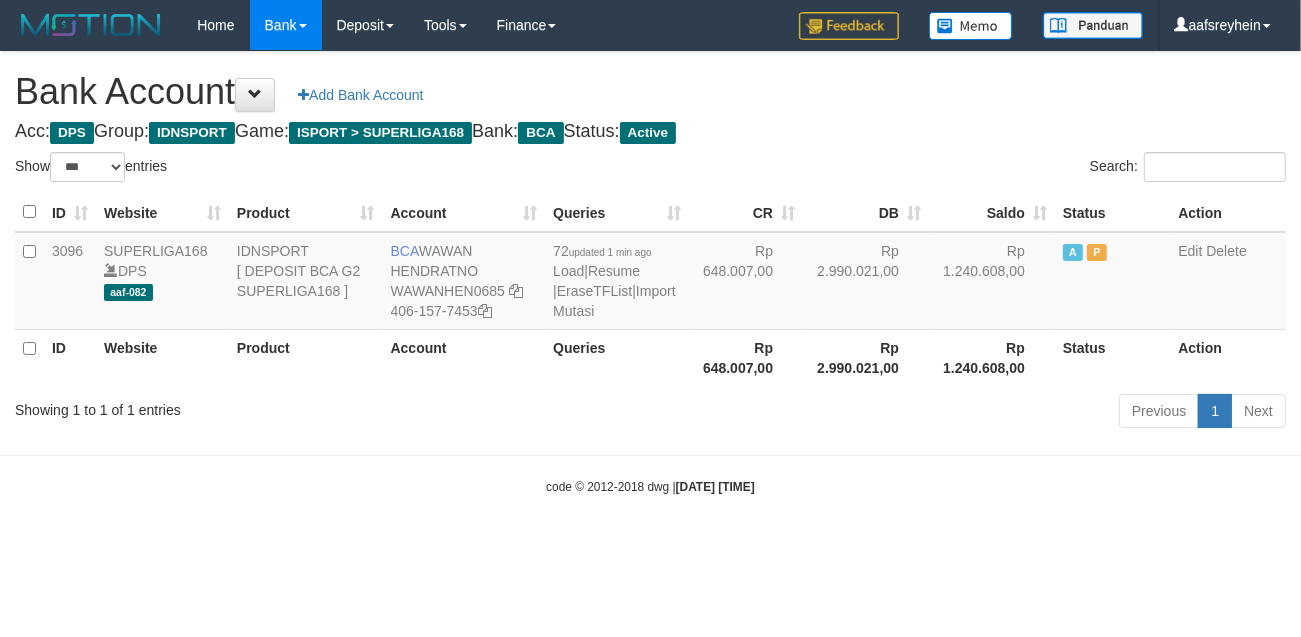 drag, startPoint x: 966, startPoint y: 525, endPoint x: 982, endPoint y: 521, distance: 16.492422 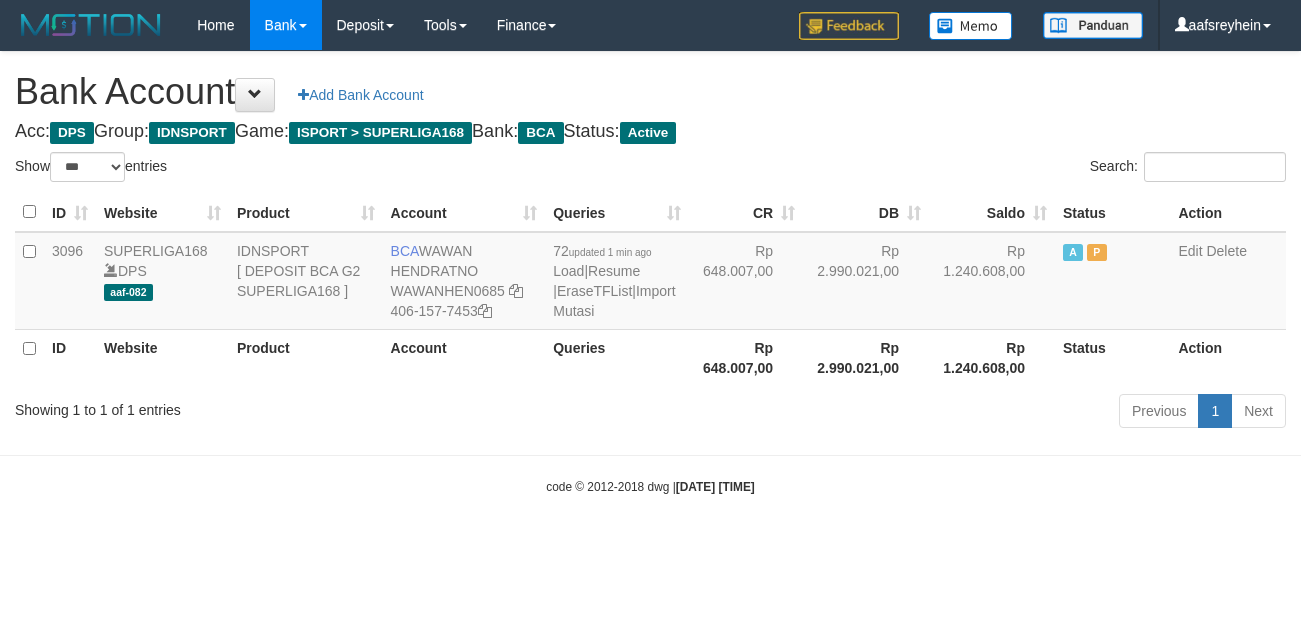 select on "***" 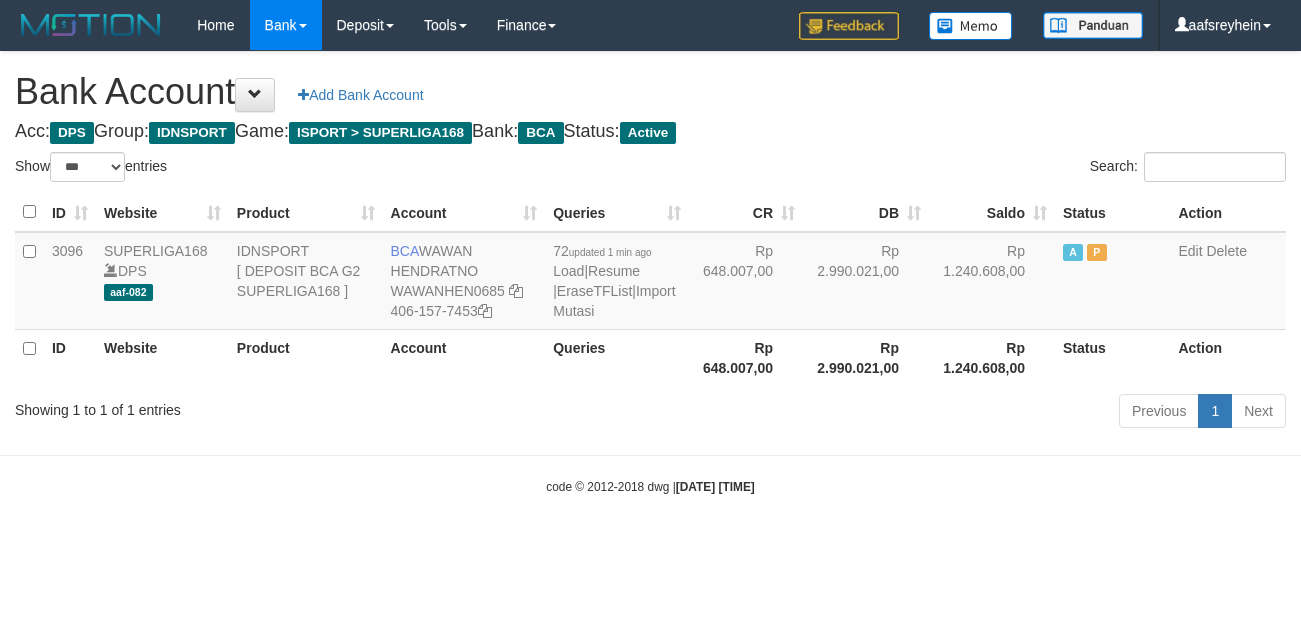 scroll, scrollTop: 0, scrollLeft: 0, axis: both 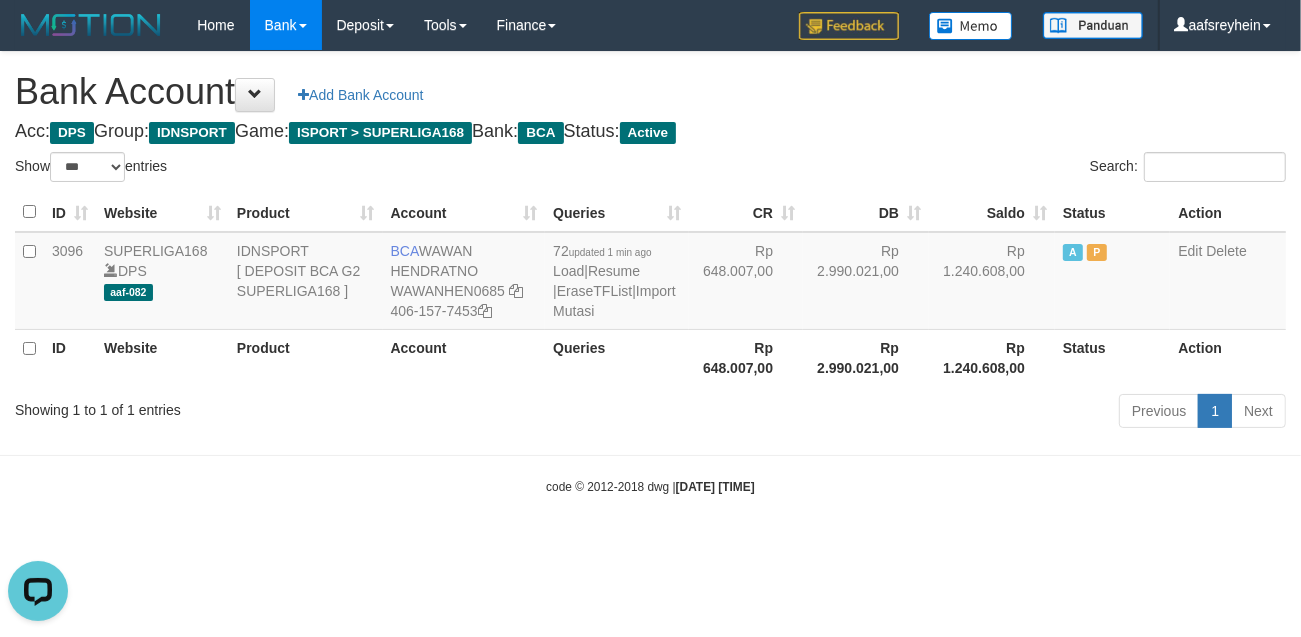 click on "Toggle navigation
Home
Bank
Account List
Load
By Website
Group
[ISPORT]													SUPERLIGA168
By Load Group (DPS)" at bounding box center (650, 273) 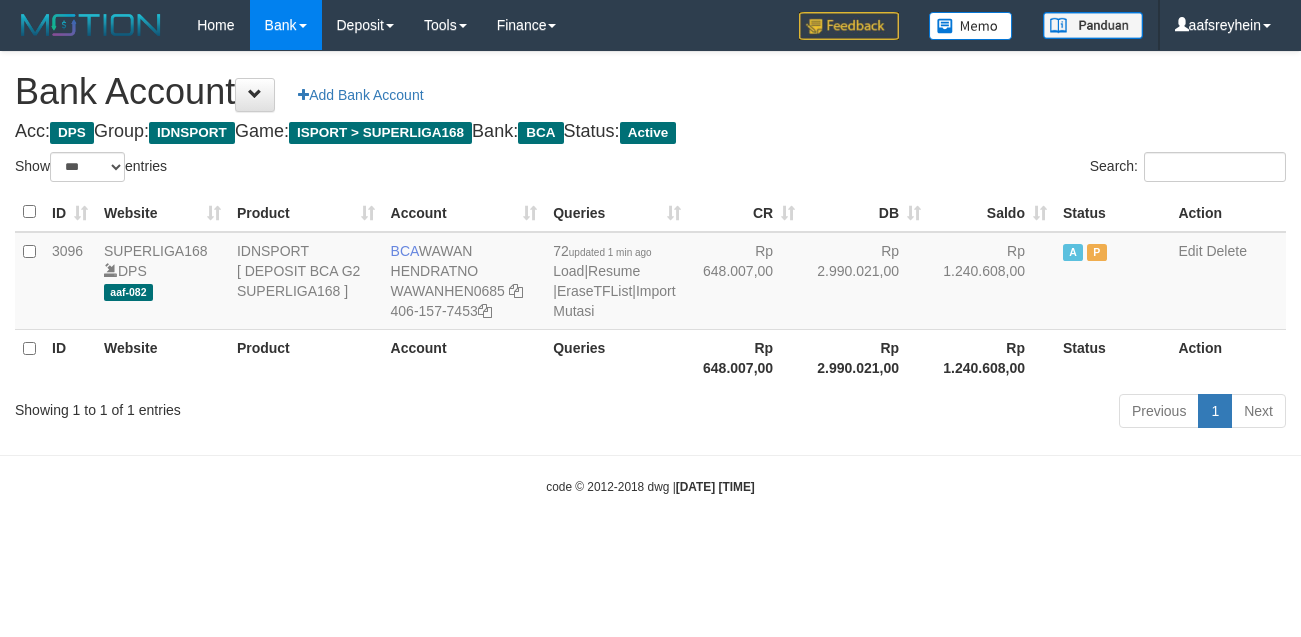 select on "***" 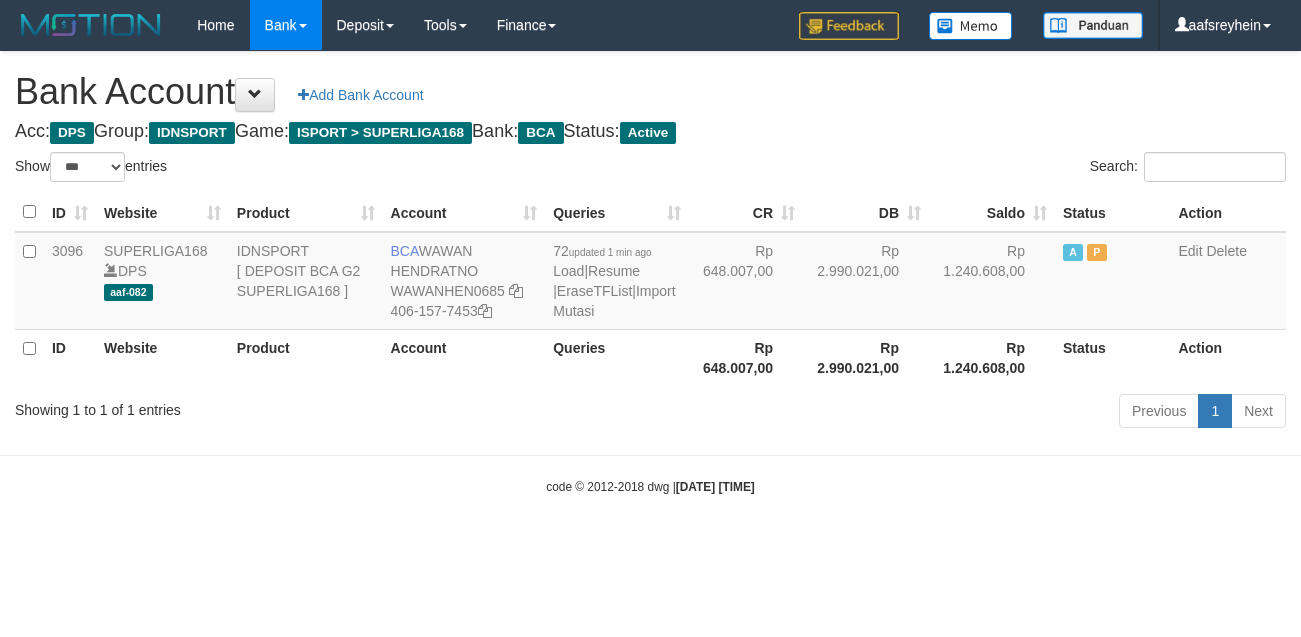 scroll, scrollTop: 0, scrollLeft: 0, axis: both 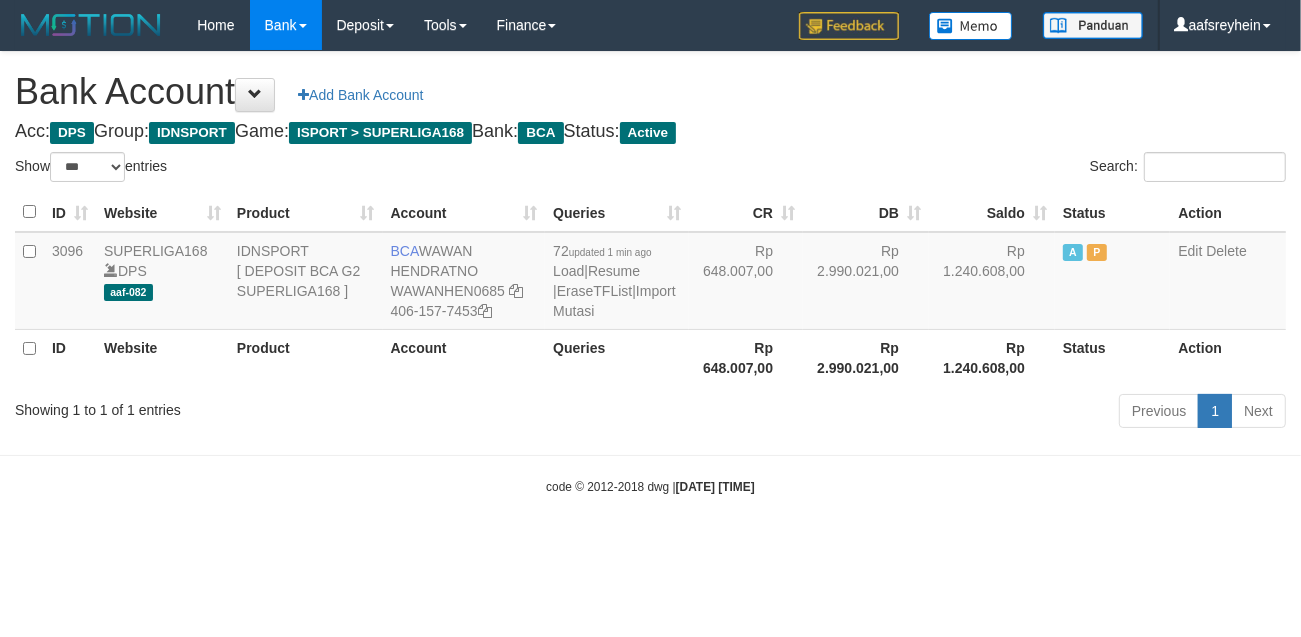 click at bounding box center [650, 455] 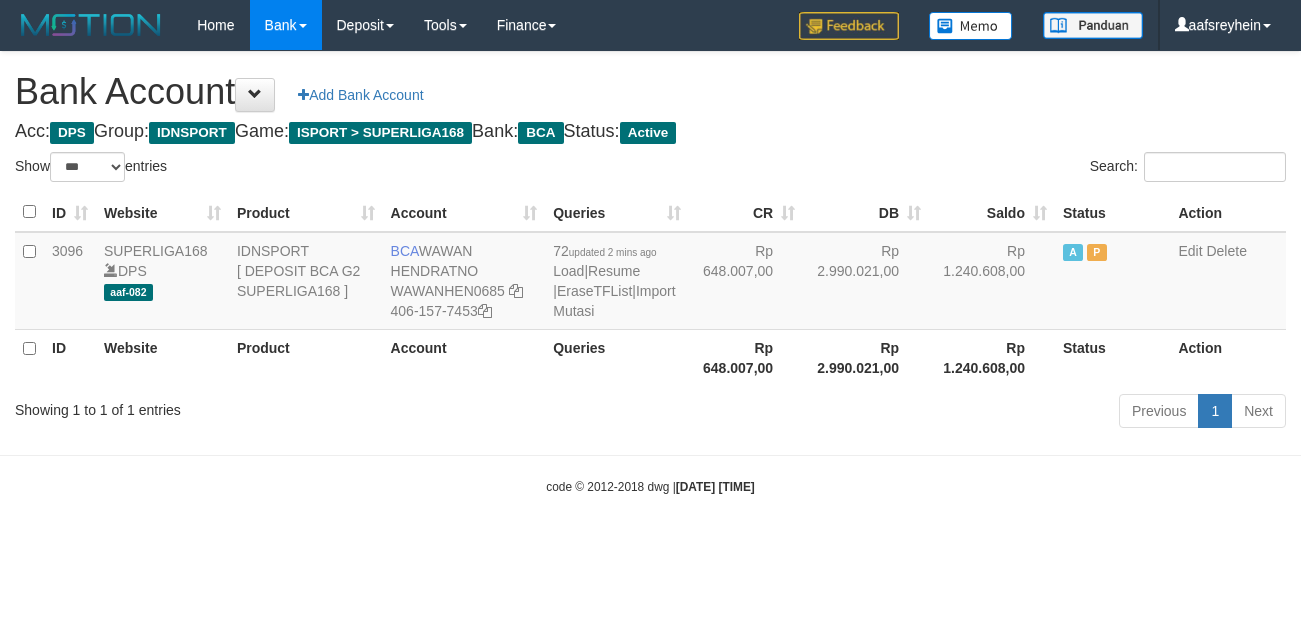 select on "***" 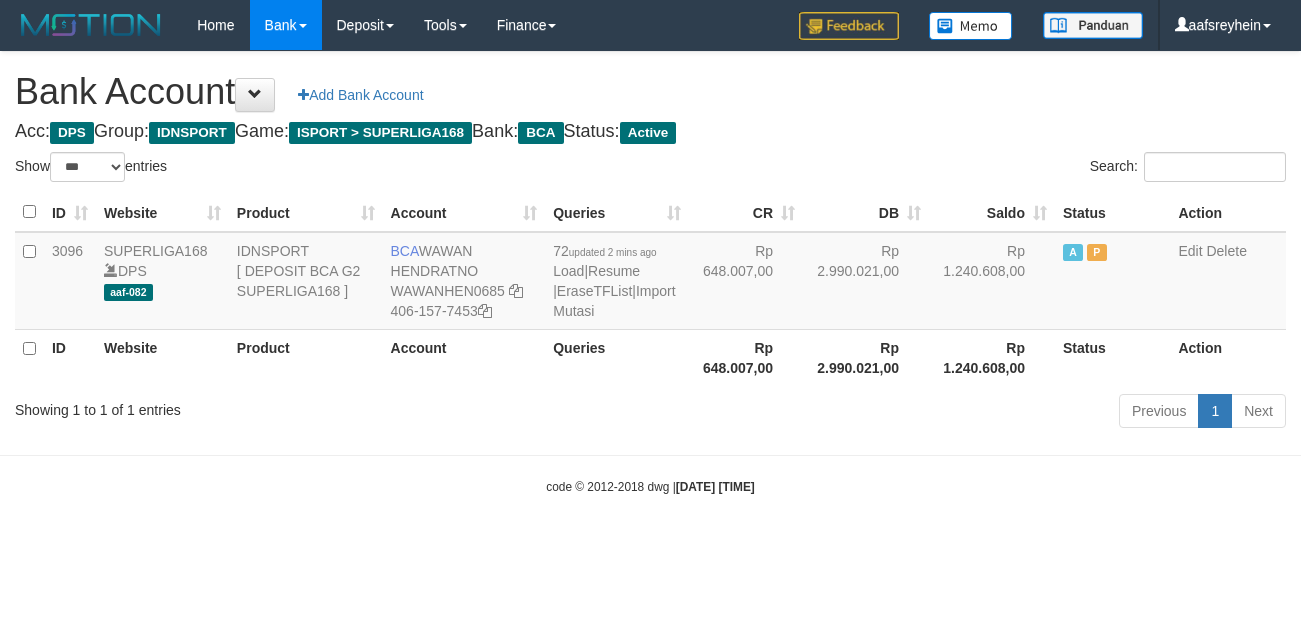 scroll, scrollTop: 0, scrollLeft: 0, axis: both 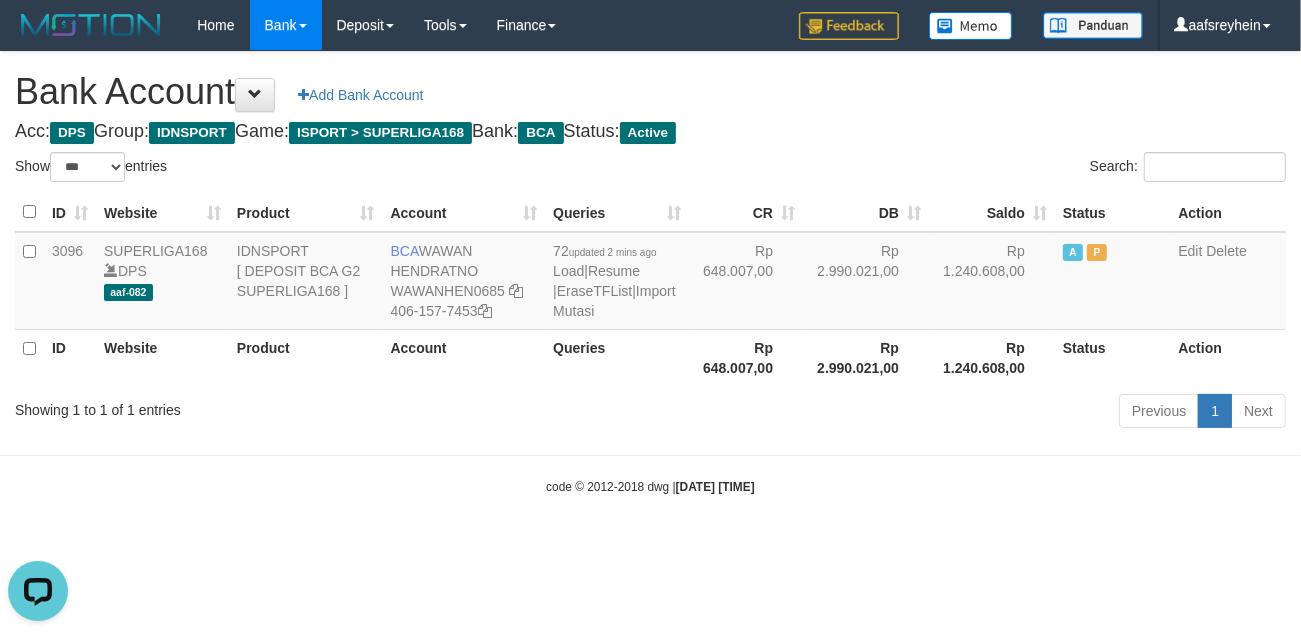 click on "Toggle navigation
Home
Bank
Account List
Load
By Website
Group
[ISPORT]													SUPERLIGA168
By Load Group (DPS)
-" at bounding box center [650, 273] 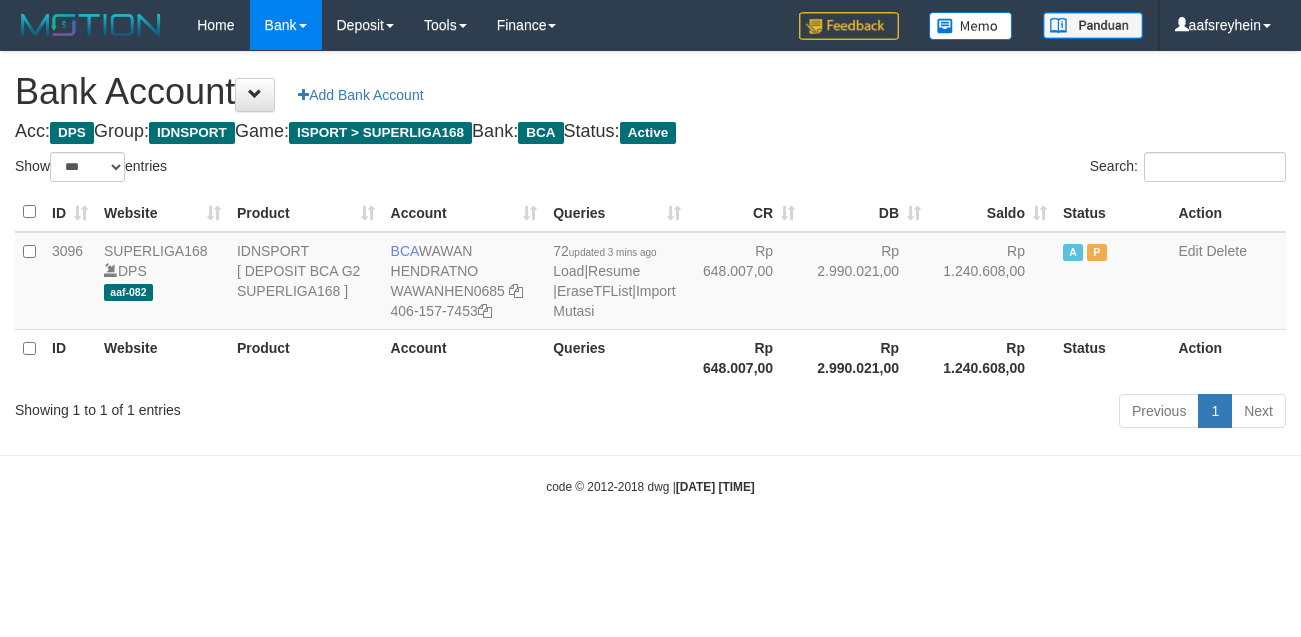 select on "***" 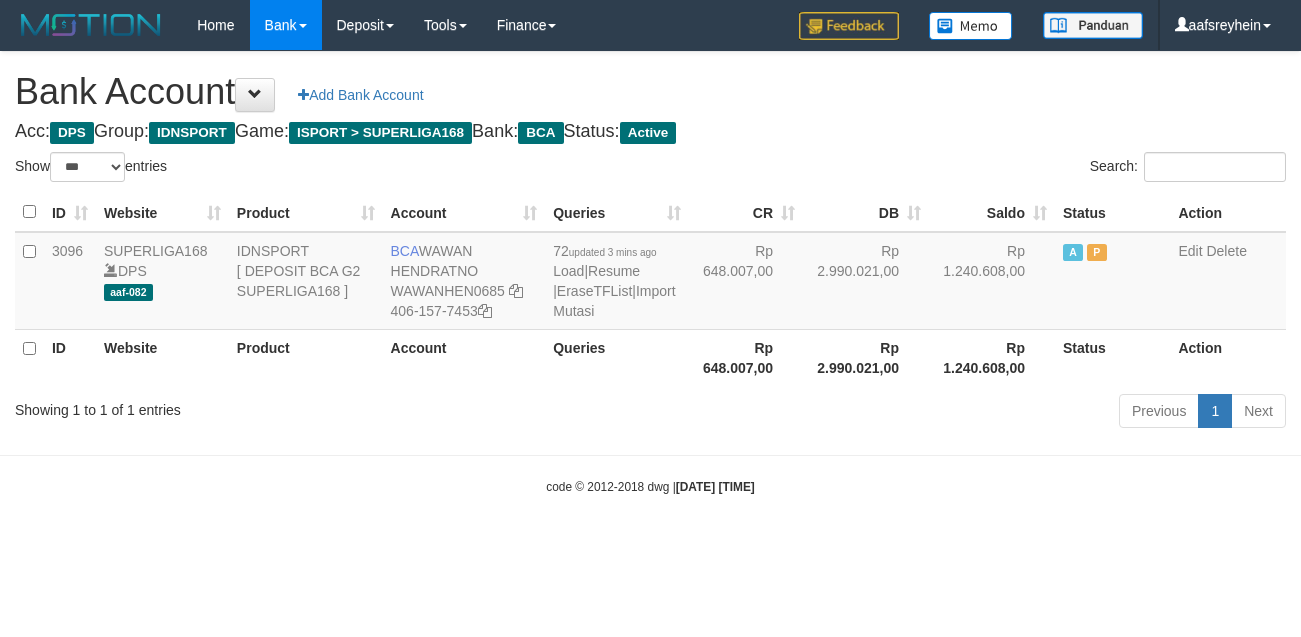 scroll, scrollTop: 0, scrollLeft: 0, axis: both 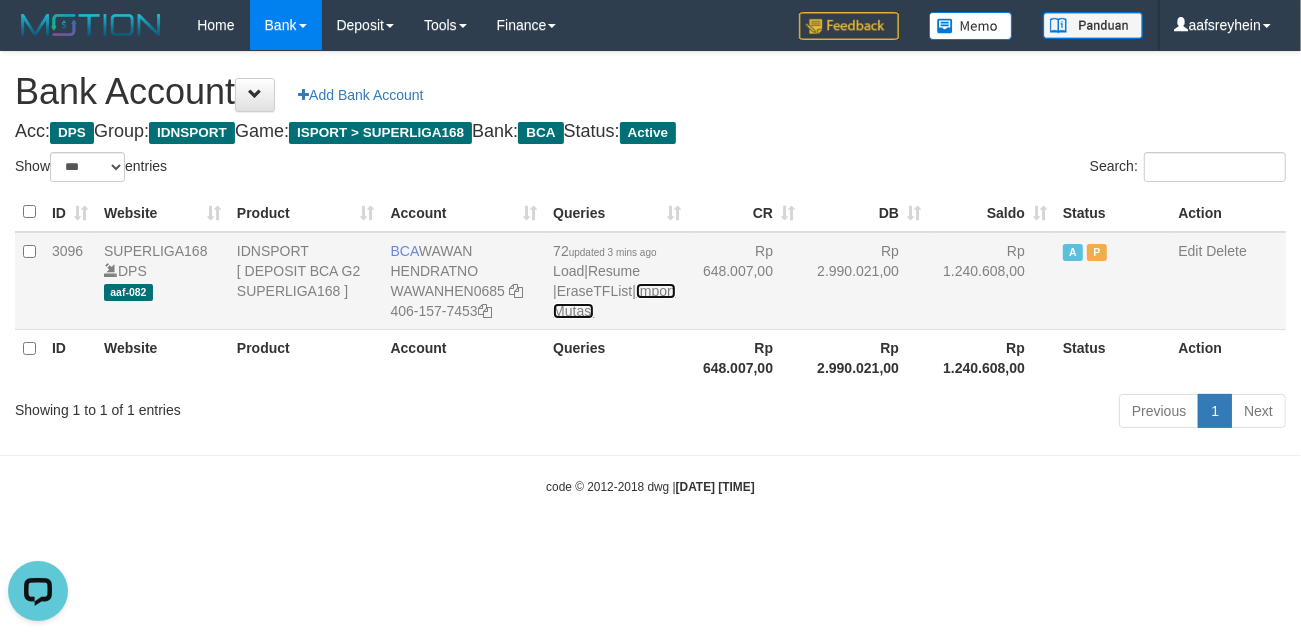 click on "Import Mutasi" at bounding box center (614, 301) 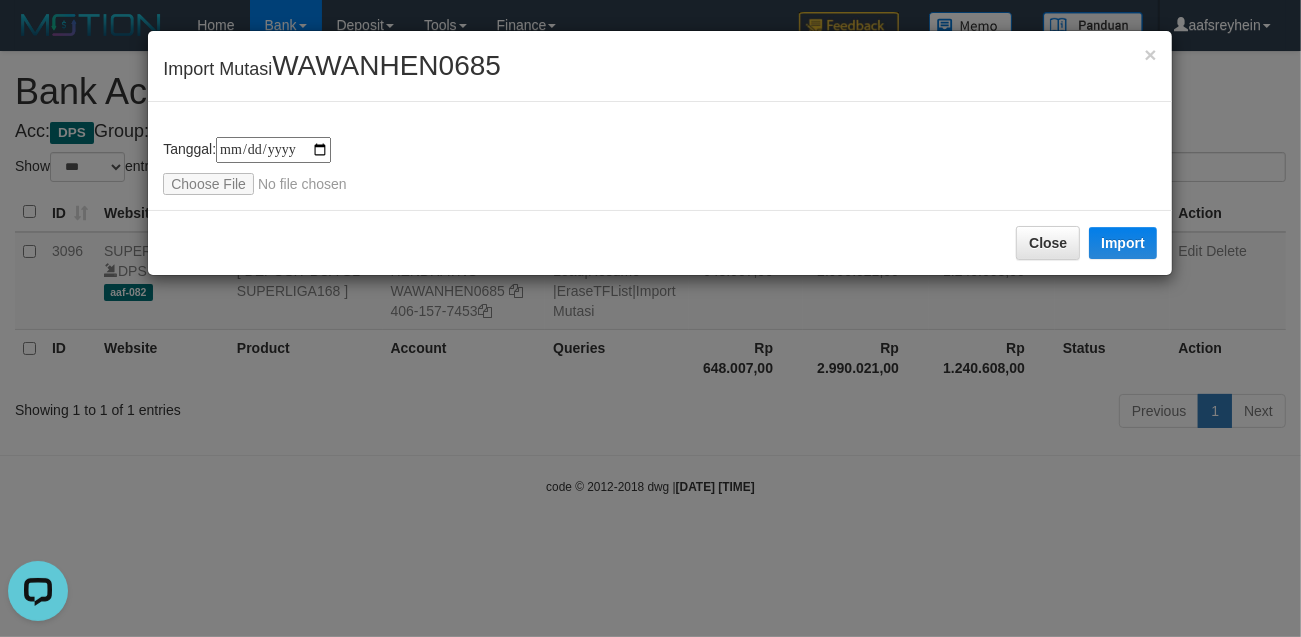 type on "**********" 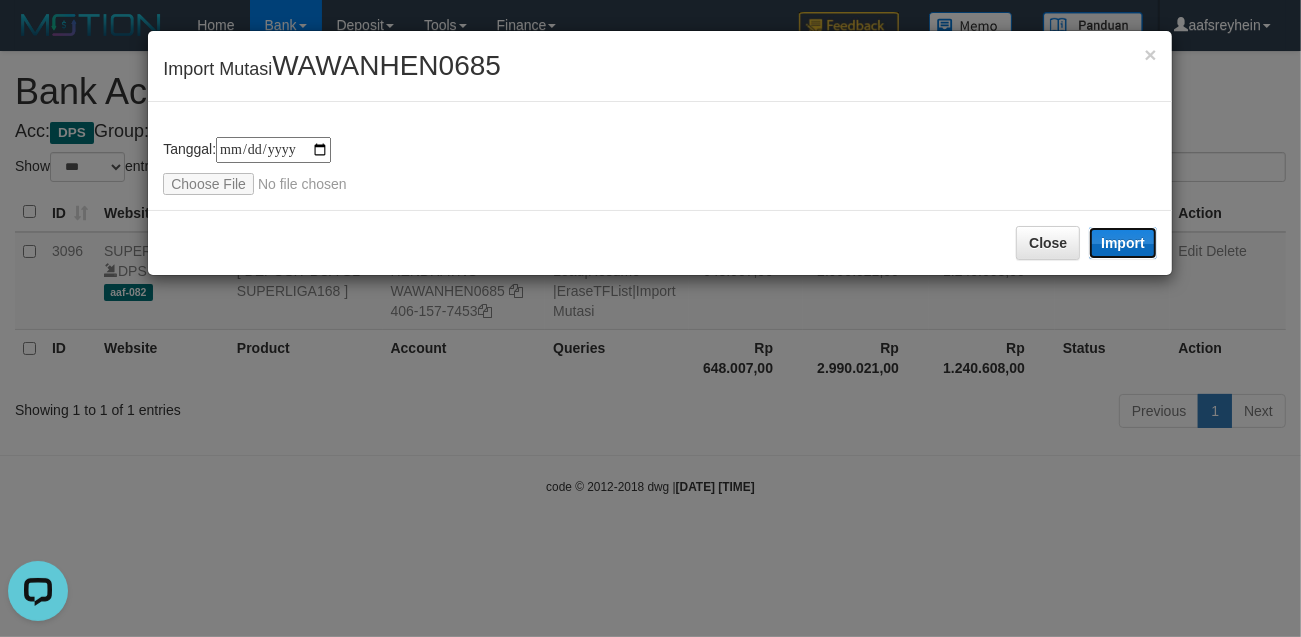 click on "Import" at bounding box center [1123, 243] 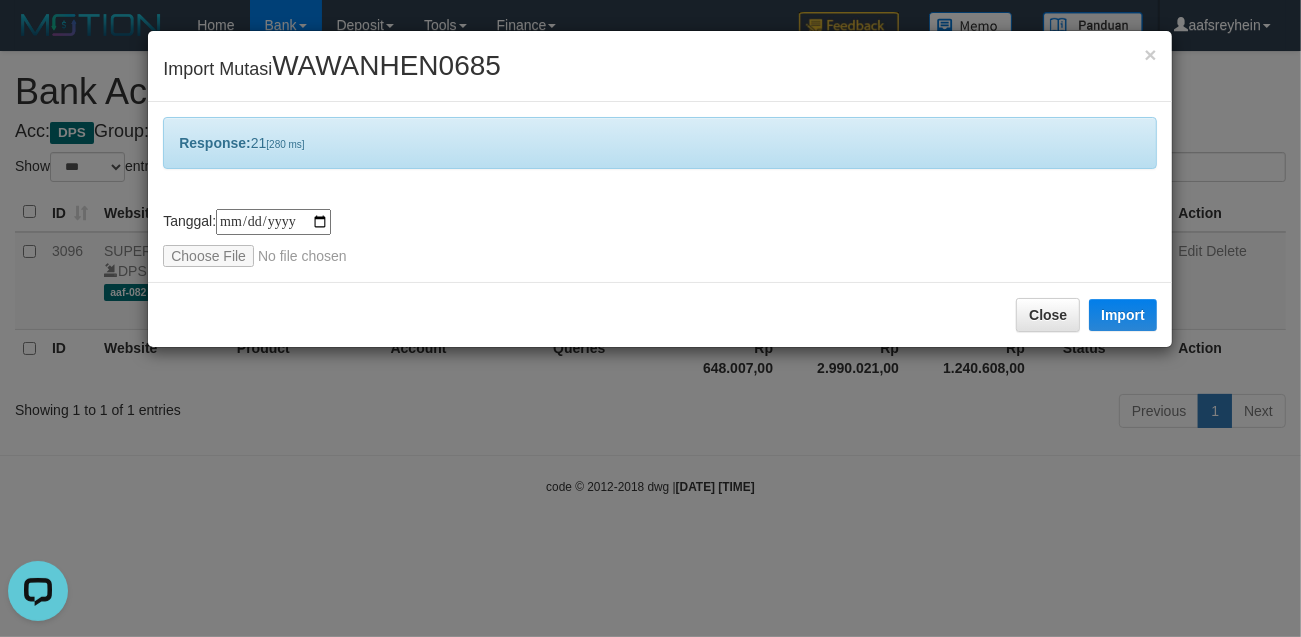click on "**********" at bounding box center [650, 318] 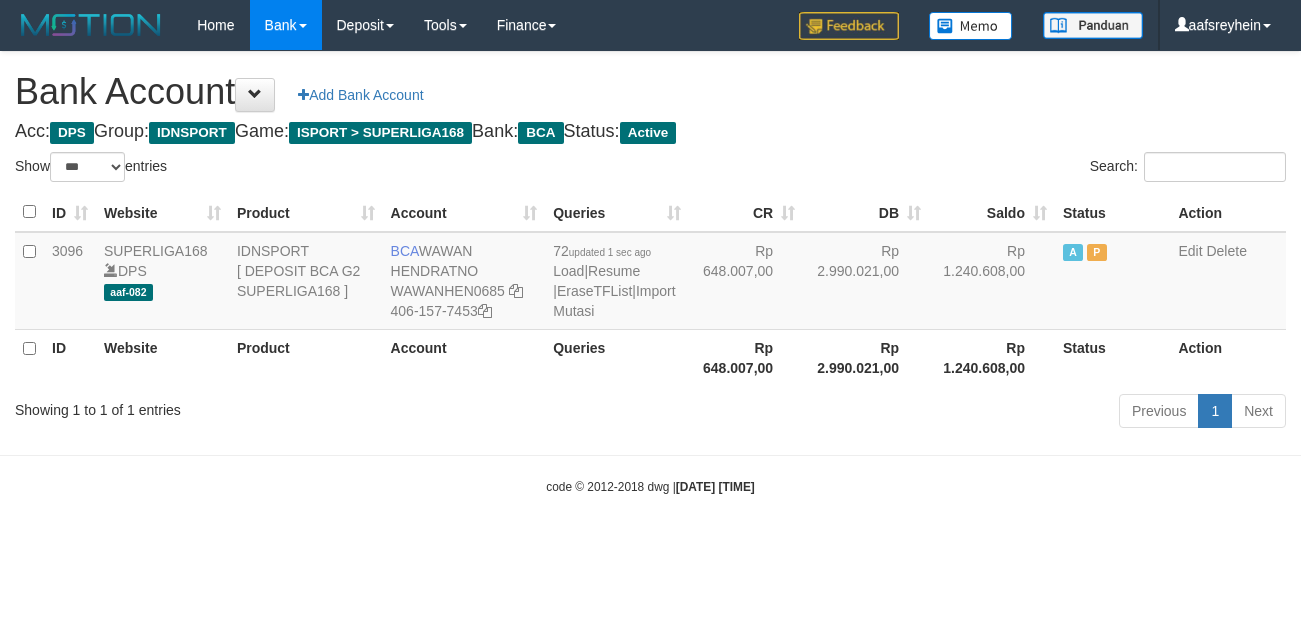 select on "***" 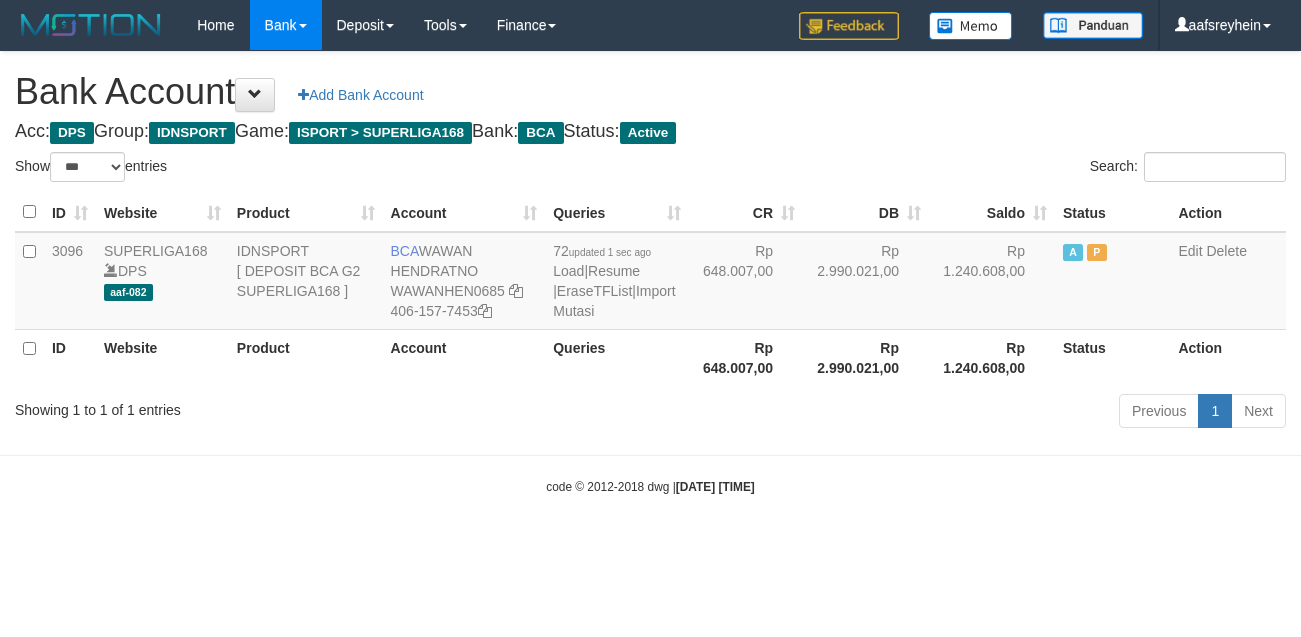scroll, scrollTop: 0, scrollLeft: 0, axis: both 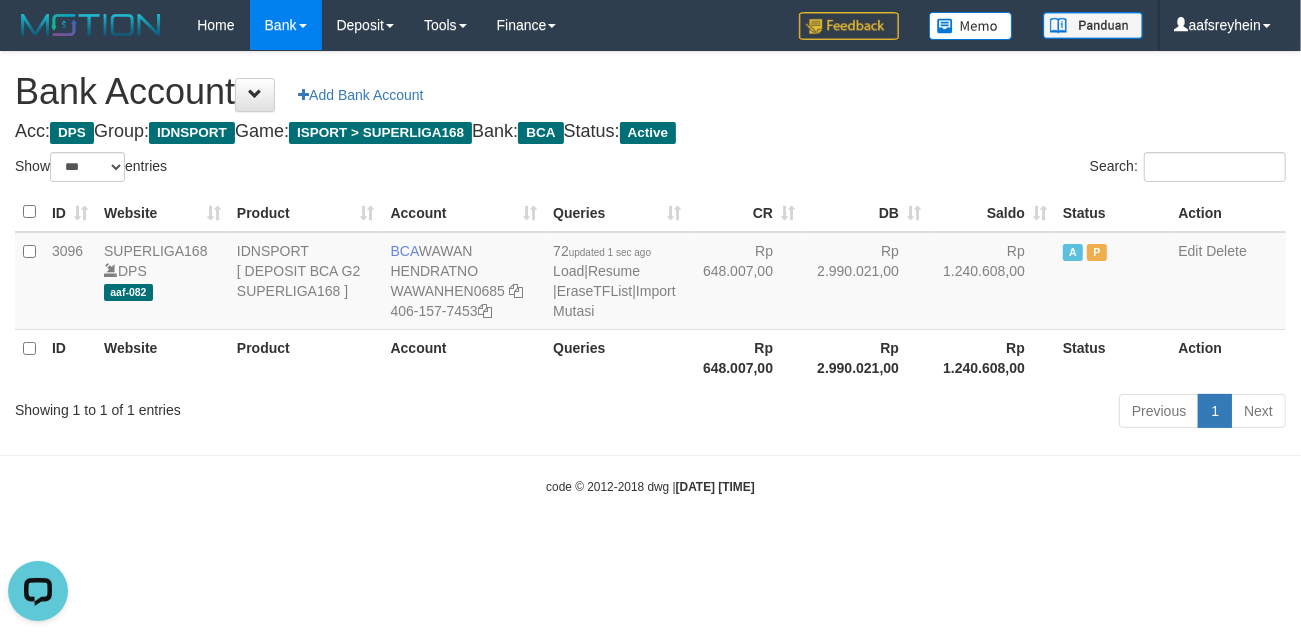 drag, startPoint x: 822, startPoint y: 572, endPoint x: 826, endPoint y: 582, distance: 10.770329 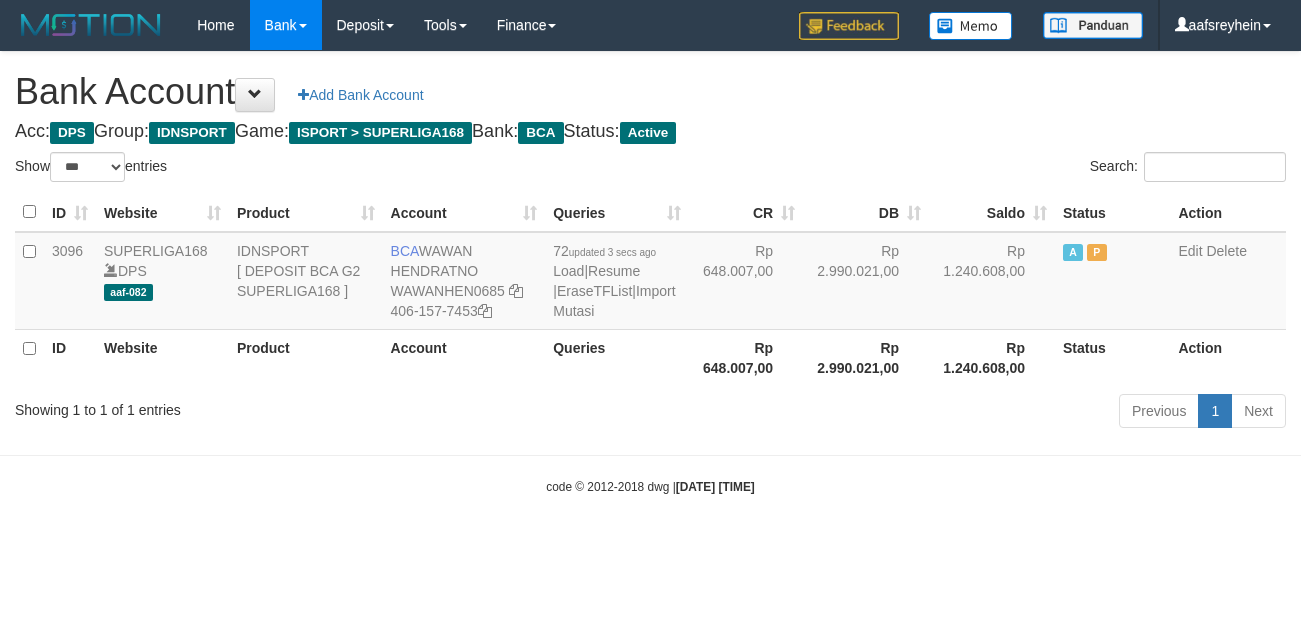 select on "***" 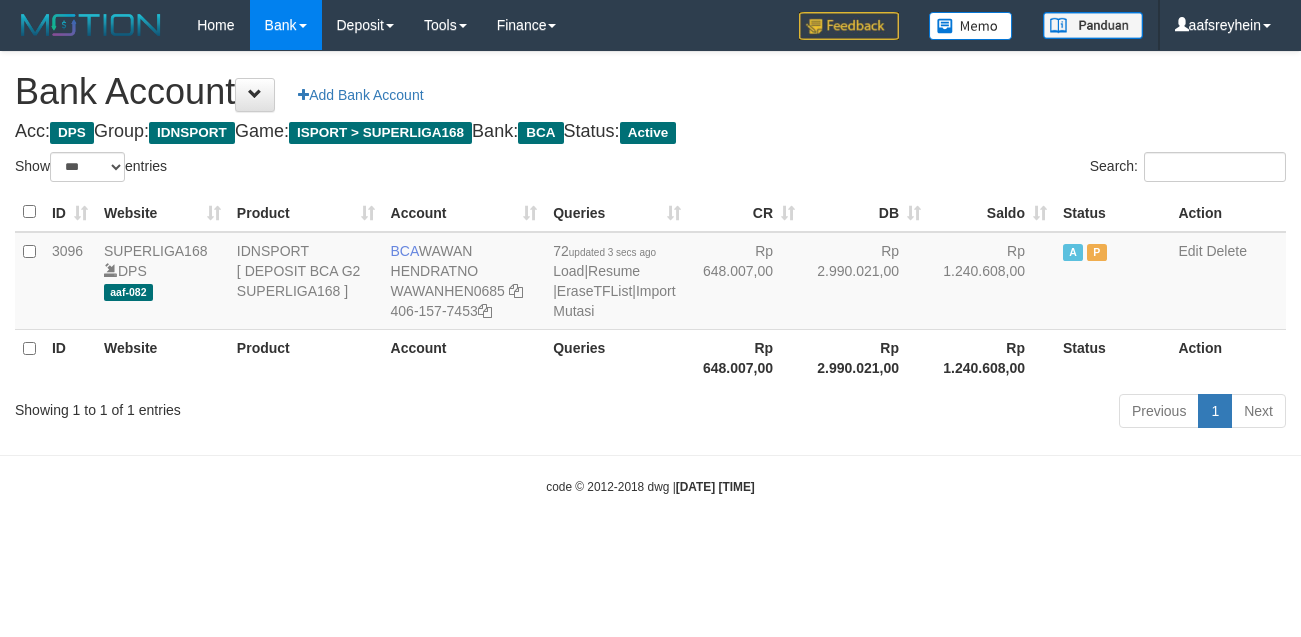 scroll, scrollTop: 0, scrollLeft: 0, axis: both 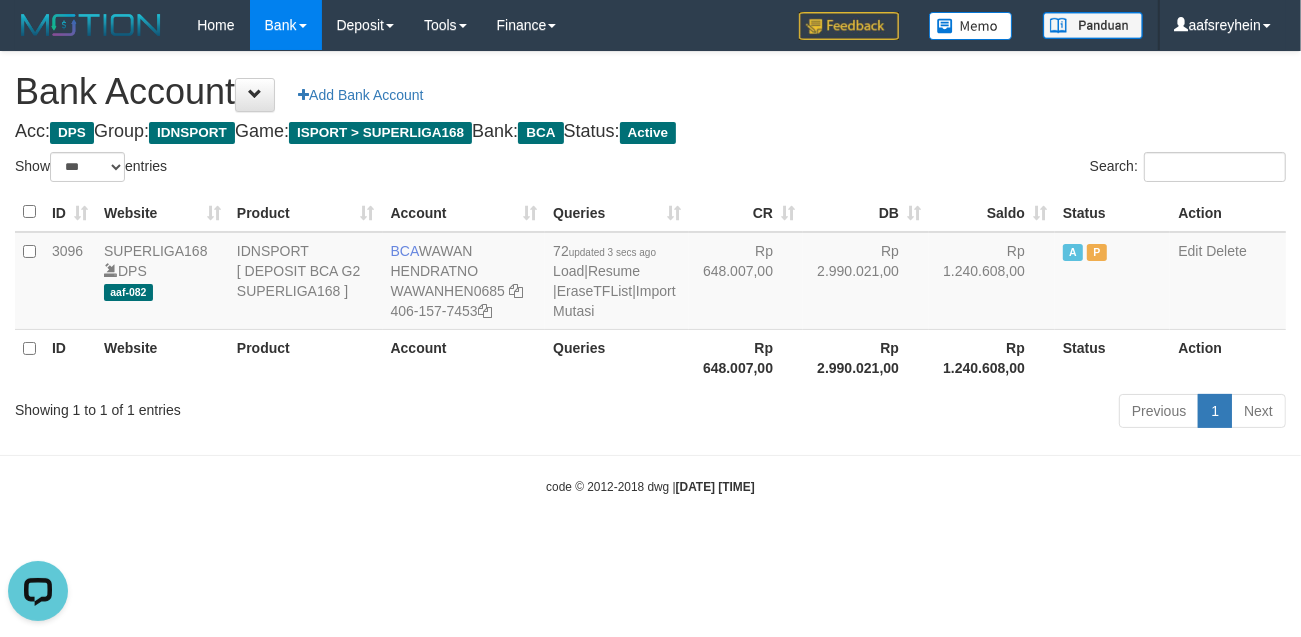 click on "Toggle navigation
Home
Bank
Account List
Load
By Website
Group
[ISPORT]													SUPERLIGA168
By Load Group (DPS)
-" at bounding box center (650, 273) 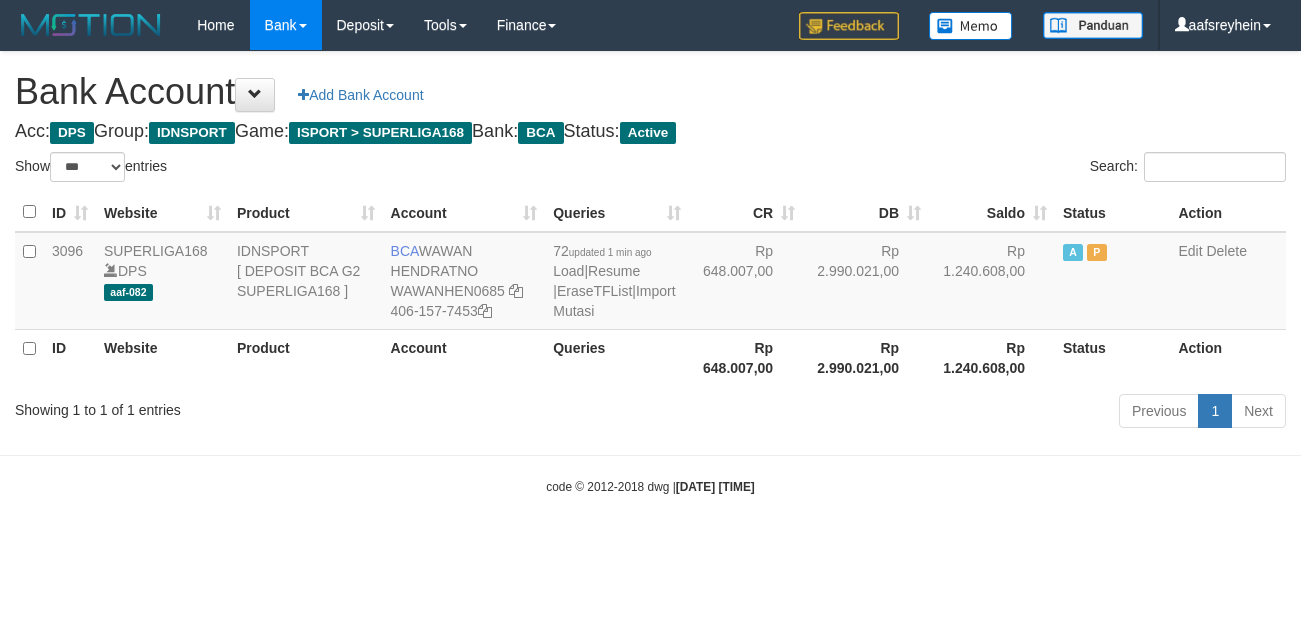 select on "***" 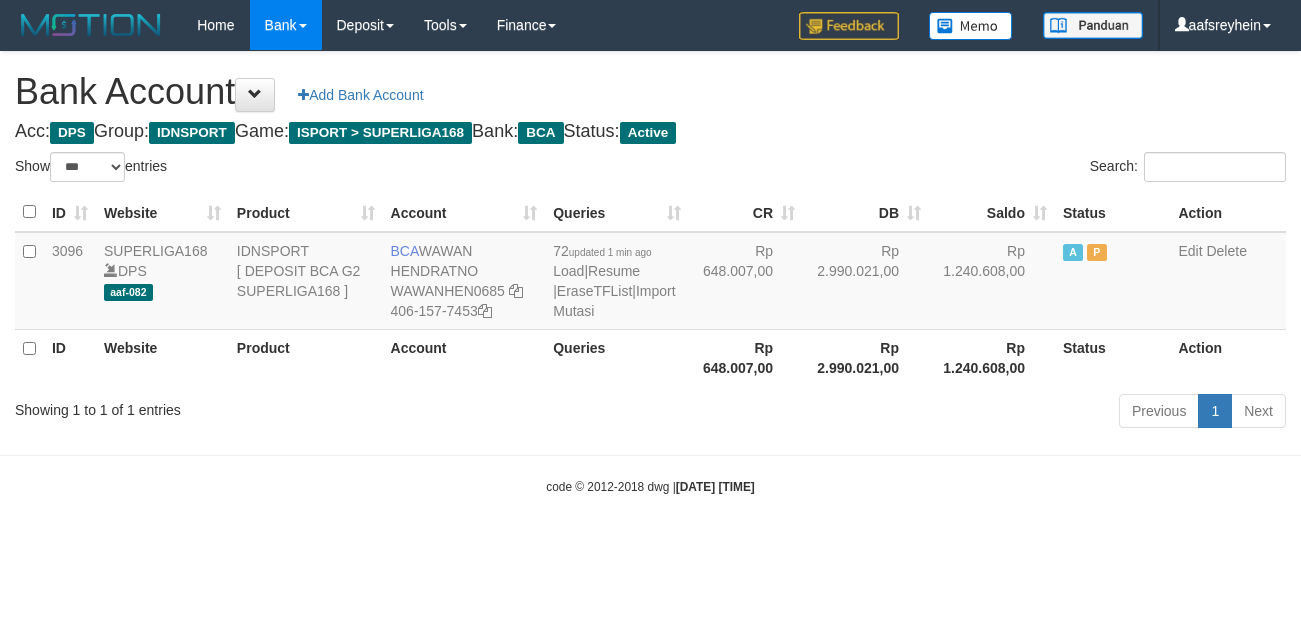 scroll, scrollTop: 0, scrollLeft: 0, axis: both 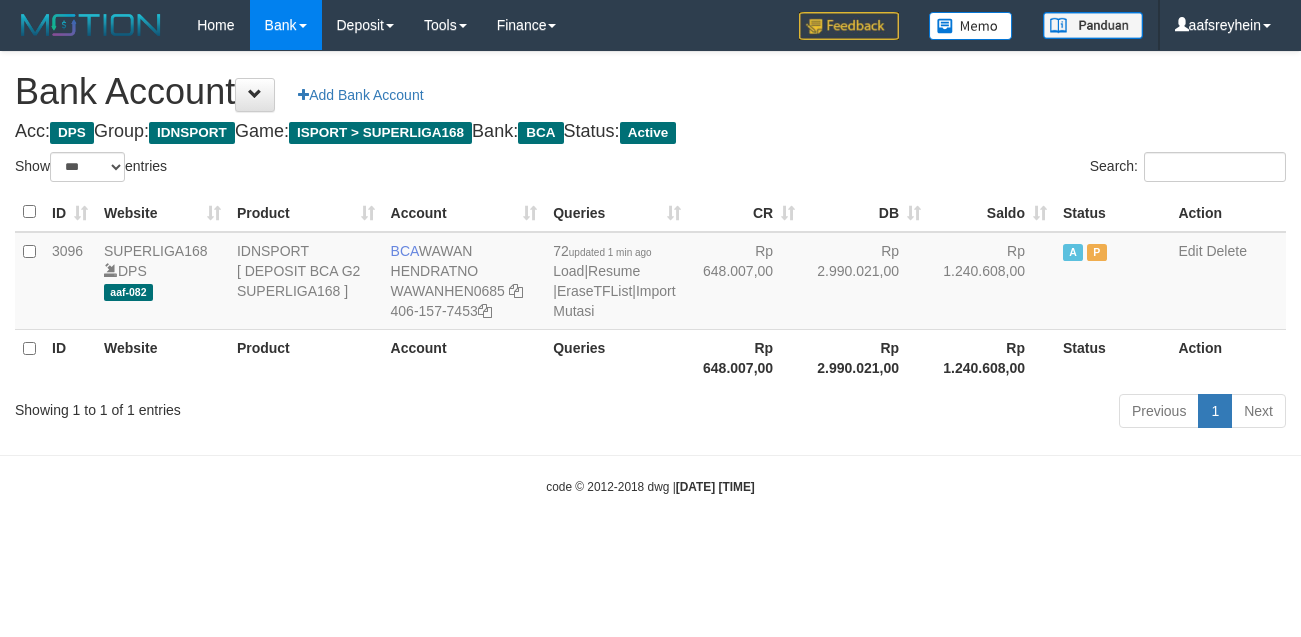 select on "***" 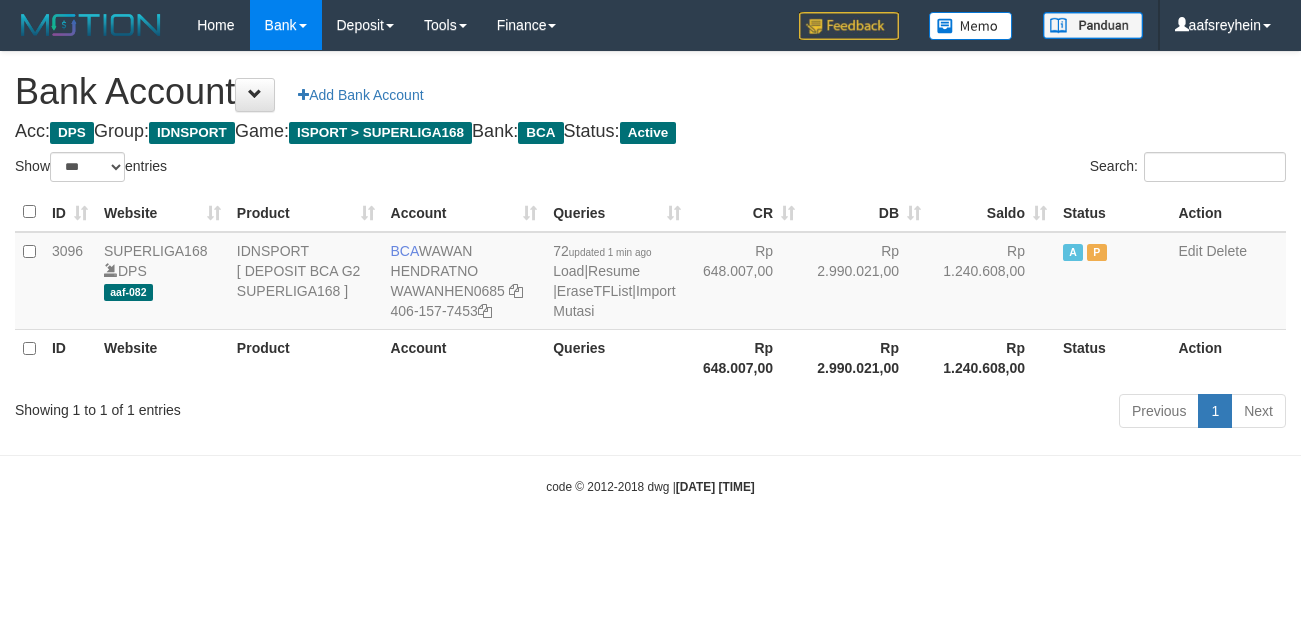 scroll, scrollTop: 0, scrollLeft: 0, axis: both 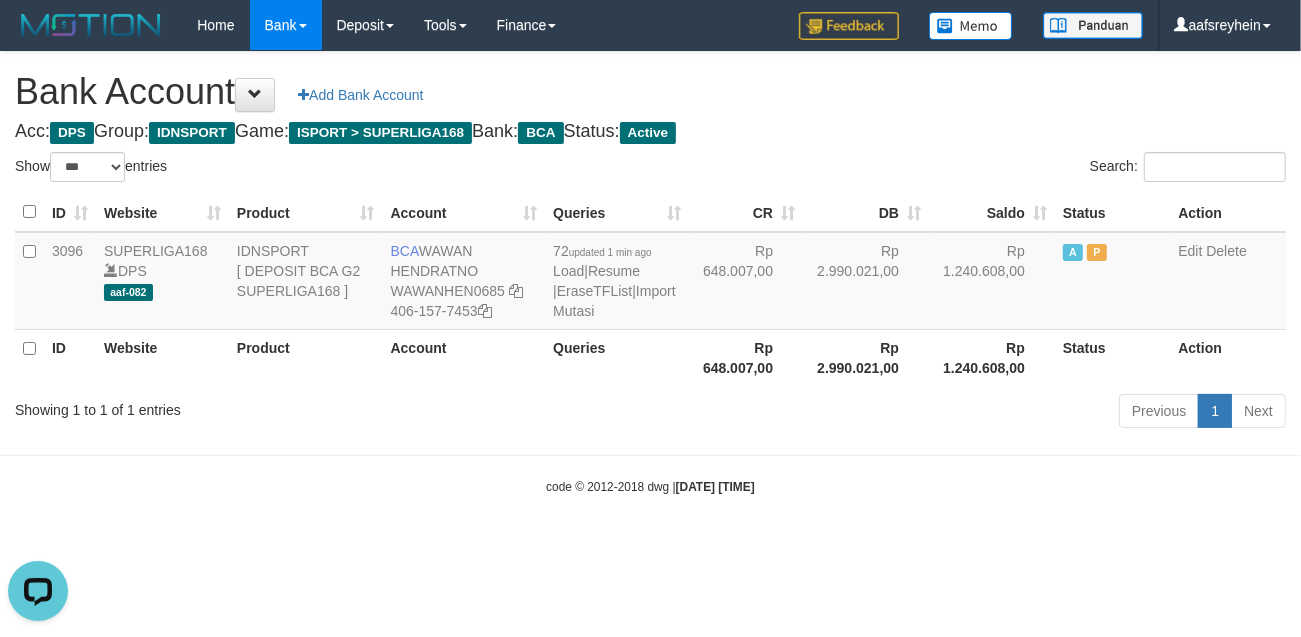 click on "Toggle navigation
Home
Bank
Account List
Load
By Website
Group
[ISPORT]													SUPERLIGA168
By Load Group (DPS)" at bounding box center [650, 273] 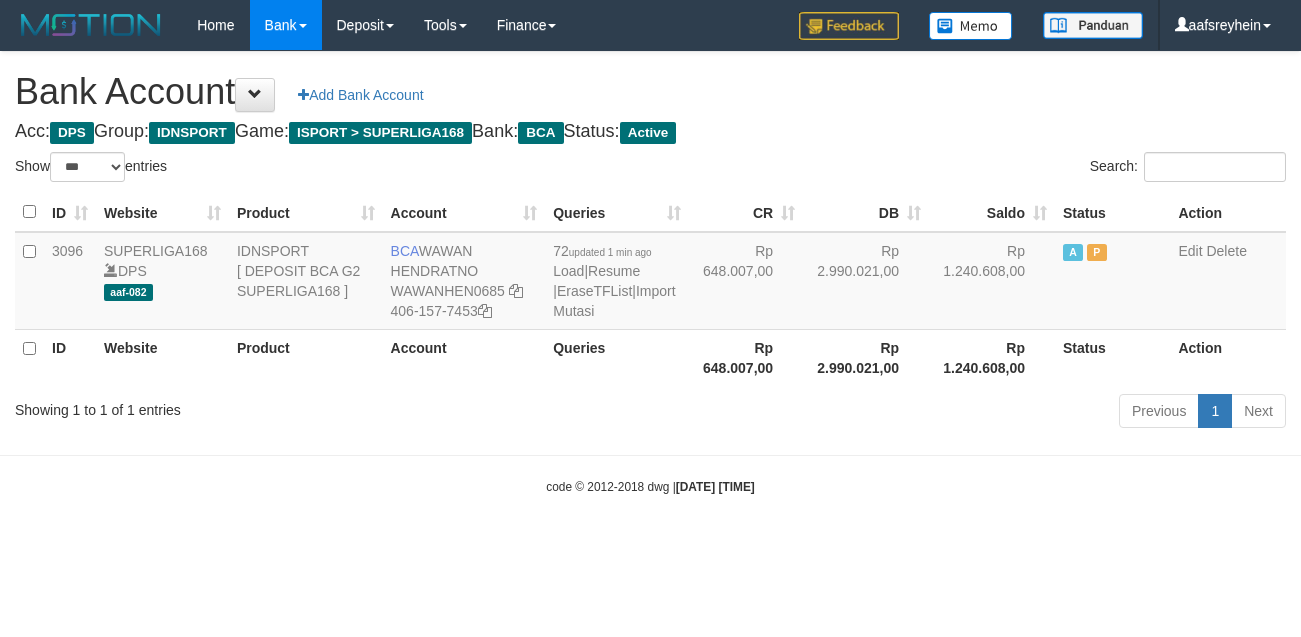 select on "***" 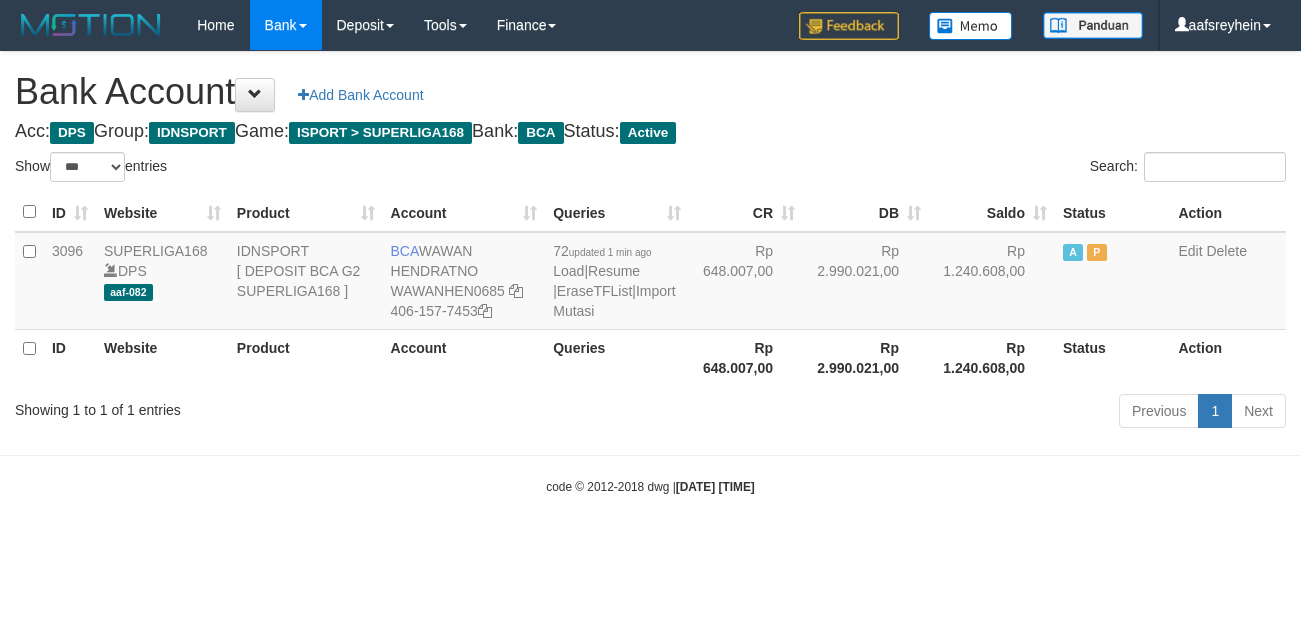 scroll, scrollTop: 0, scrollLeft: 0, axis: both 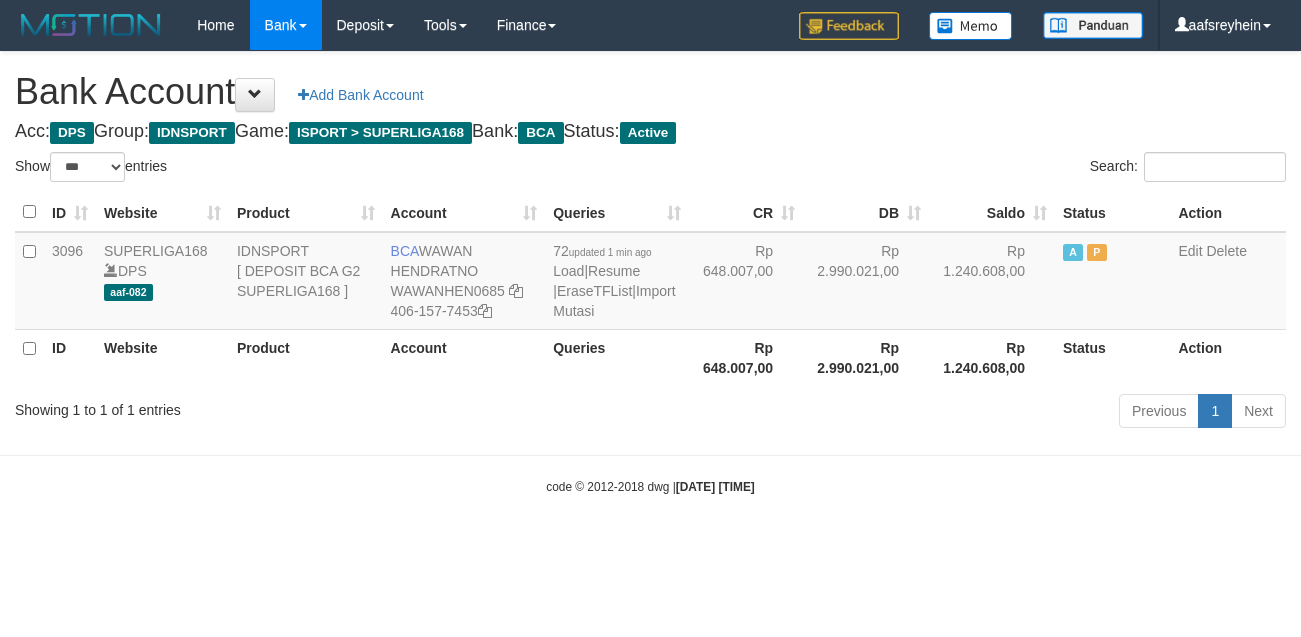 select on "***" 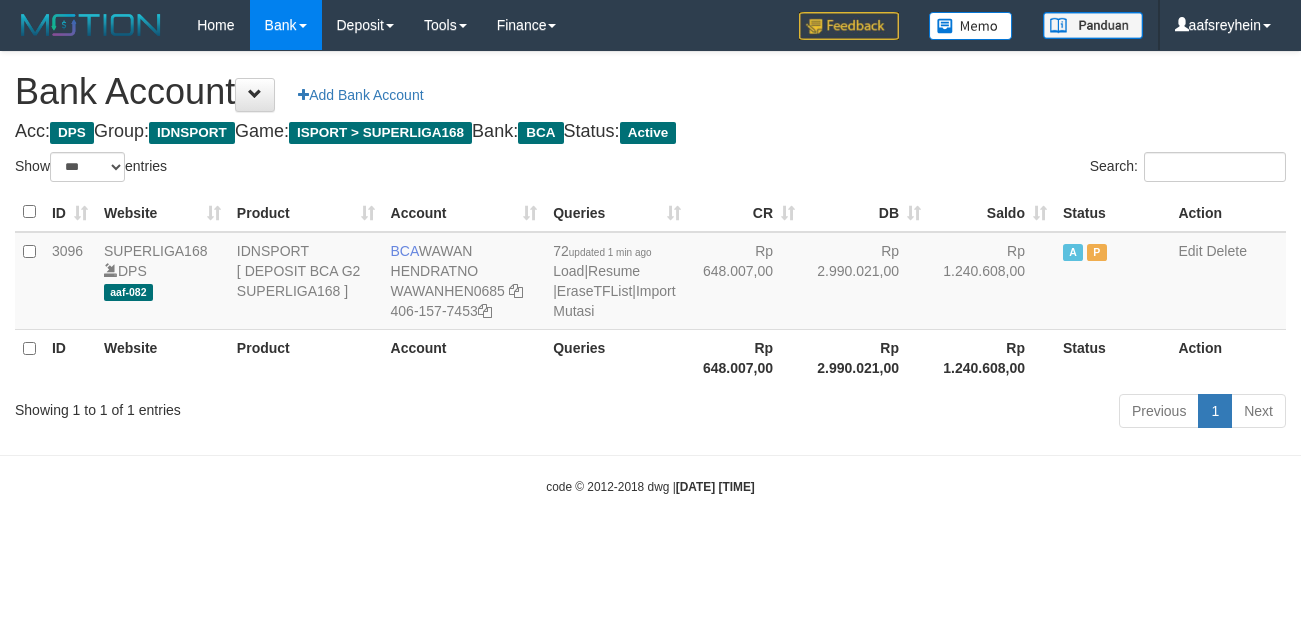 scroll, scrollTop: 0, scrollLeft: 0, axis: both 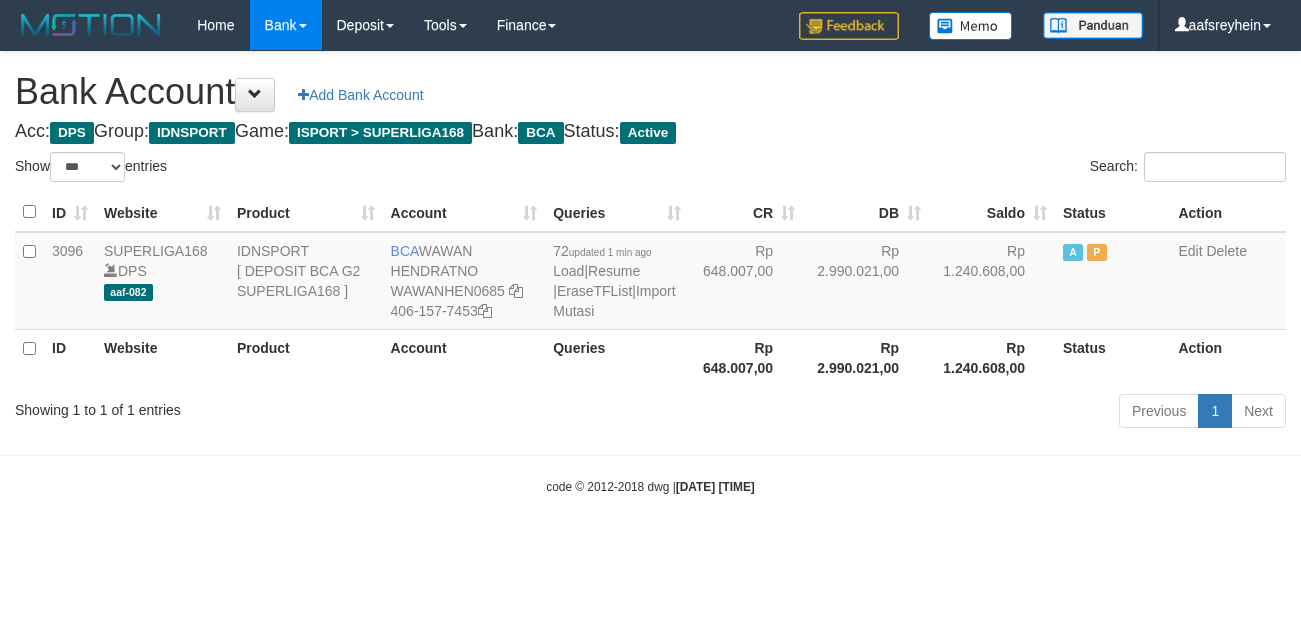 select on "***" 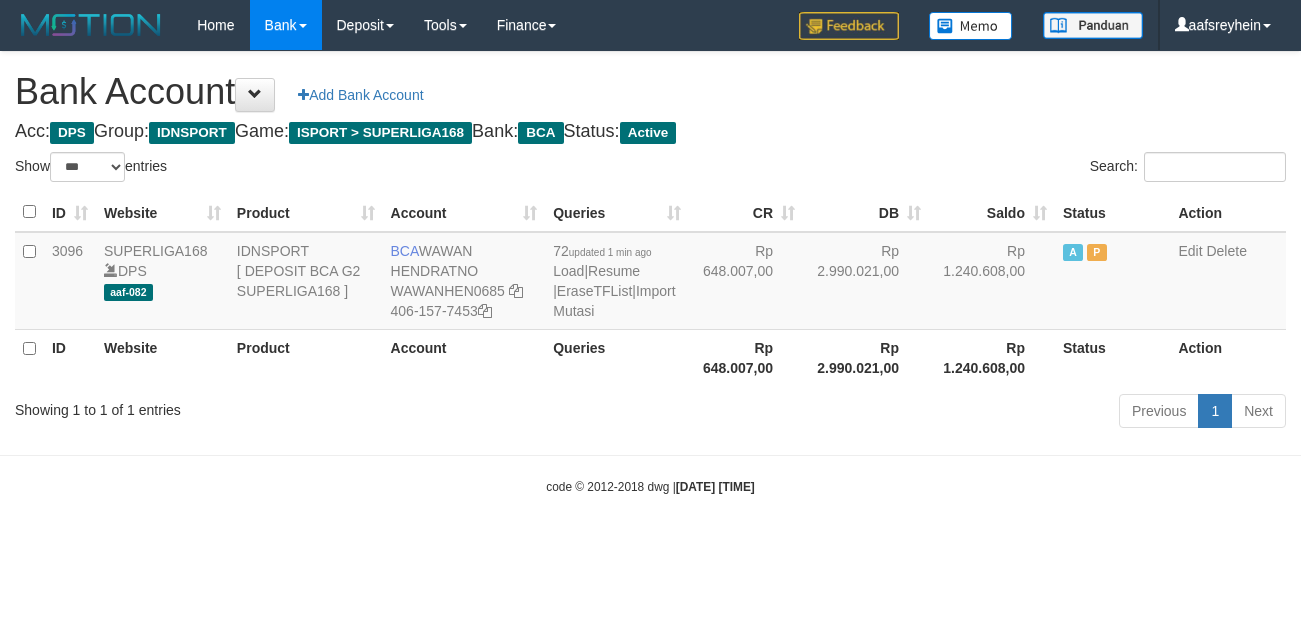 scroll, scrollTop: 0, scrollLeft: 0, axis: both 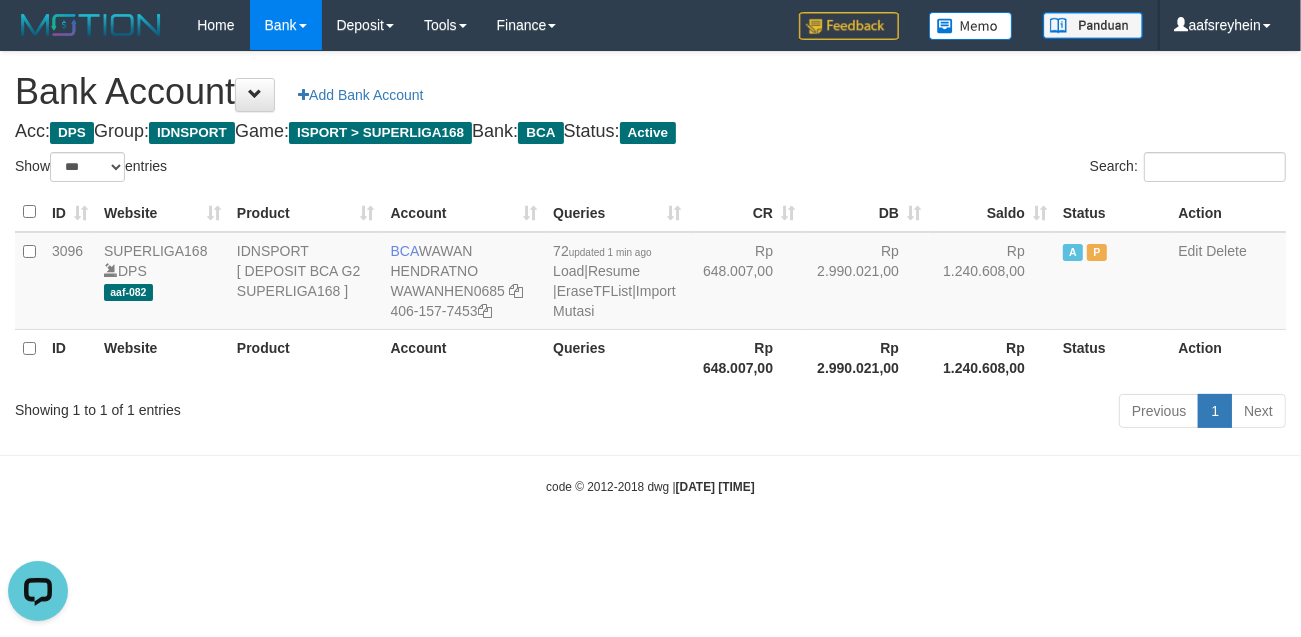 click on "Toggle navigation
Home
Bank
Account List
Load
By Website
Group
[ISPORT]													SUPERLIGA168
By Load Group (DPS)
-" at bounding box center (650, 273) 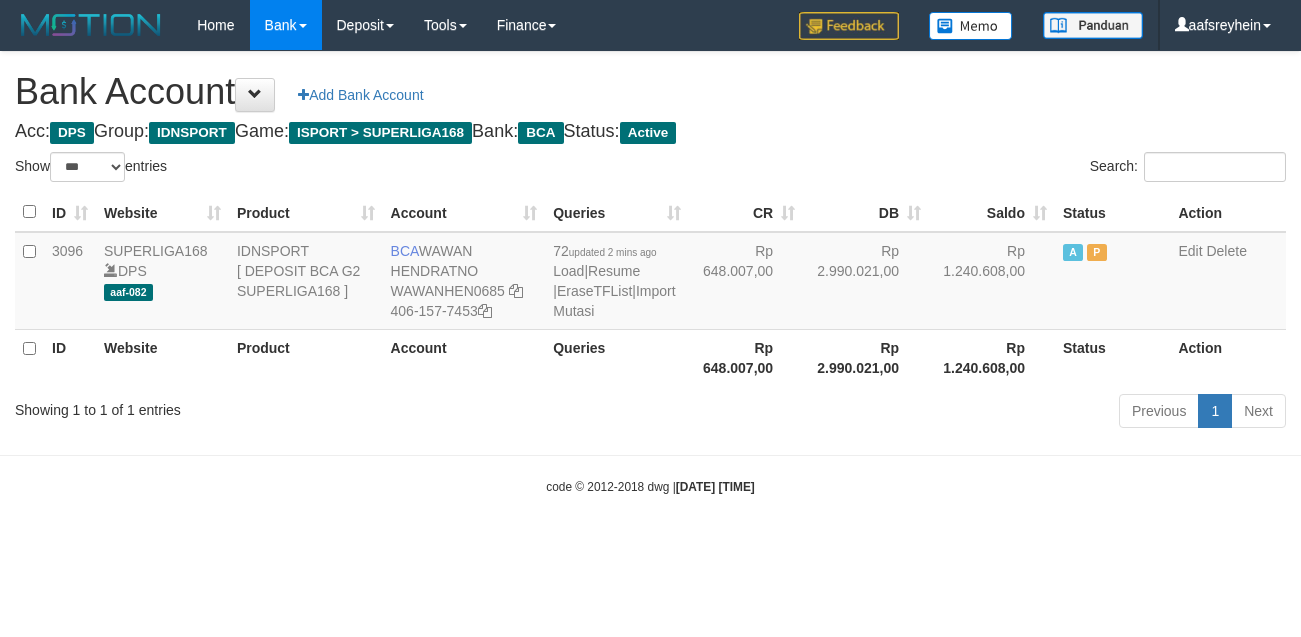 select on "***" 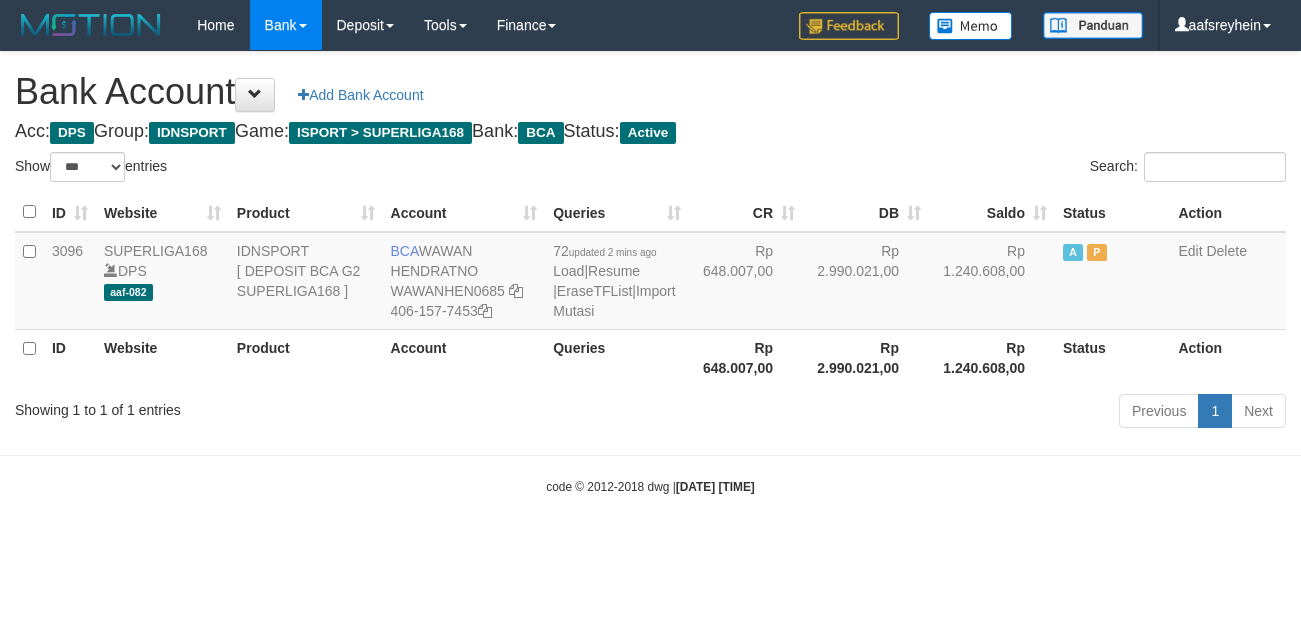 scroll, scrollTop: 0, scrollLeft: 0, axis: both 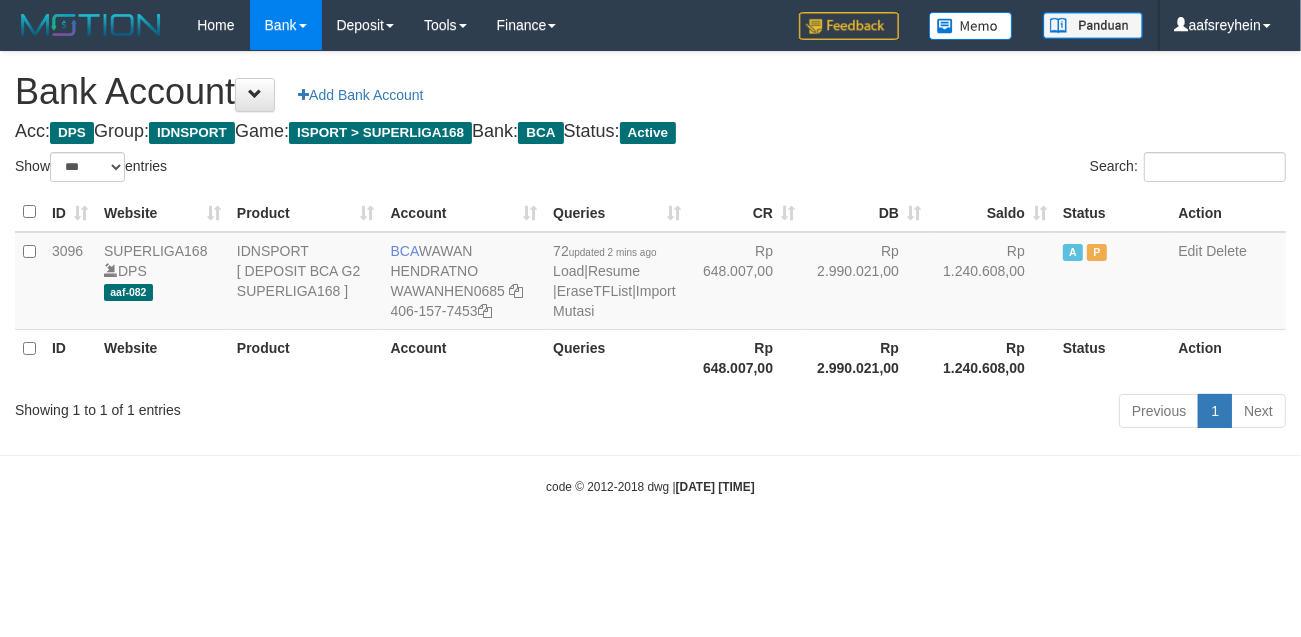 click on "Previous 1 Next" at bounding box center (921, 413) 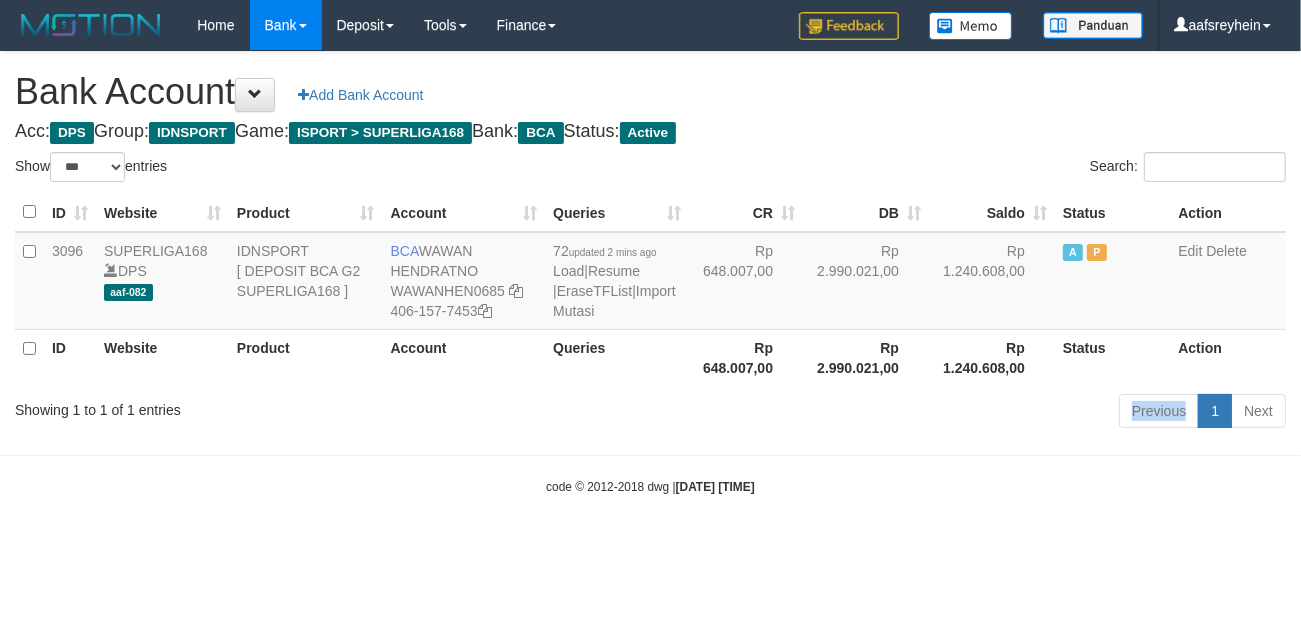 click on "Previous 1 Next" at bounding box center (921, 413) 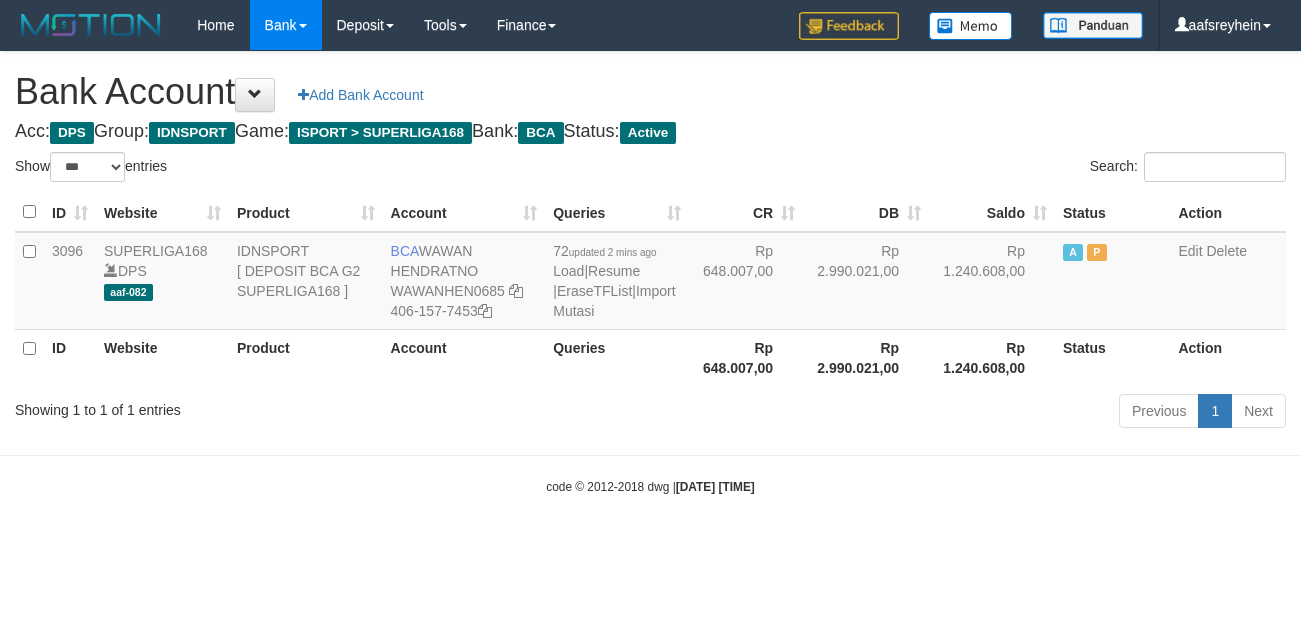 select on "***" 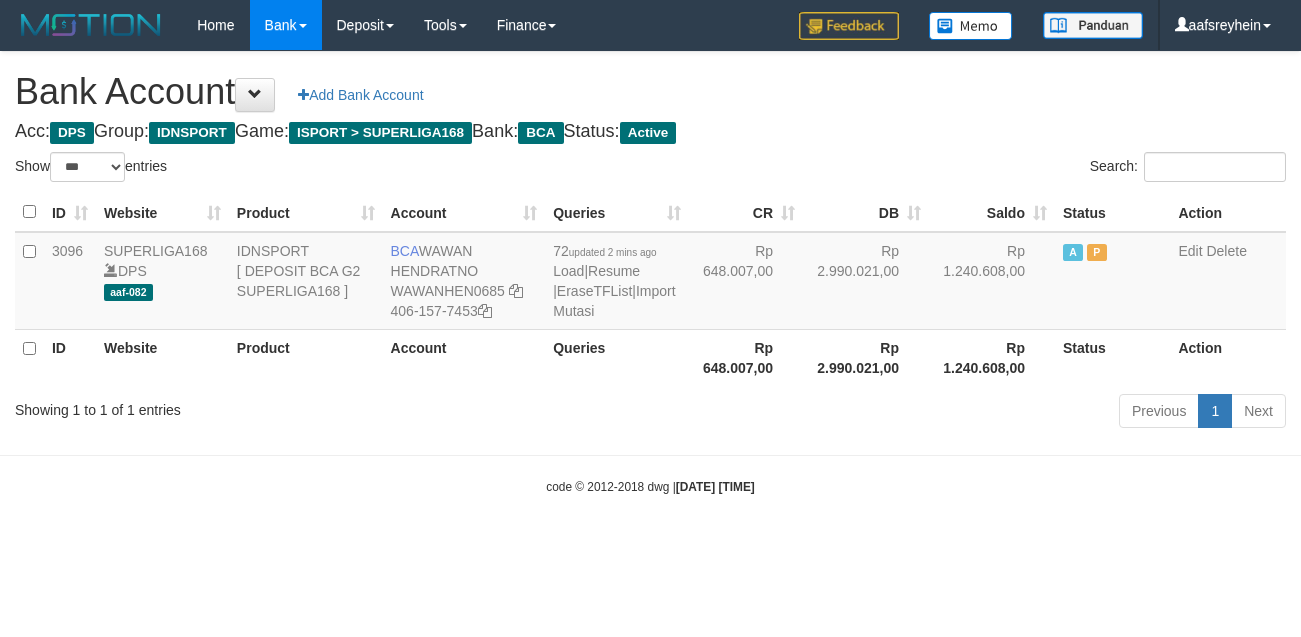 scroll, scrollTop: 0, scrollLeft: 0, axis: both 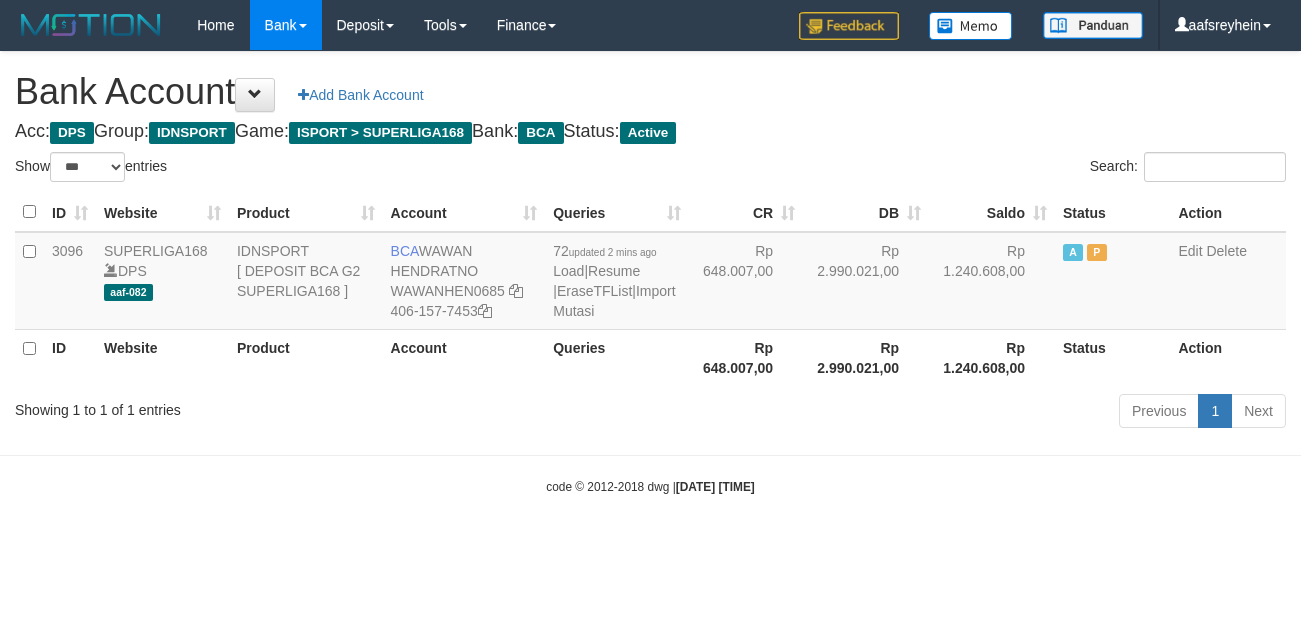 select on "***" 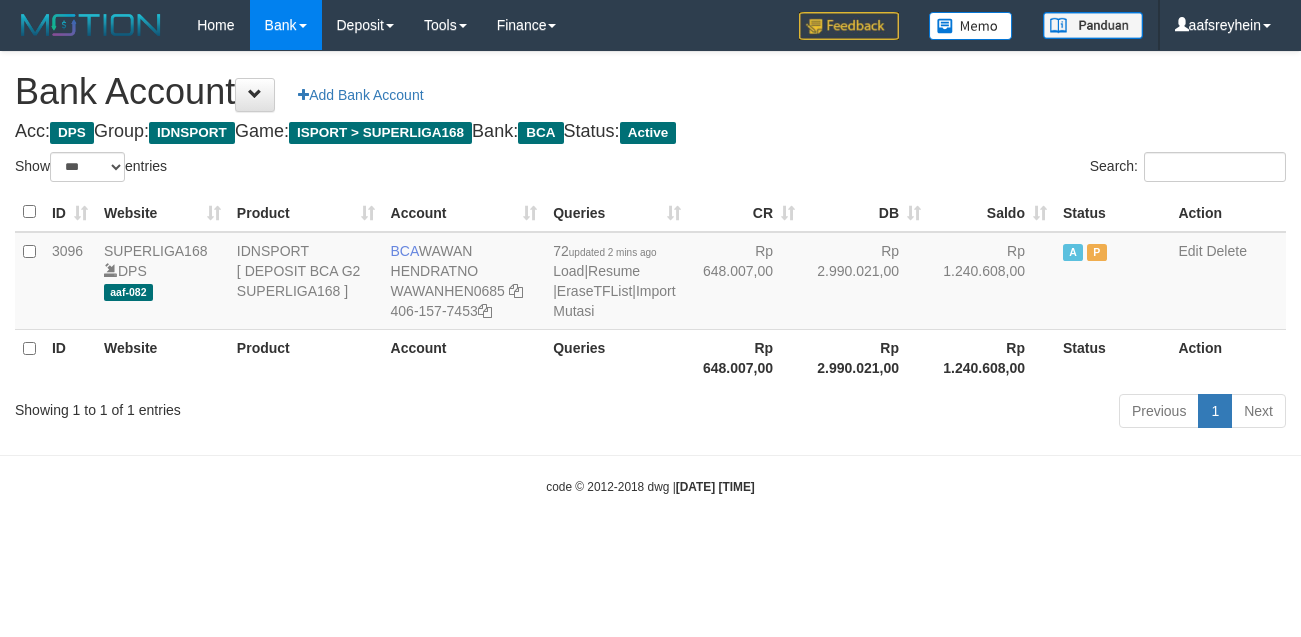 scroll, scrollTop: 0, scrollLeft: 0, axis: both 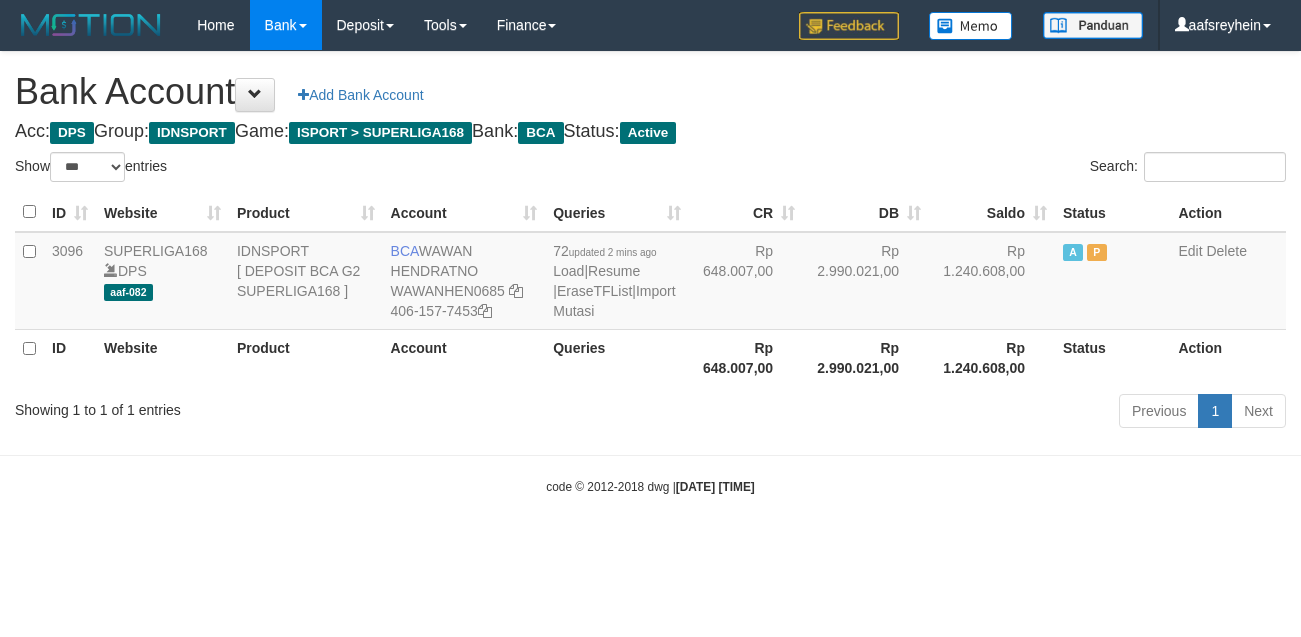 select on "***" 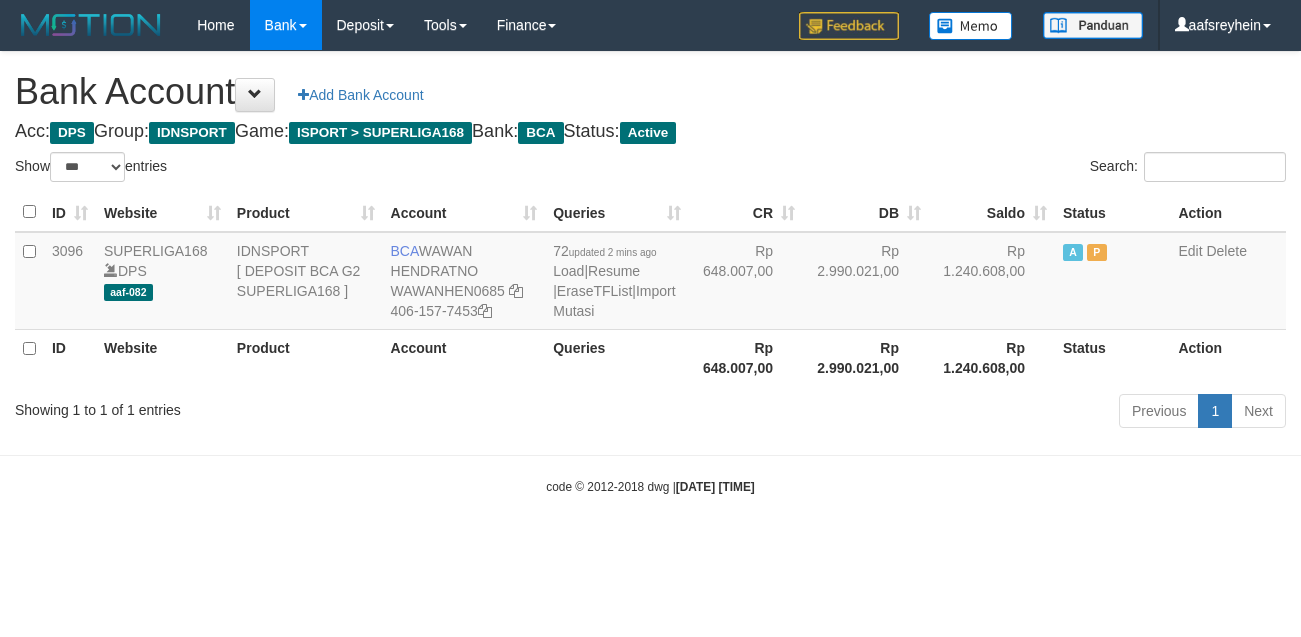 scroll, scrollTop: 0, scrollLeft: 0, axis: both 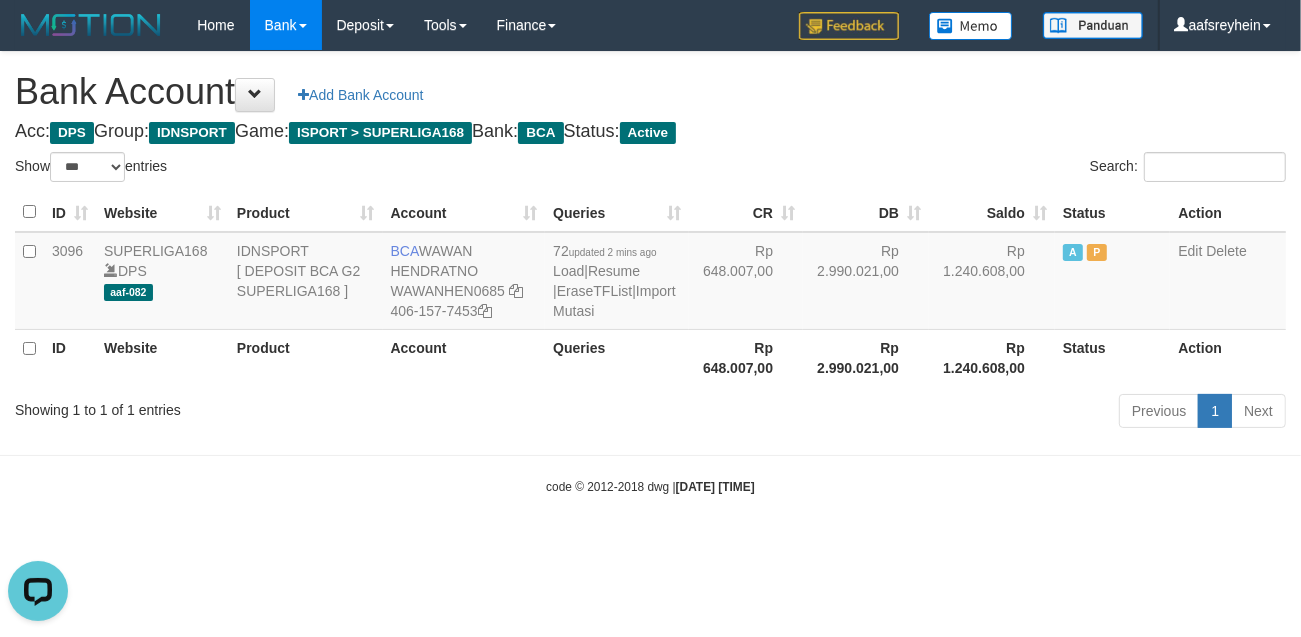 click on "Search:" at bounding box center (976, 169) 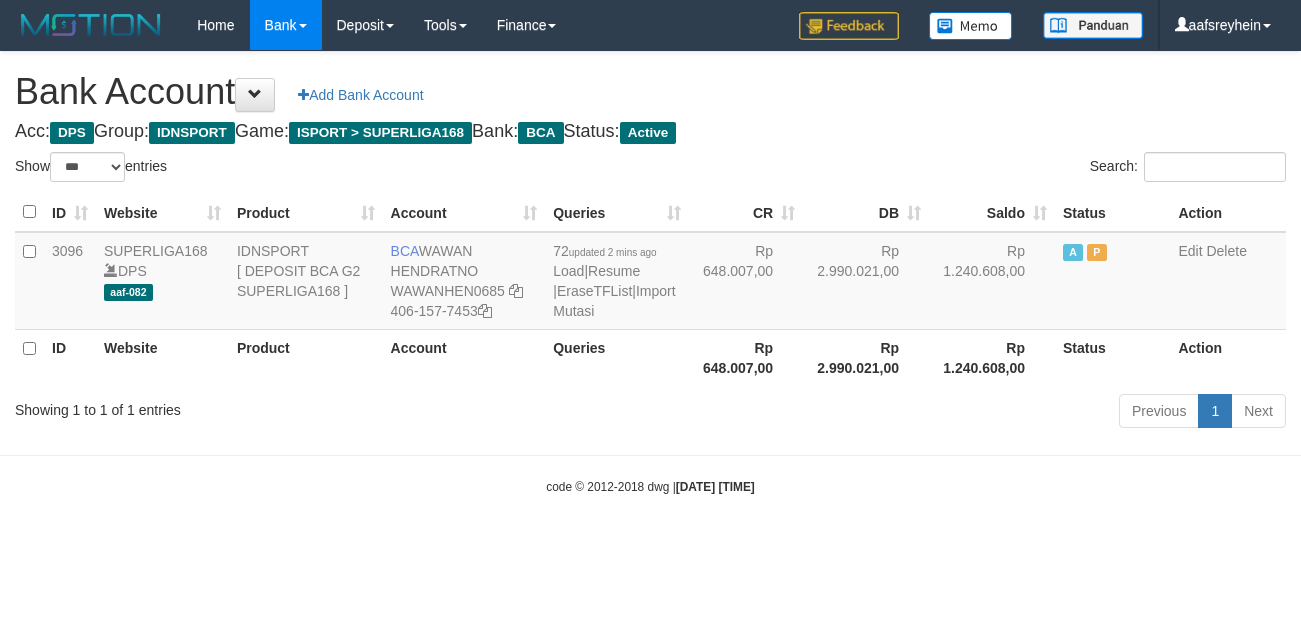select on "***" 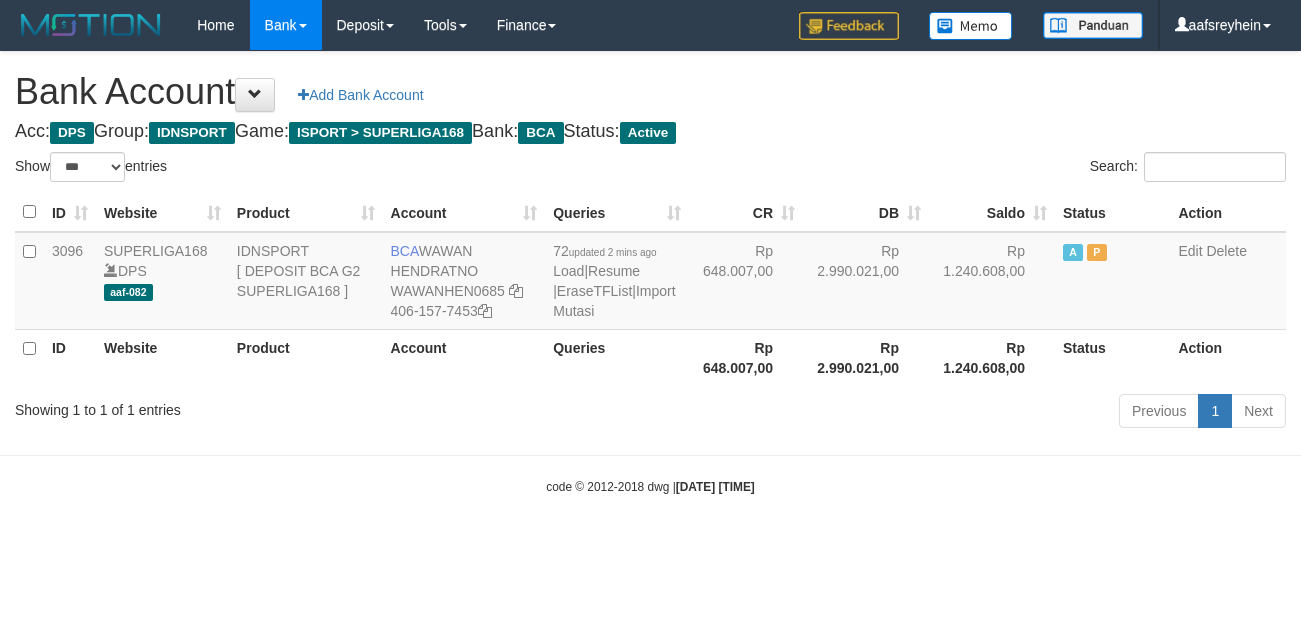 scroll, scrollTop: 0, scrollLeft: 0, axis: both 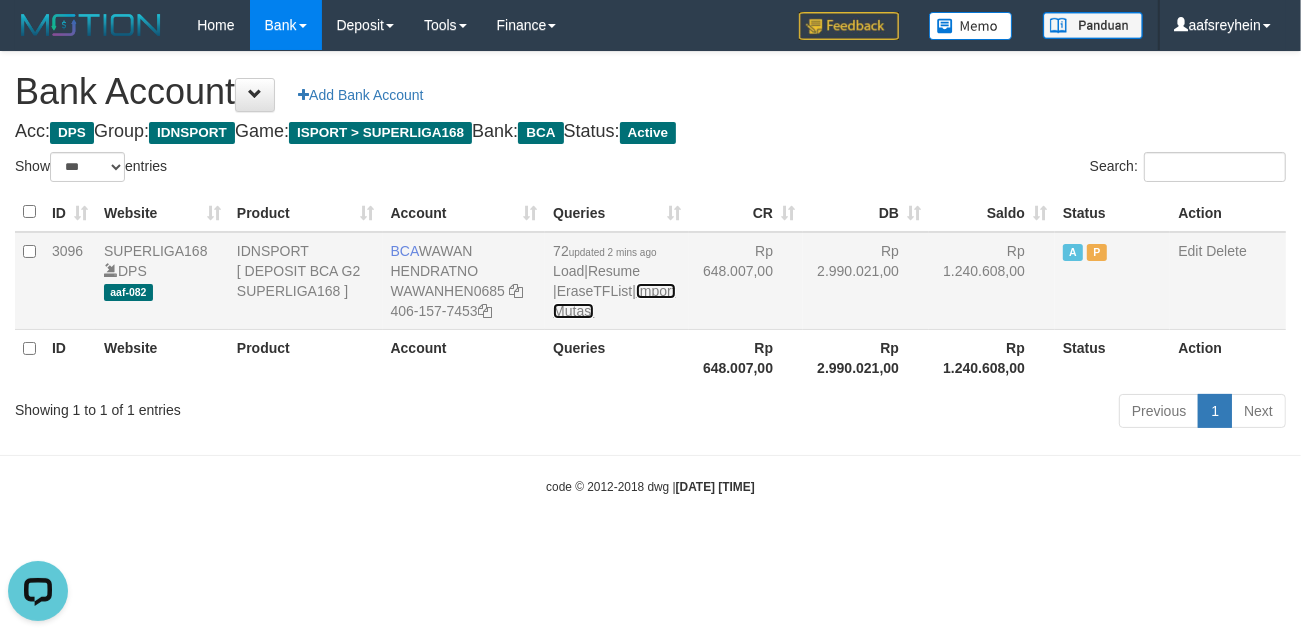 click on "Import Mutasi" at bounding box center [614, 301] 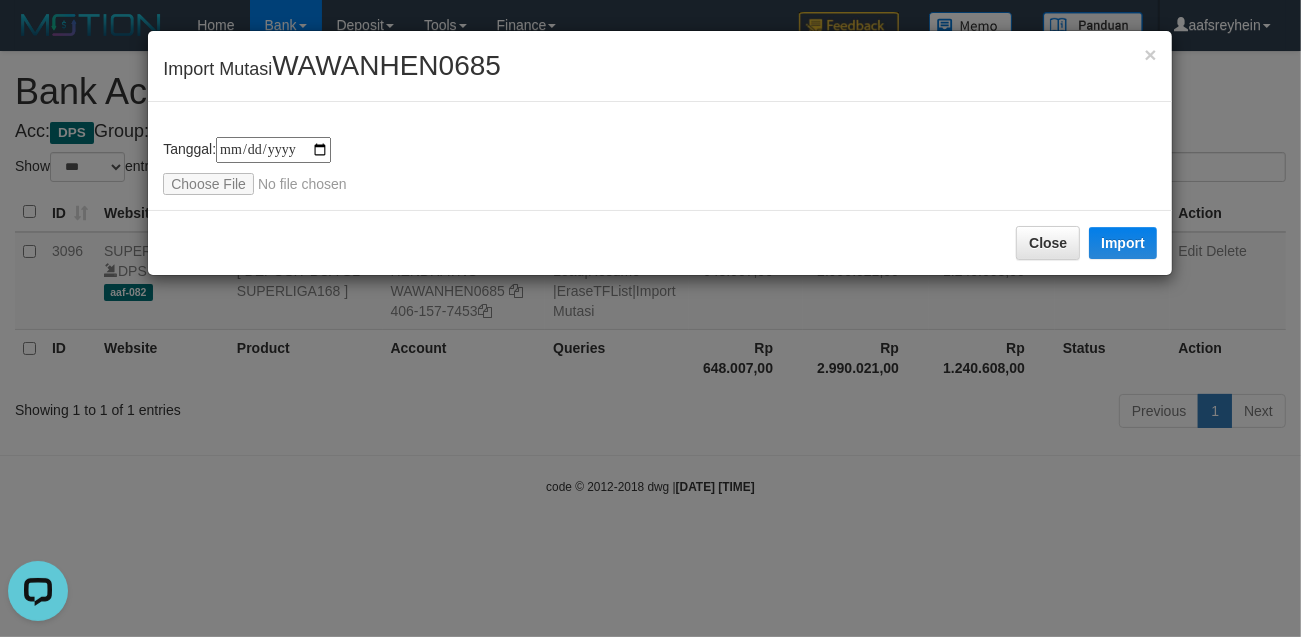 type on "**********" 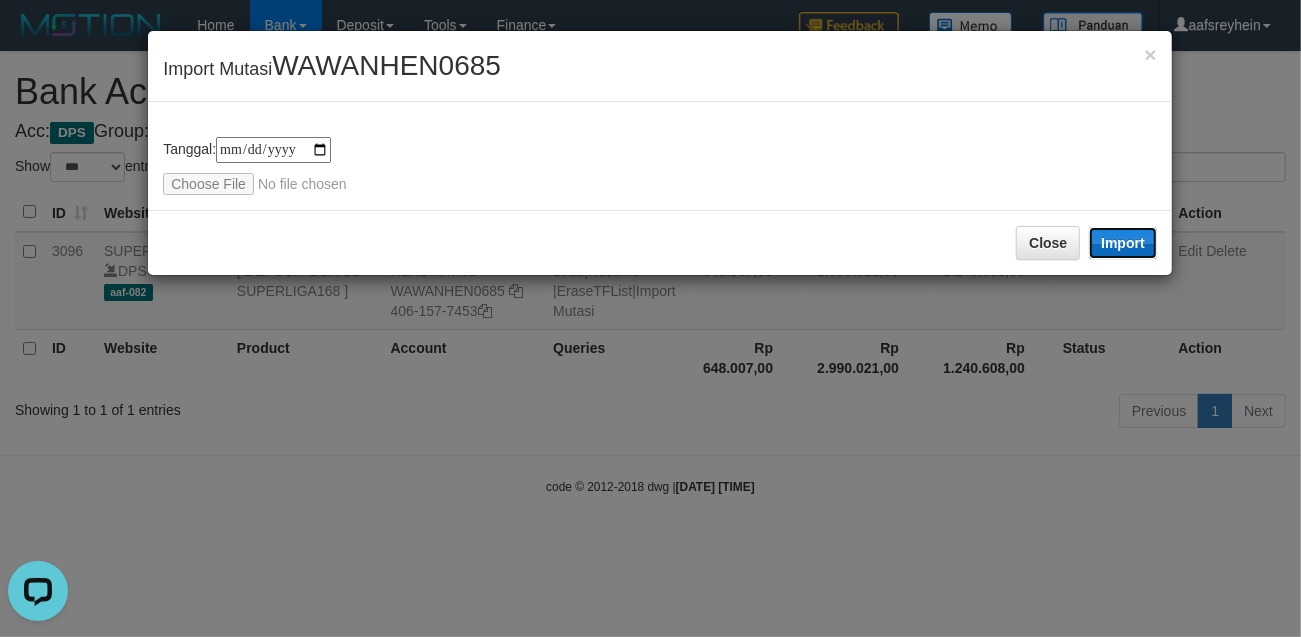 click on "Import" at bounding box center [1123, 243] 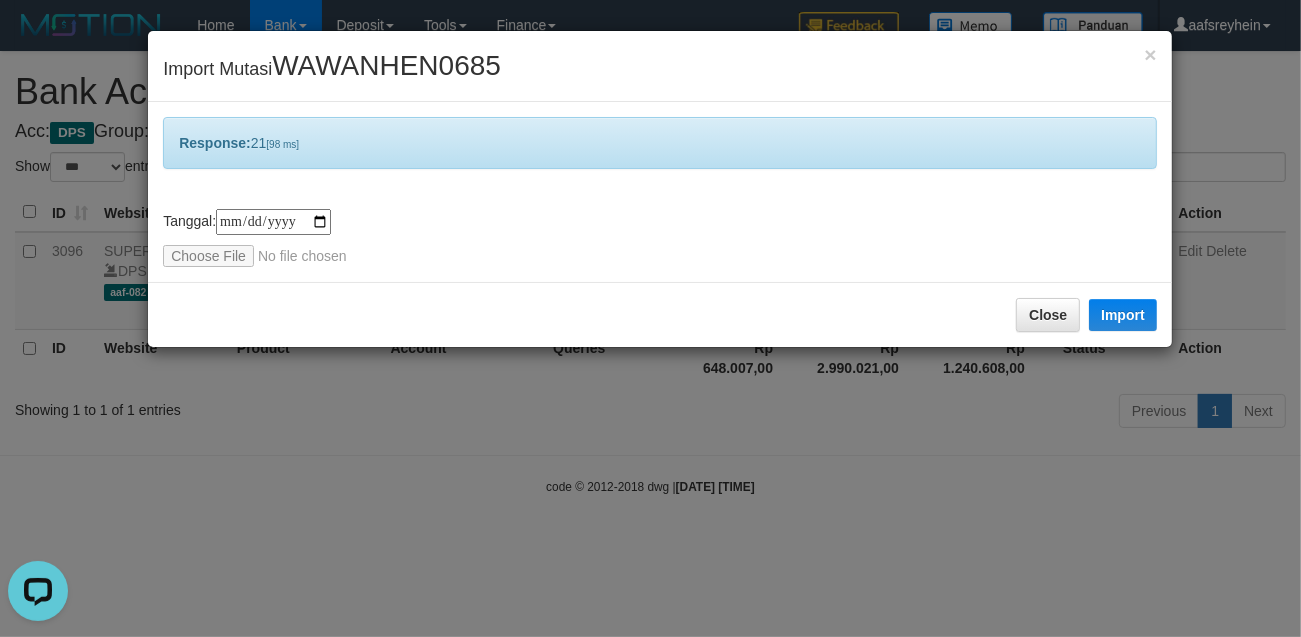 click on "**********" at bounding box center (650, 318) 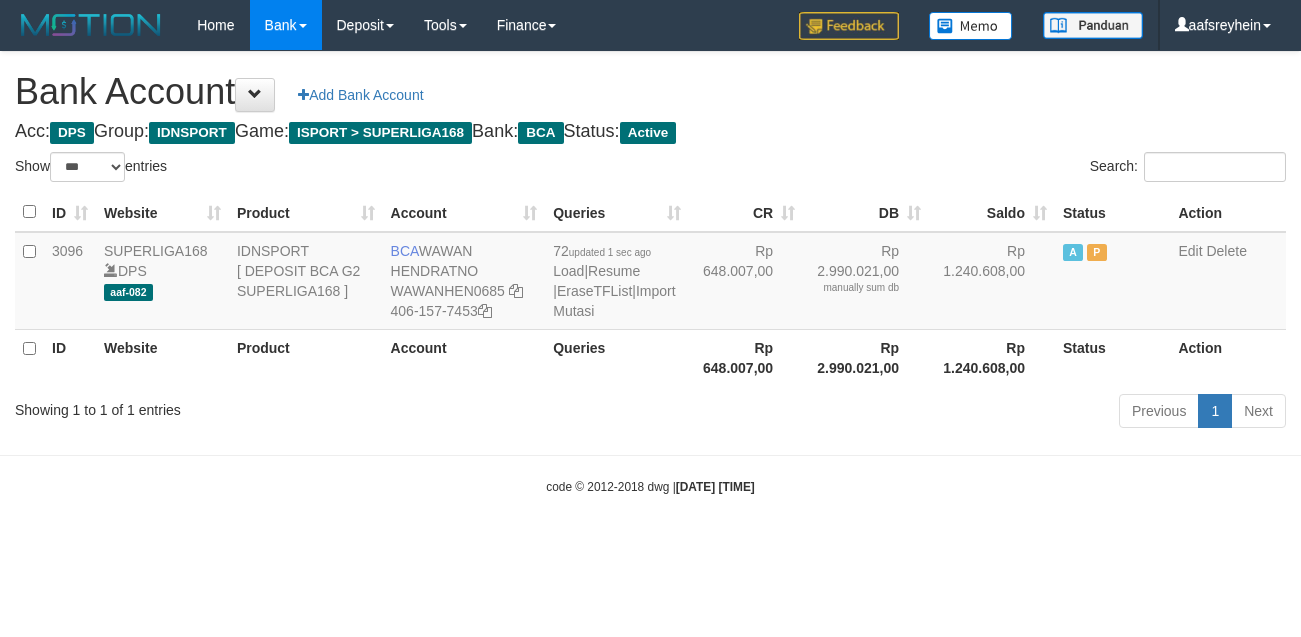 select on "***" 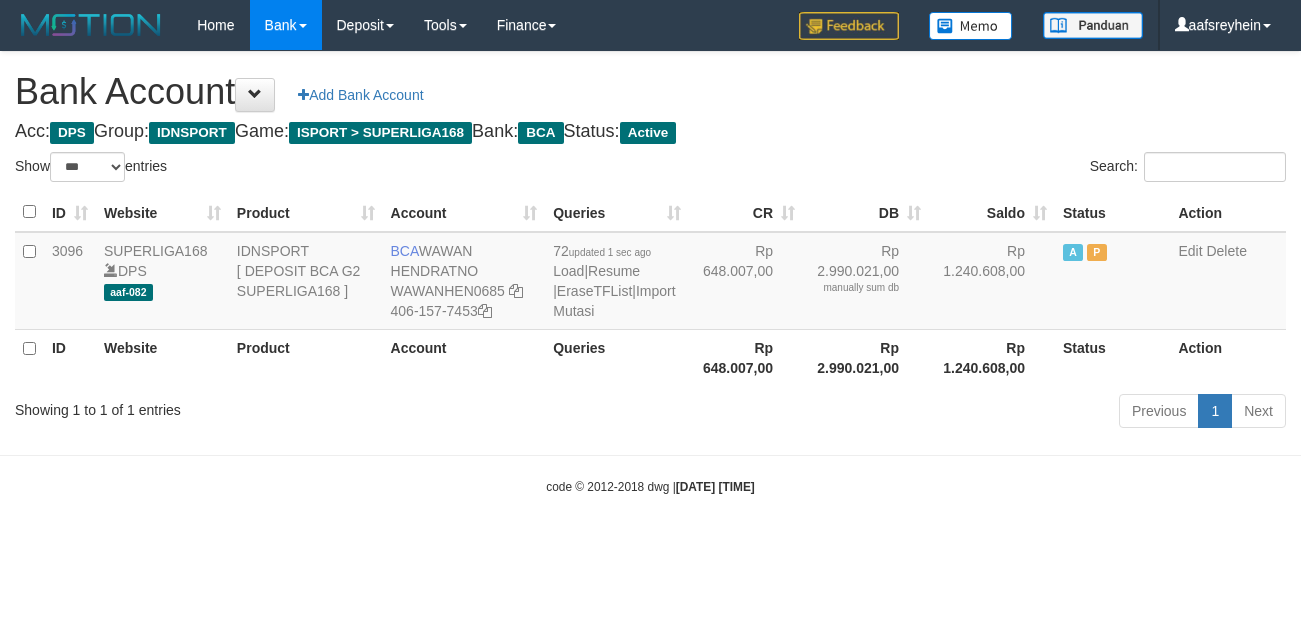 scroll, scrollTop: 0, scrollLeft: 0, axis: both 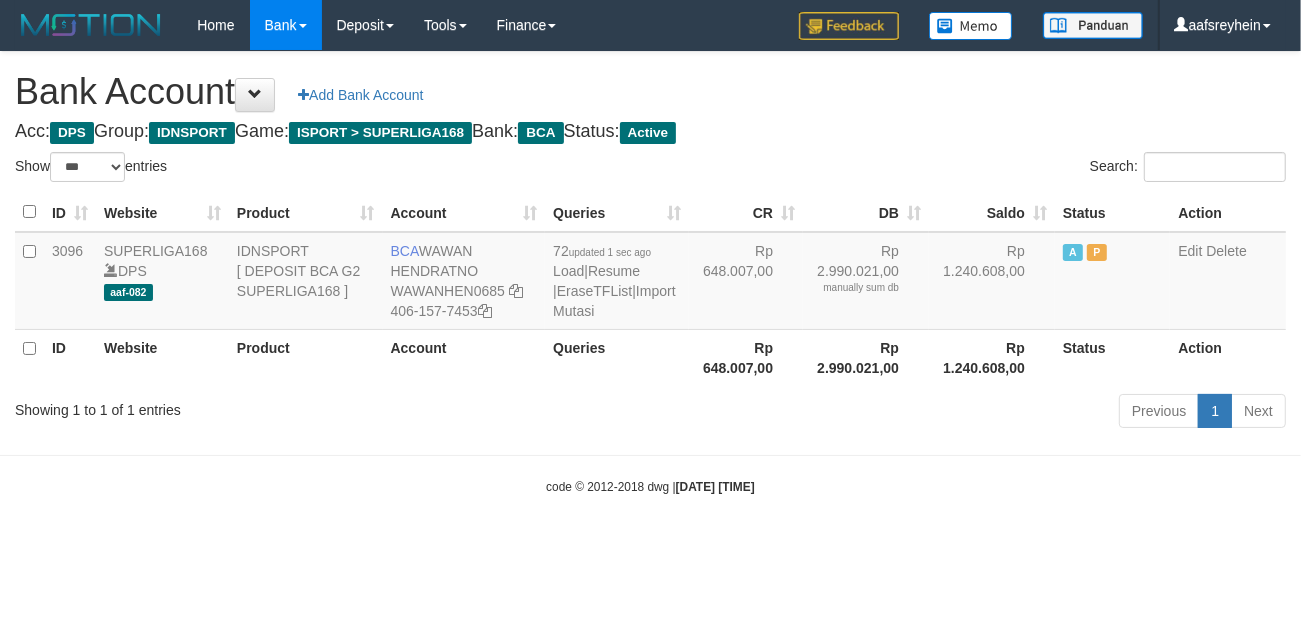 click on "Toggle navigation
Home
Bank
Account List
Load
By Website
Group
[ISPORT]													SUPERLIGA168
By Load Group (DPS)
-" at bounding box center (650, 273) 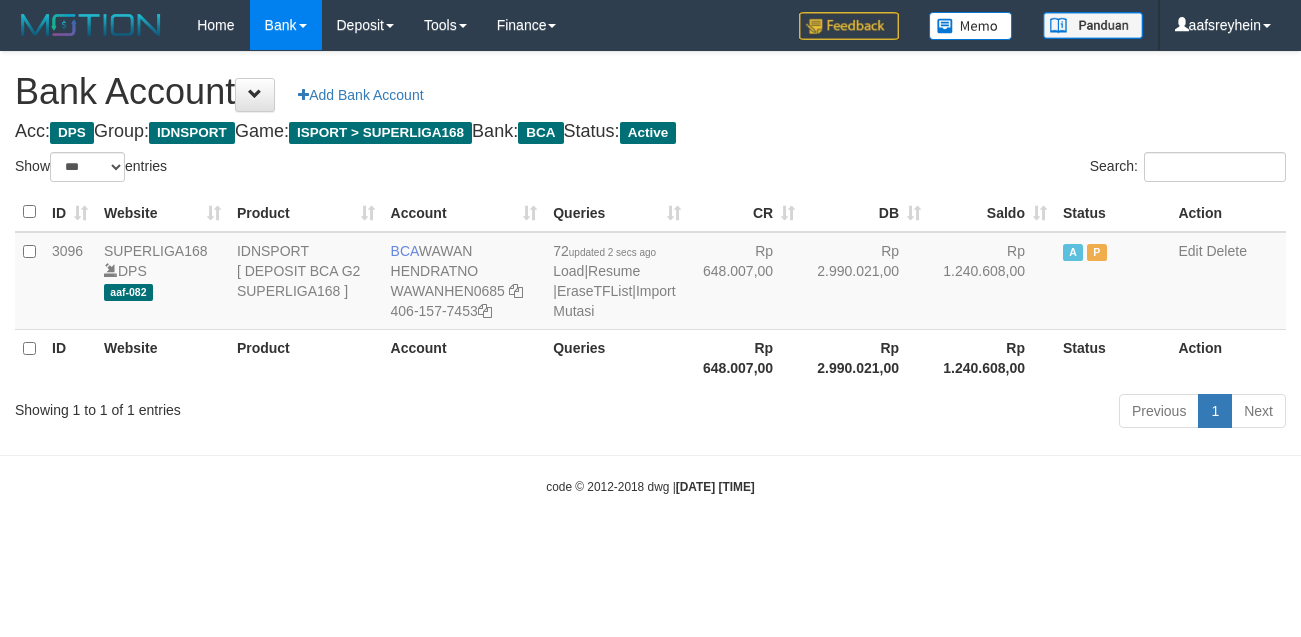 select on "***" 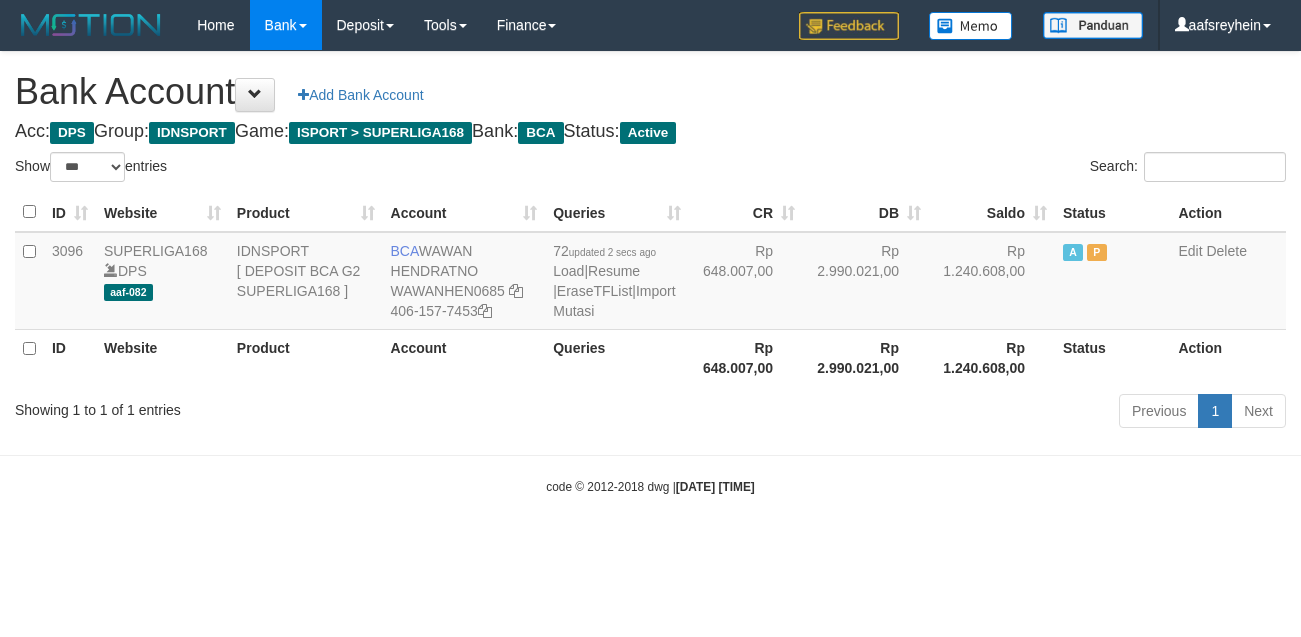 scroll, scrollTop: 0, scrollLeft: 0, axis: both 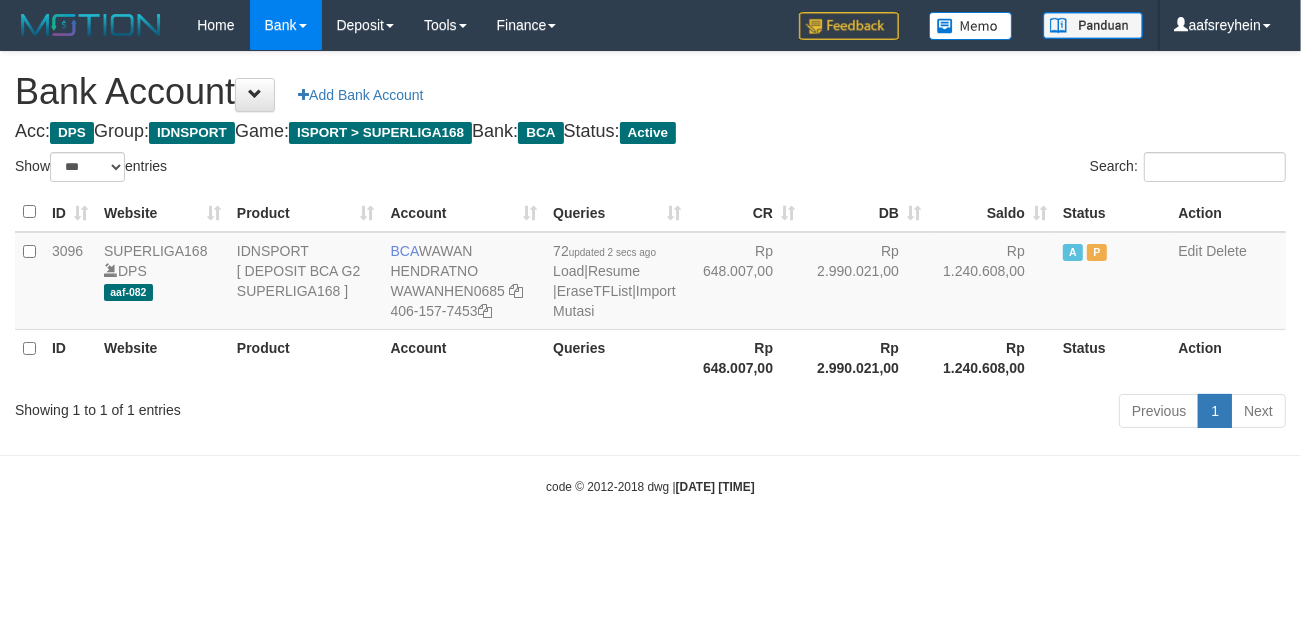 click on "code © 2012-2018 dwg |  2025/07/12 02:20:21" at bounding box center [650, 486] 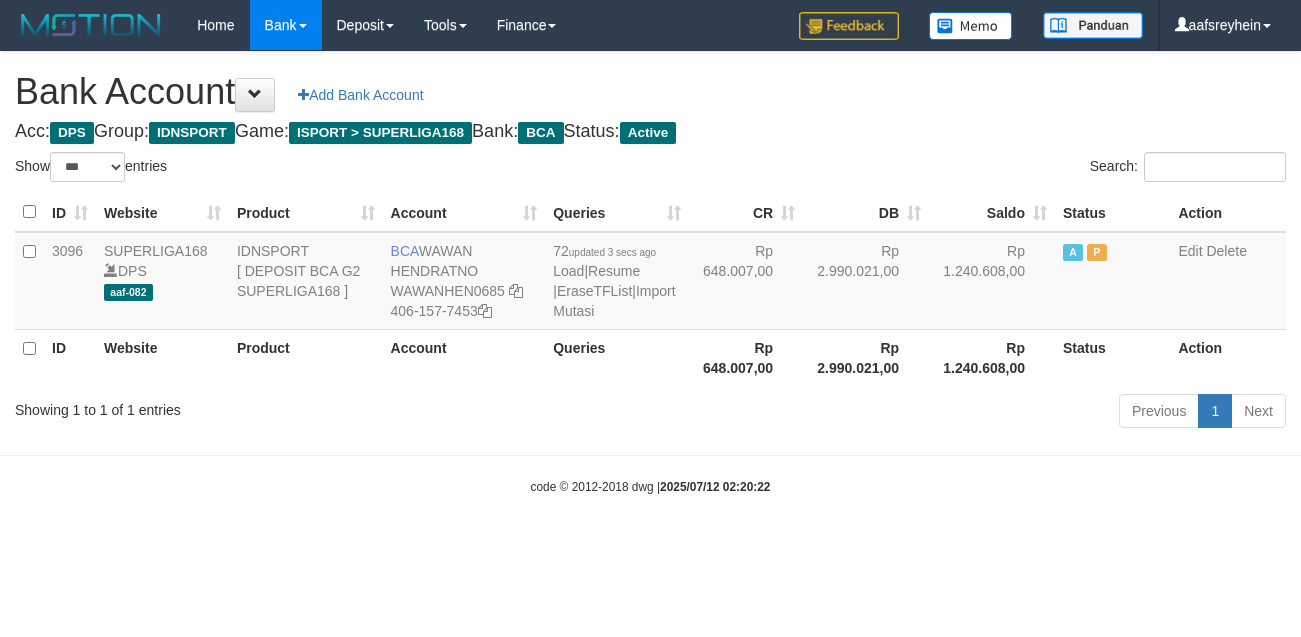 select on "***" 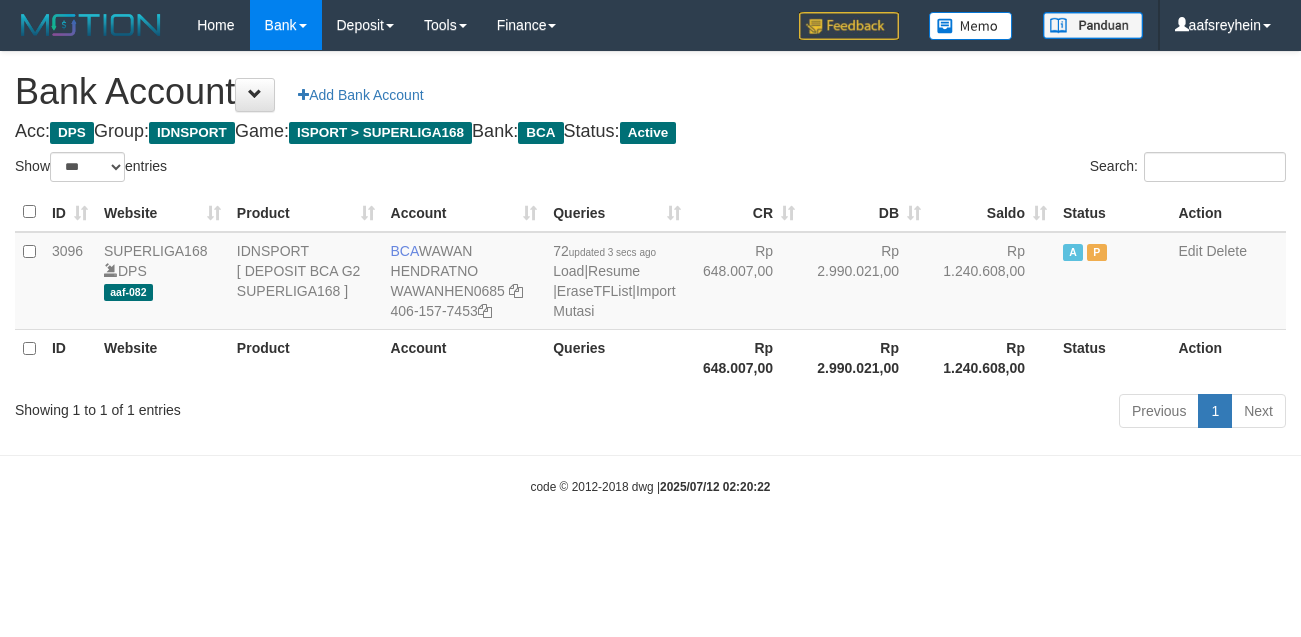 scroll, scrollTop: 0, scrollLeft: 0, axis: both 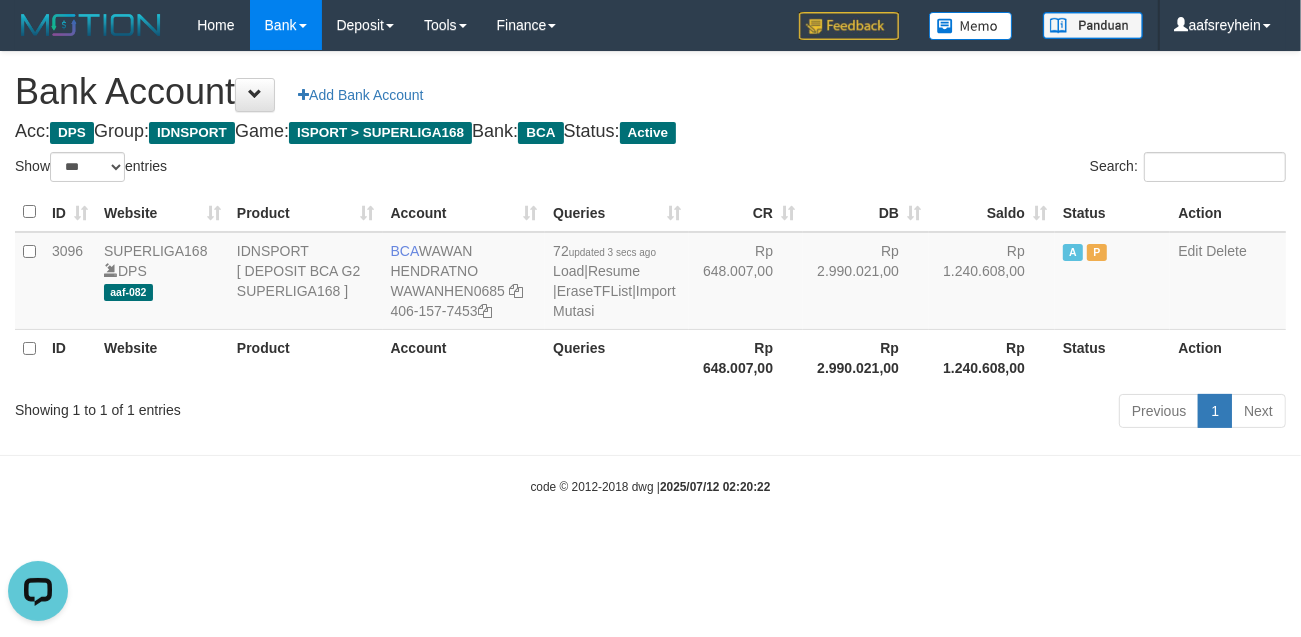 drag, startPoint x: 821, startPoint y: 410, endPoint x: 1298, endPoint y: 266, distance: 498.262 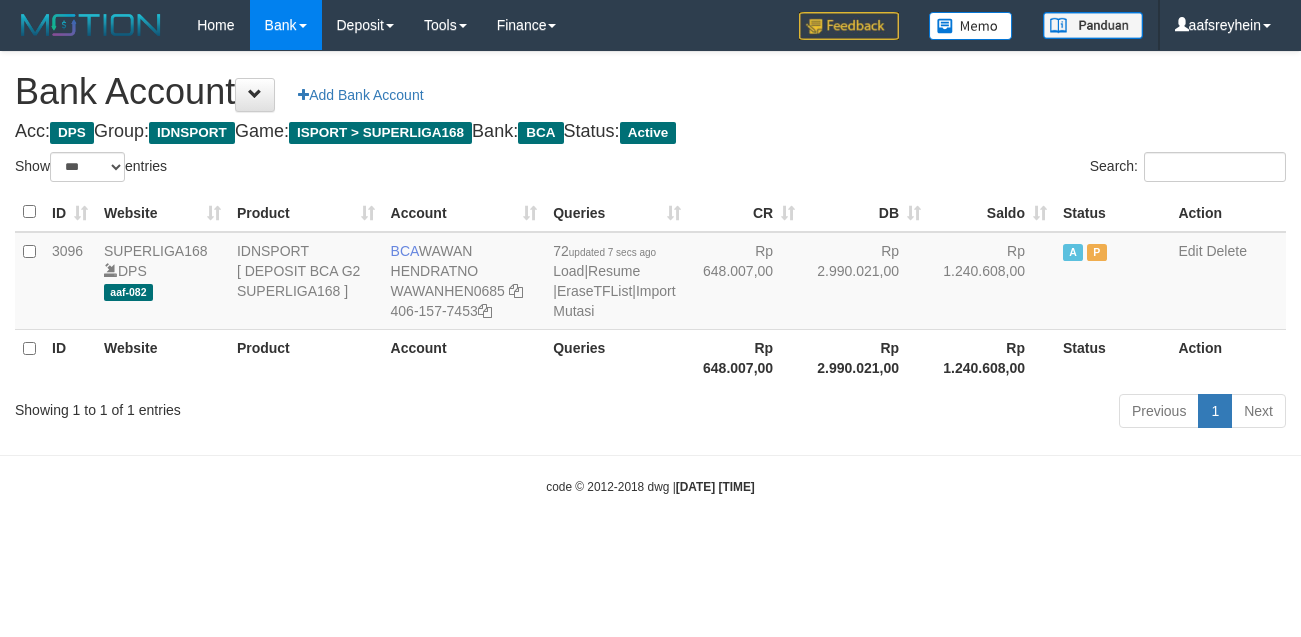 select on "***" 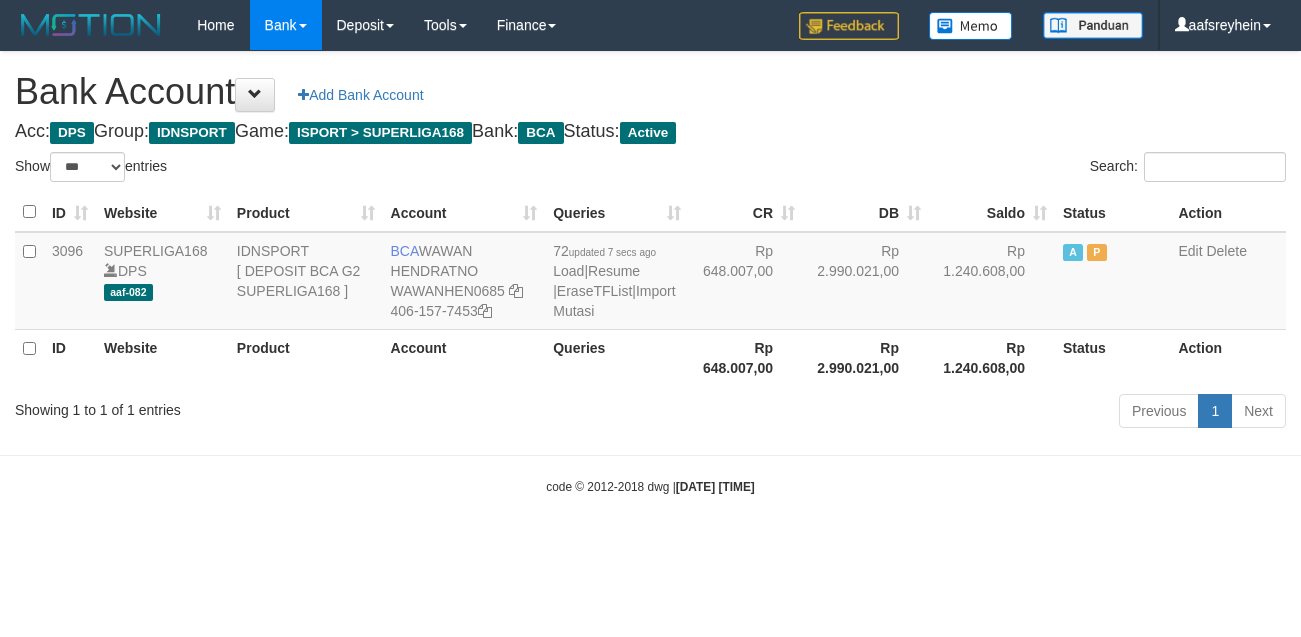 scroll, scrollTop: 0, scrollLeft: 0, axis: both 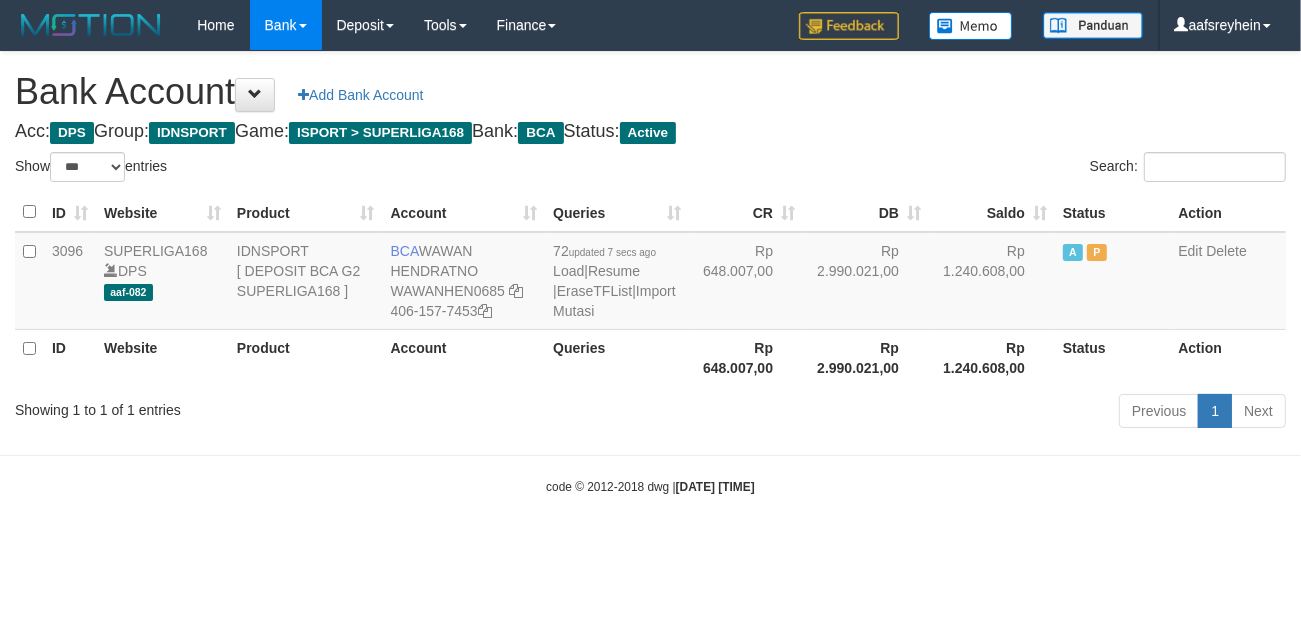 click on "Toggle navigation
Home
Bank
Account List
Load
By Website
Group
[ISPORT]													SUPERLIGA168
By Load Group (DPS)
-" at bounding box center [650, 273] 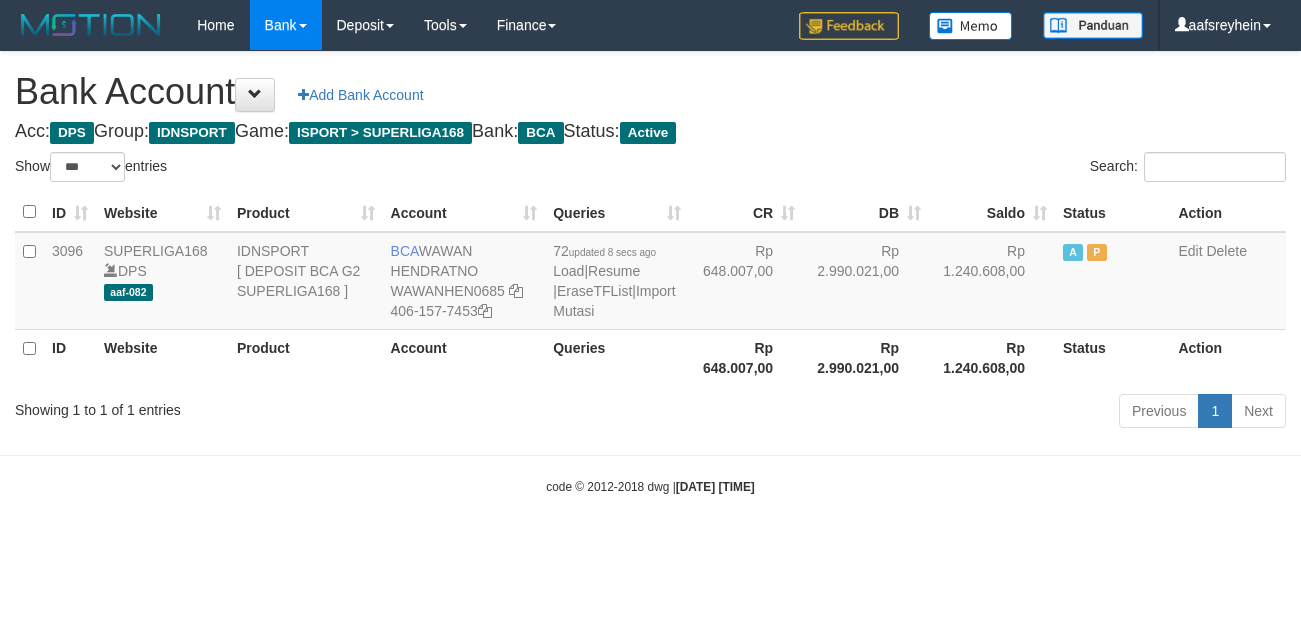 select on "***" 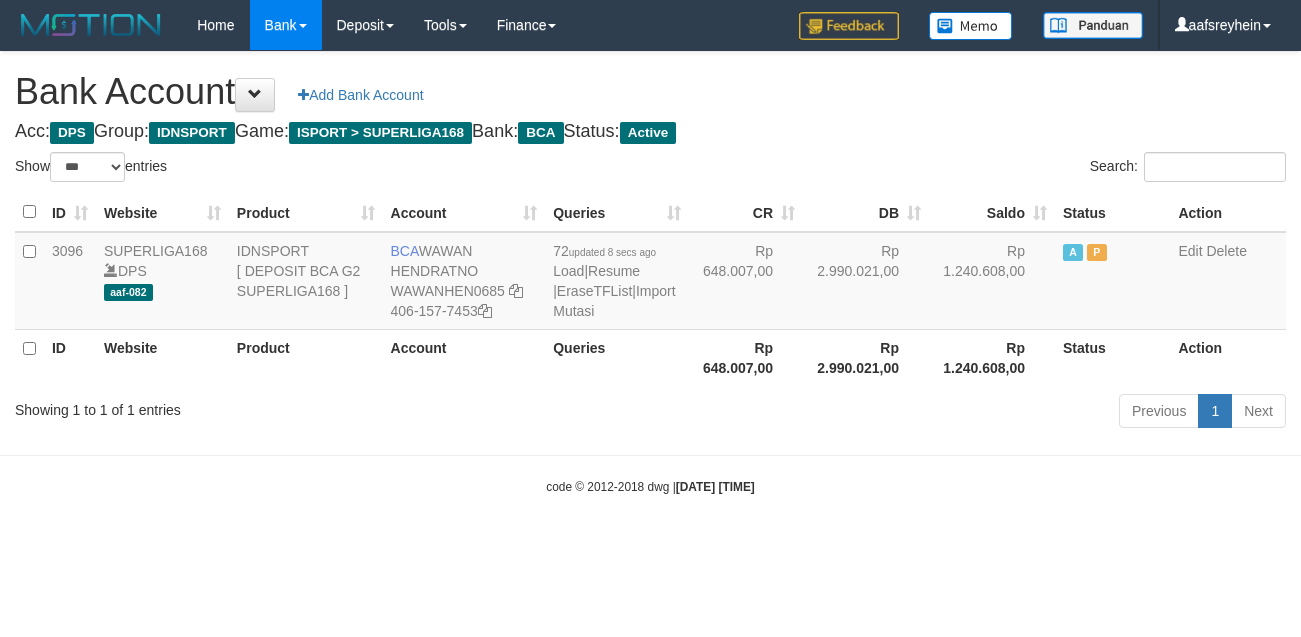 scroll, scrollTop: 0, scrollLeft: 0, axis: both 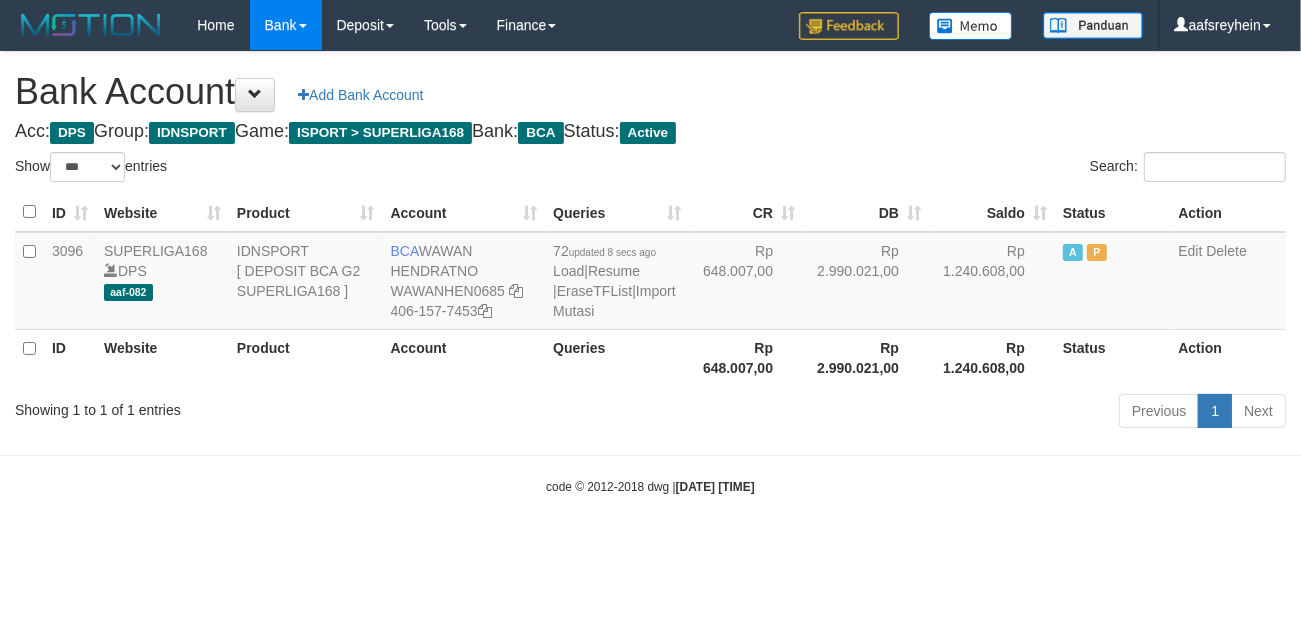 click on "Toggle navigation
Home
Bank
Account List
Load
By Website
Group
[ISPORT]													SUPERLIGA168
By Load Group (DPS)
-" at bounding box center [650, 273] 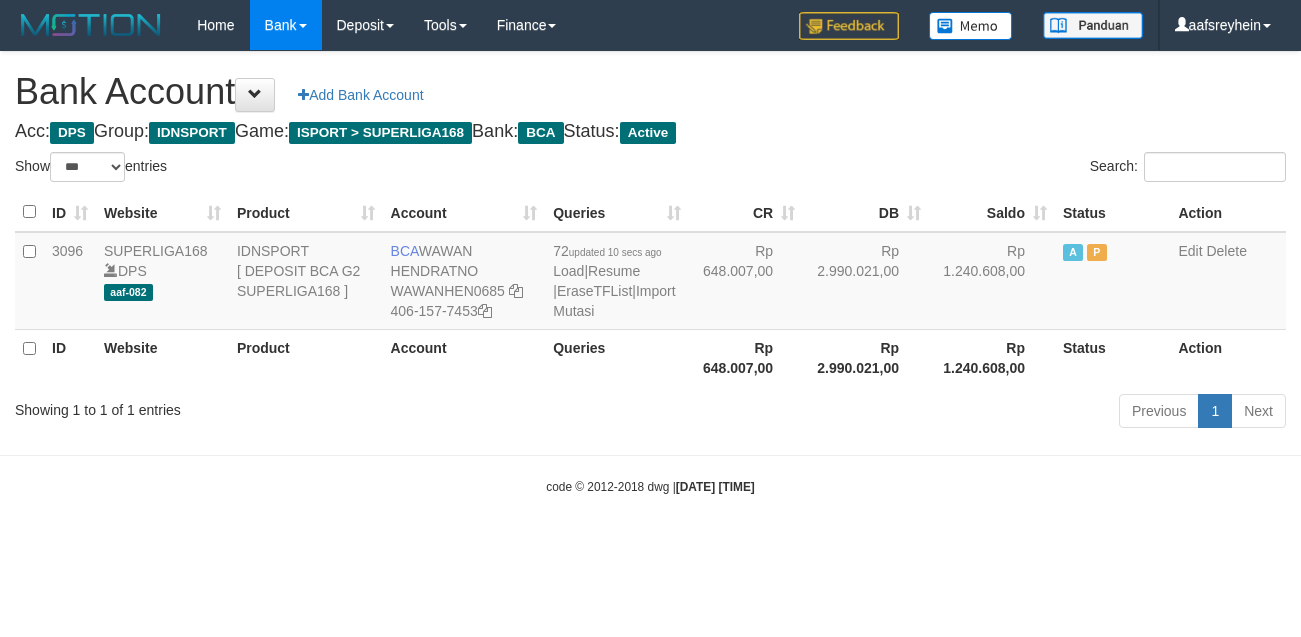 select on "***" 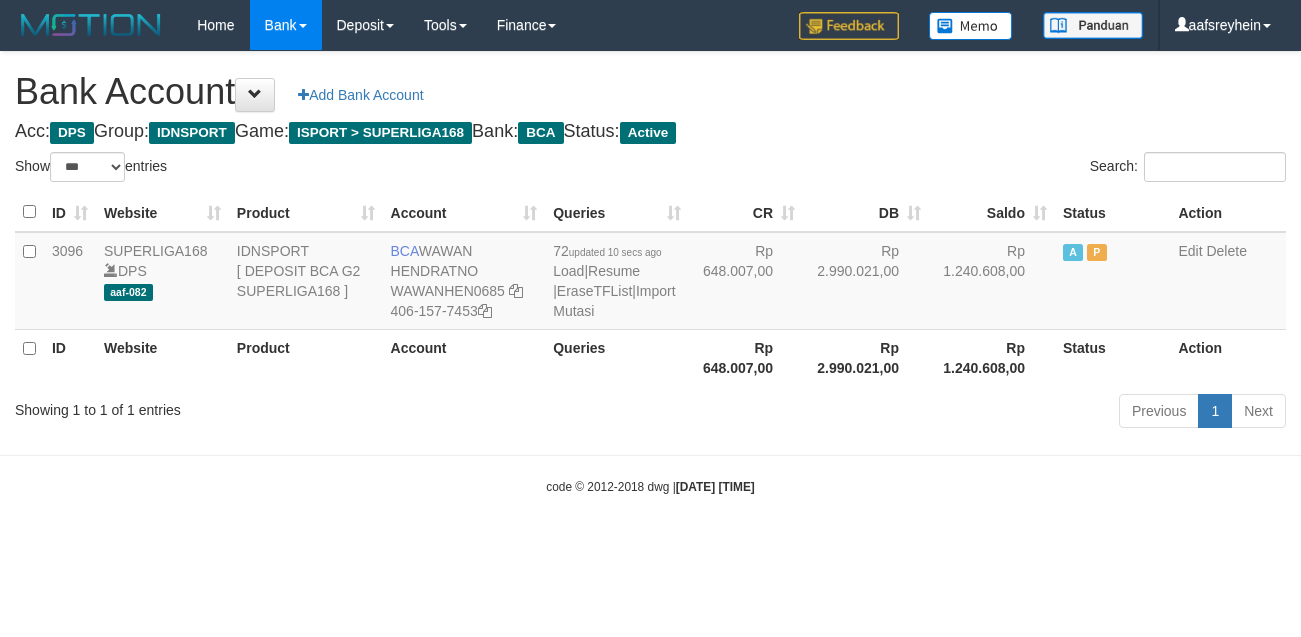 scroll, scrollTop: 0, scrollLeft: 0, axis: both 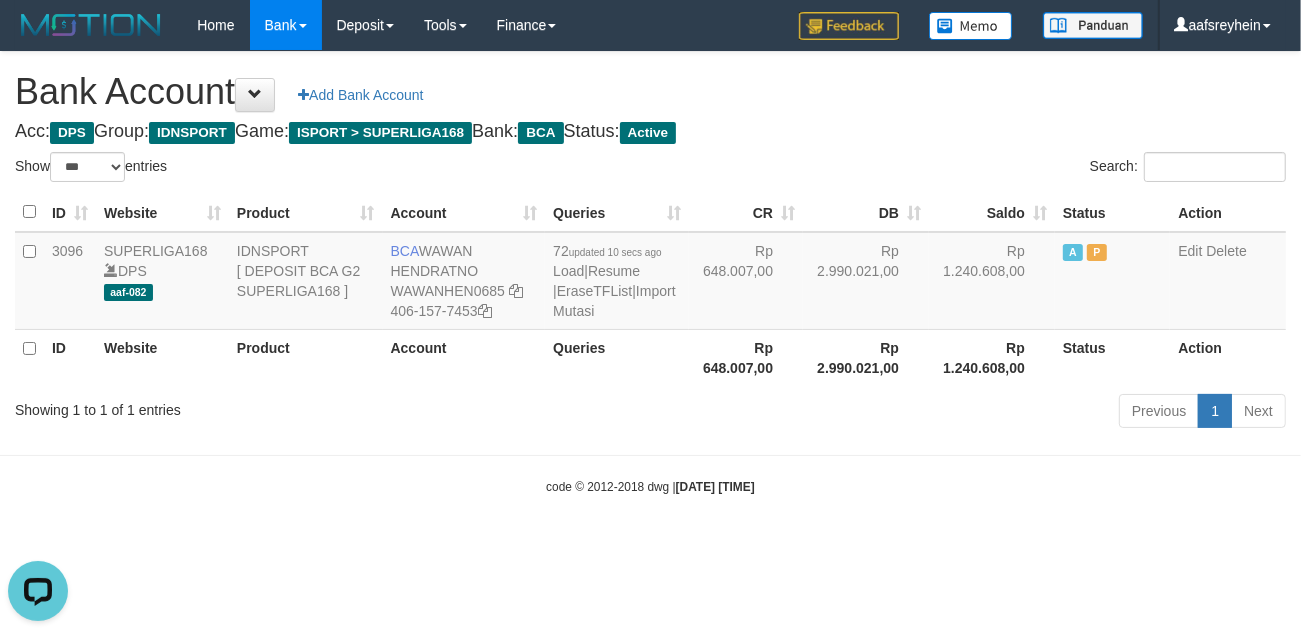 drag, startPoint x: 967, startPoint y: 485, endPoint x: 958, endPoint y: 506, distance: 22.847319 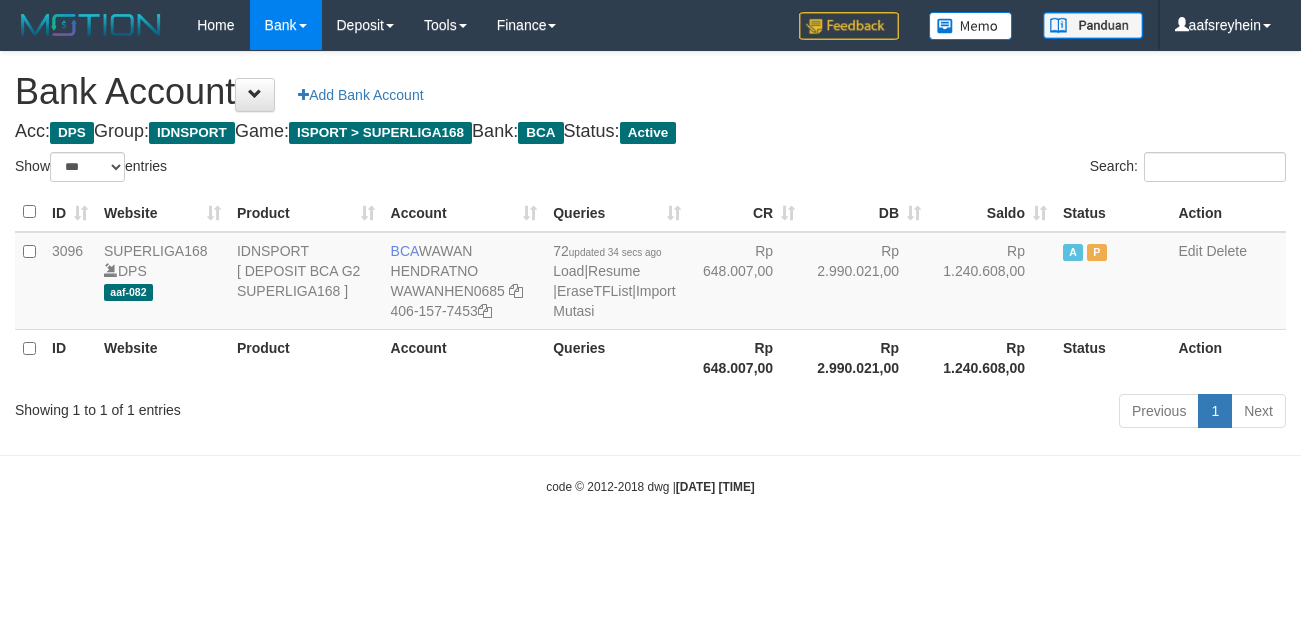 select on "***" 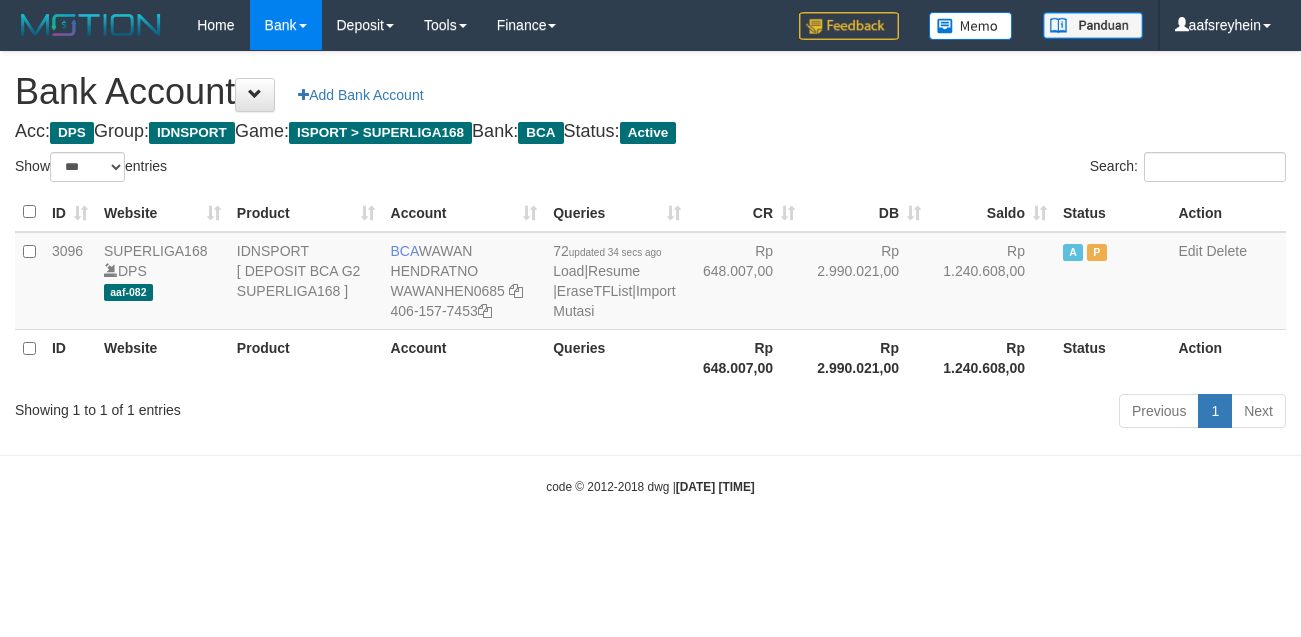 scroll, scrollTop: 0, scrollLeft: 0, axis: both 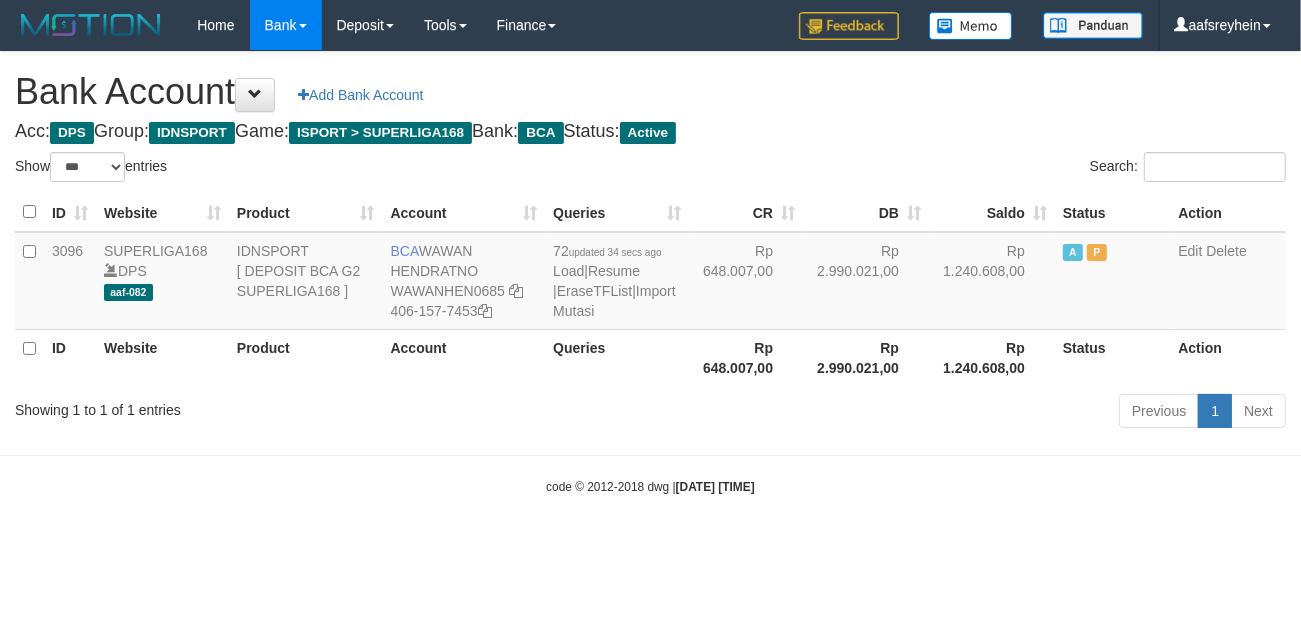 click on "Toggle navigation
Home
Bank
Account List
Load
By Website
Group
[ISPORT]													SUPERLIGA168
By Load Group (DPS)
-" at bounding box center (650, 273) 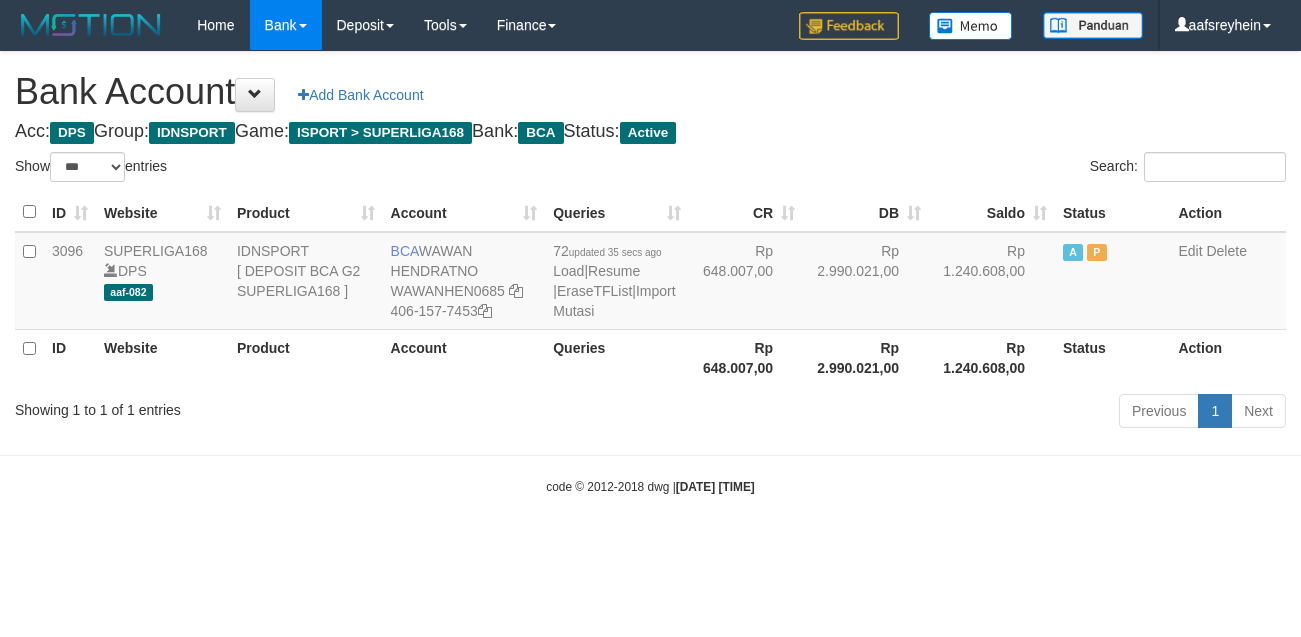 select on "***" 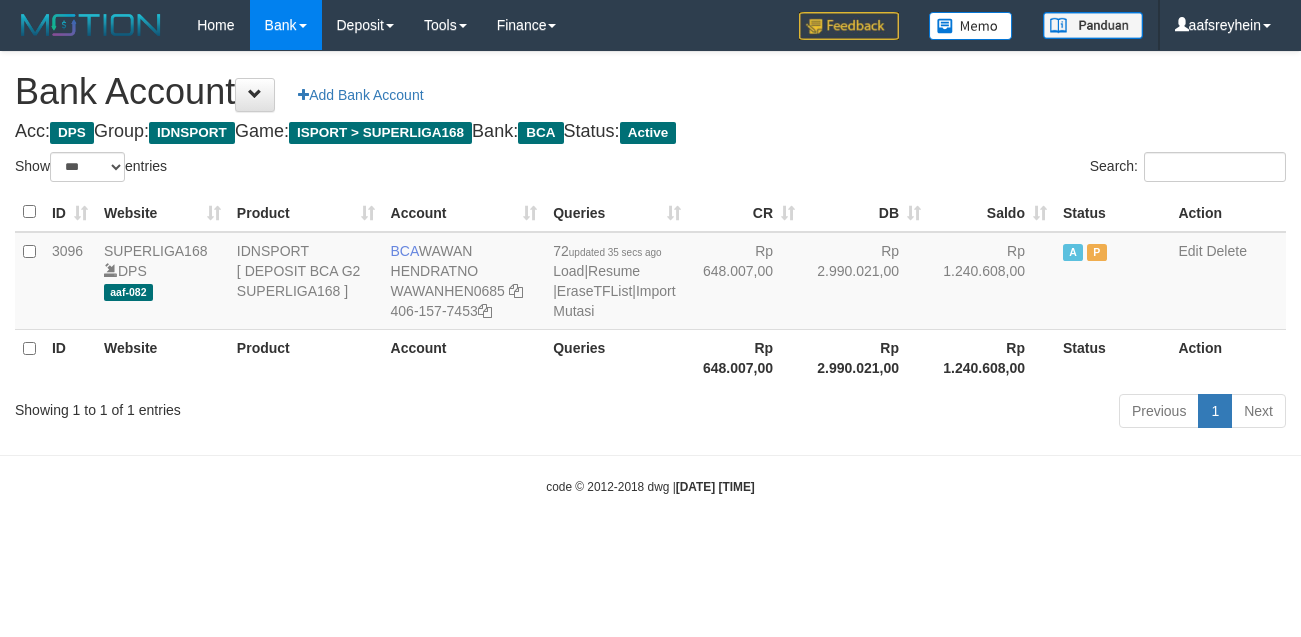 scroll, scrollTop: 0, scrollLeft: 0, axis: both 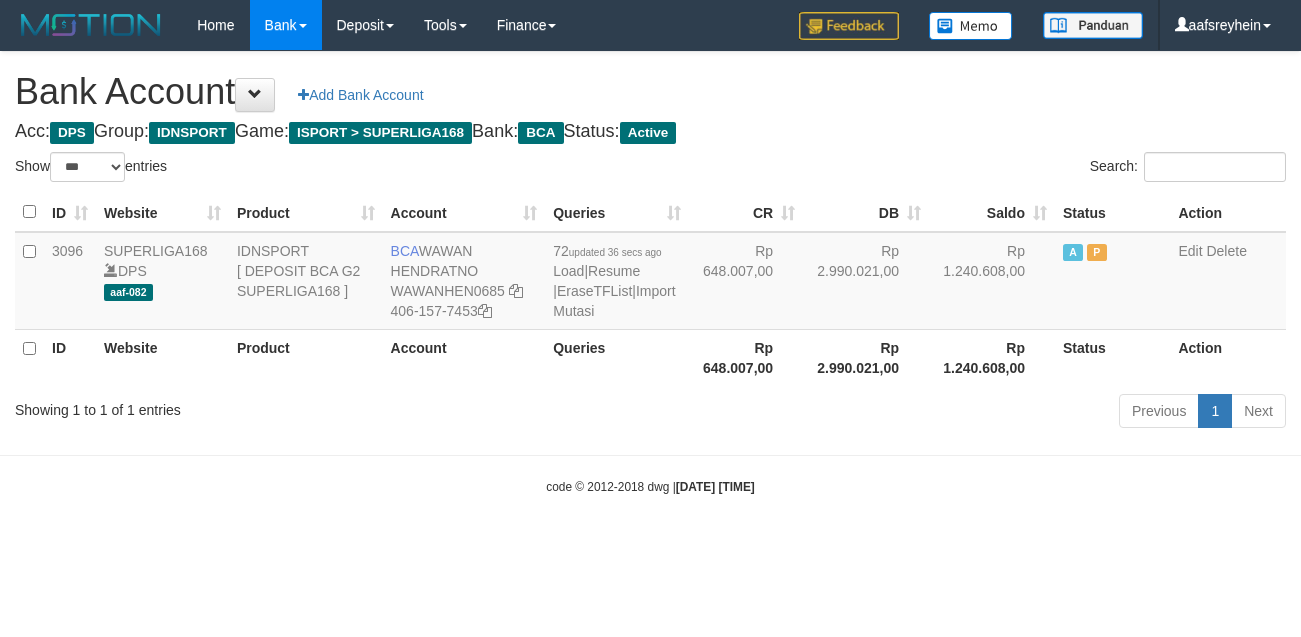 select on "***" 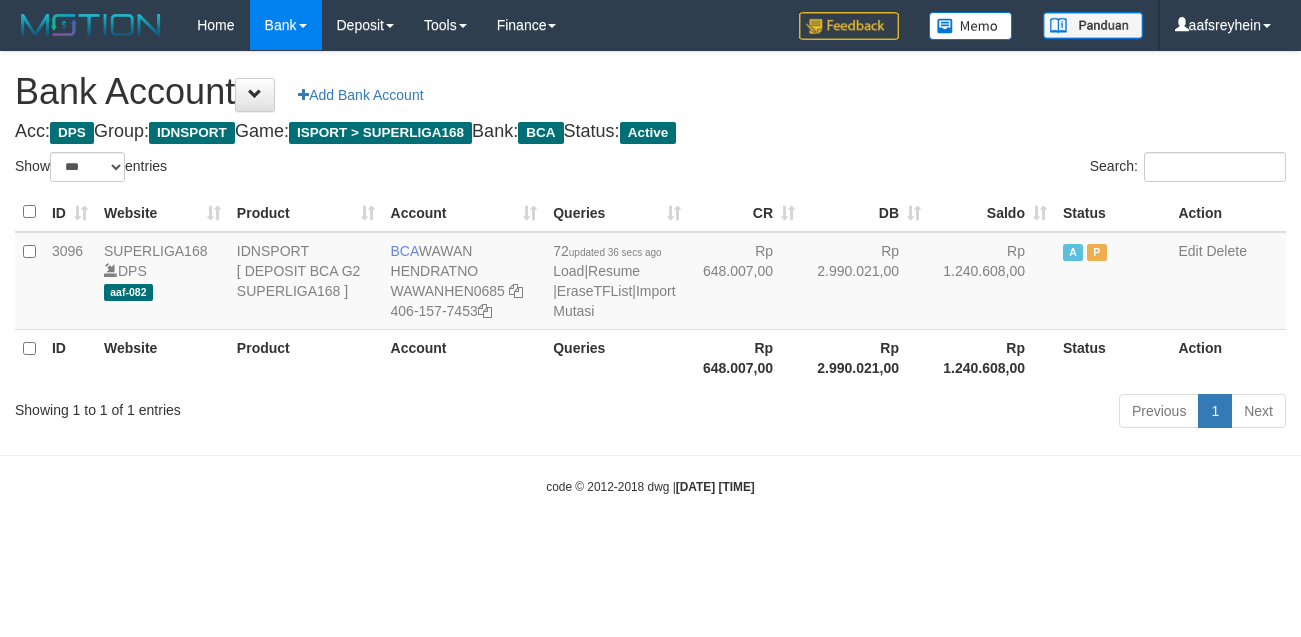 scroll, scrollTop: 0, scrollLeft: 0, axis: both 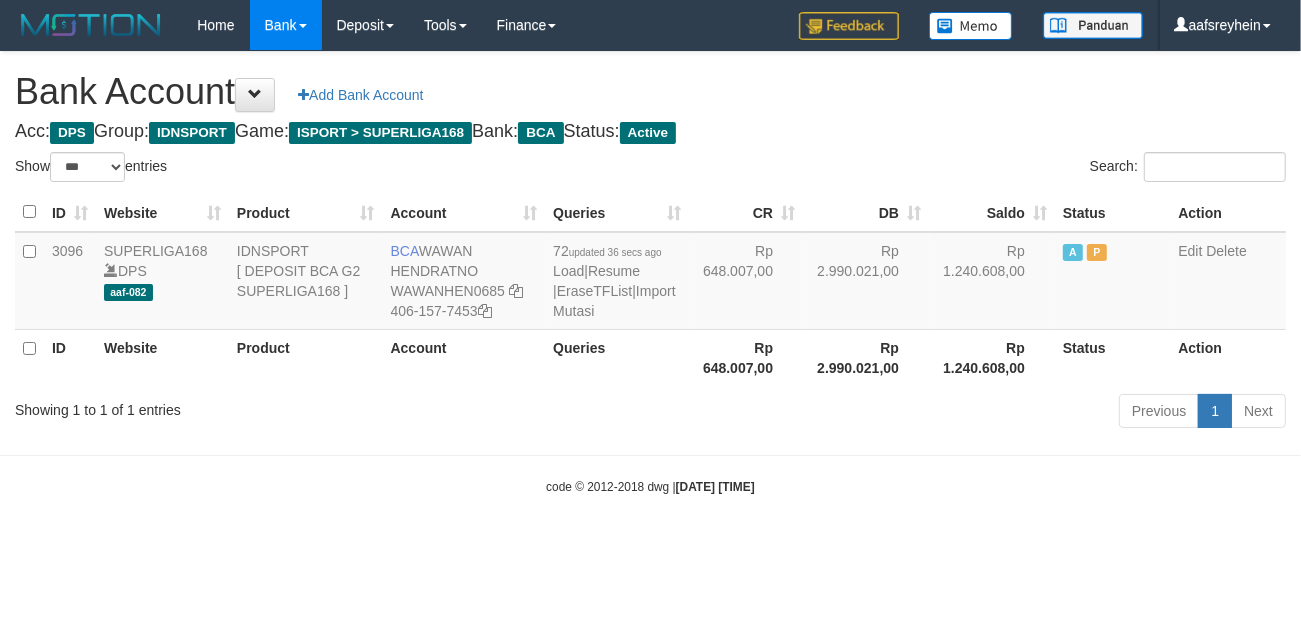 click on "code © 2012-2018 dwg |  [DATE] [TIME]" at bounding box center (650, 486) 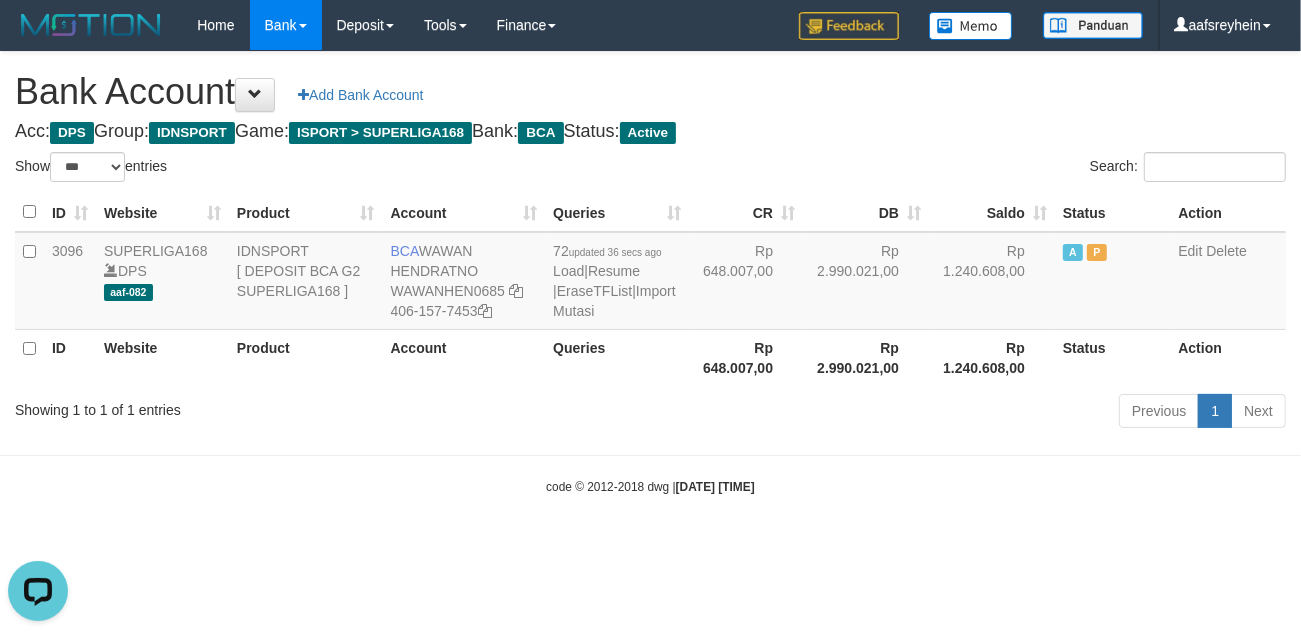 scroll, scrollTop: 0, scrollLeft: 0, axis: both 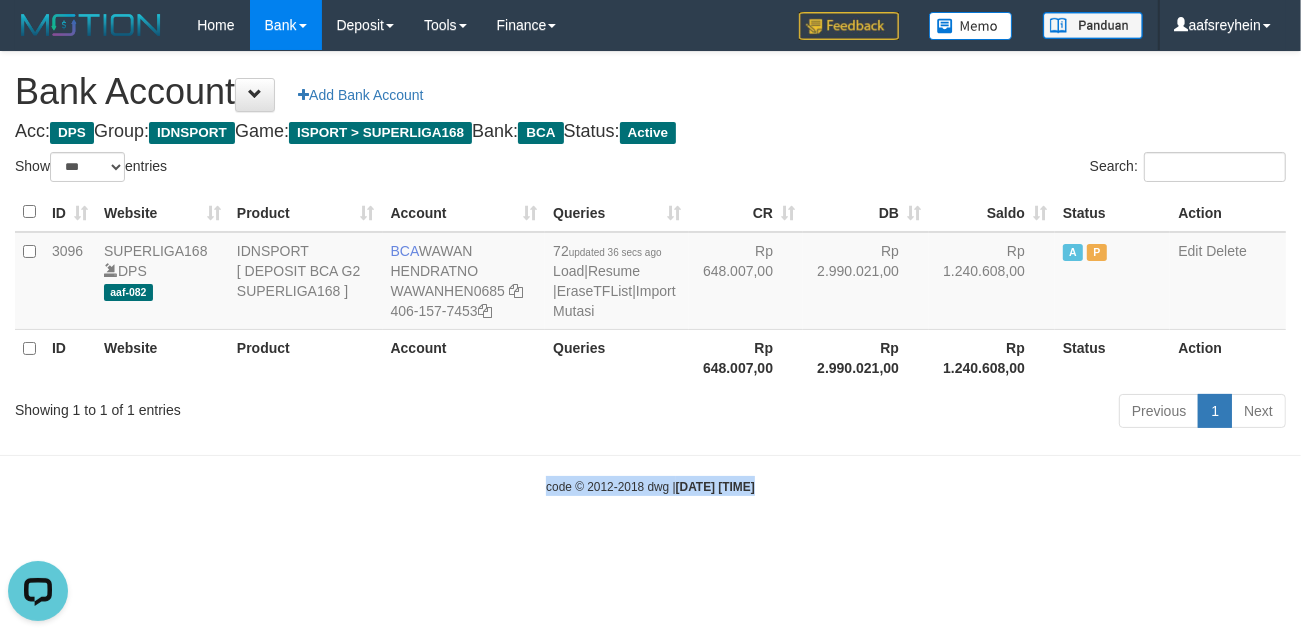 drag, startPoint x: 936, startPoint y: 491, endPoint x: 1048, endPoint y: 470, distance: 113.951744 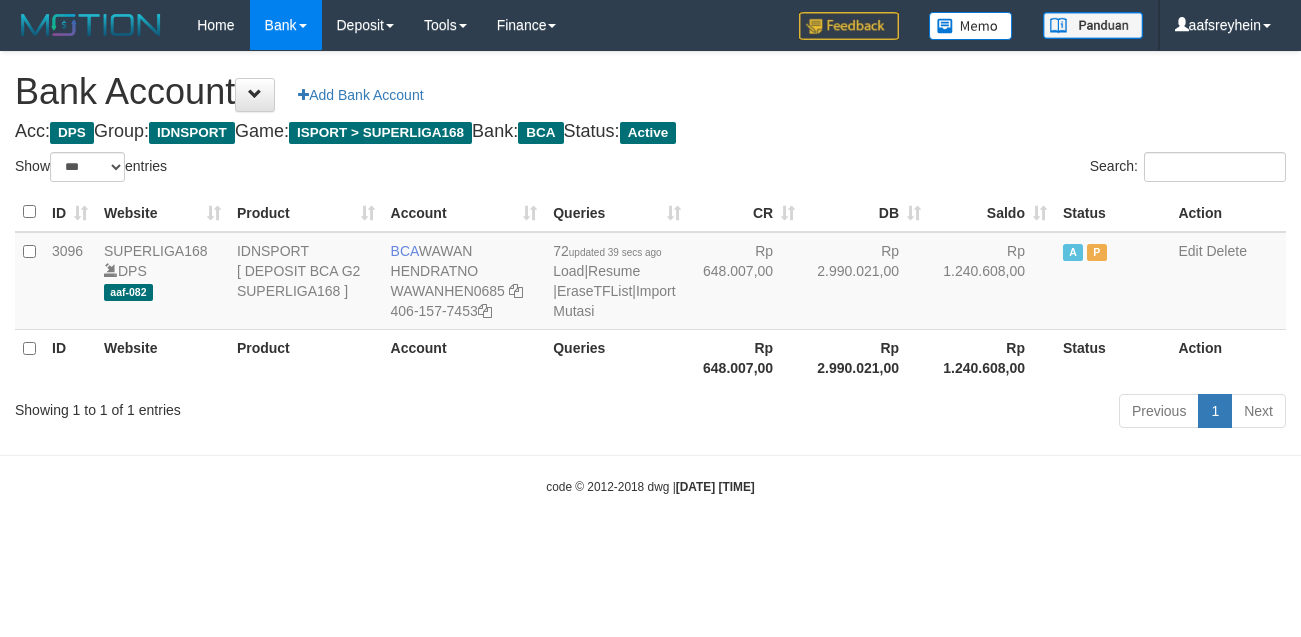 select on "***" 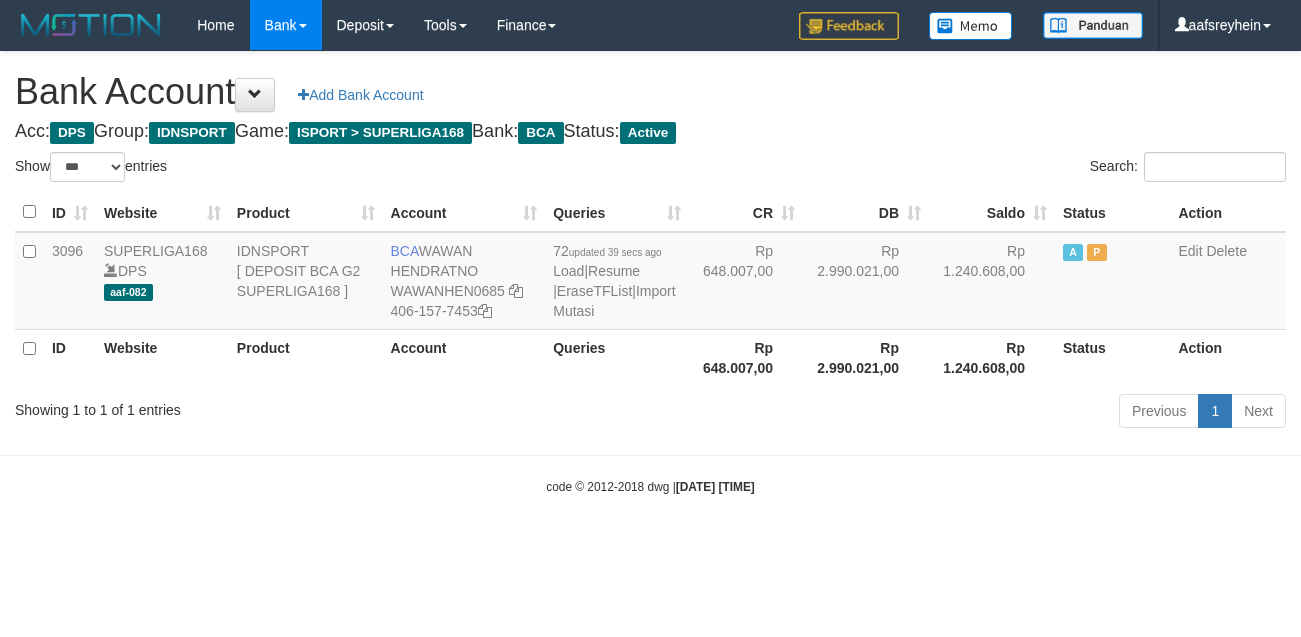 scroll, scrollTop: 0, scrollLeft: 0, axis: both 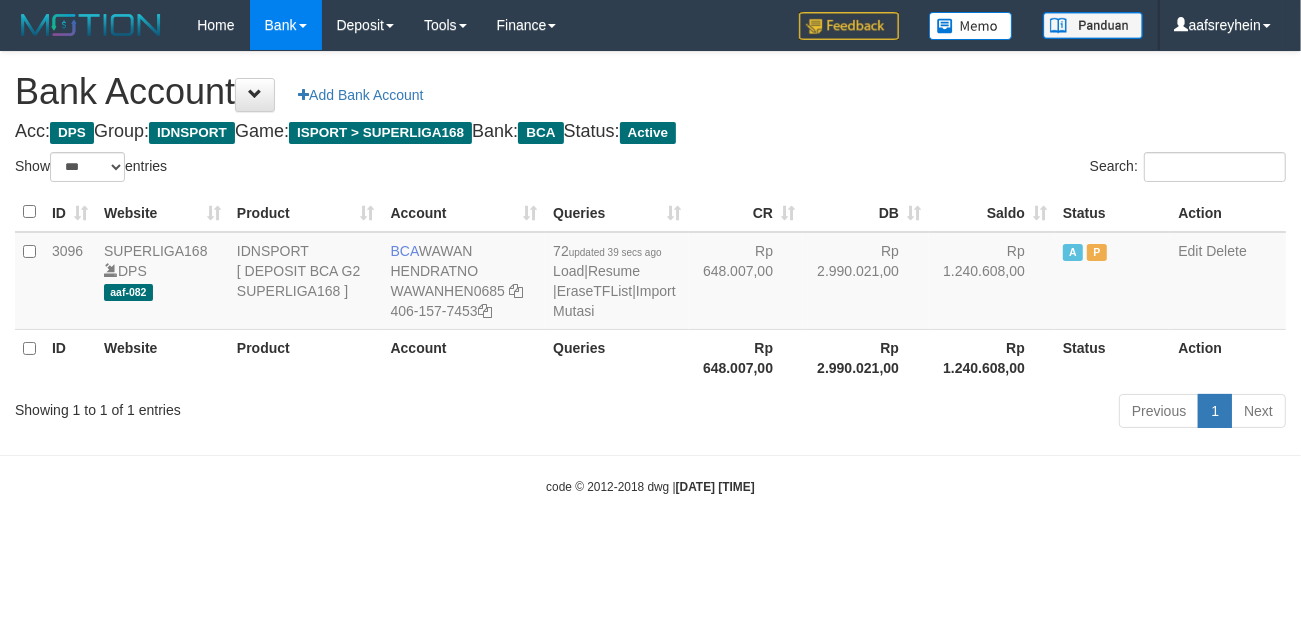 drag, startPoint x: 740, startPoint y: 550, endPoint x: 833, endPoint y: 508, distance: 102.044106 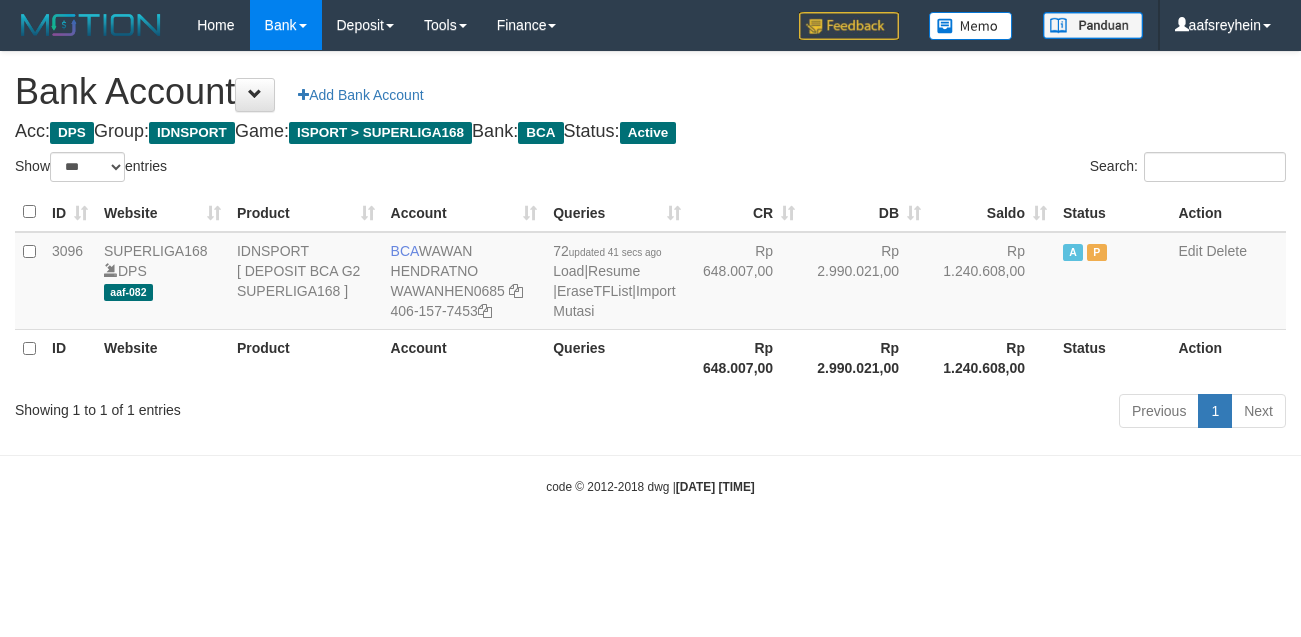 select on "***" 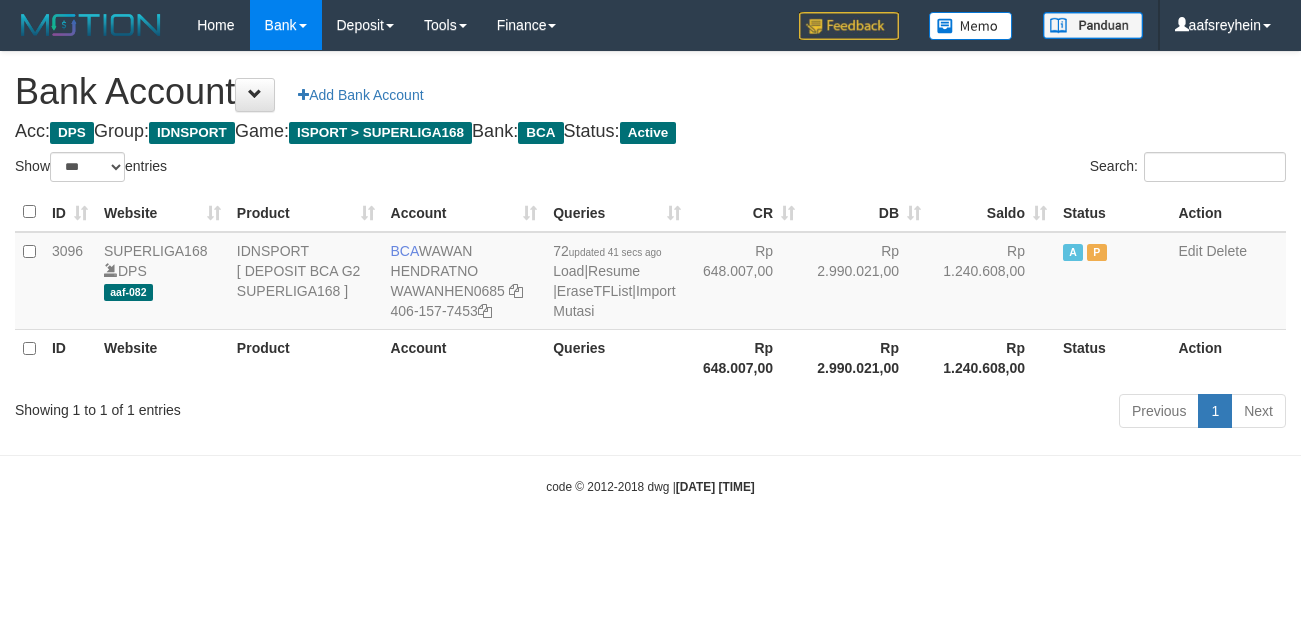 scroll, scrollTop: 0, scrollLeft: 0, axis: both 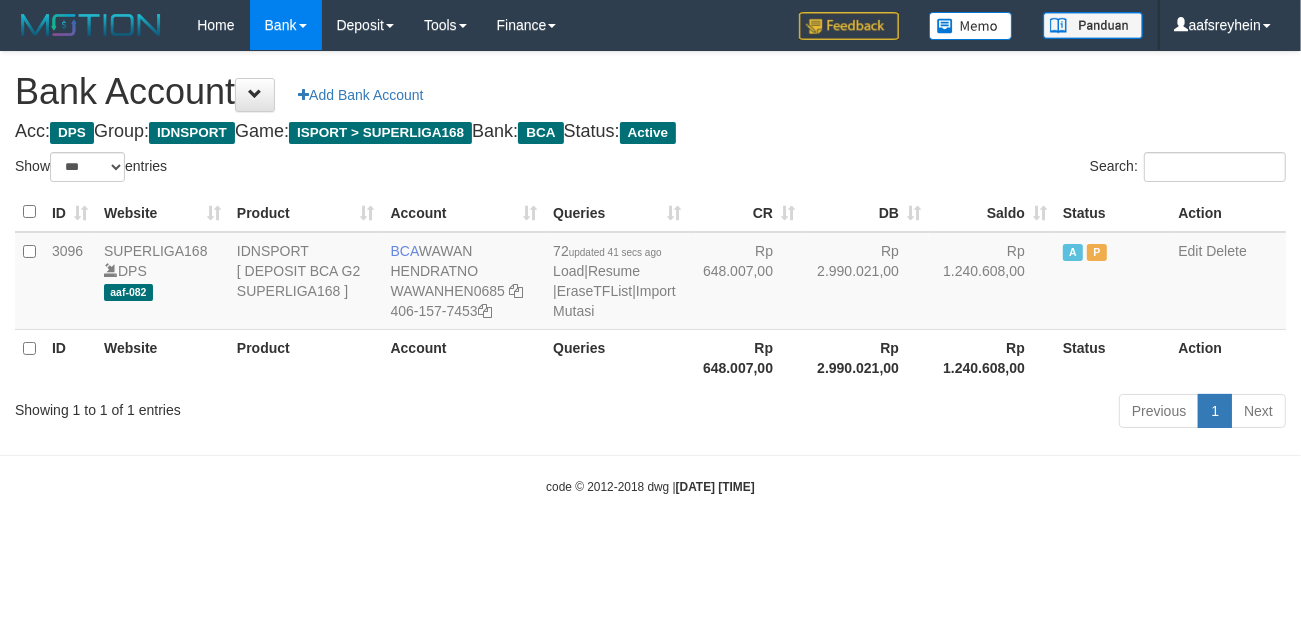 click on "code © 2012-2018 dwg |  2025/07/12 02:21:00" at bounding box center (650, 486) 